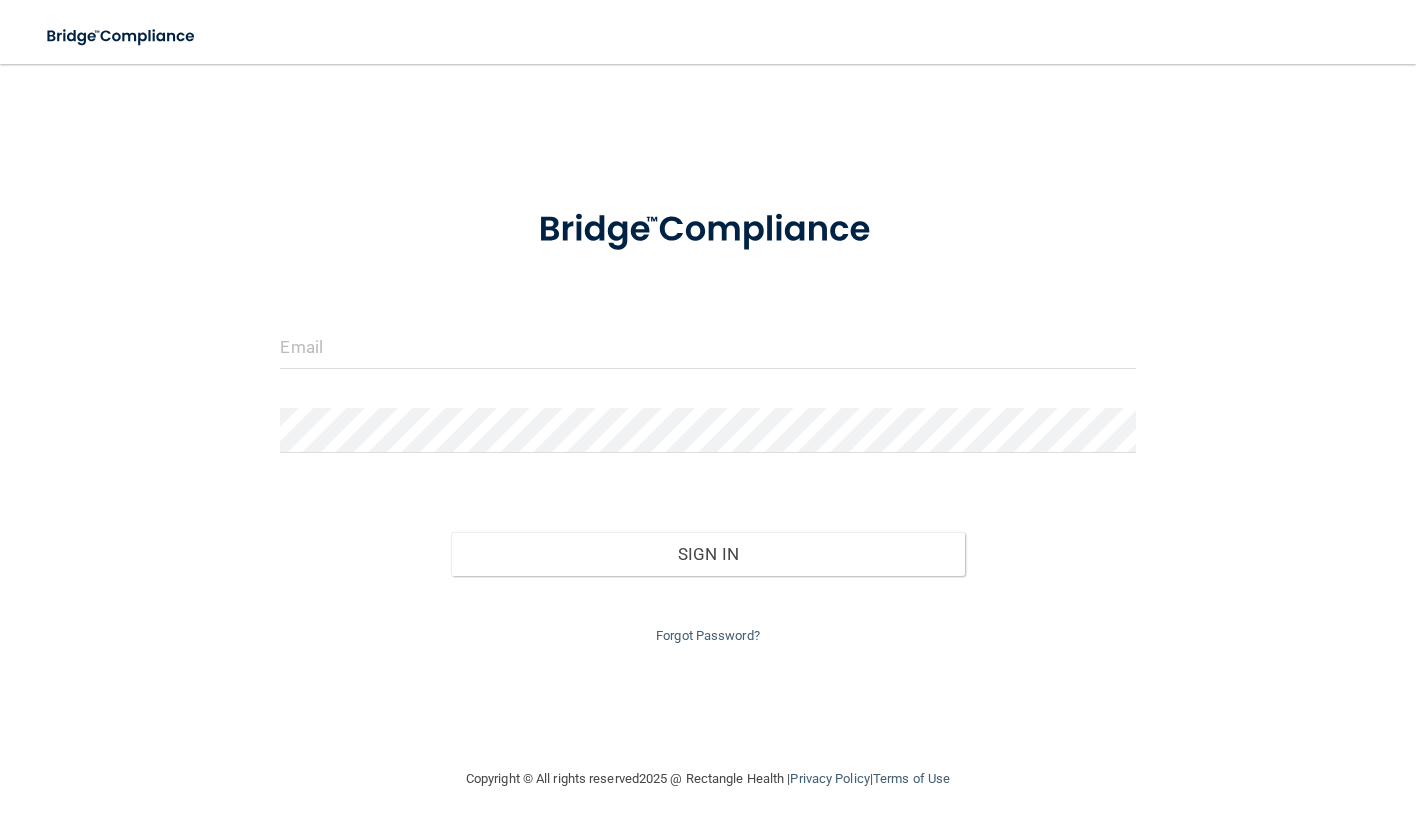 scroll, scrollTop: 0, scrollLeft: 0, axis: both 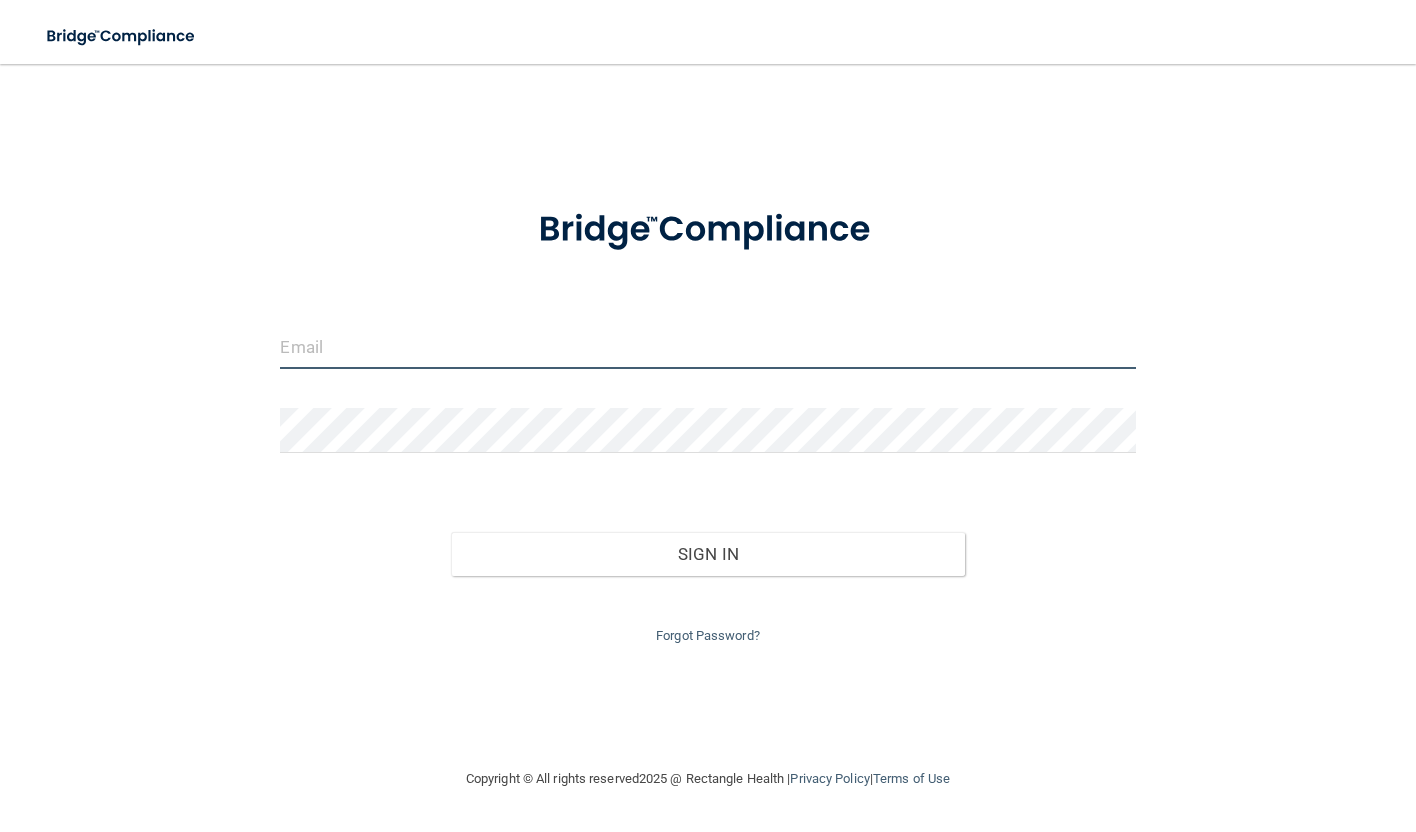 click at bounding box center (707, 346) 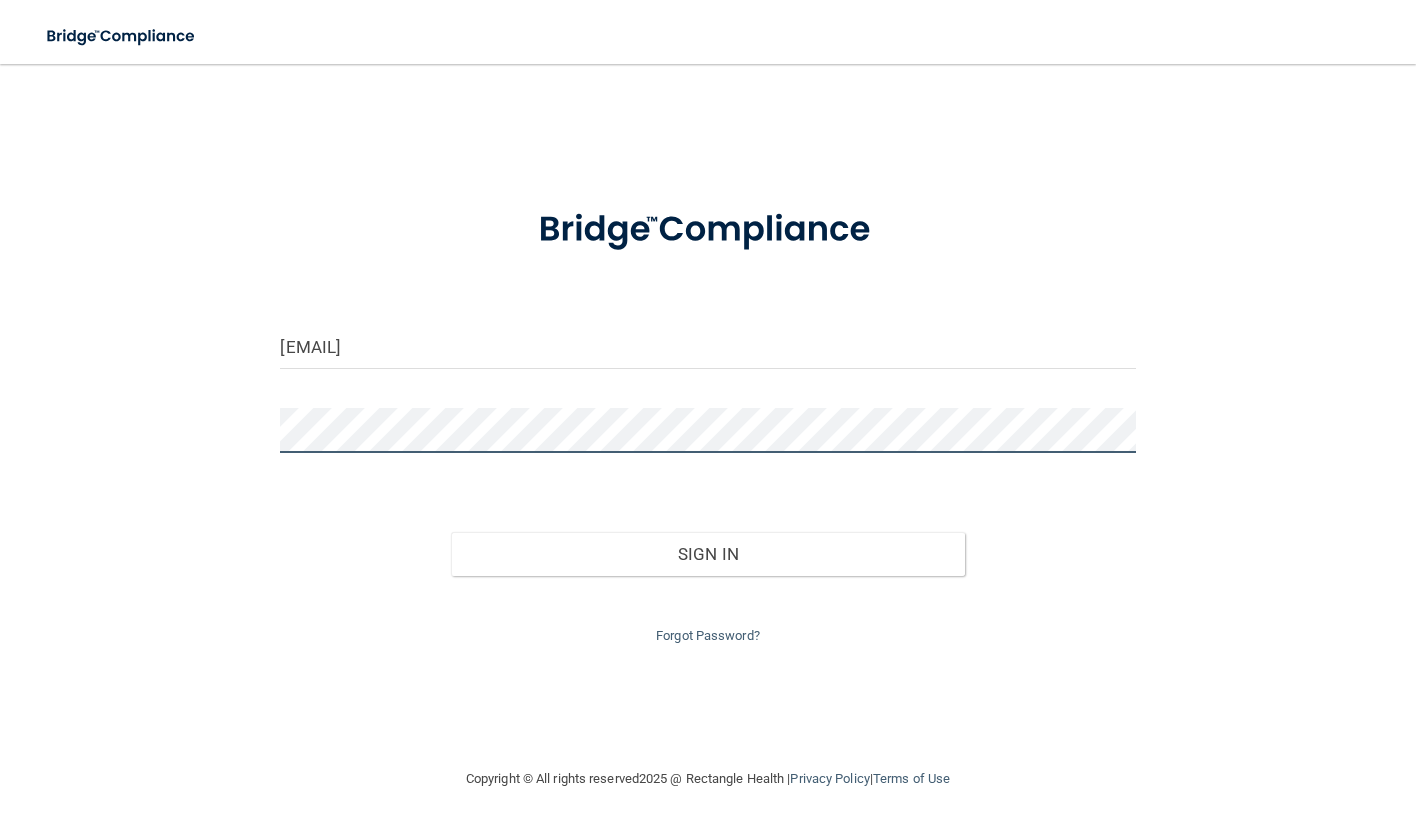 click on "Sign In" at bounding box center (707, 554) 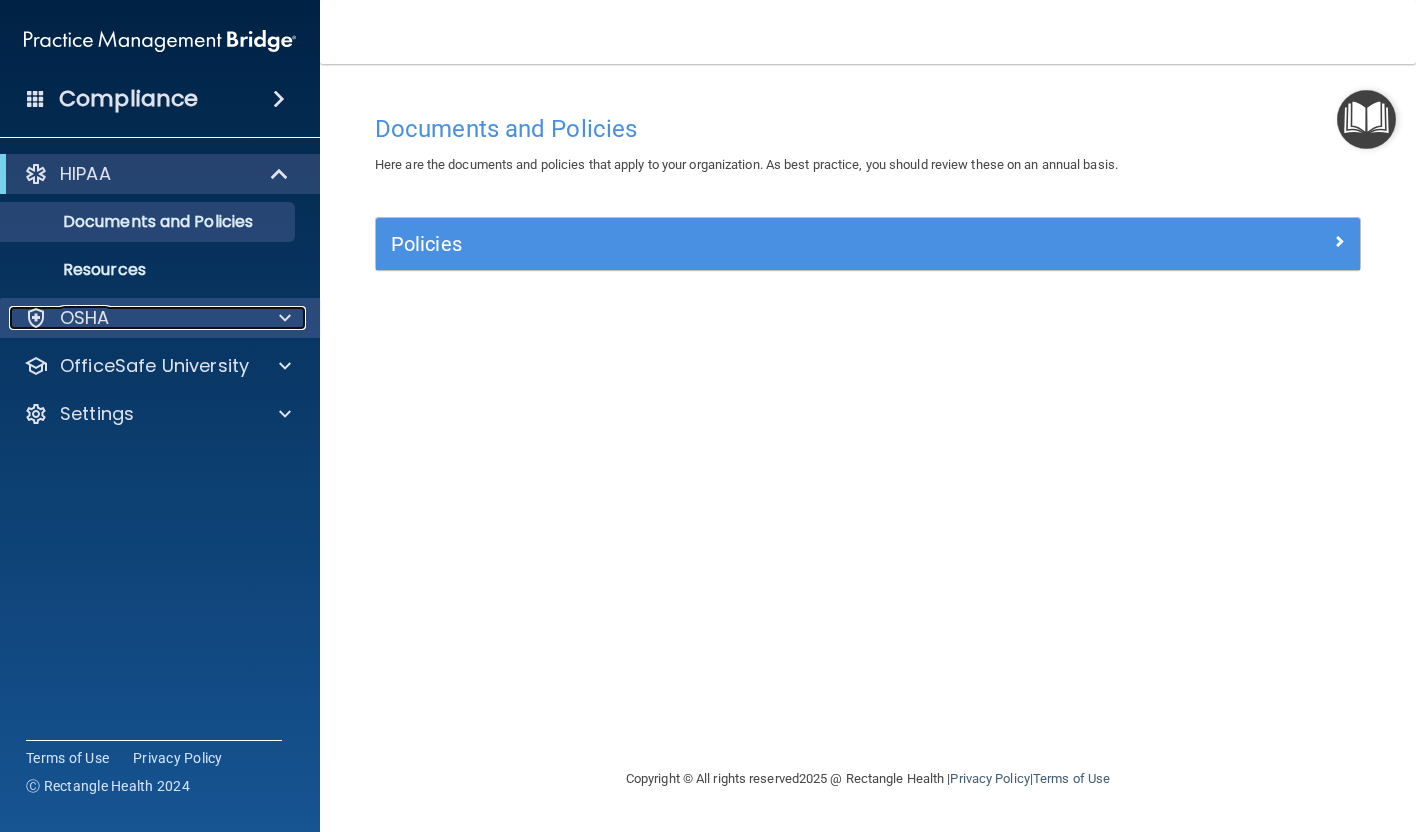 click on "OSHA" at bounding box center (85, 318) 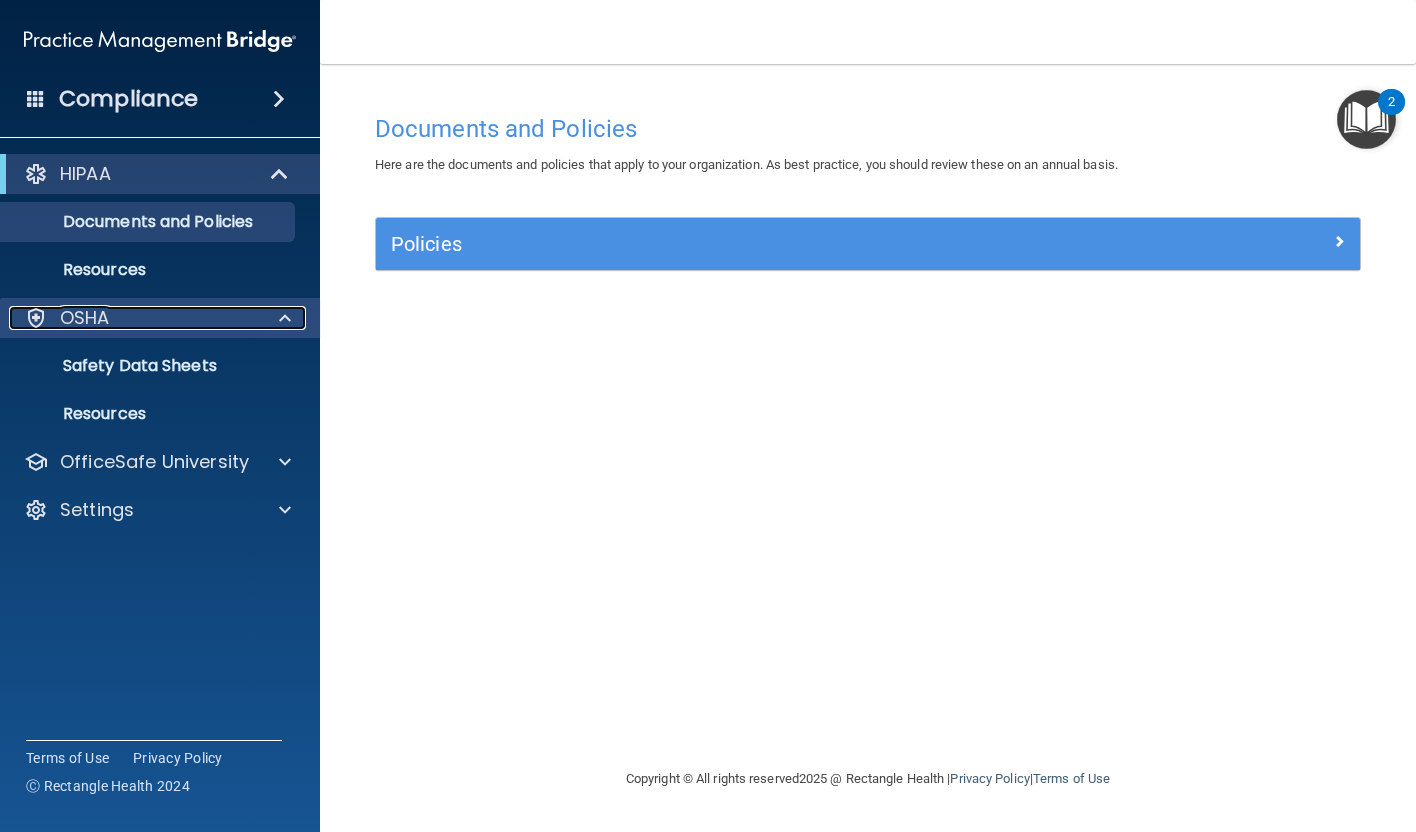 click on "OSHA" at bounding box center (85, 318) 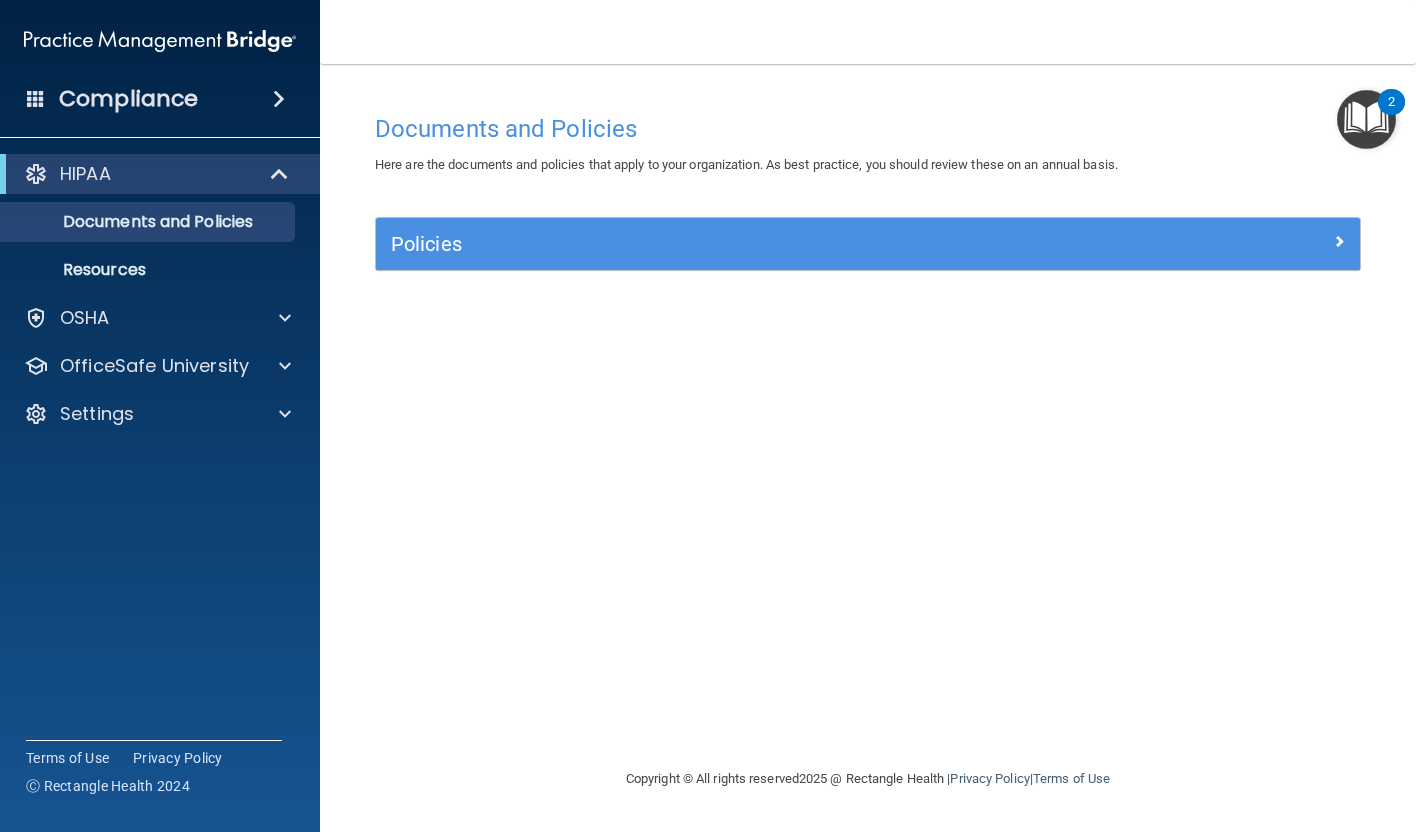 click on "Compliance" at bounding box center (160, 99) 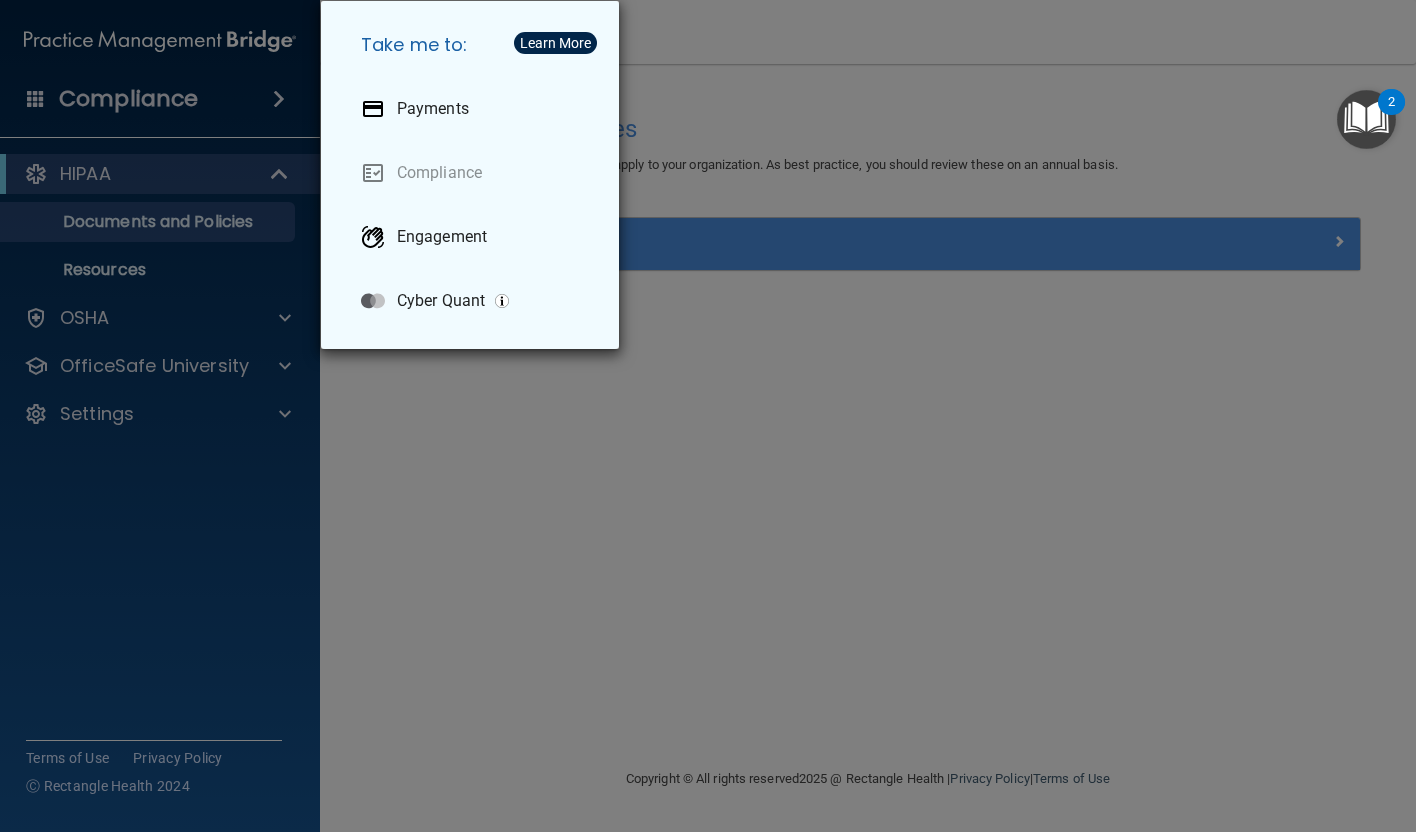 click on "Take me to:             Payments                   Compliance                     Engagement                     Cyber Quant" at bounding box center (708, 416) 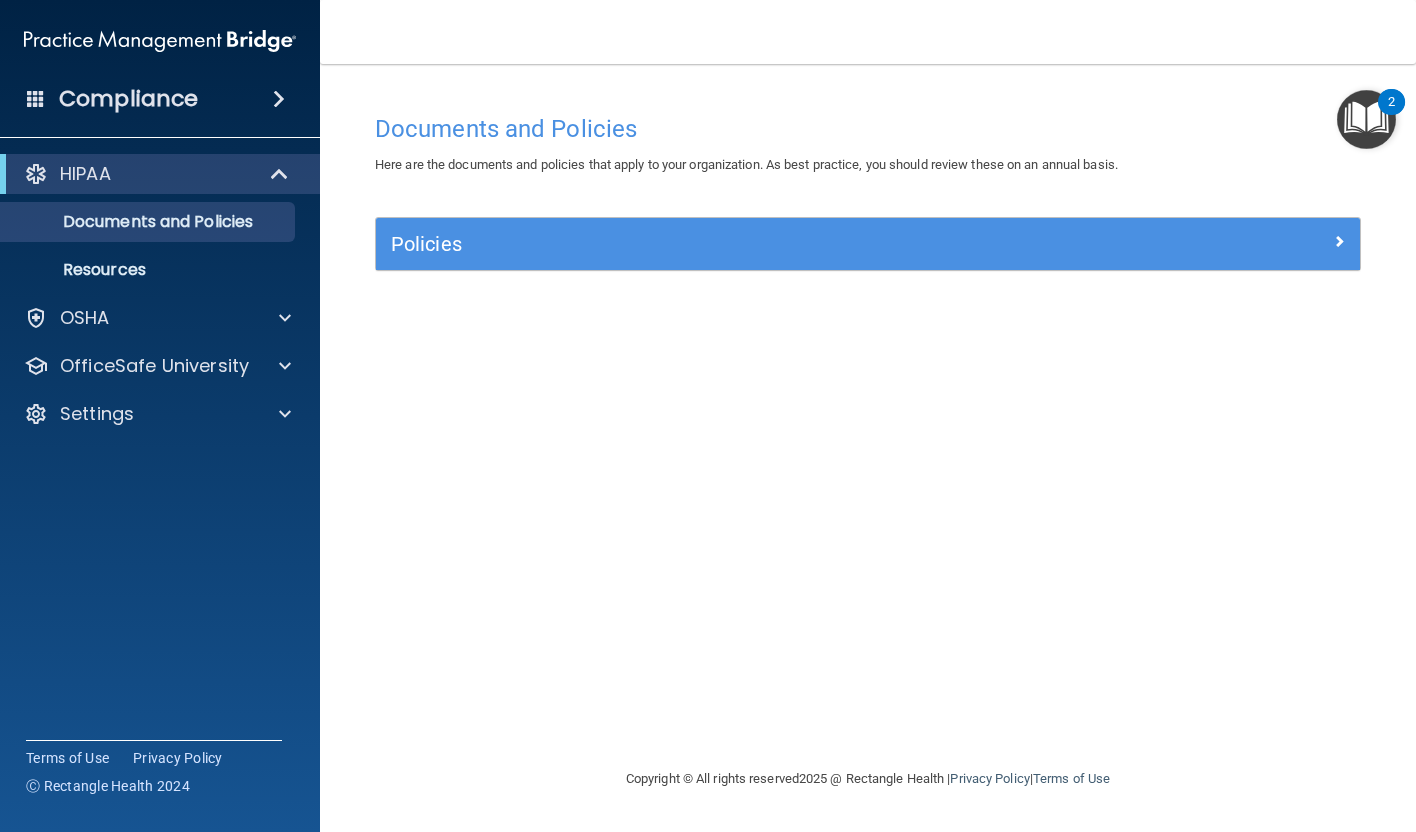 click at bounding box center [1366, 119] 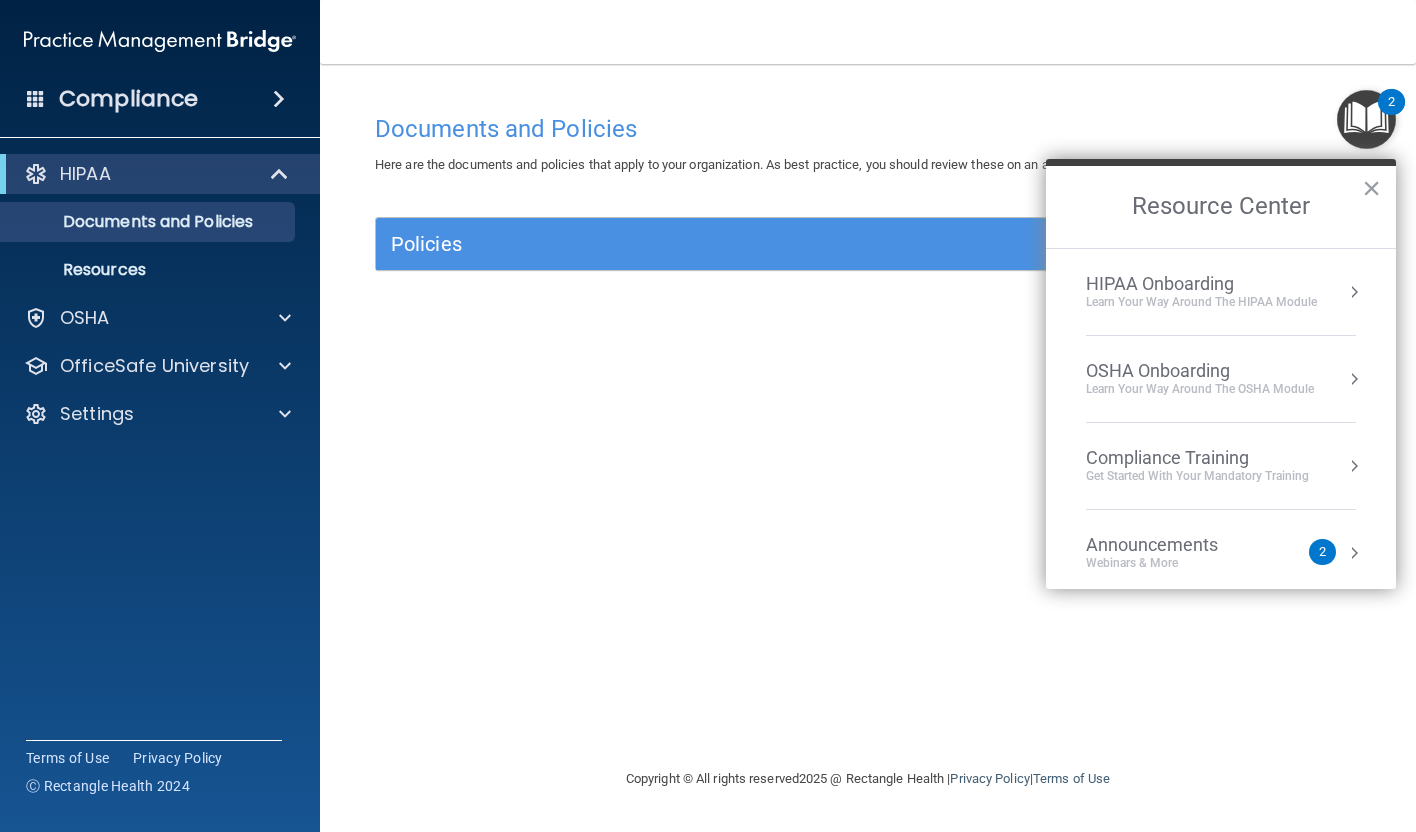 click on "HIPAA Onboarding" at bounding box center [1201, 284] 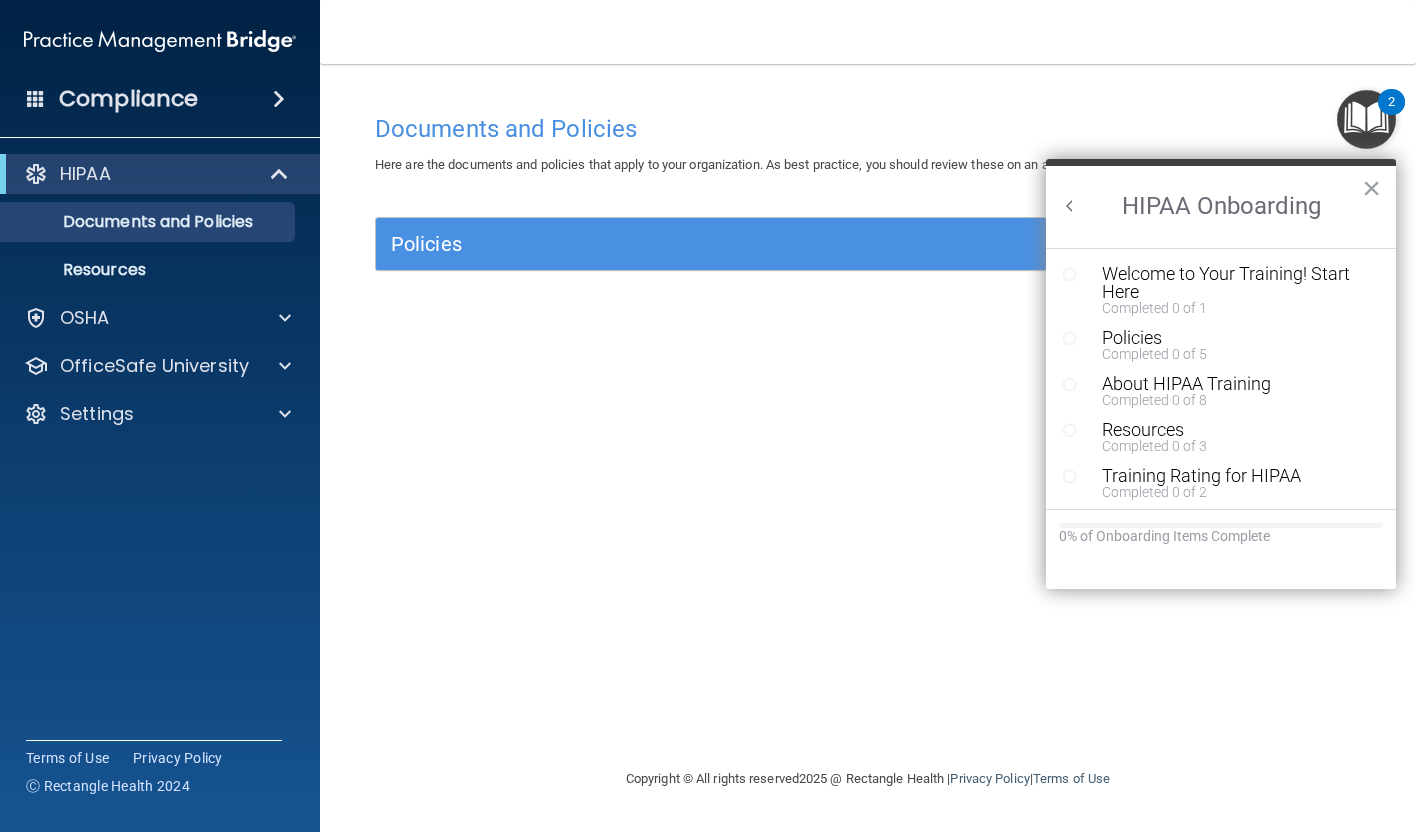 scroll, scrollTop: 0, scrollLeft: 0, axis: both 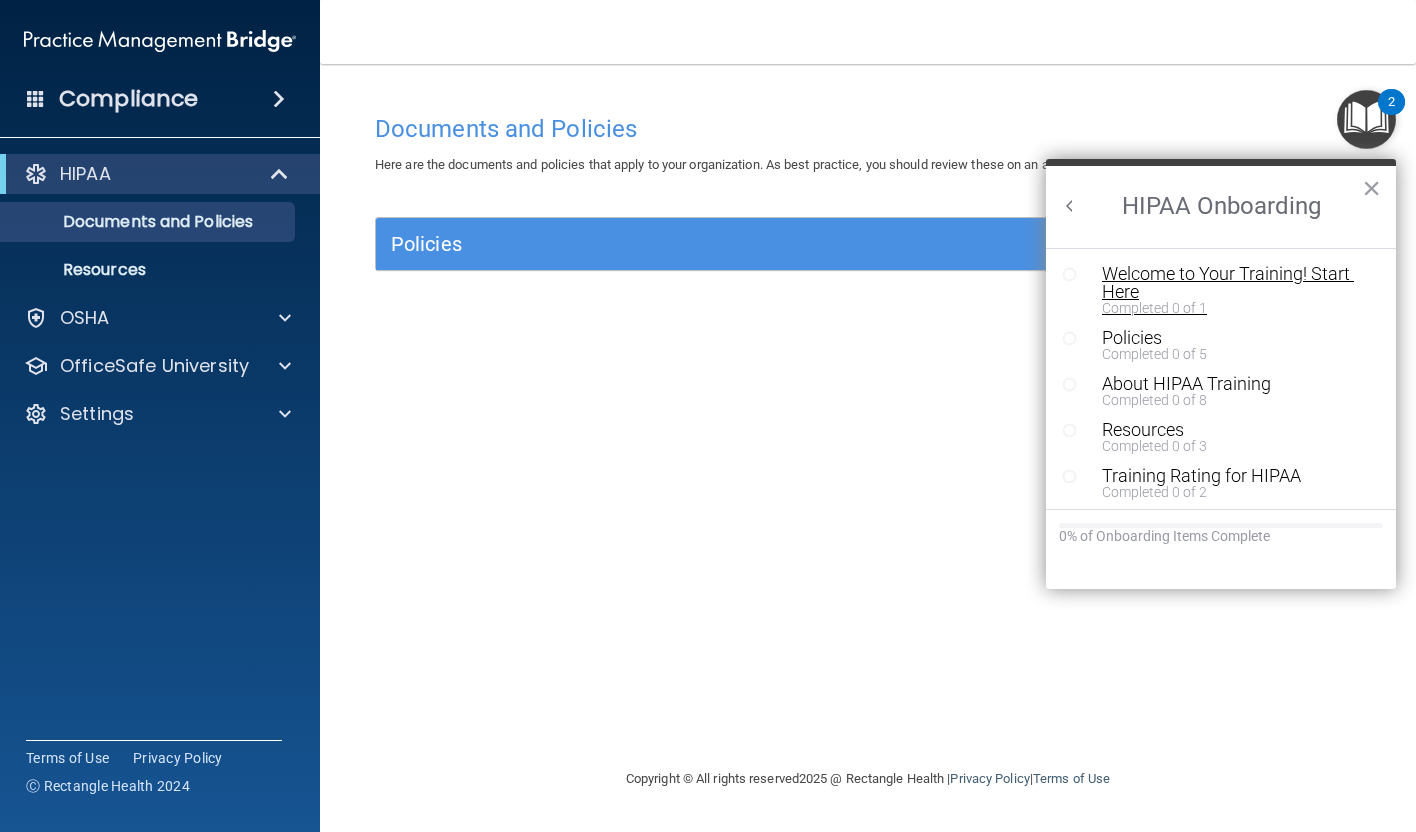 click on "Welcome to Your Training! Start Here" at bounding box center (1236, 283) 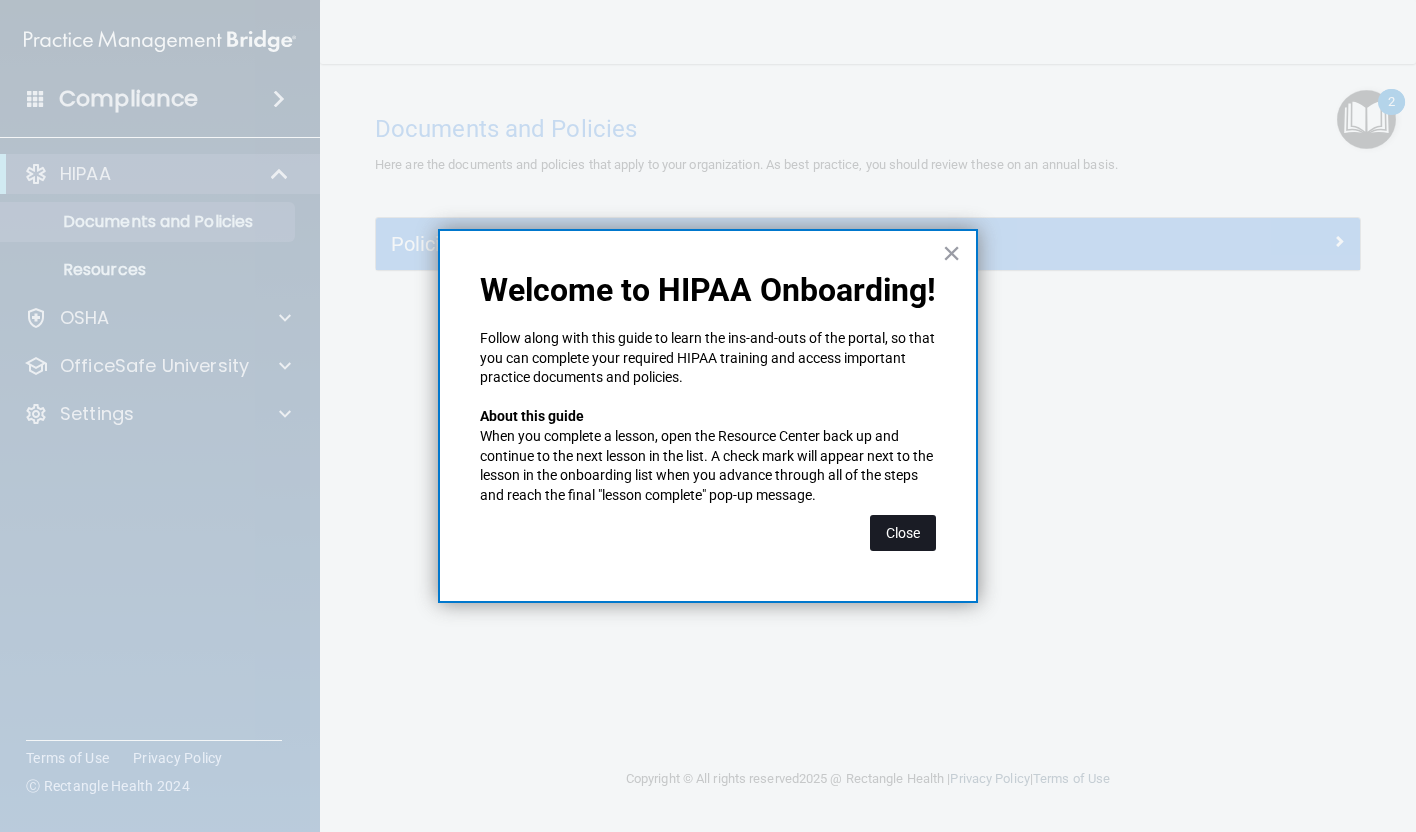 click on "Close" at bounding box center (903, 533) 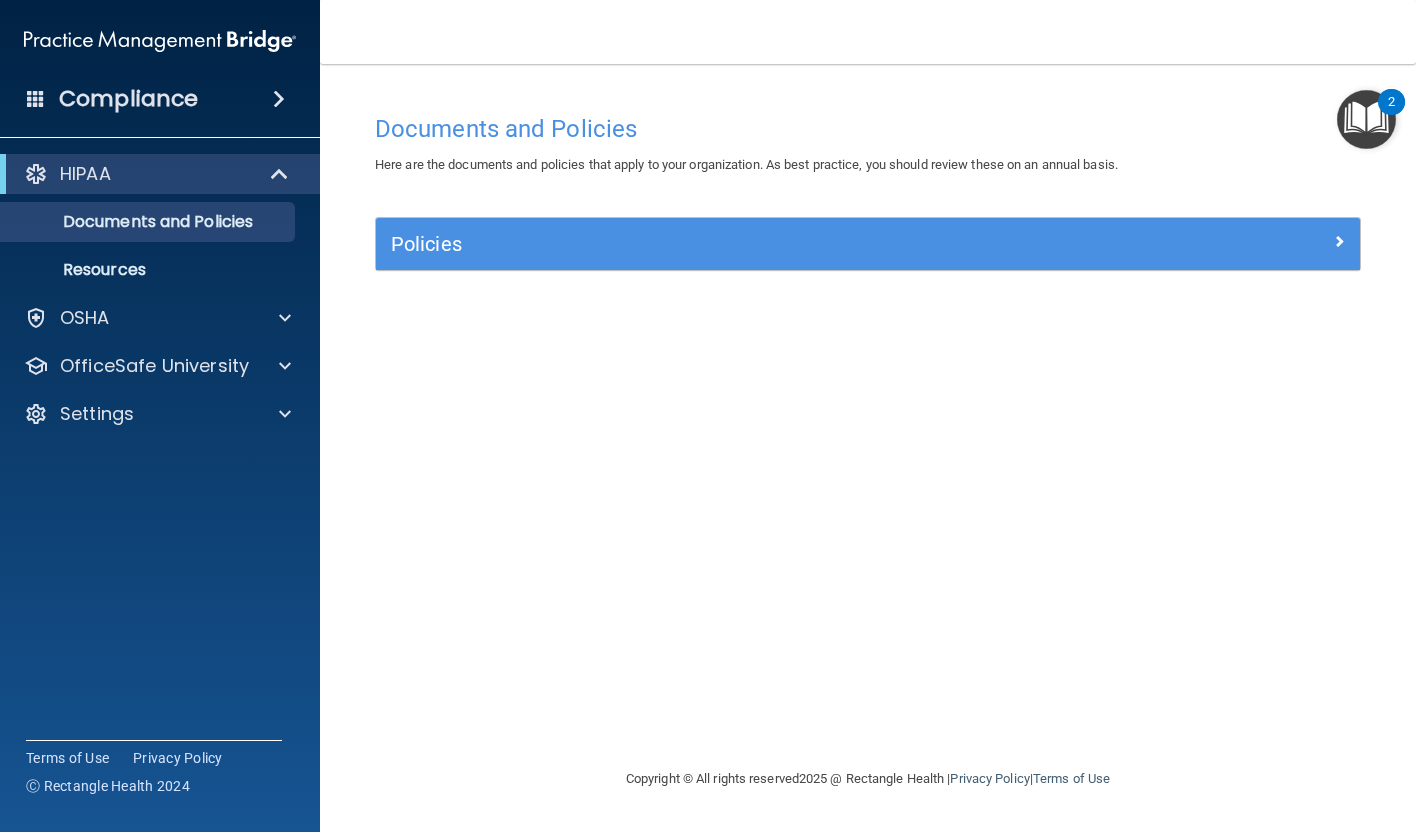 click at bounding box center [1366, 119] 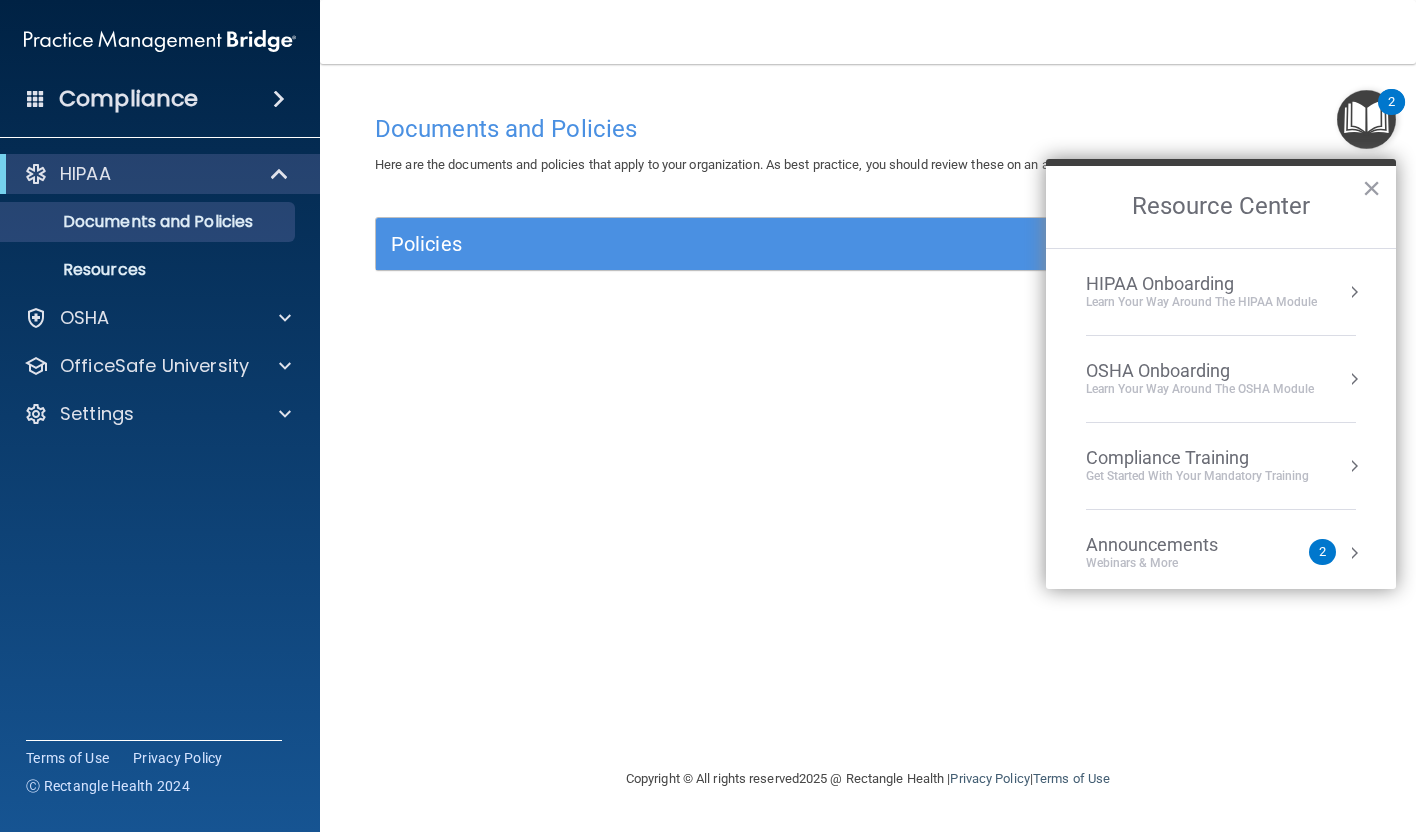 click on "HIPAA Onboarding" at bounding box center (1201, 284) 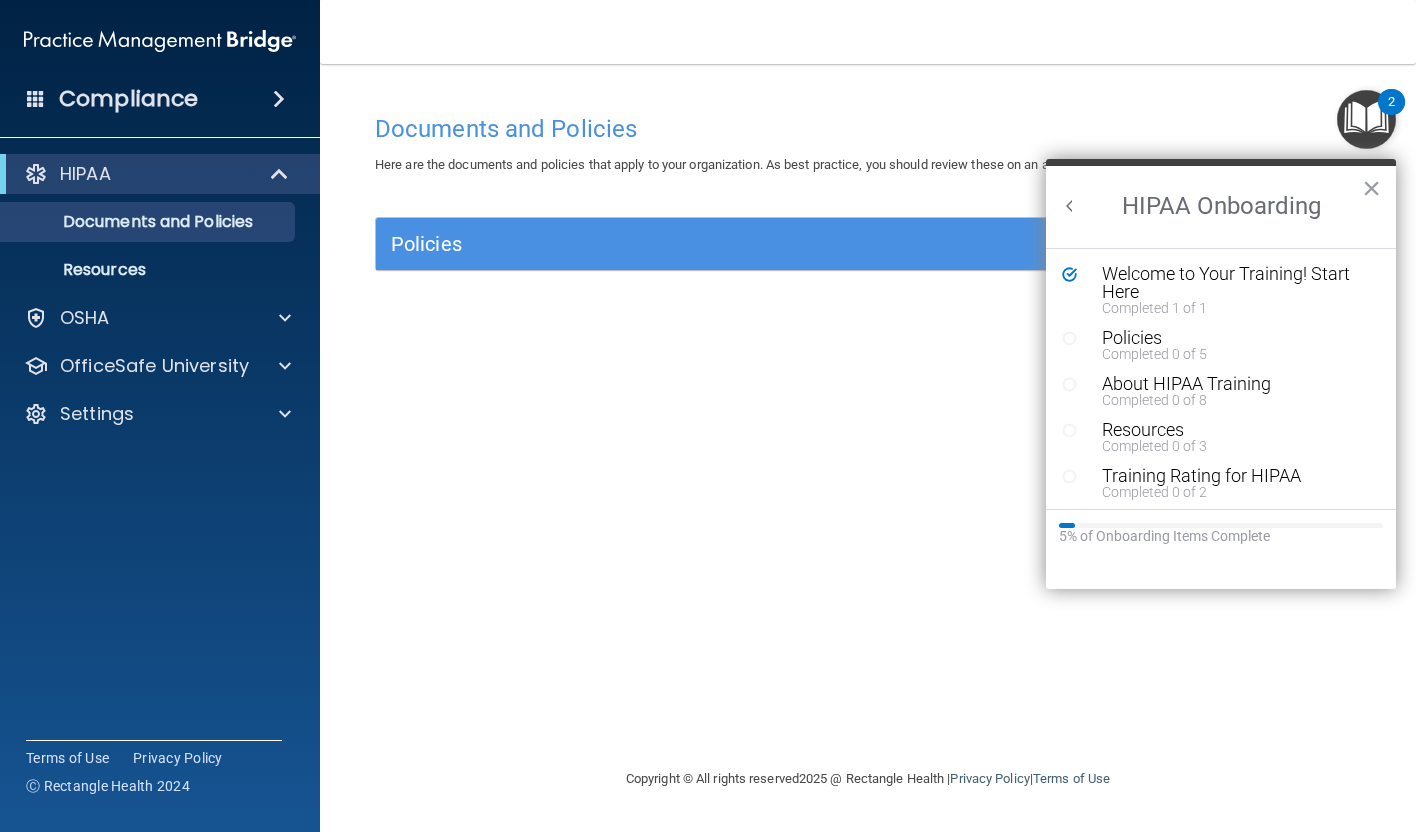 scroll, scrollTop: 0, scrollLeft: 0, axis: both 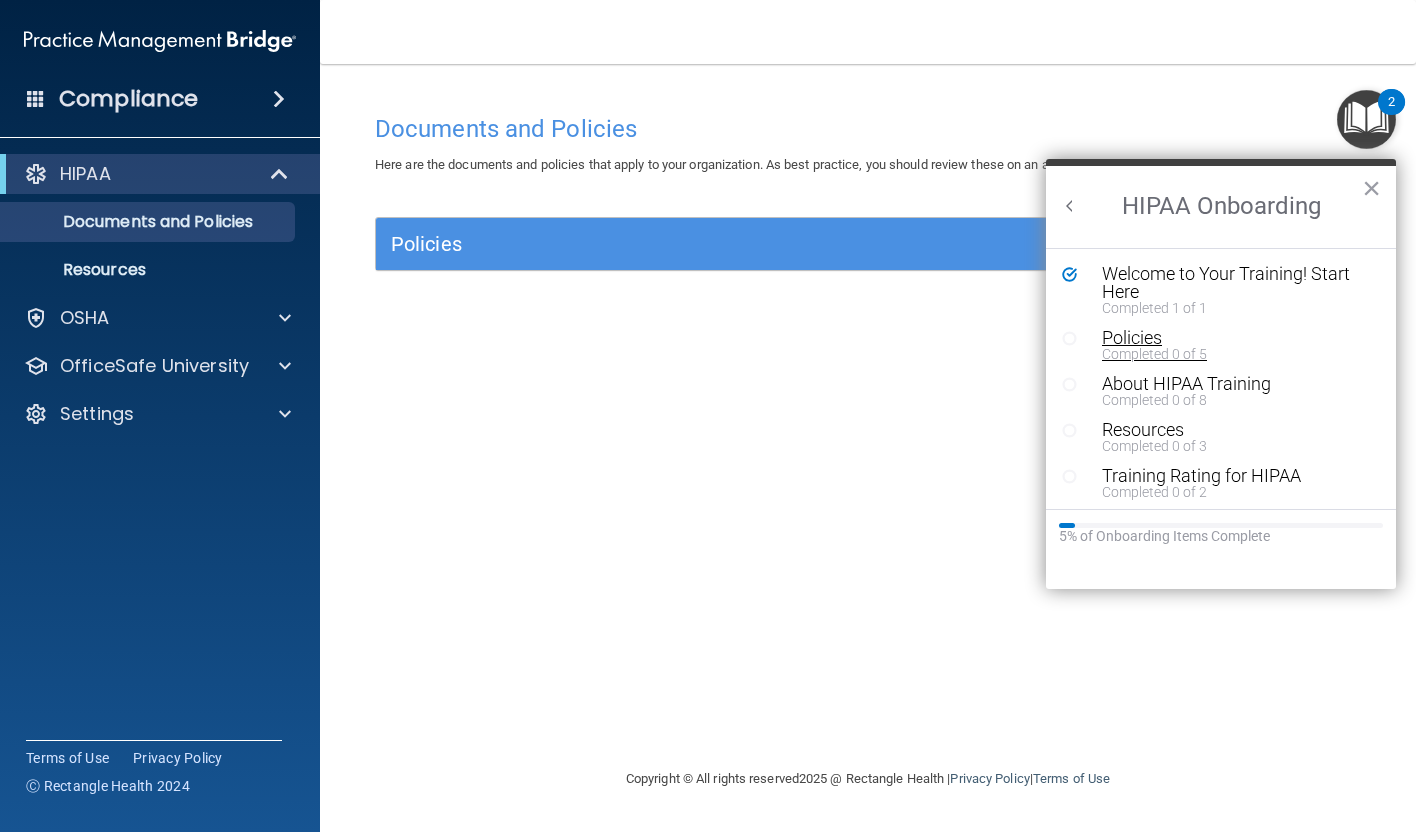 click on "Policies" at bounding box center (1236, 338) 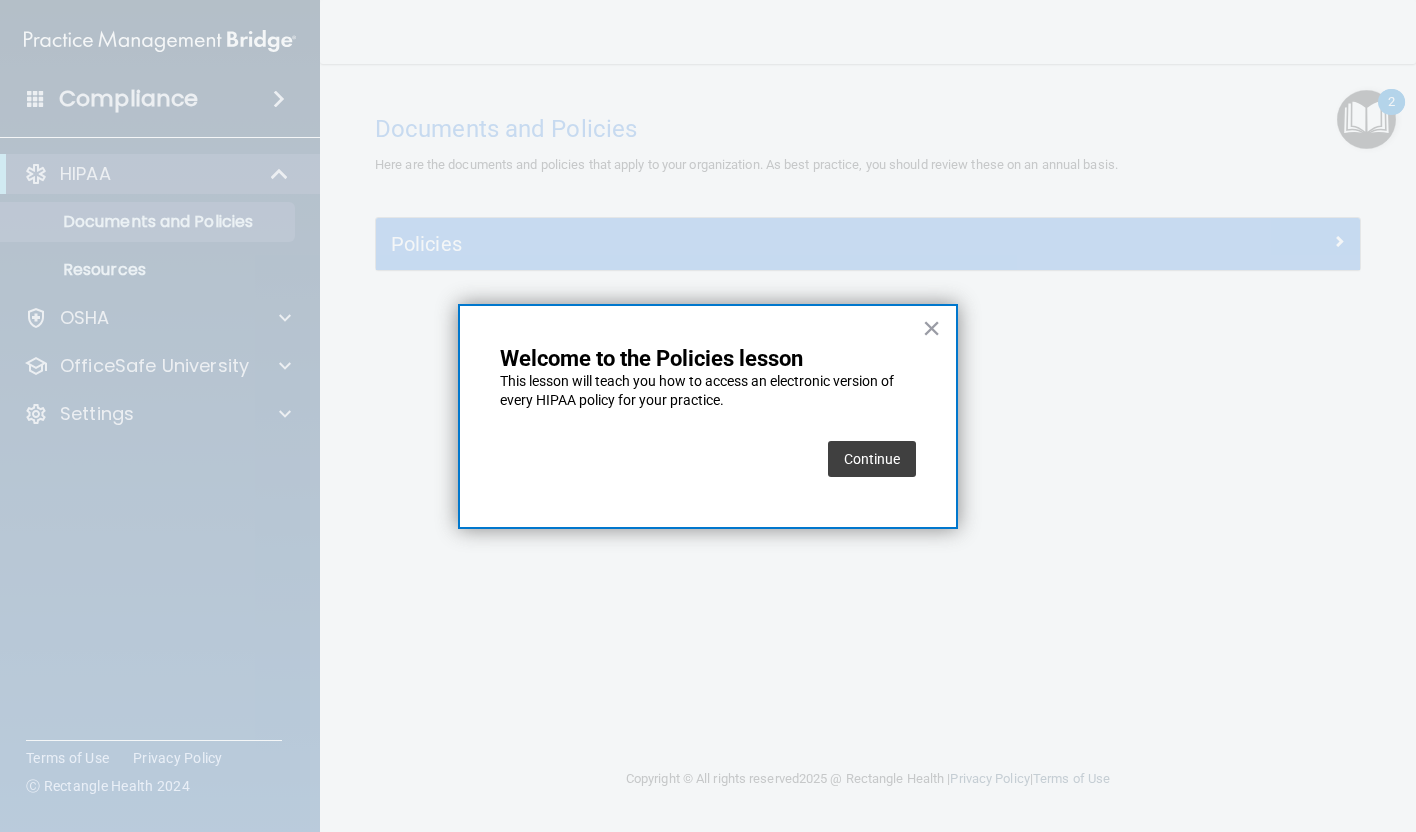 click on "Continue" at bounding box center [872, 459] 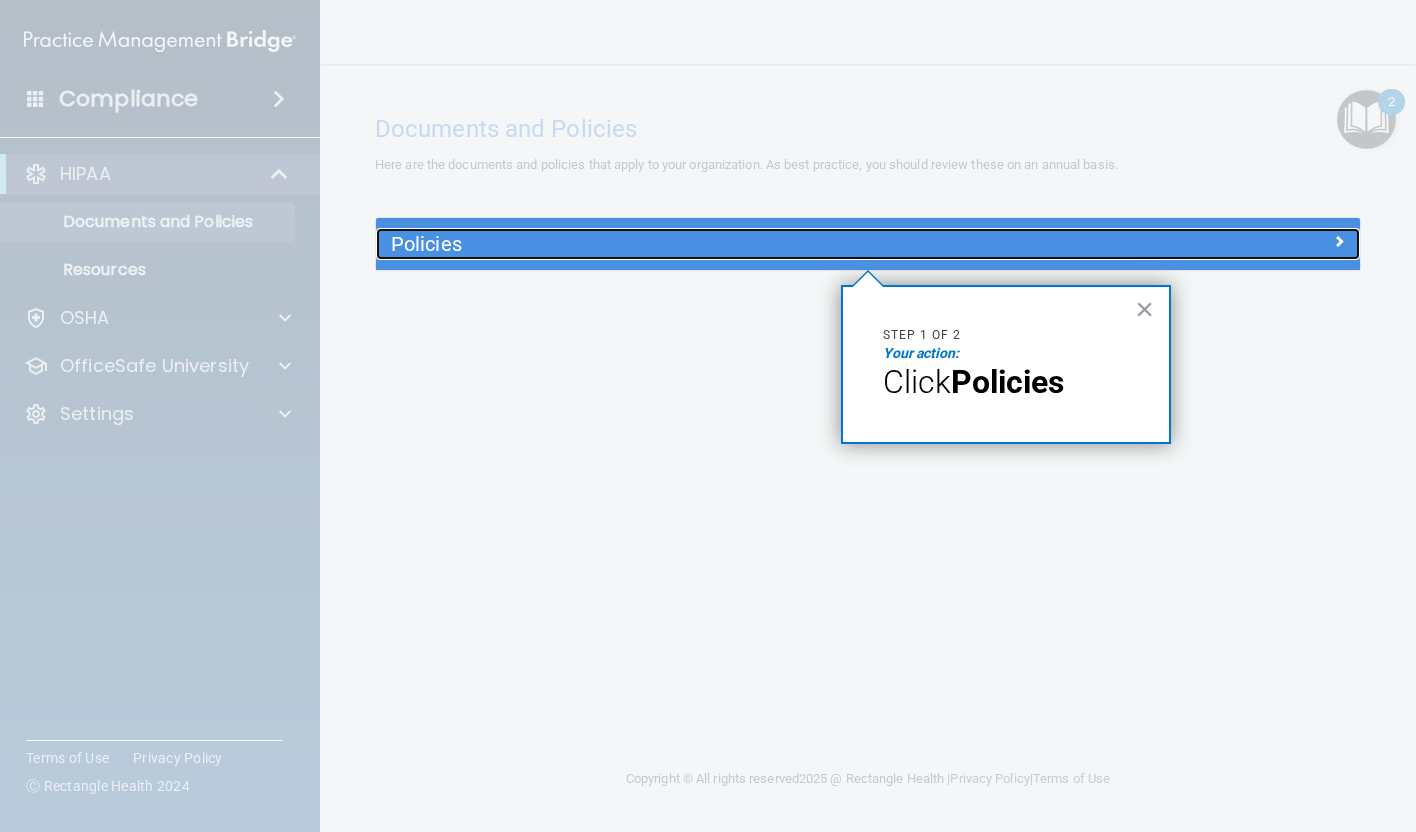 click on "Policies" at bounding box center [745, 244] 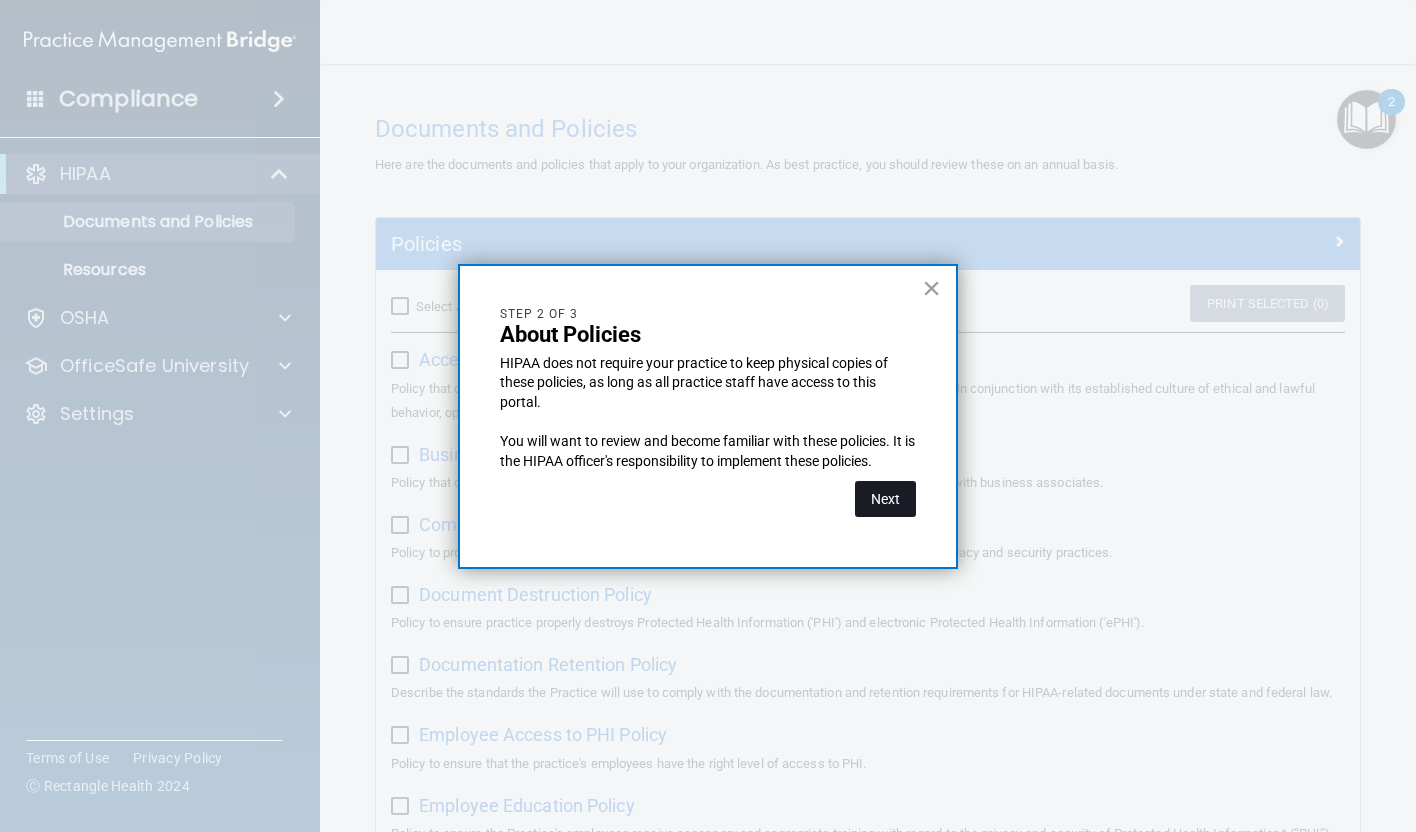 click on "Next" at bounding box center [885, 499] 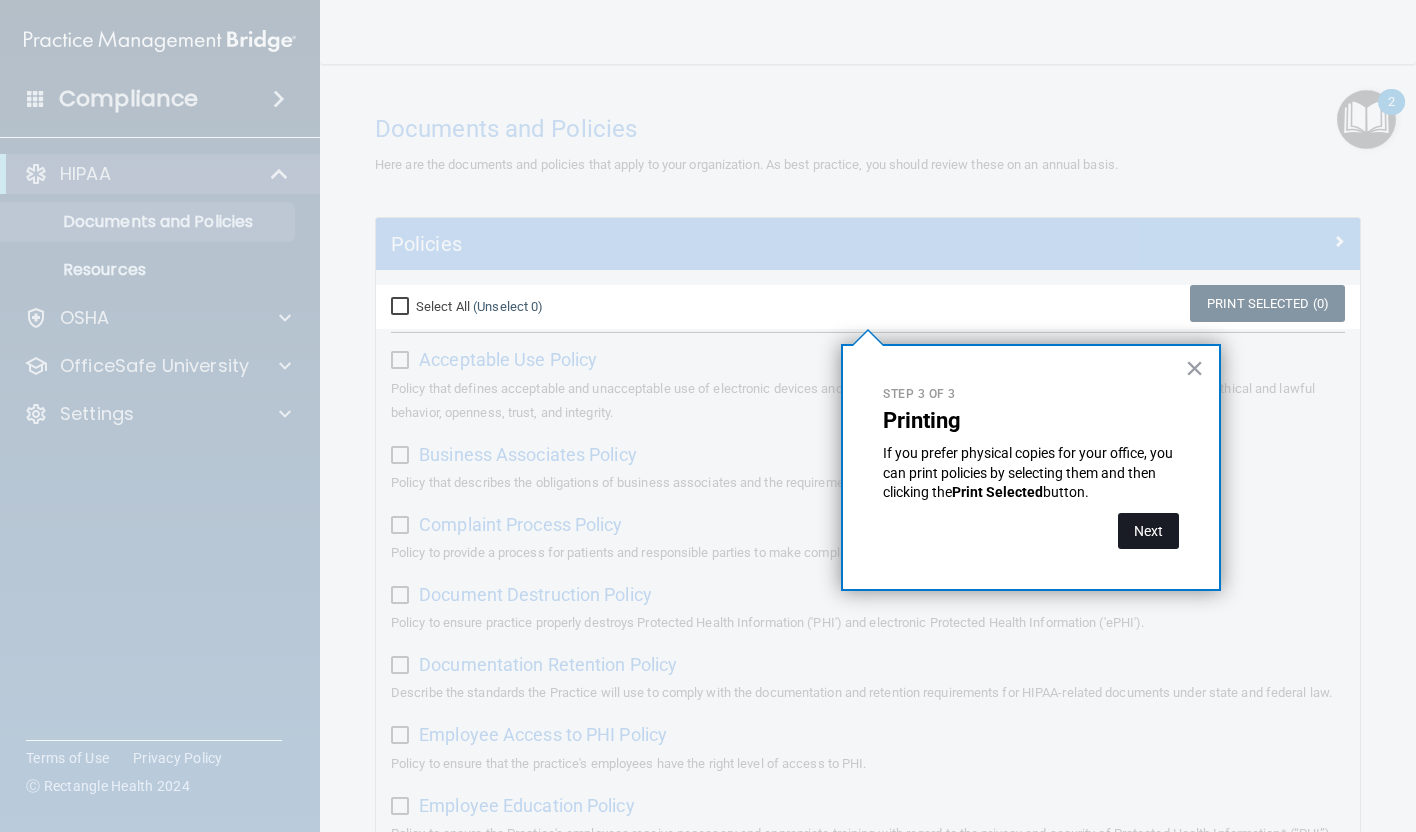 click on "Next" at bounding box center [1148, 531] 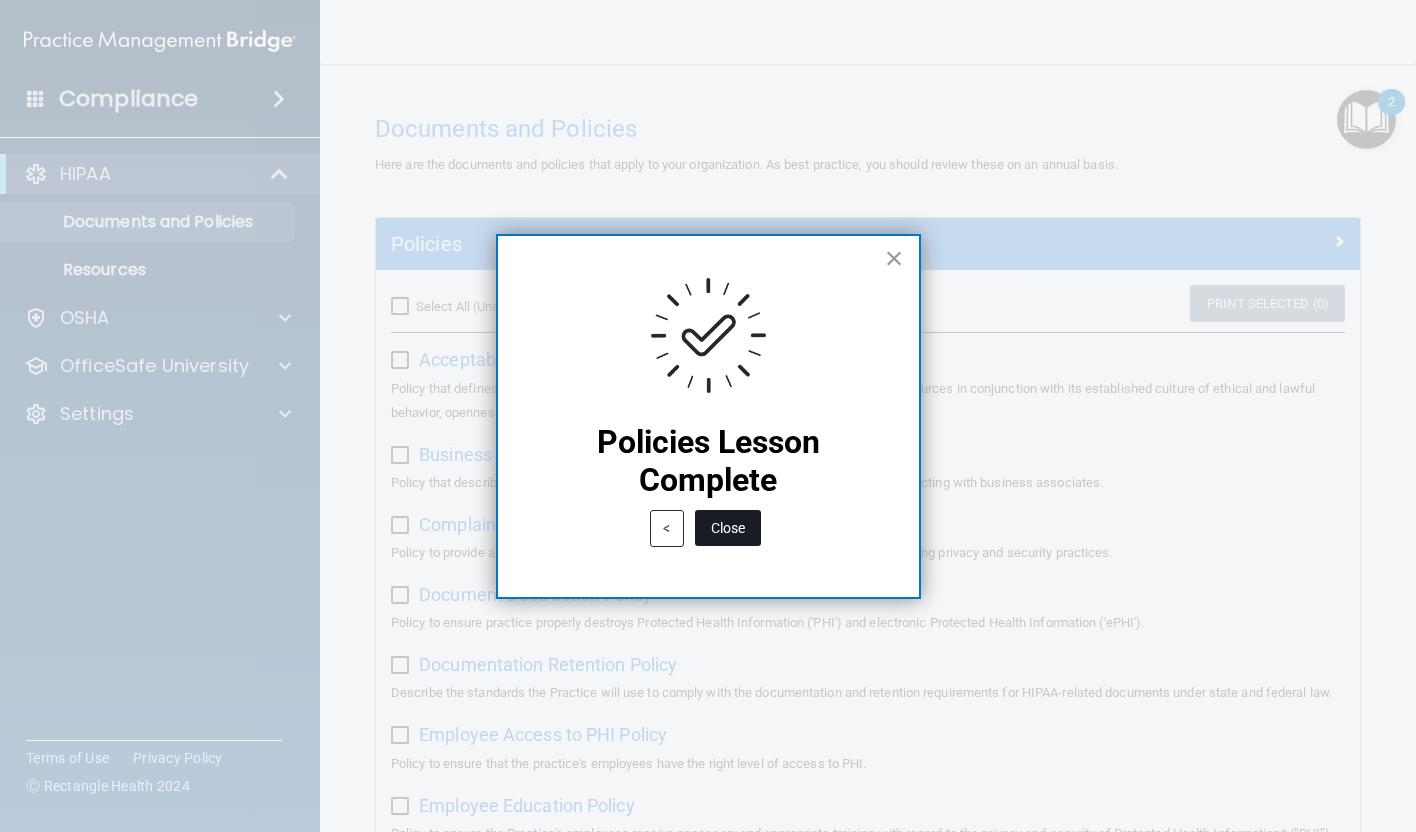 click on "Close" at bounding box center (728, 528) 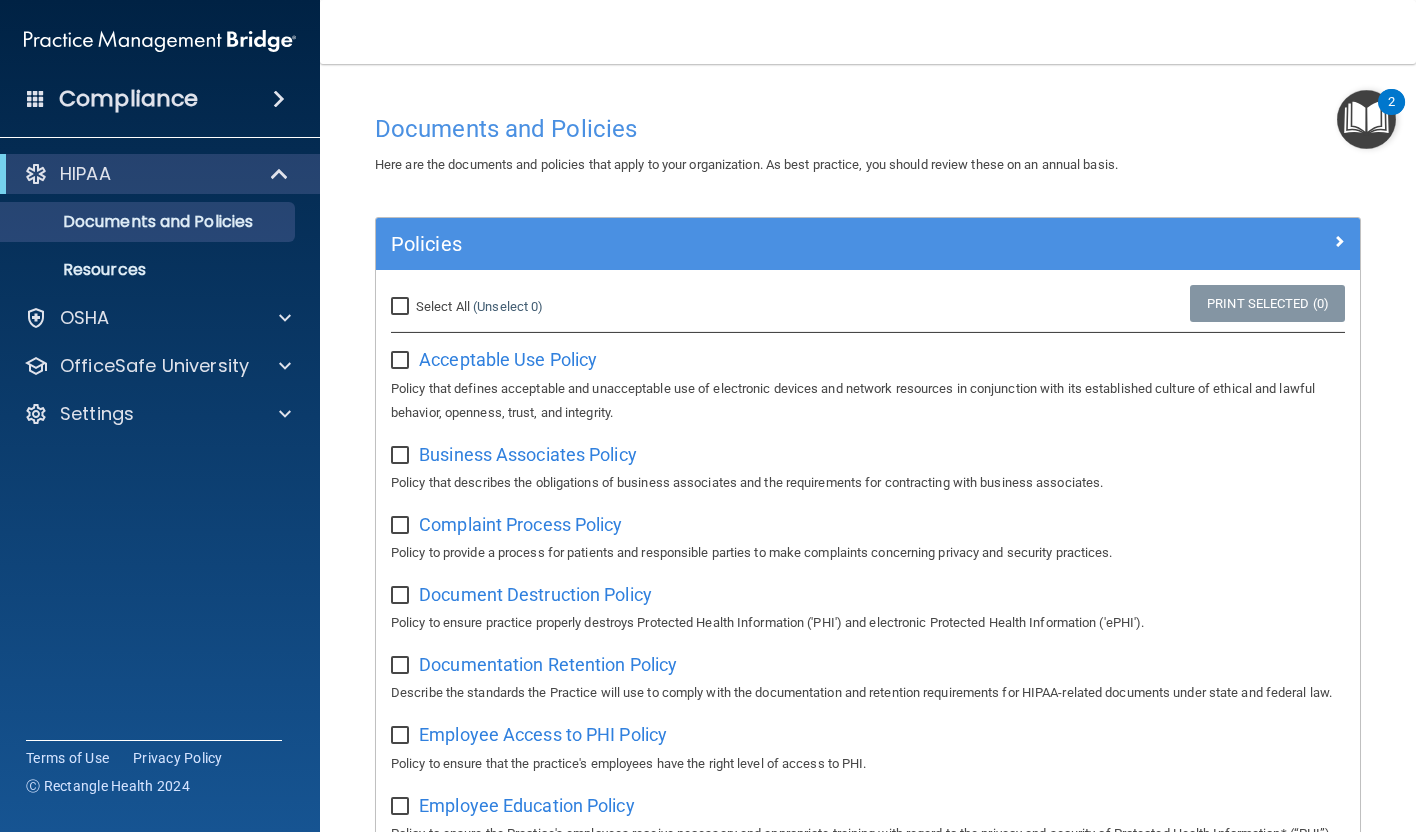 click at bounding box center (1366, 119) 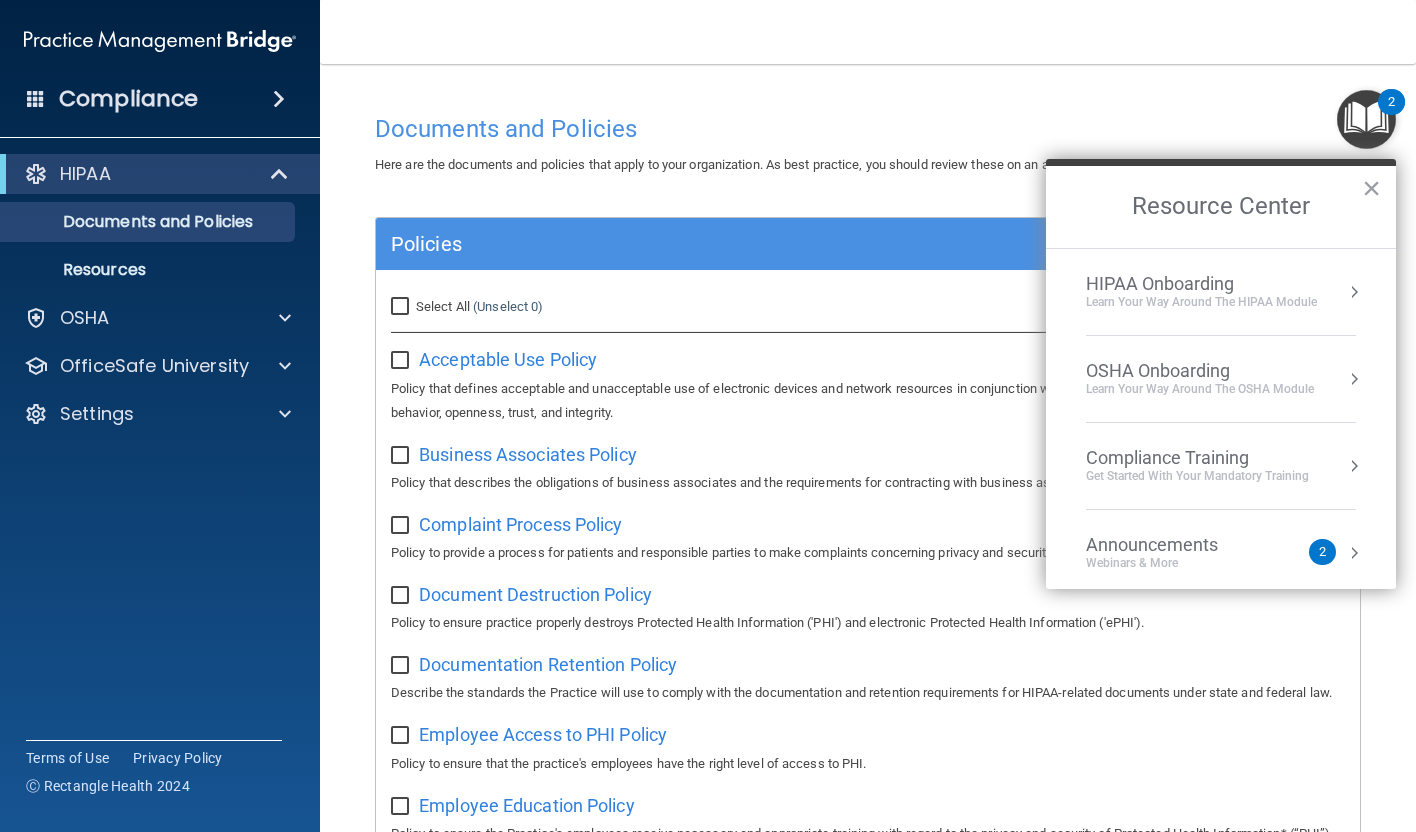 click on "Learn Your Way around the HIPAA module" at bounding box center [1201, 302] 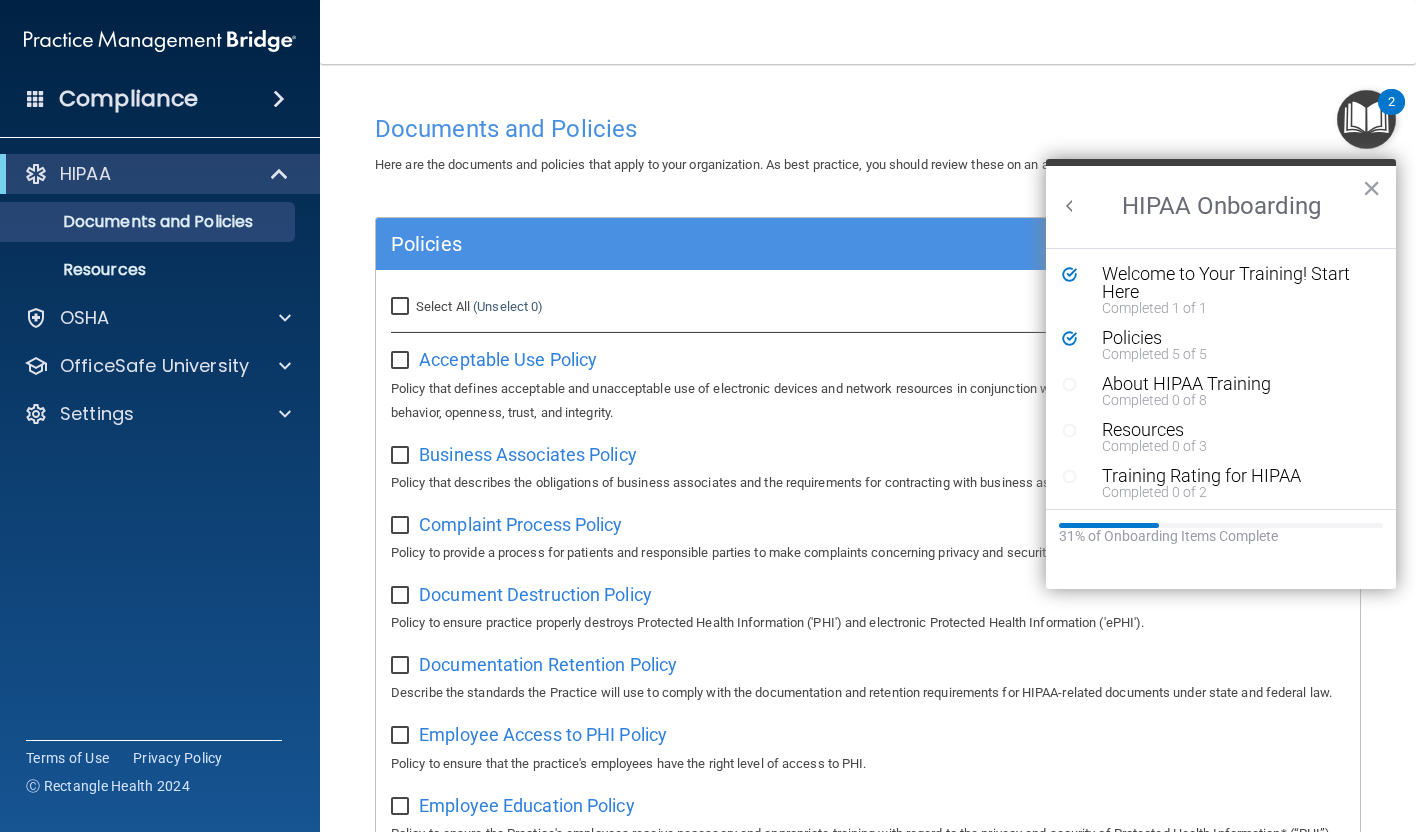 scroll, scrollTop: 0, scrollLeft: 0, axis: both 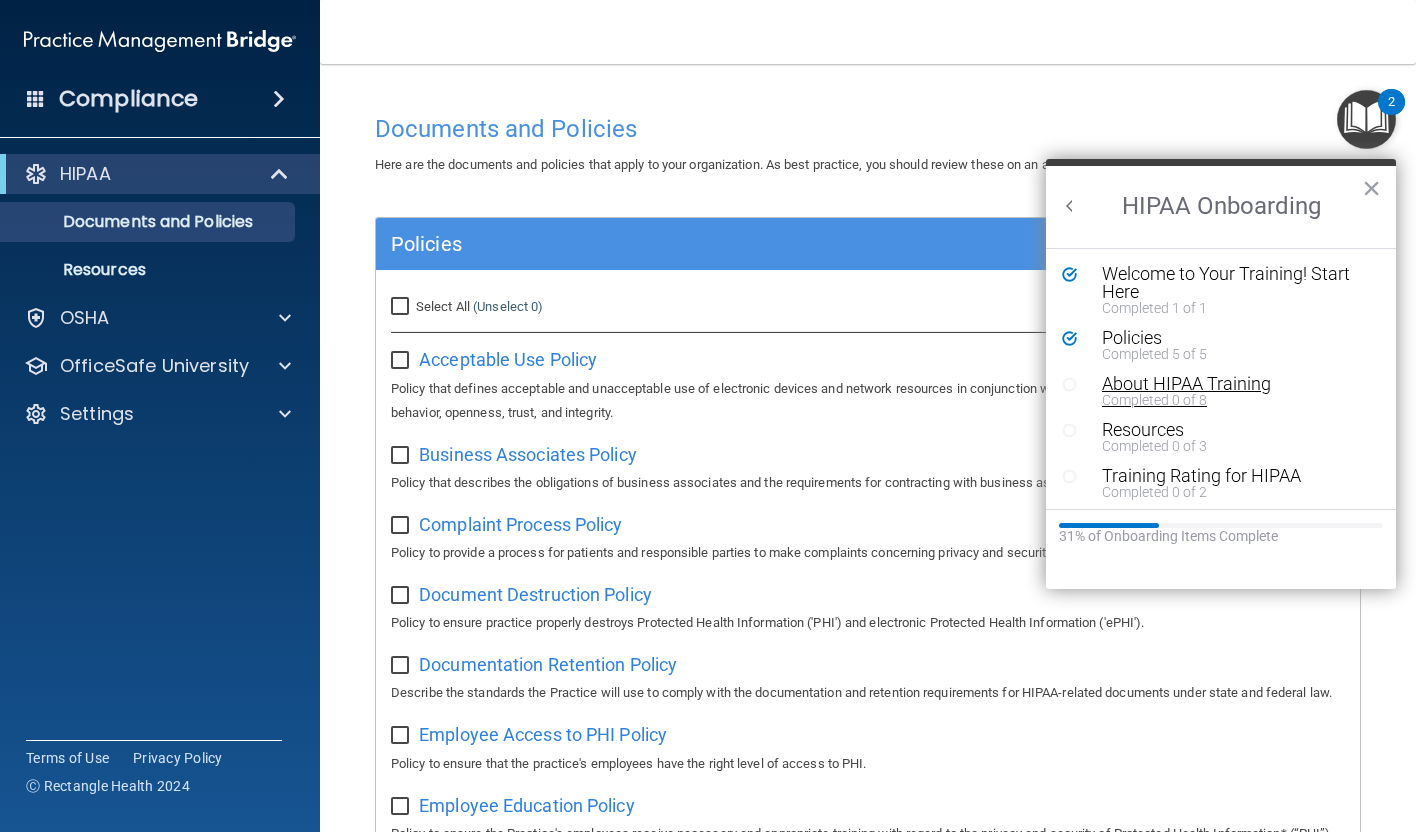 click on "About HIPAA Training" at bounding box center [1236, 384] 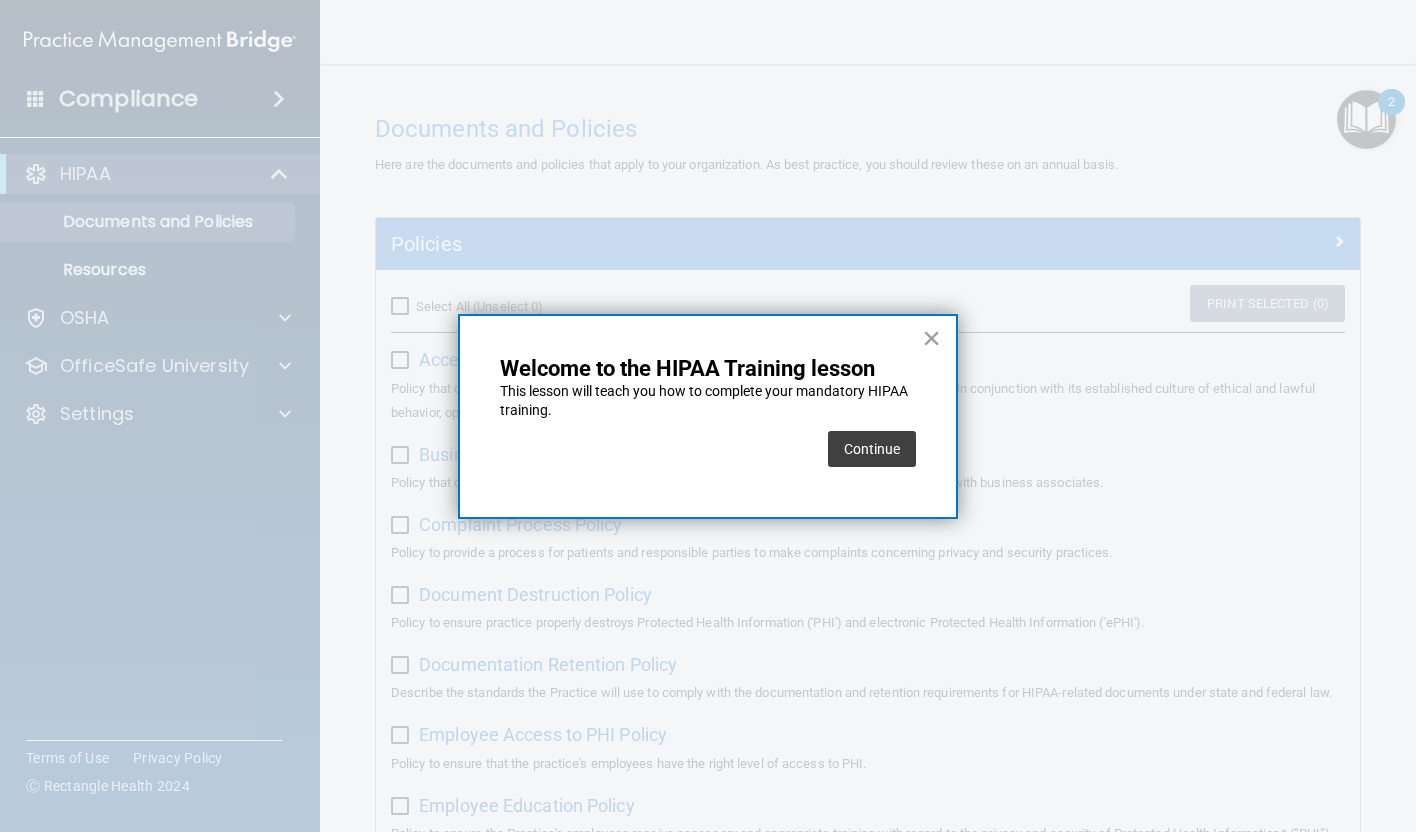click on "Continue" at bounding box center [872, 449] 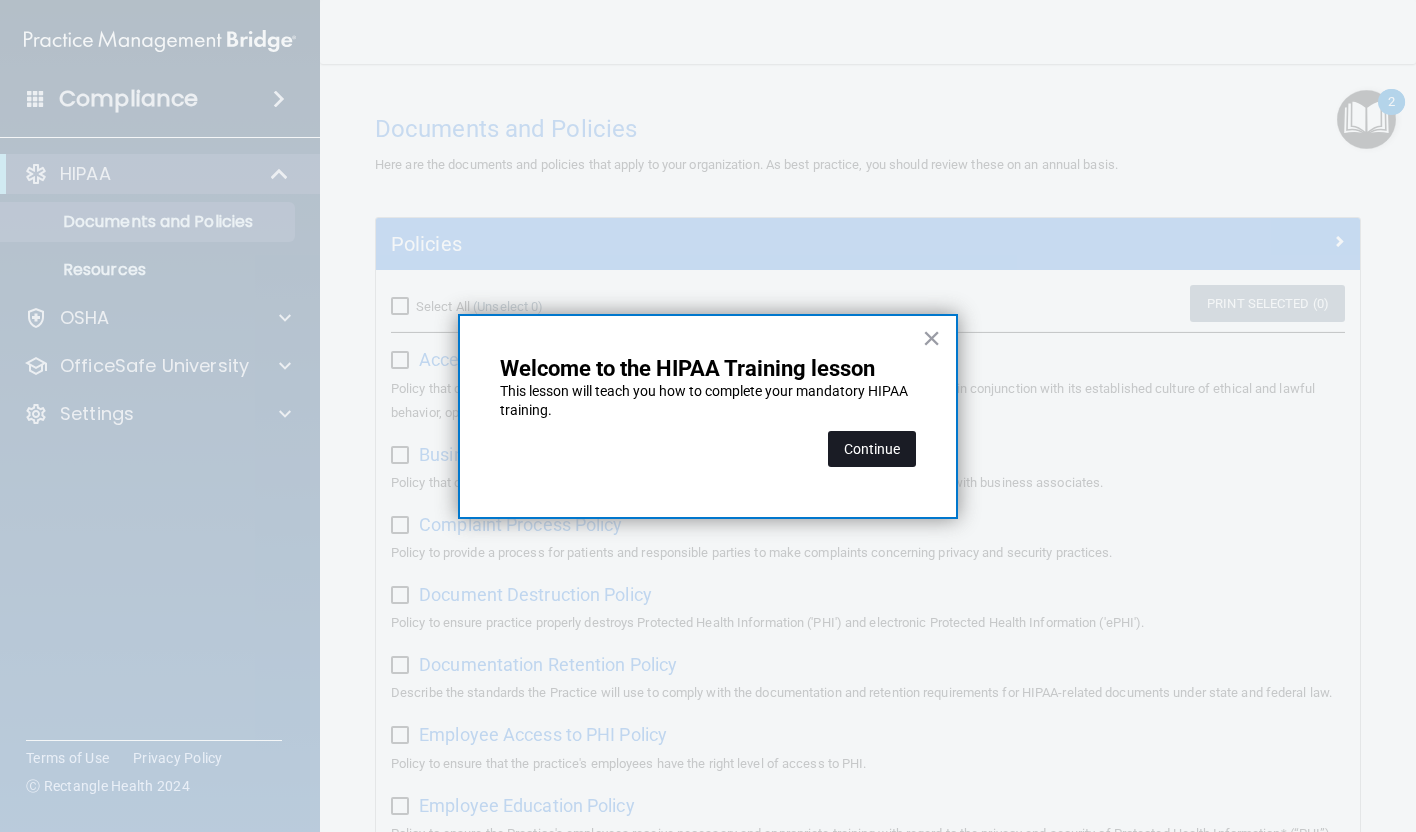 click on "Continue" at bounding box center (872, 449) 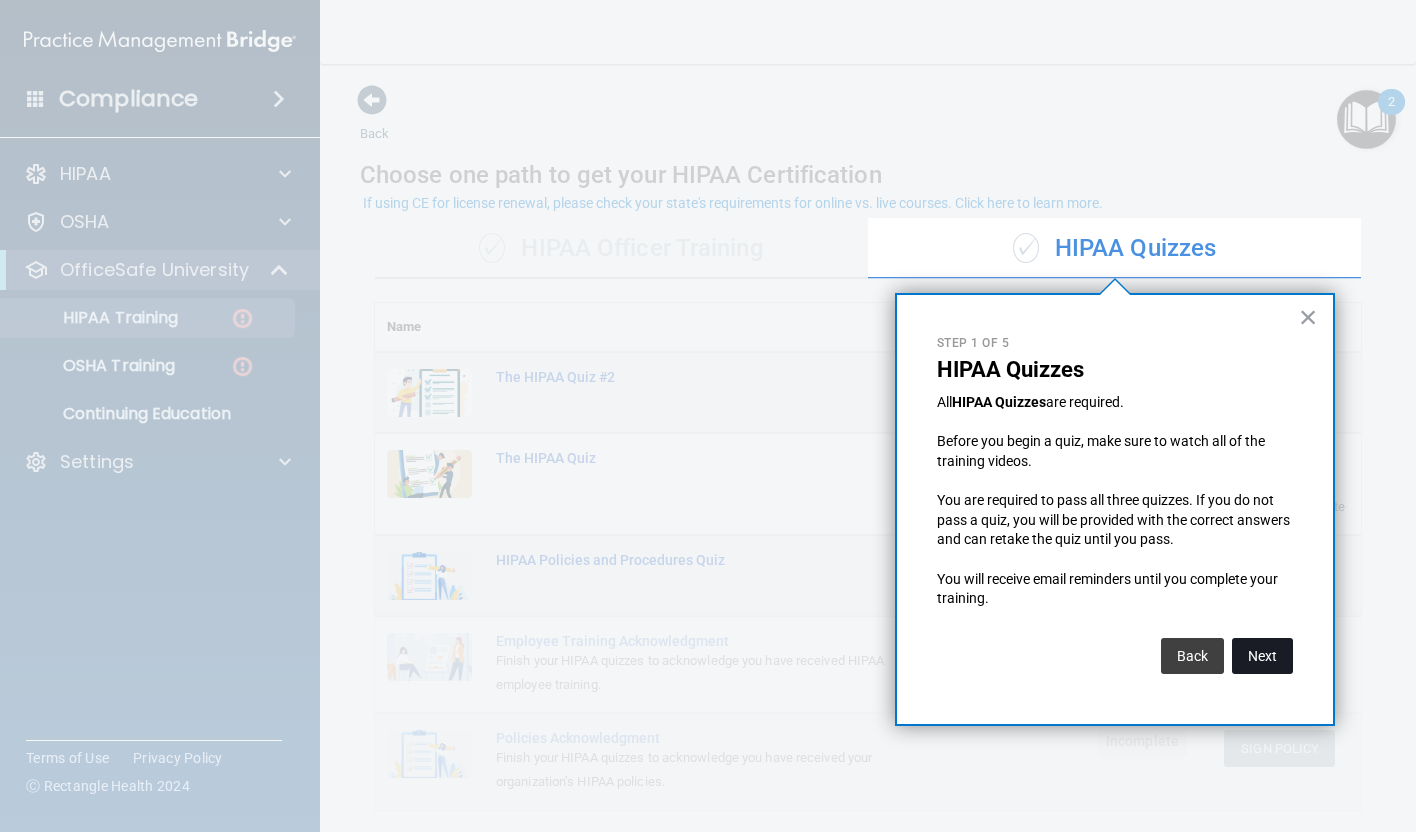 click on "Next" at bounding box center [1262, 656] 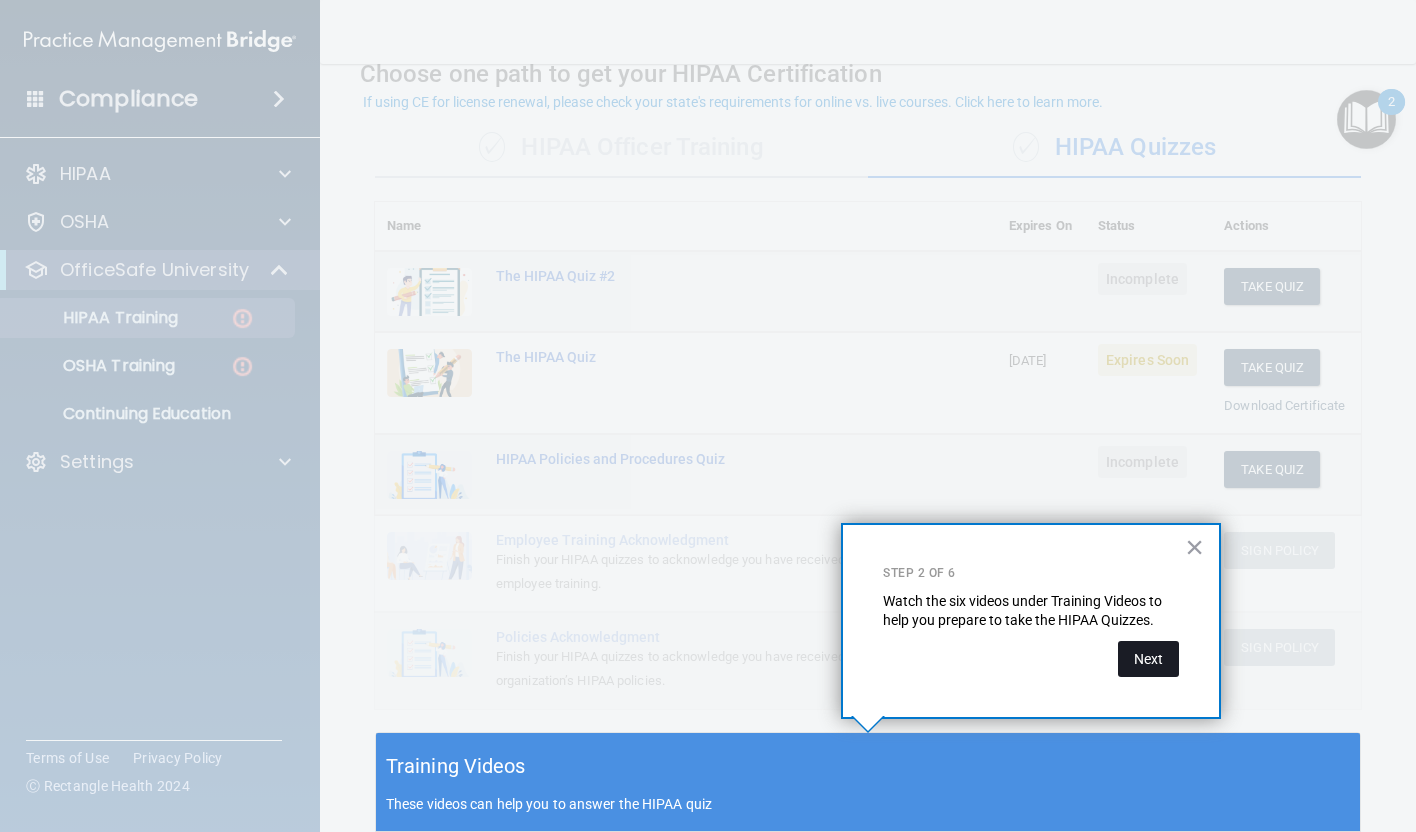 click on "Next" at bounding box center (1148, 659) 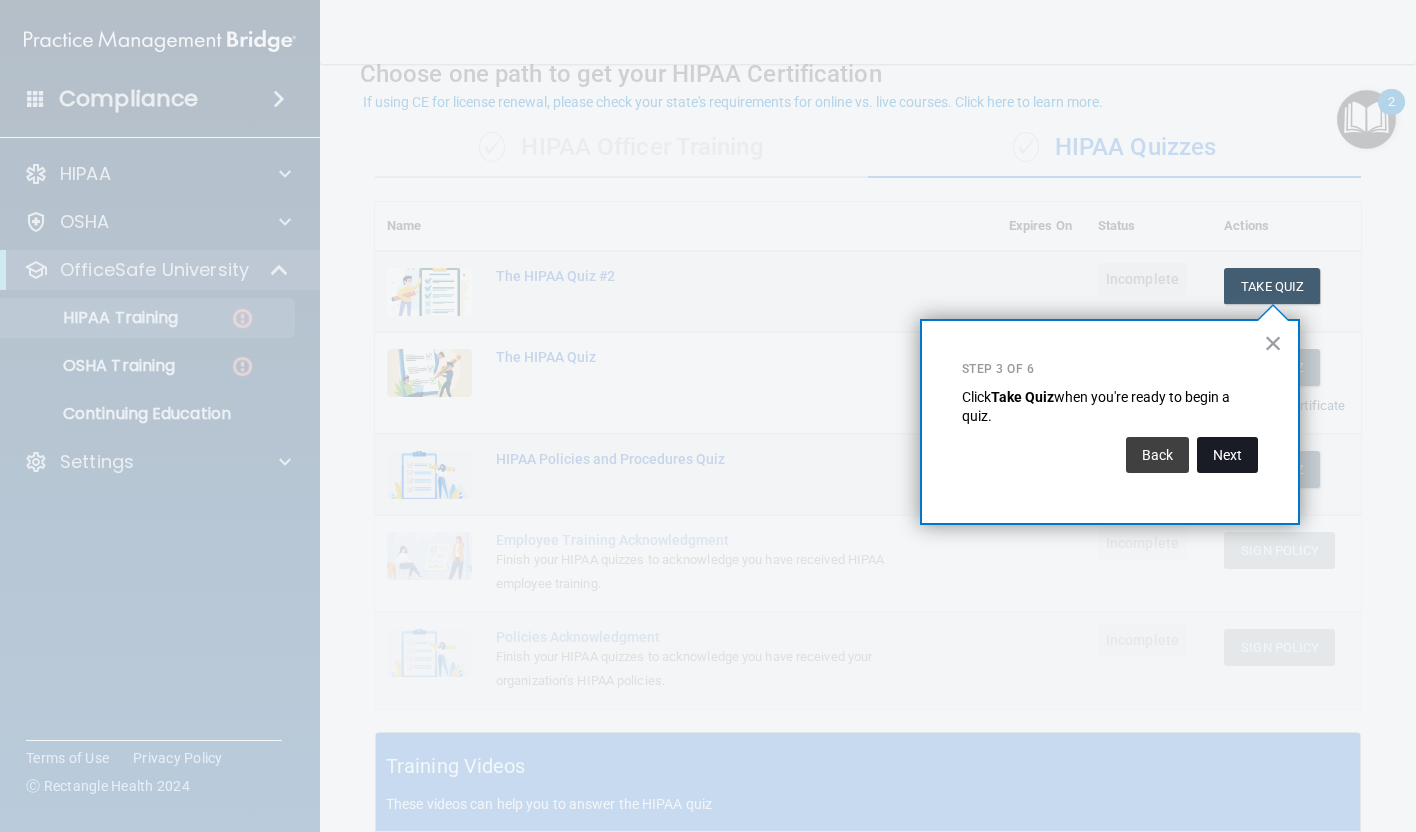 click on "Next" at bounding box center [1227, 455] 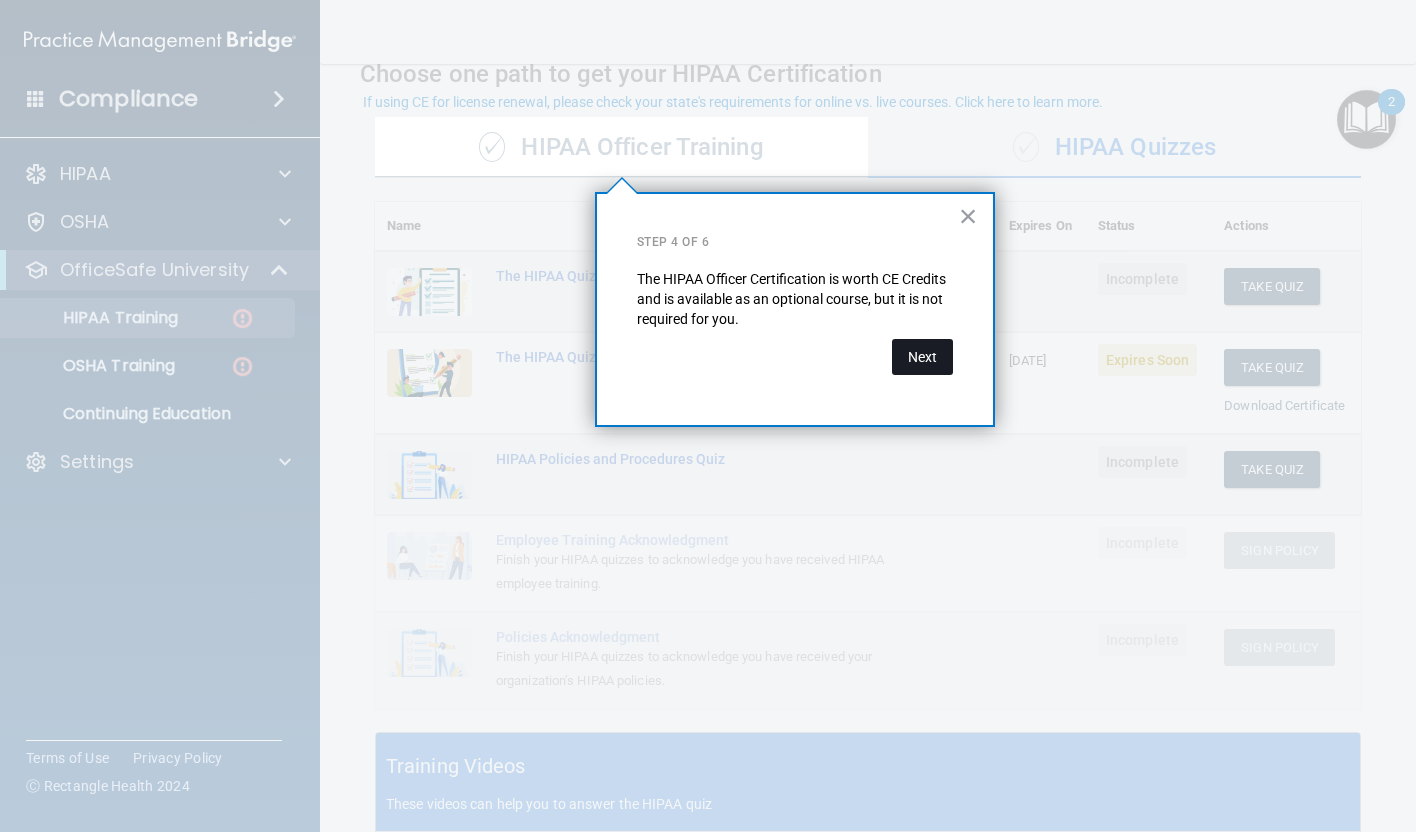 click on "Next" at bounding box center (922, 357) 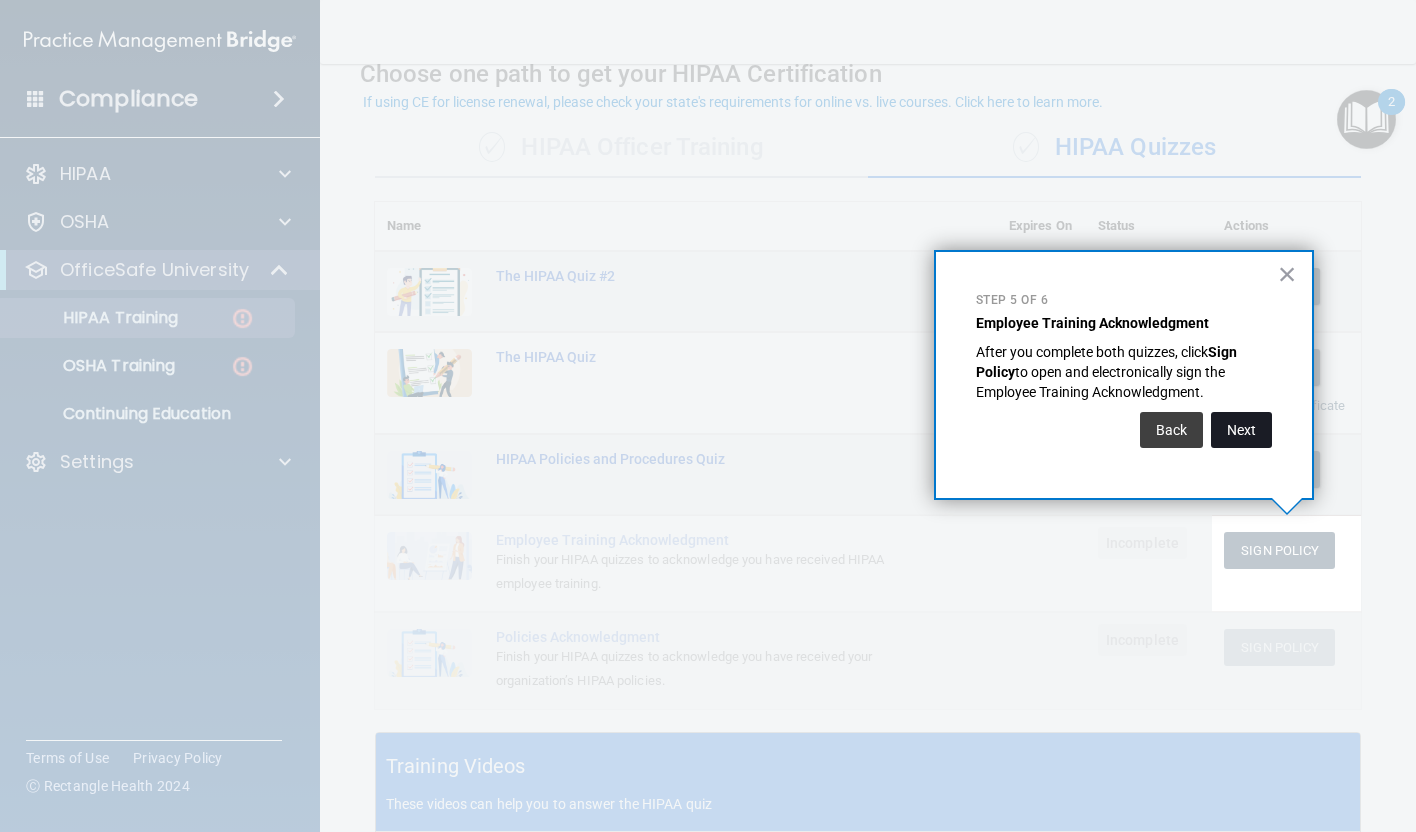 click on "Next" at bounding box center (1241, 430) 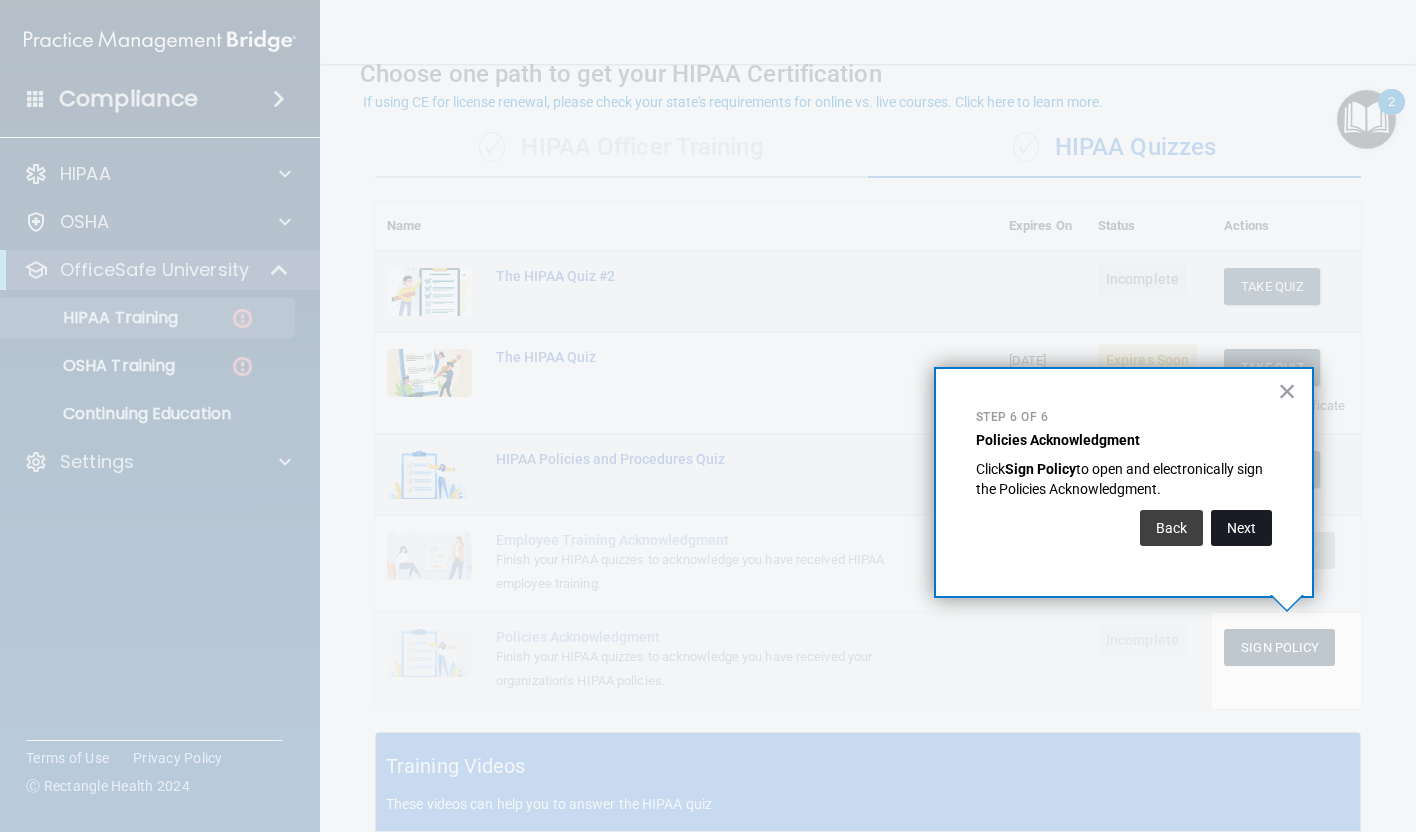 click on "Next" at bounding box center [1241, 528] 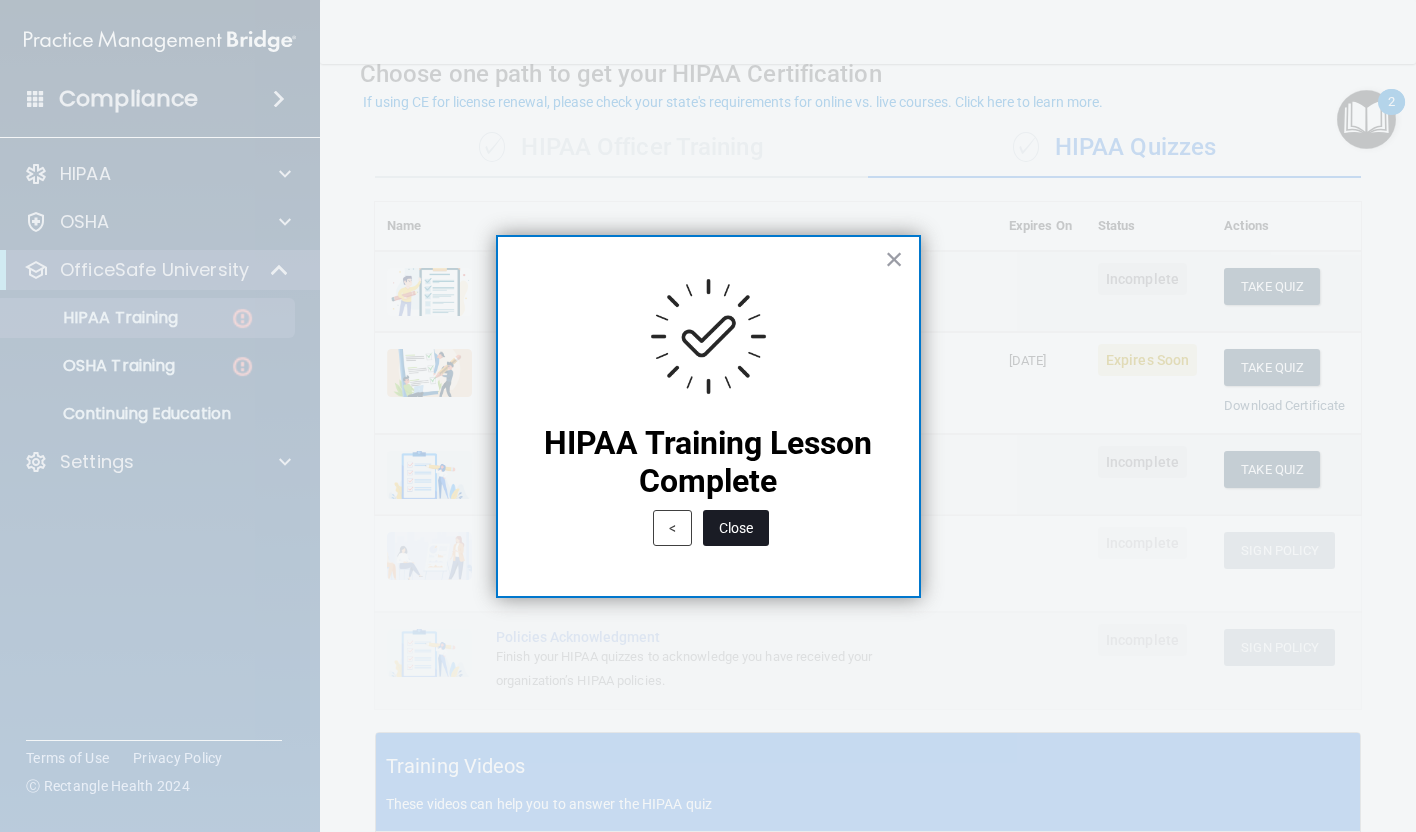 click on "Close" at bounding box center [736, 528] 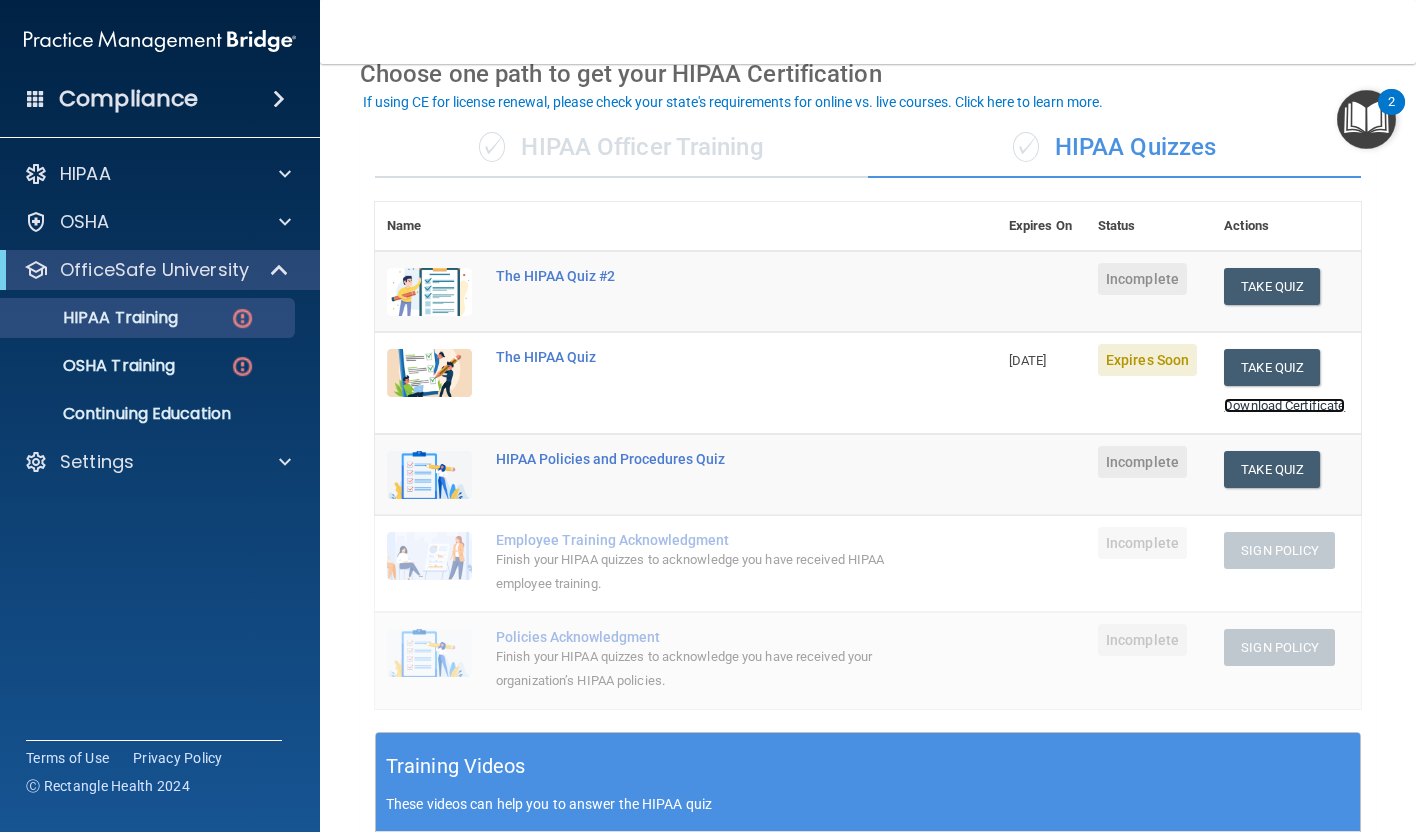 click on "Download Certificate" at bounding box center [1284, 405] 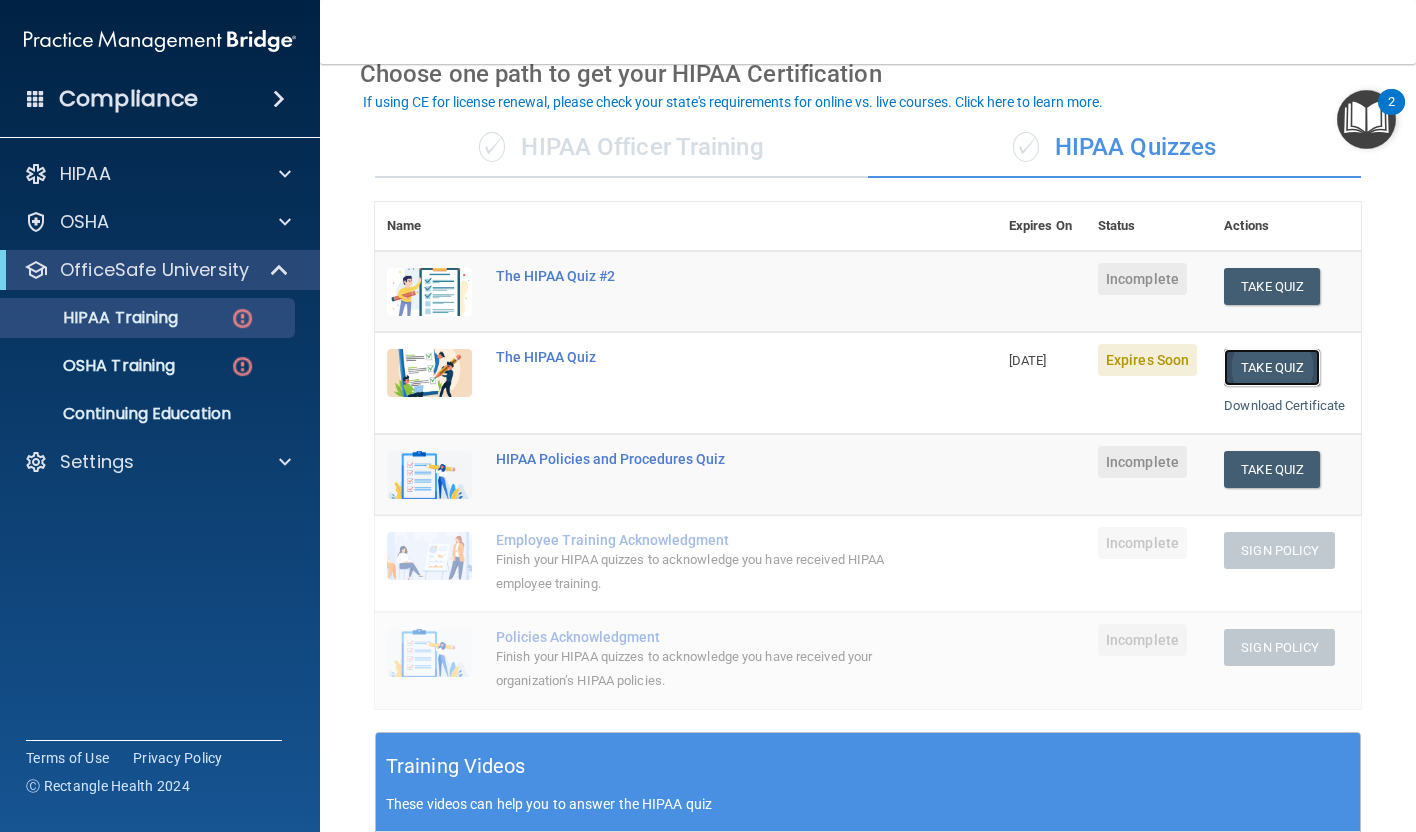 click on "Take Quiz" at bounding box center [1272, 367] 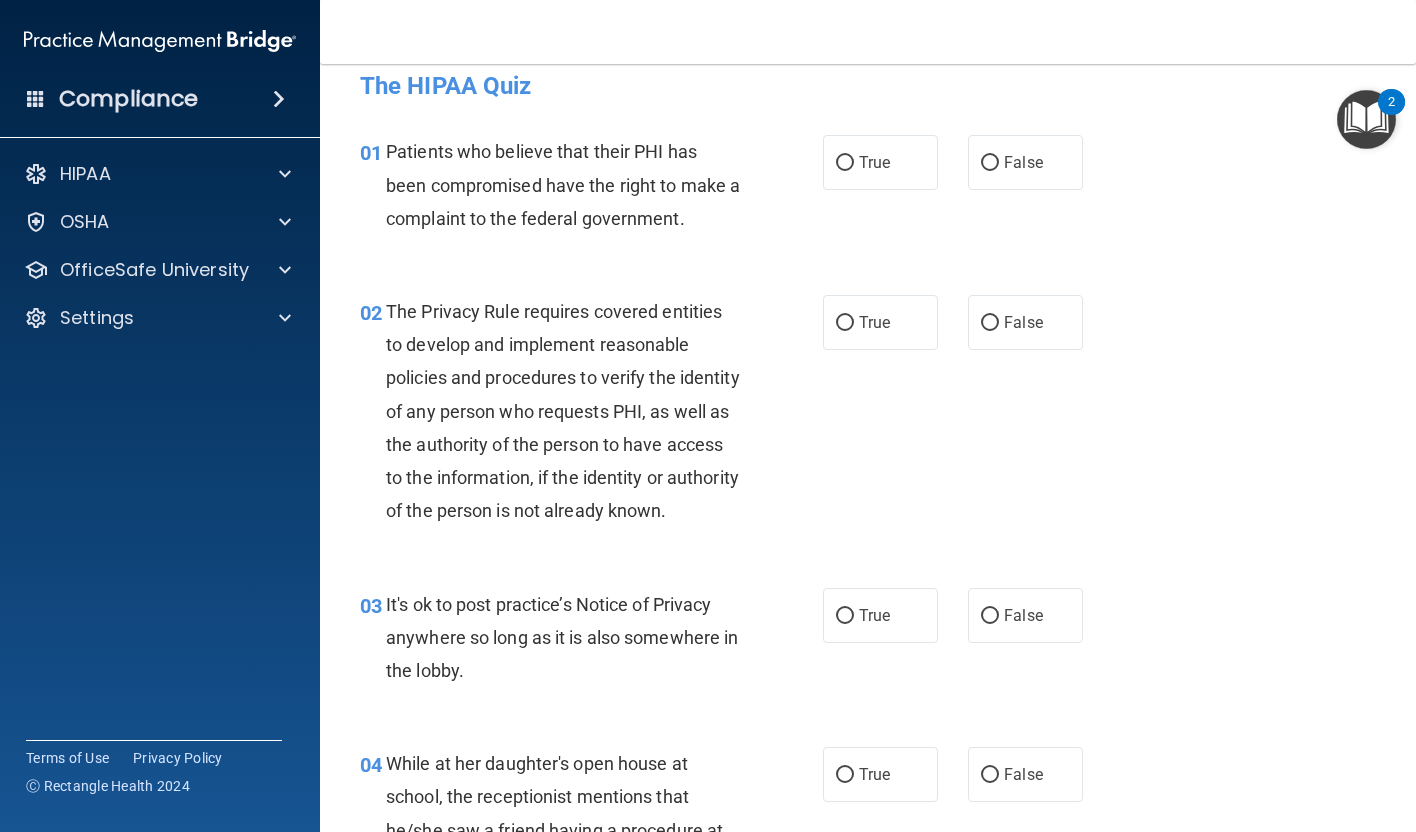 scroll, scrollTop: 25, scrollLeft: 0, axis: vertical 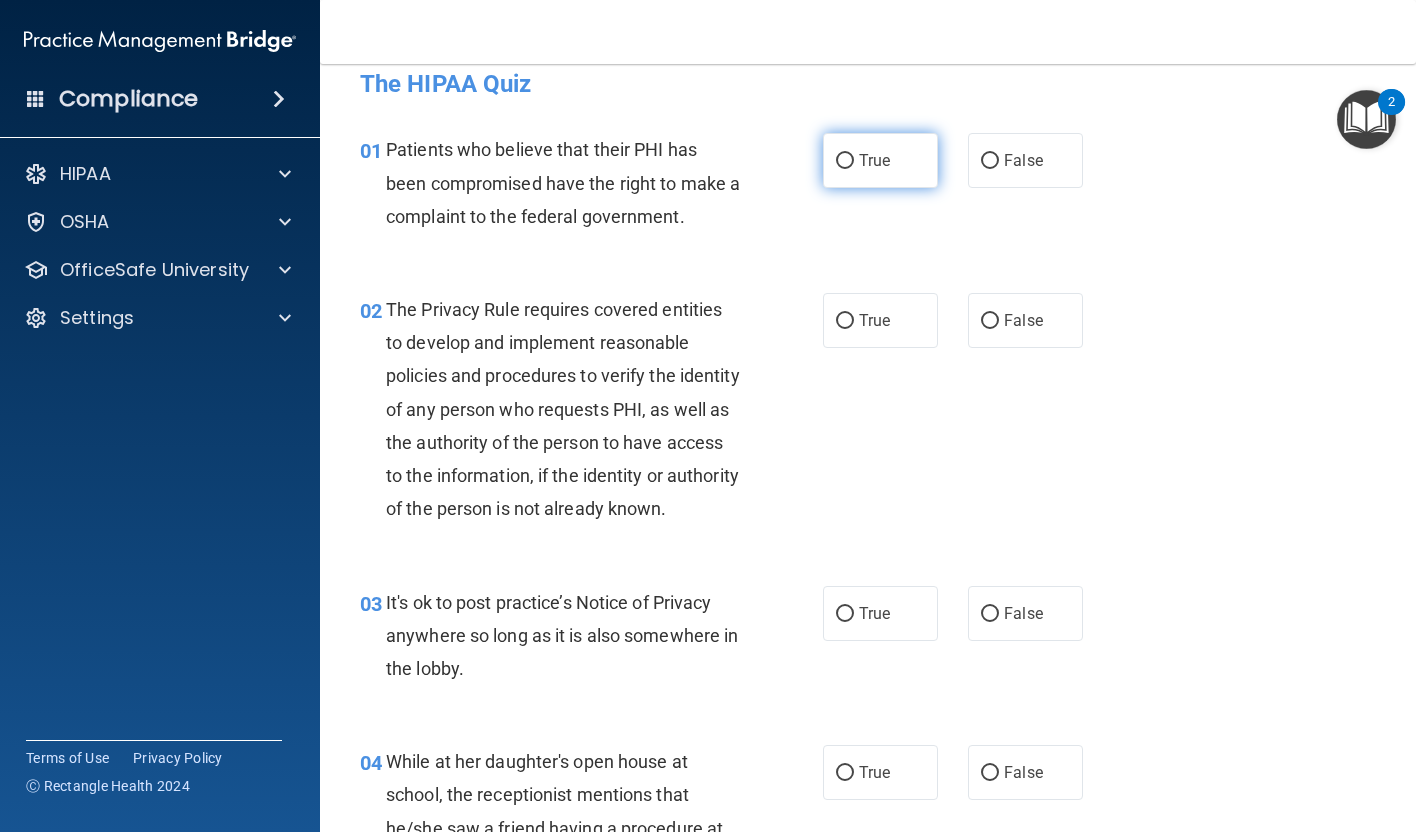 click on "True" at bounding box center (874, 160) 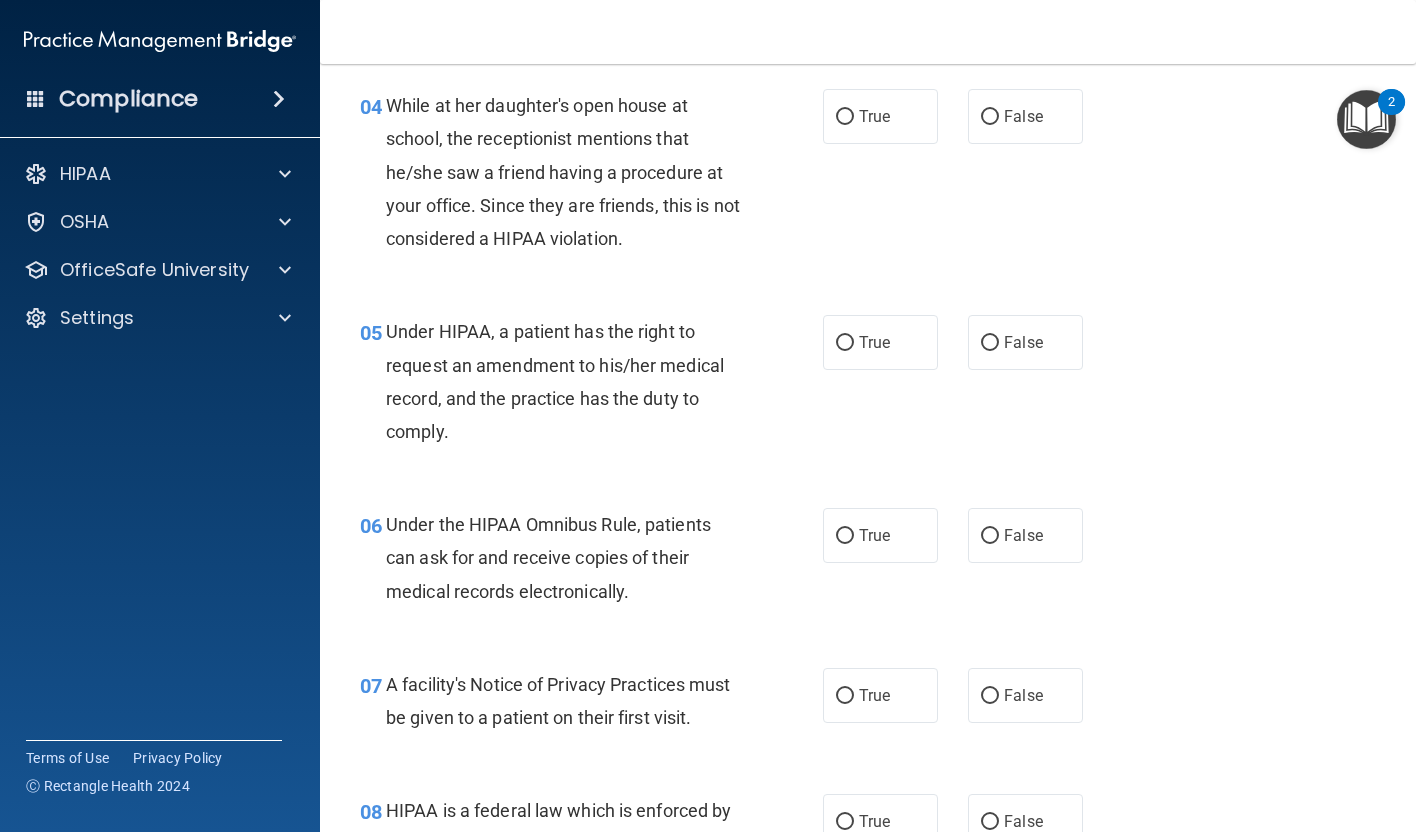 scroll, scrollTop: 0, scrollLeft: 0, axis: both 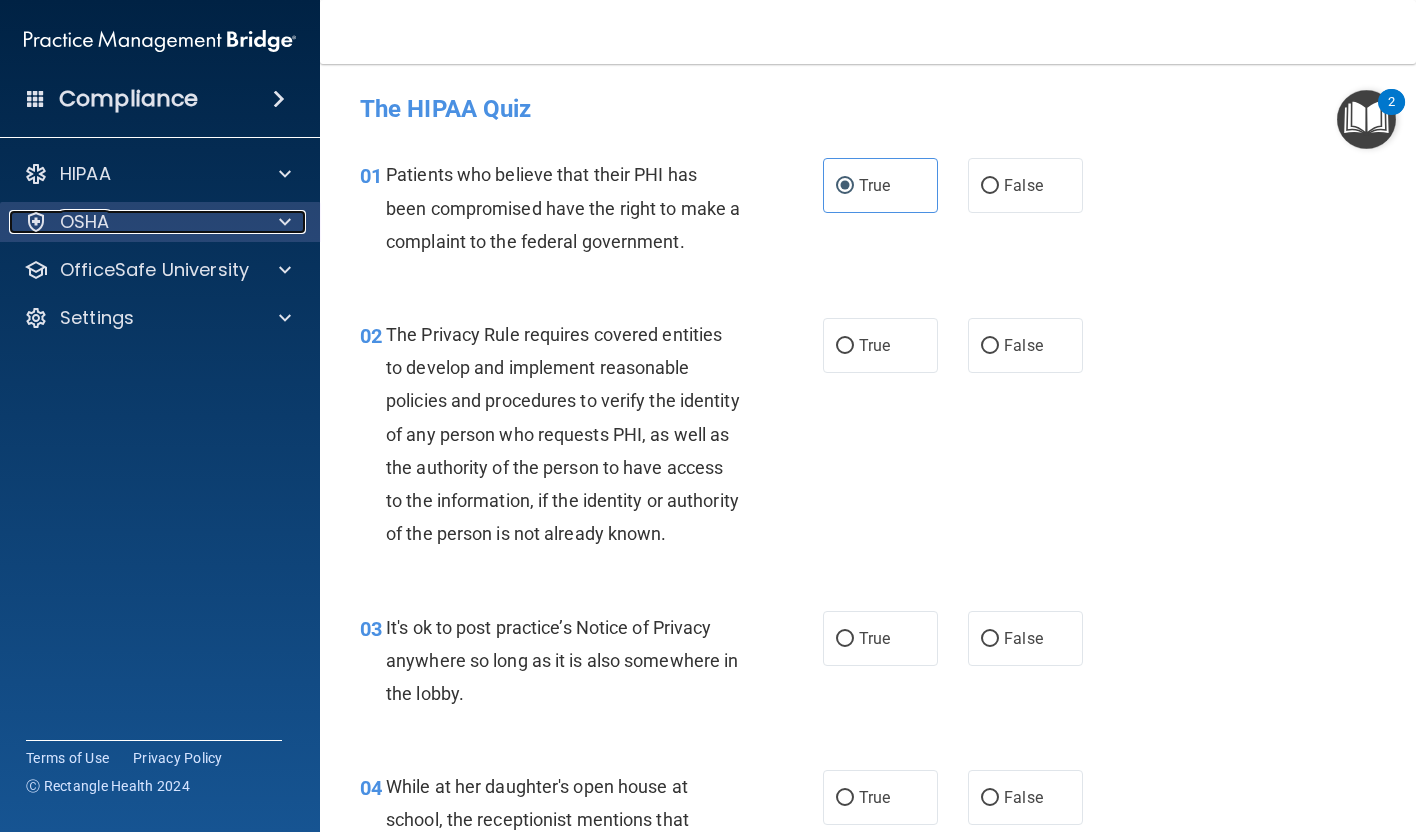 click at bounding box center [285, 222] 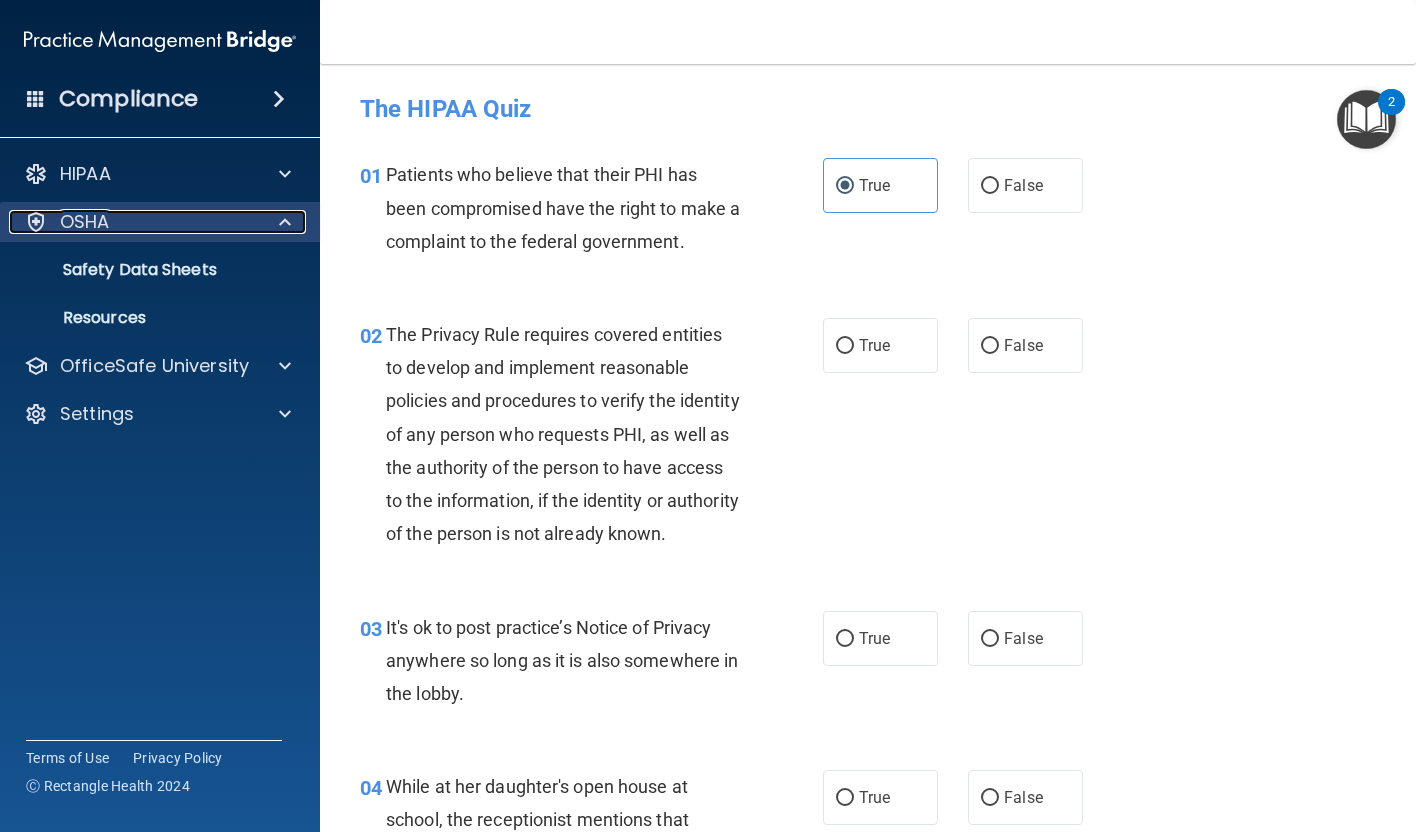 click at bounding box center [285, 222] 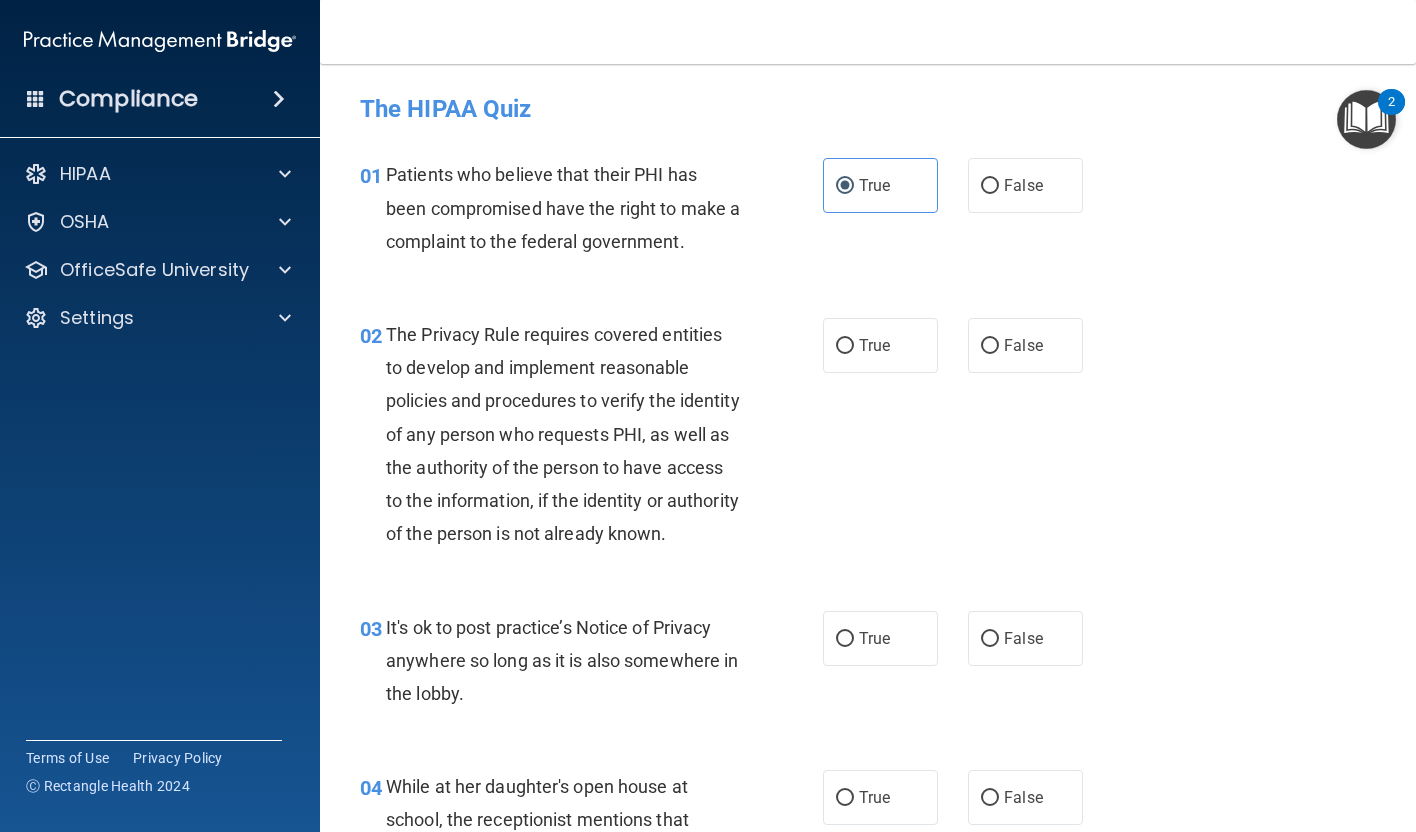 click at bounding box center (1366, 119) 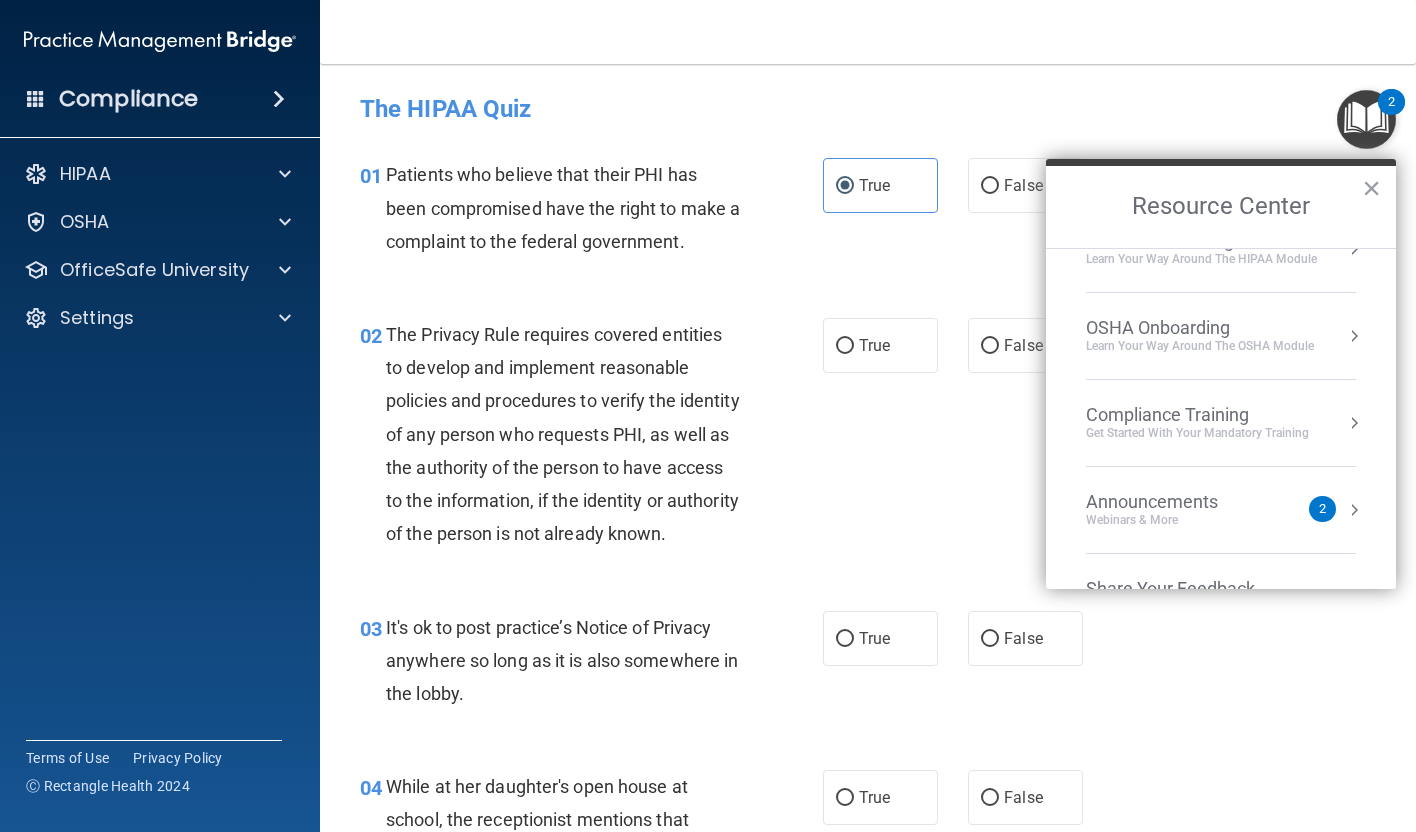 scroll, scrollTop: 44, scrollLeft: 0, axis: vertical 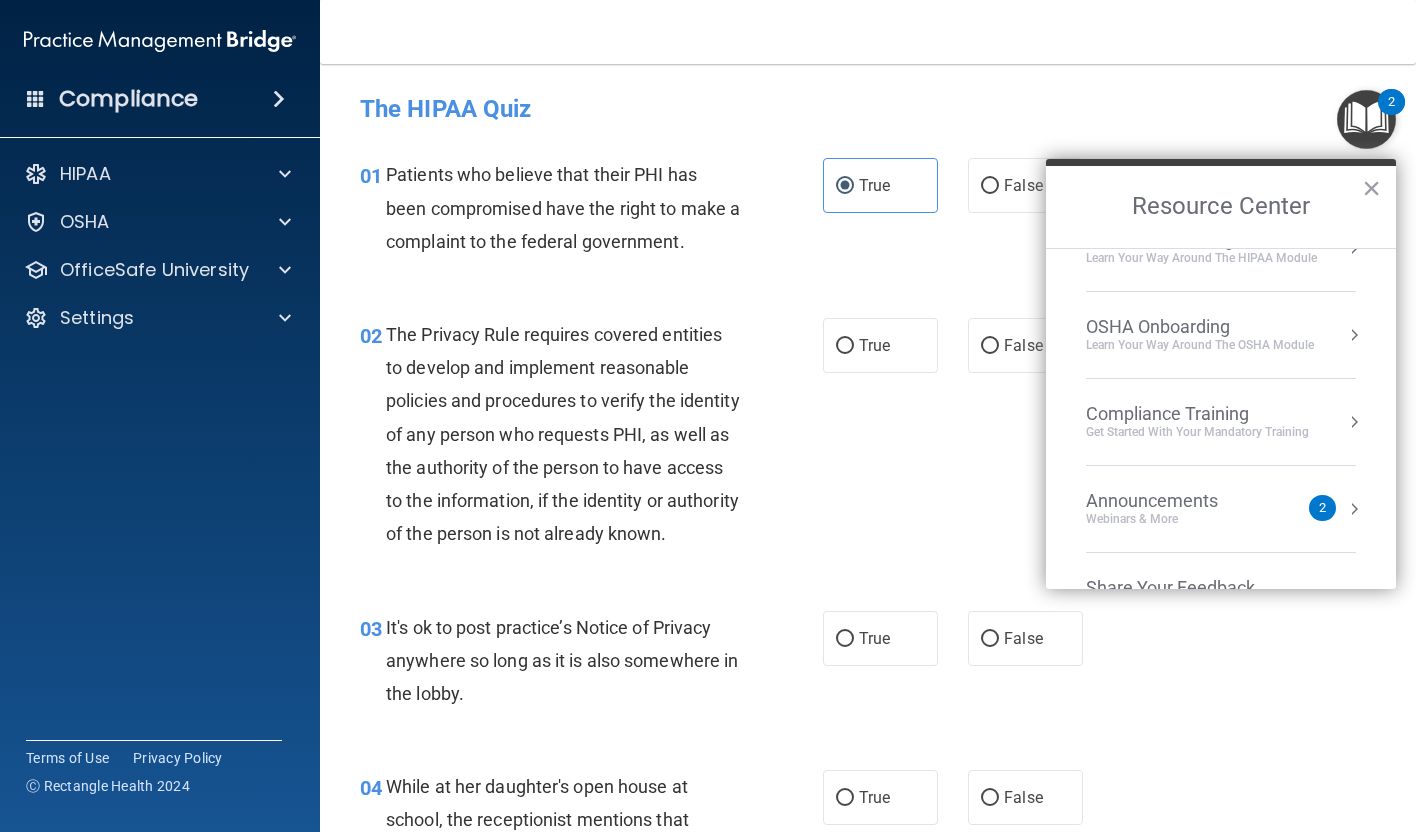 click at bounding box center [1354, 335] 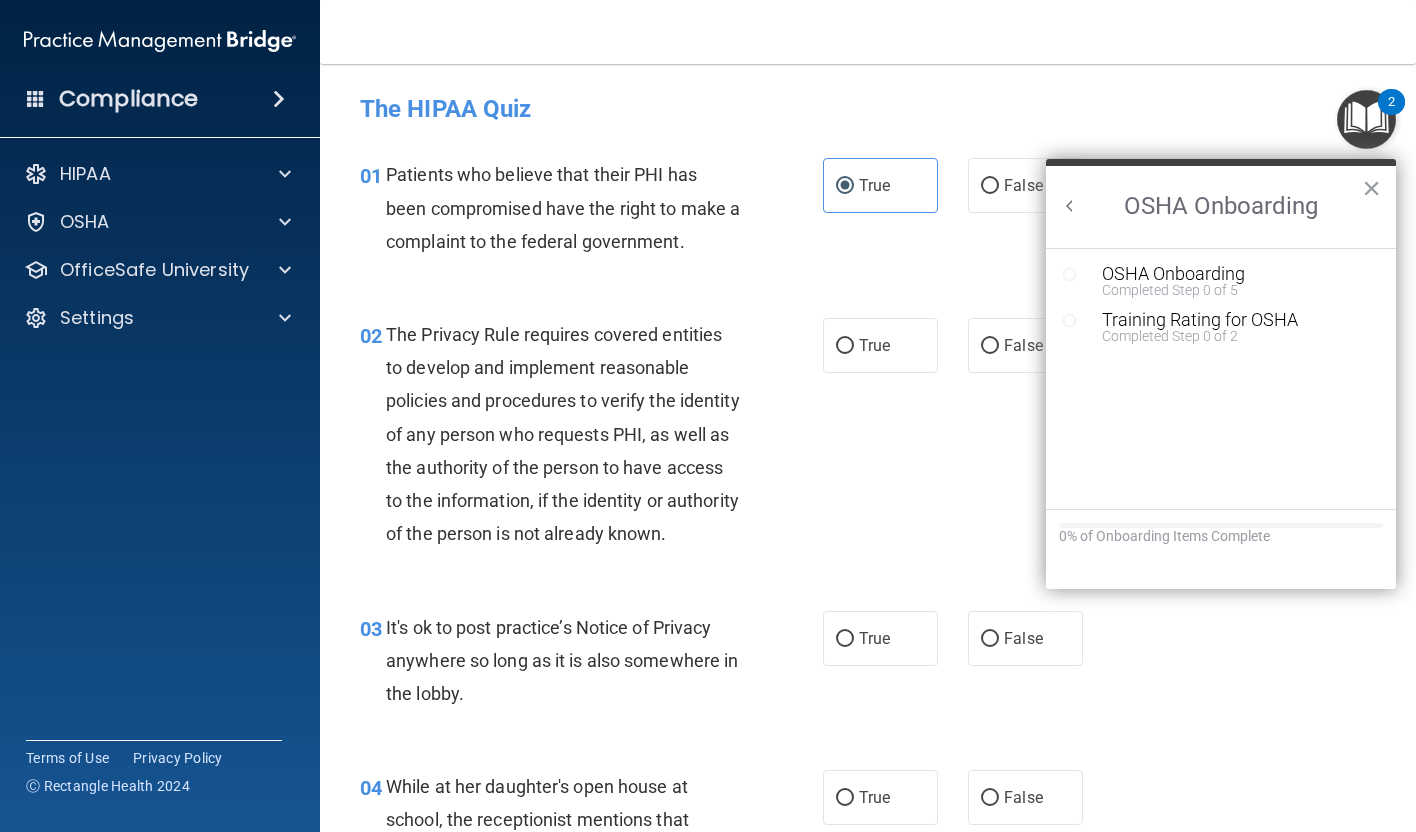 scroll, scrollTop: 0, scrollLeft: 0, axis: both 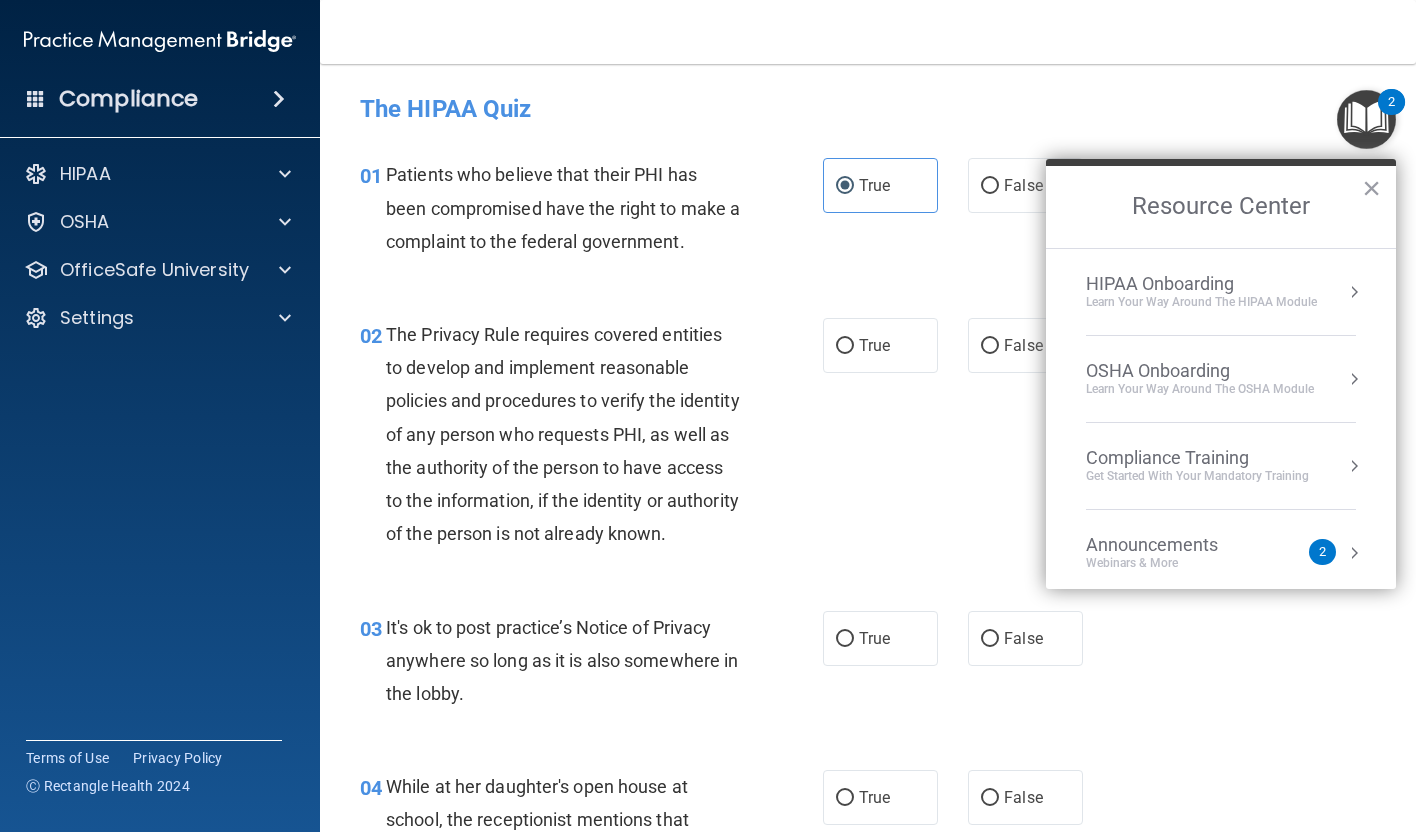 click on "HIPAA Onboarding" at bounding box center [1201, 284] 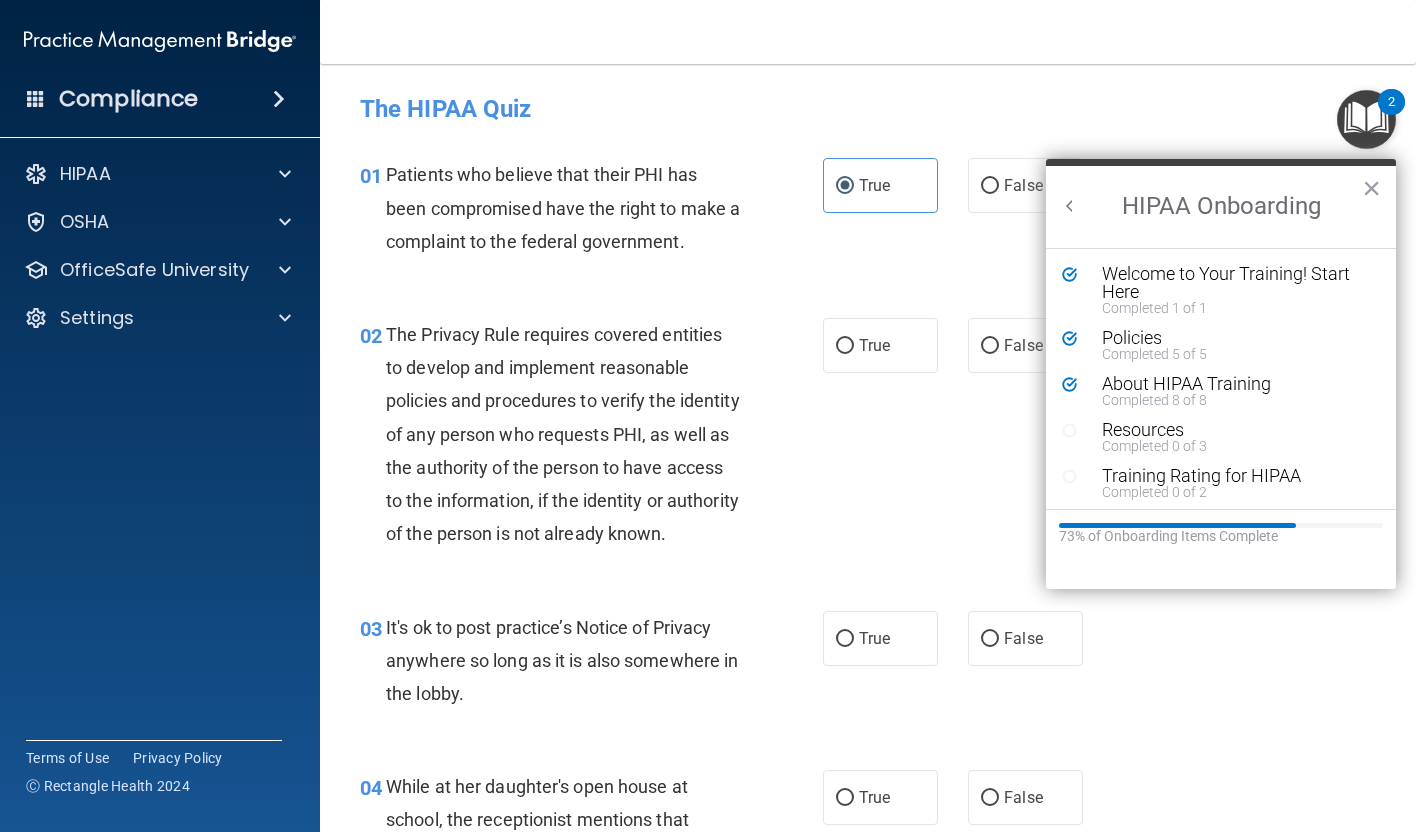 scroll, scrollTop: 0, scrollLeft: 0, axis: both 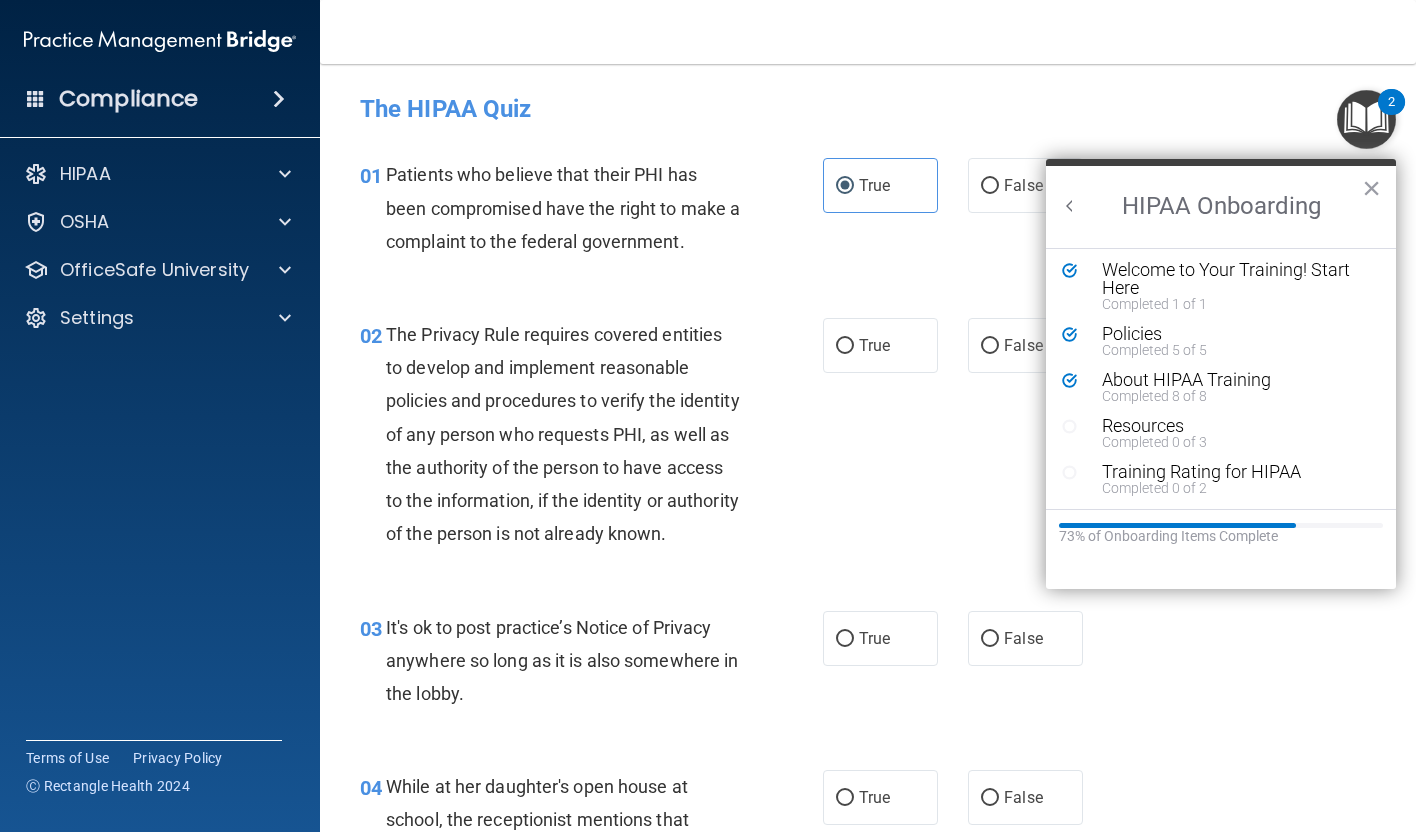 click at bounding box center [1070, 206] 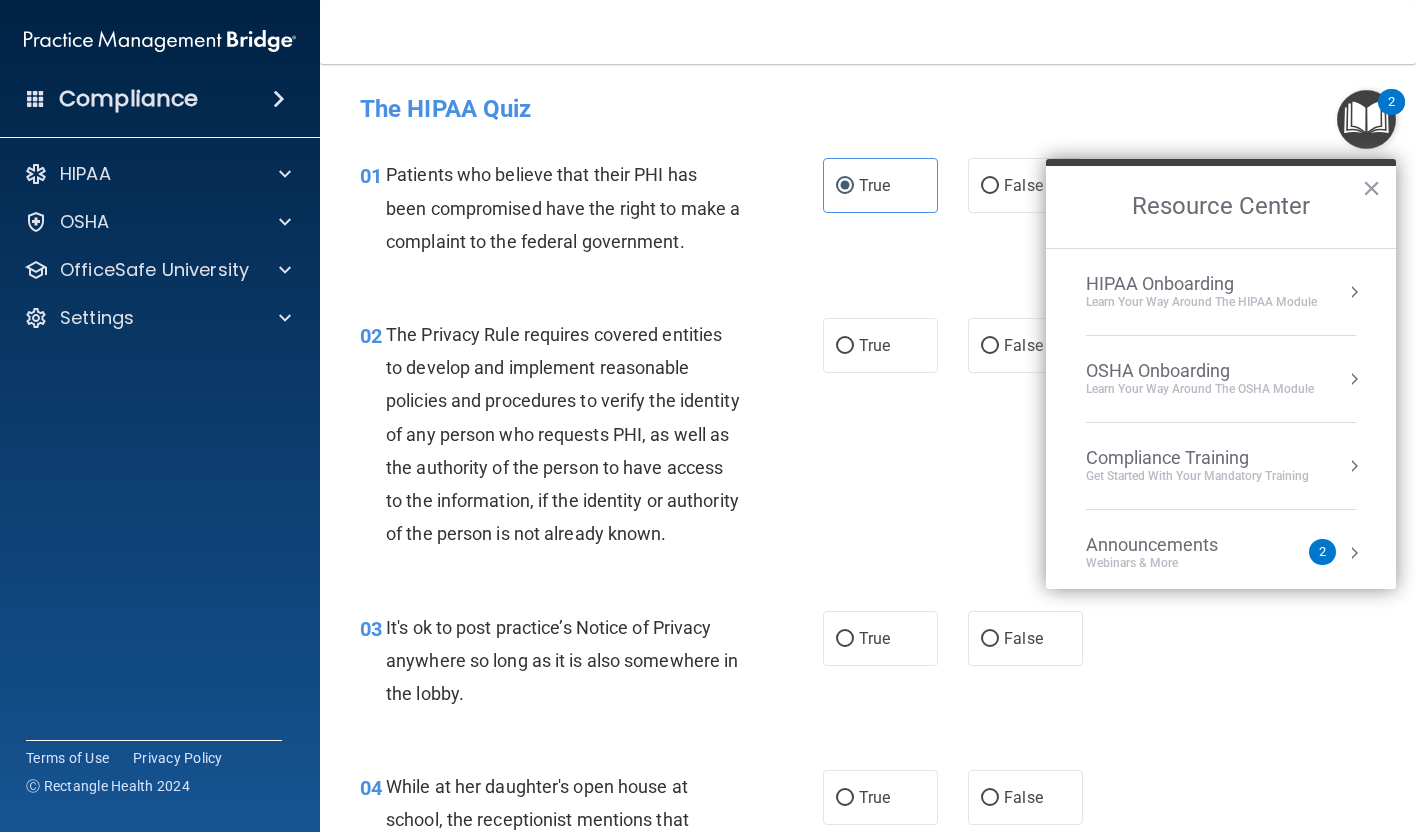 scroll, scrollTop: 0, scrollLeft: 0, axis: both 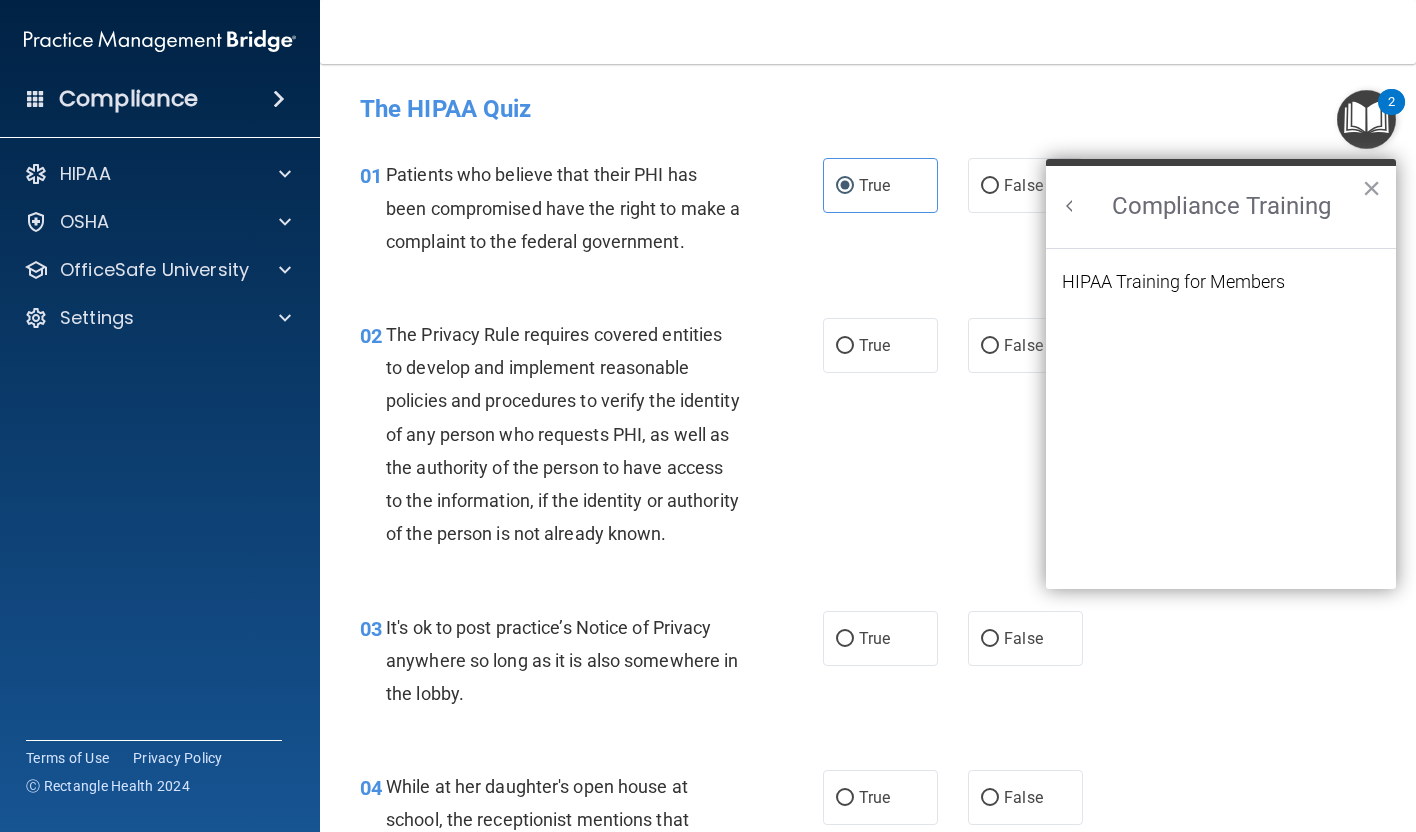 click at bounding box center (1070, 206) 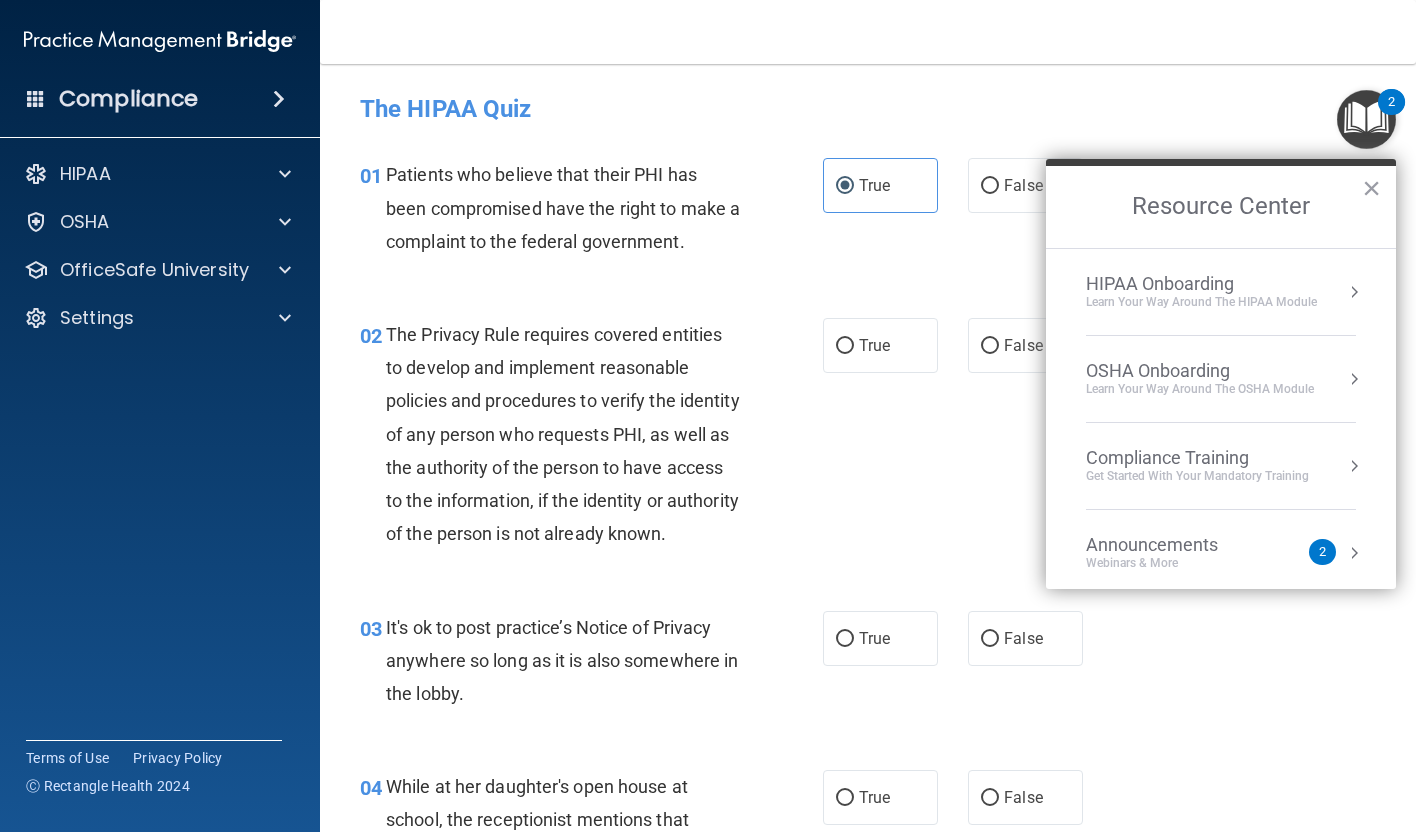 click on "The HIPAA Quiz" at bounding box center (868, 108) 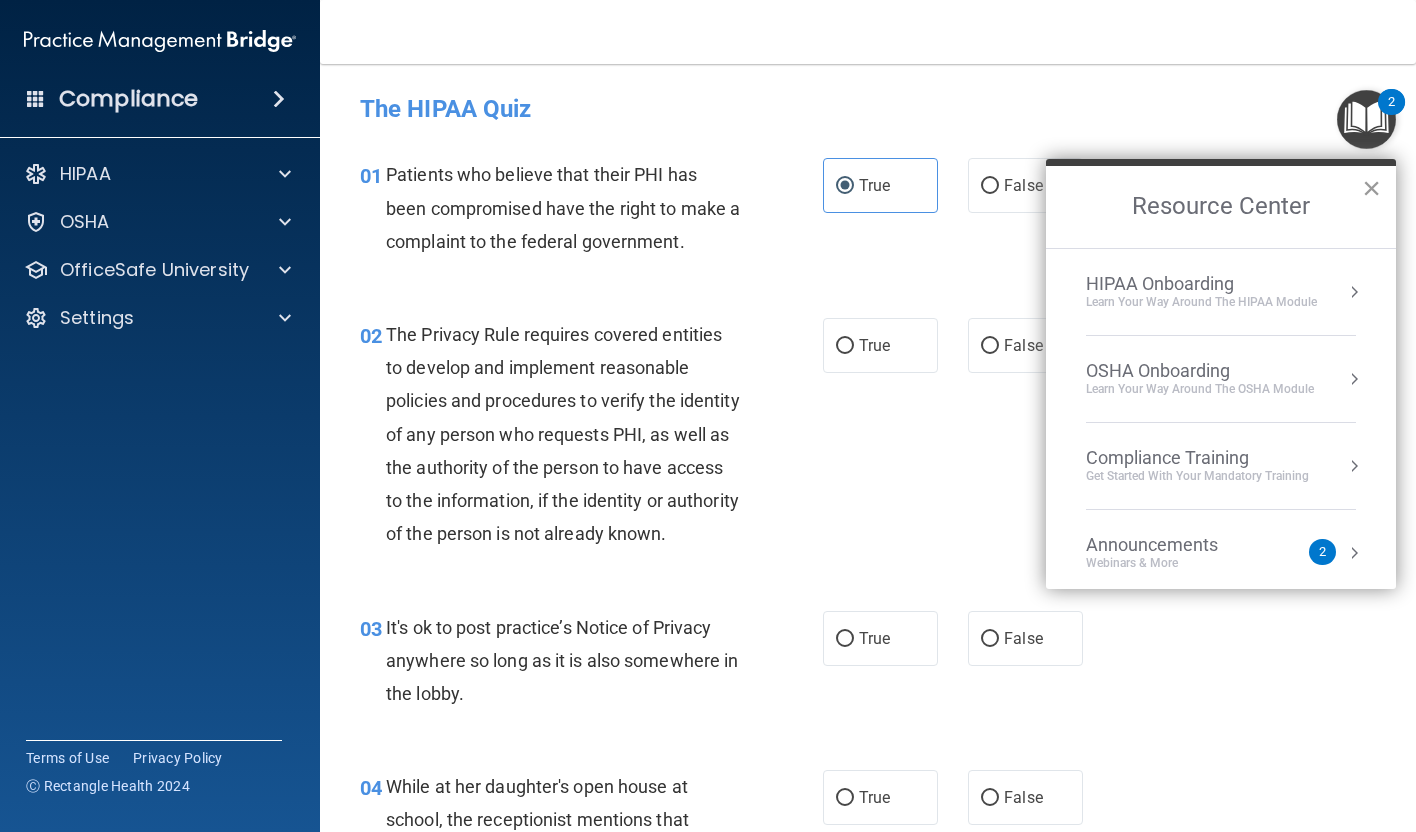 click on "×" at bounding box center [1371, 188] 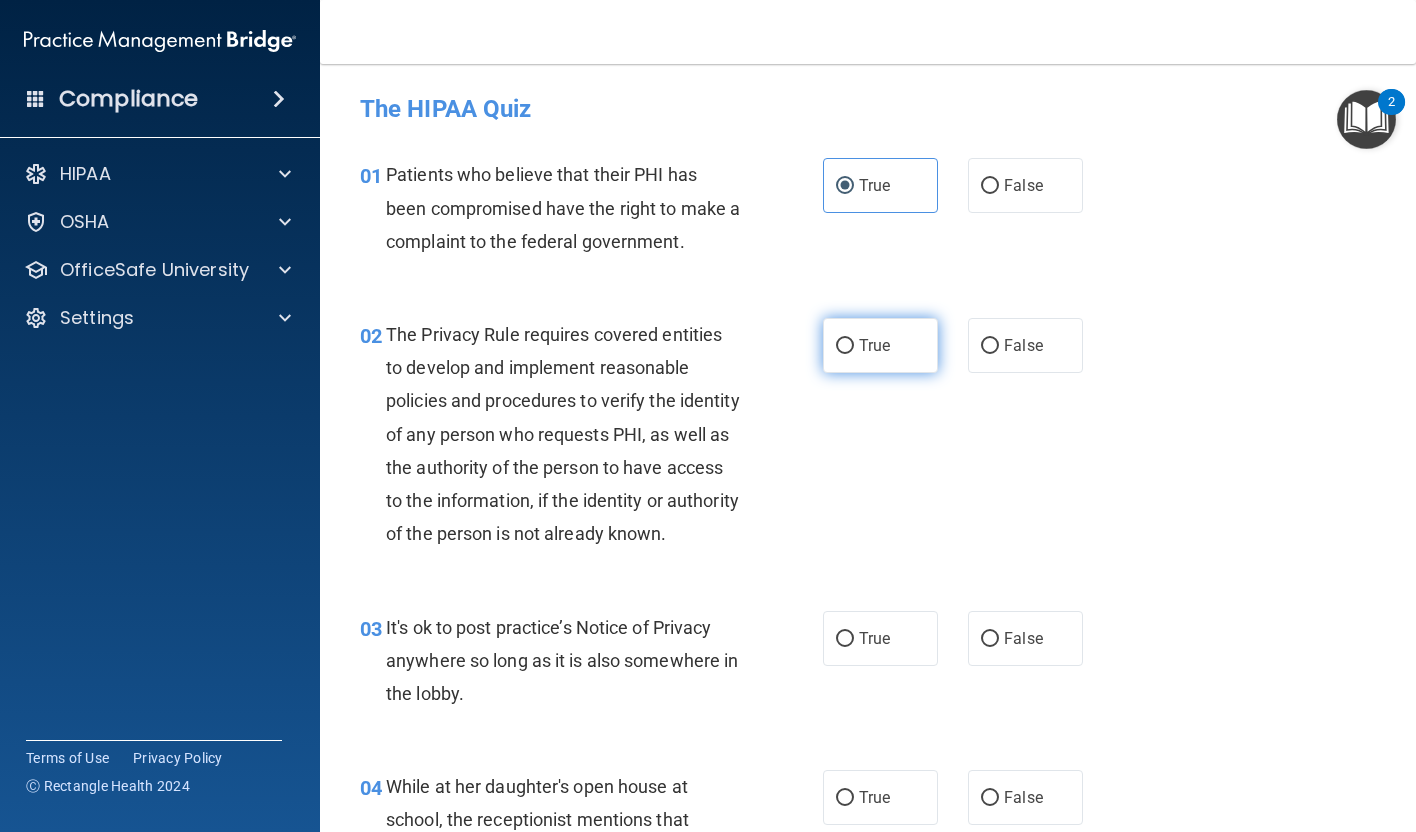 click on "True" at bounding box center (845, 346) 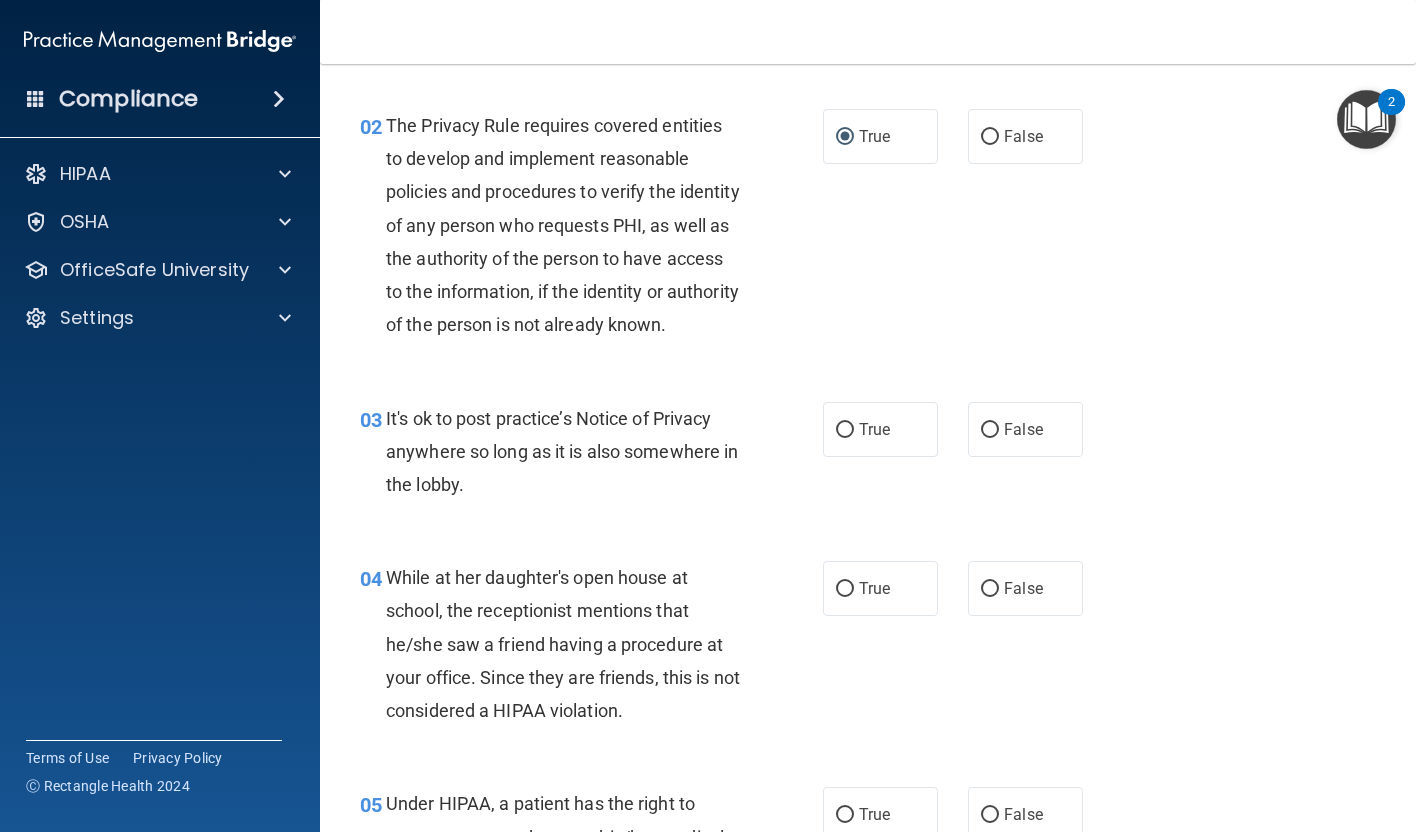 scroll, scrollTop: 216, scrollLeft: 0, axis: vertical 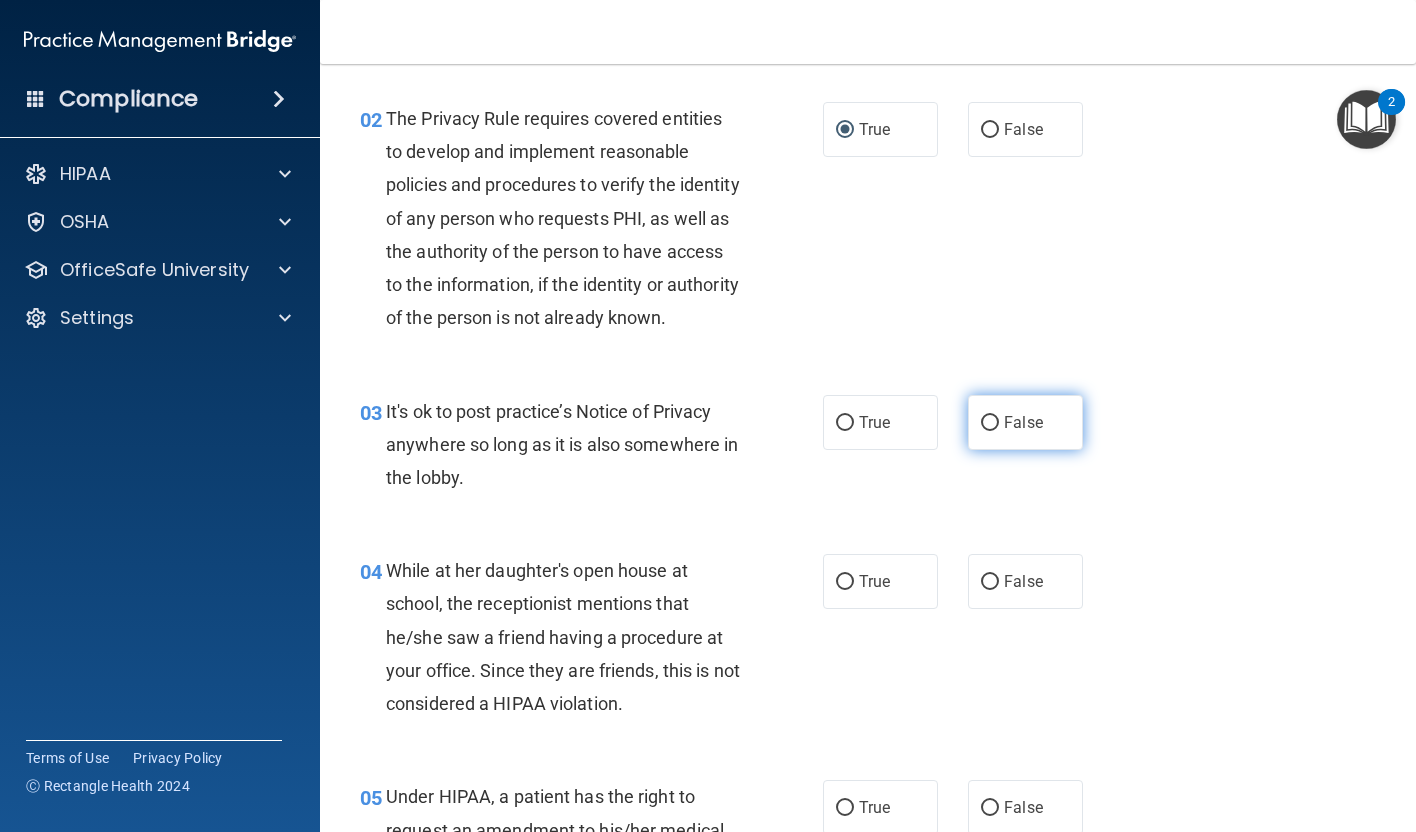 click on "False" at bounding box center (990, 423) 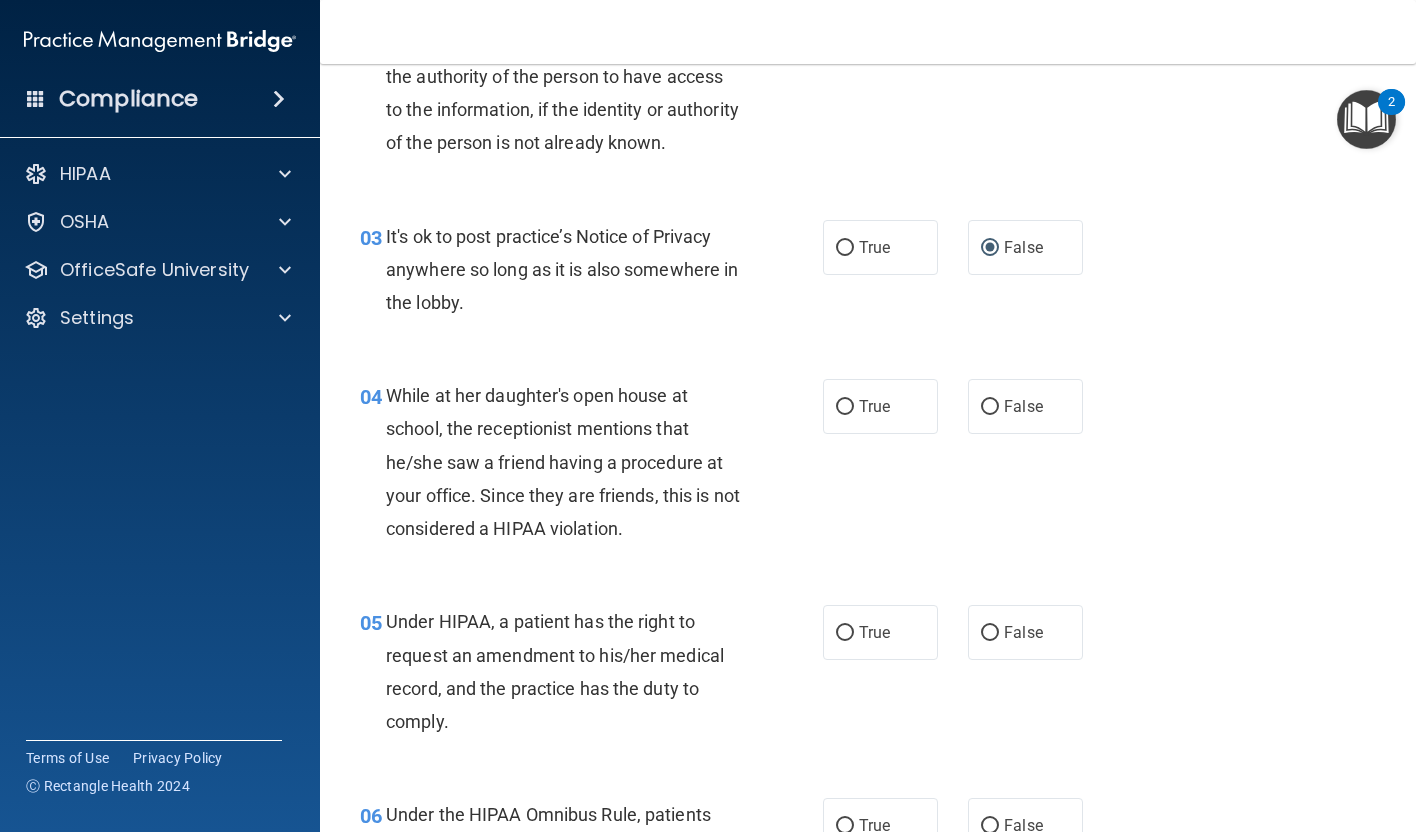 scroll, scrollTop: 392, scrollLeft: 0, axis: vertical 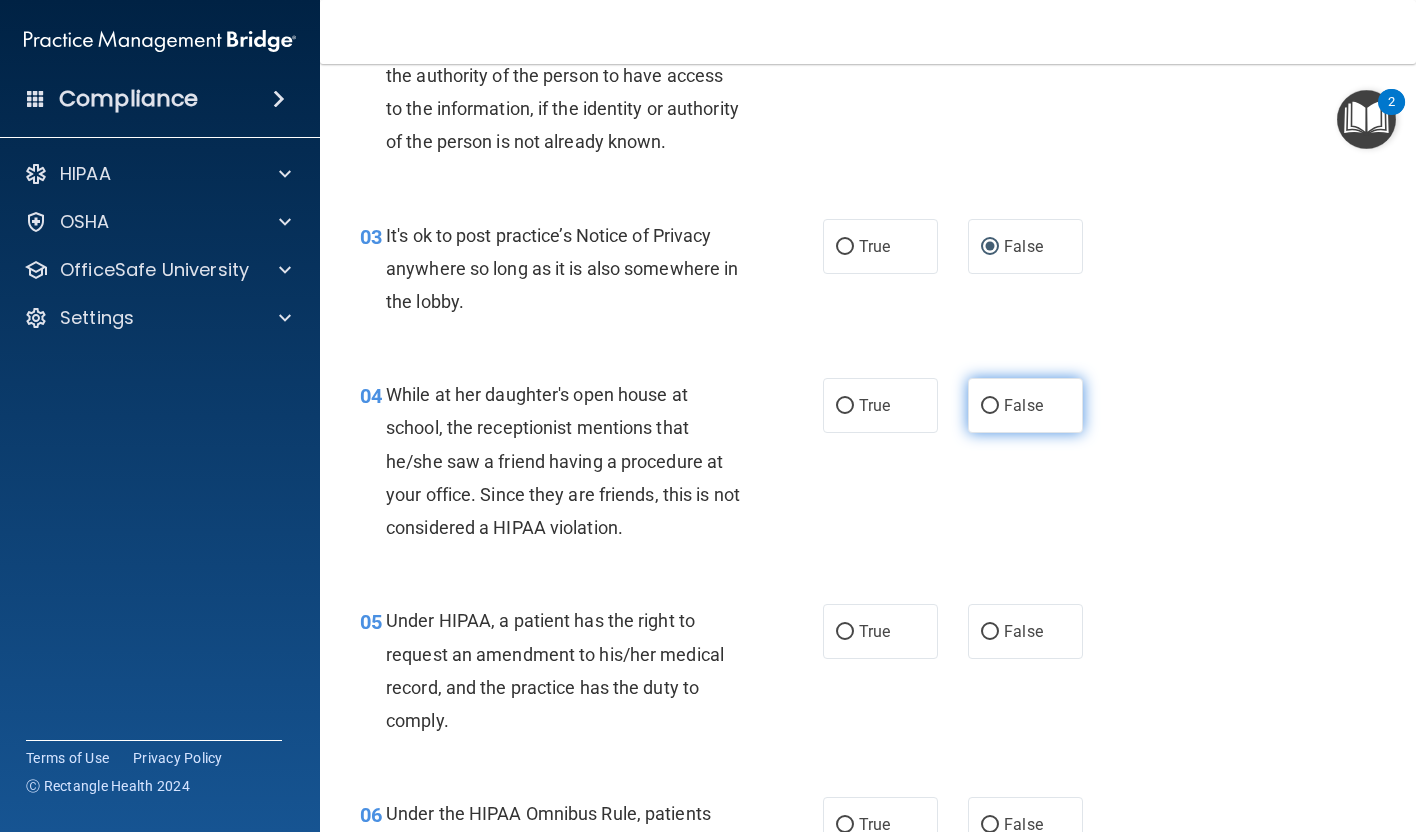 click on "False" at bounding box center [1025, 405] 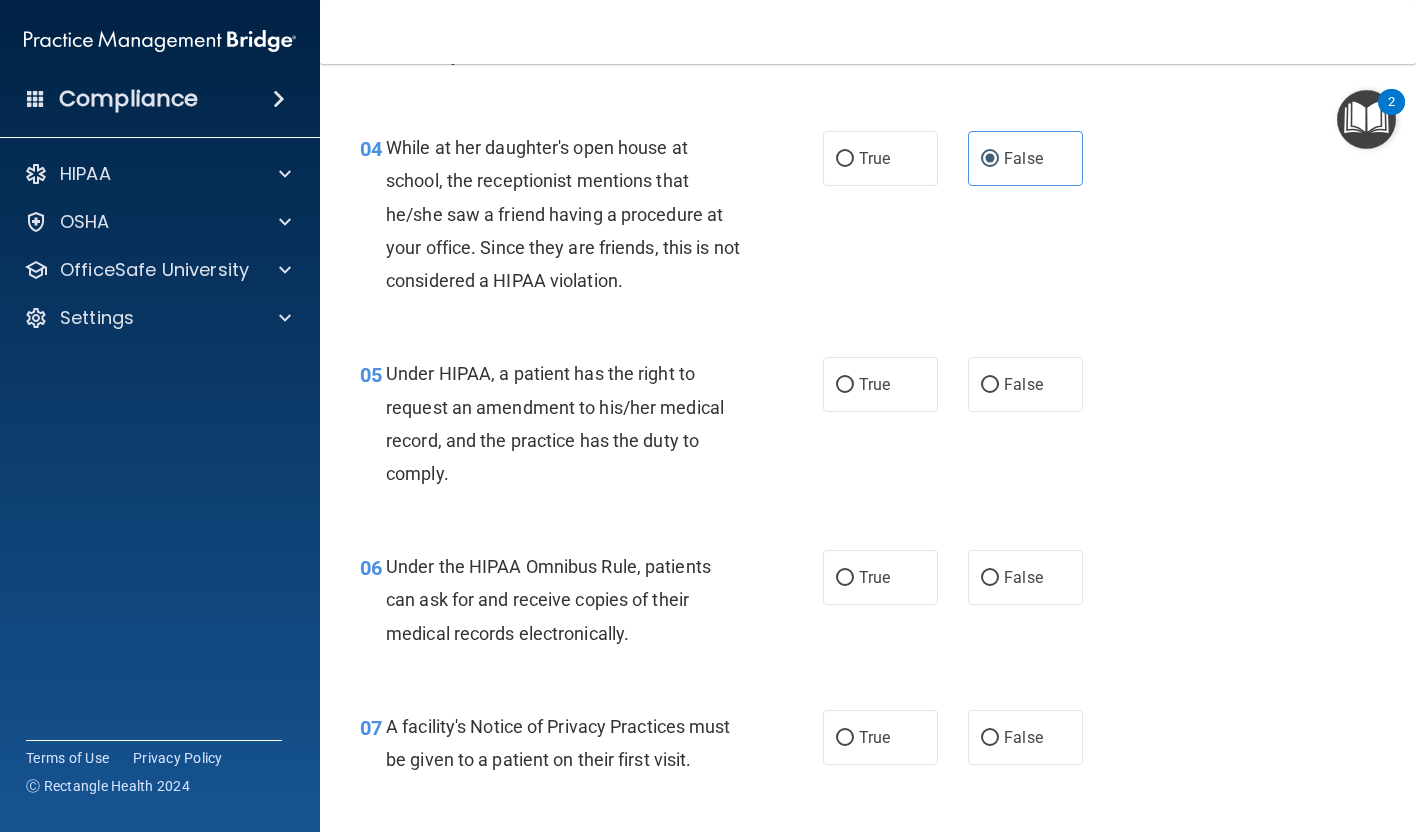 scroll, scrollTop: 645, scrollLeft: 0, axis: vertical 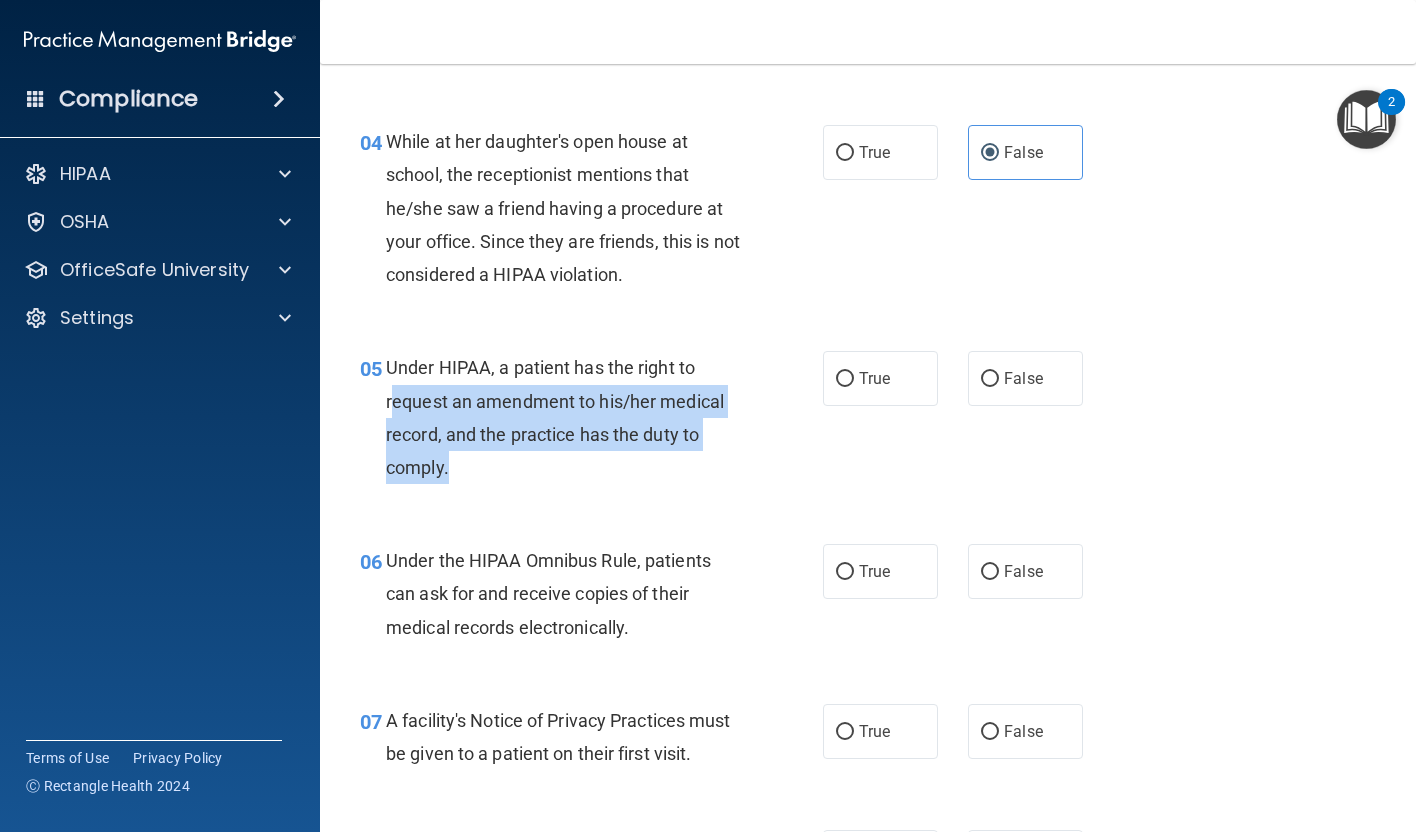 drag, startPoint x: 517, startPoint y: 492, endPoint x: 392, endPoint y: 421, distance: 143.75674 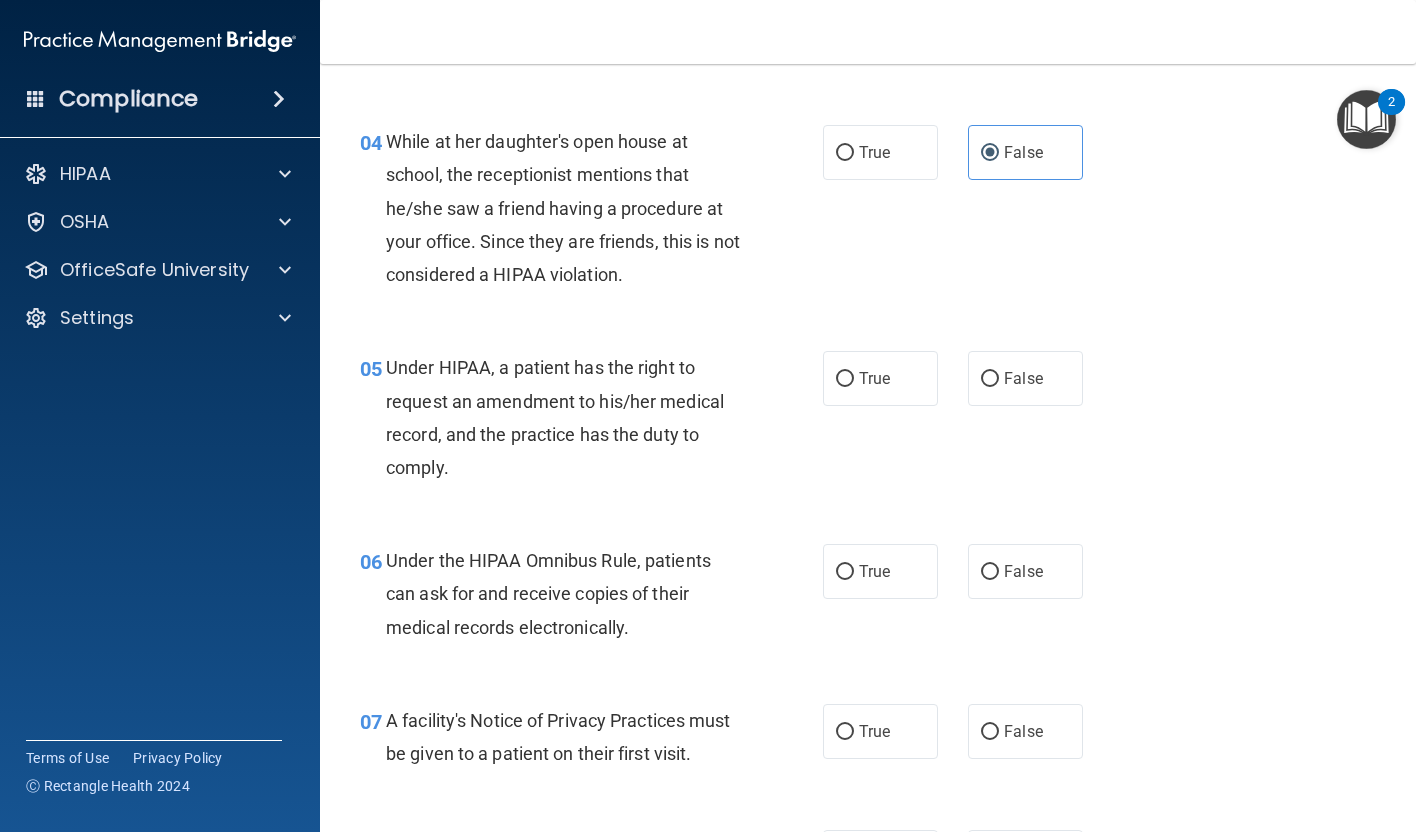 click on "Under HIPAA, a patient has the right to request an amendment to his/her medical record, and the practice has the duty to comply." at bounding box center (555, 417) 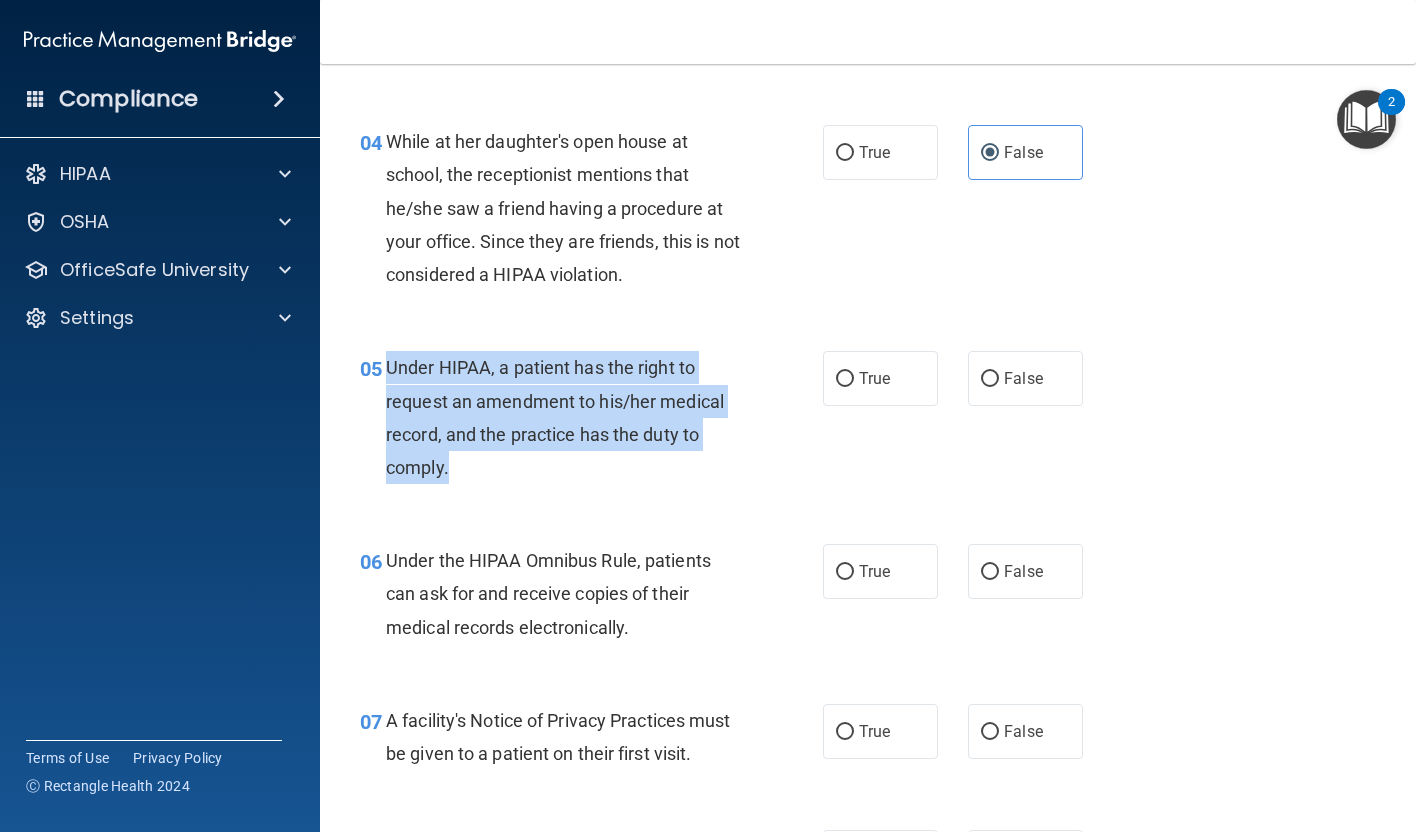 drag, startPoint x: 389, startPoint y: 396, endPoint x: 454, endPoint y: 506, distance: 127.769325 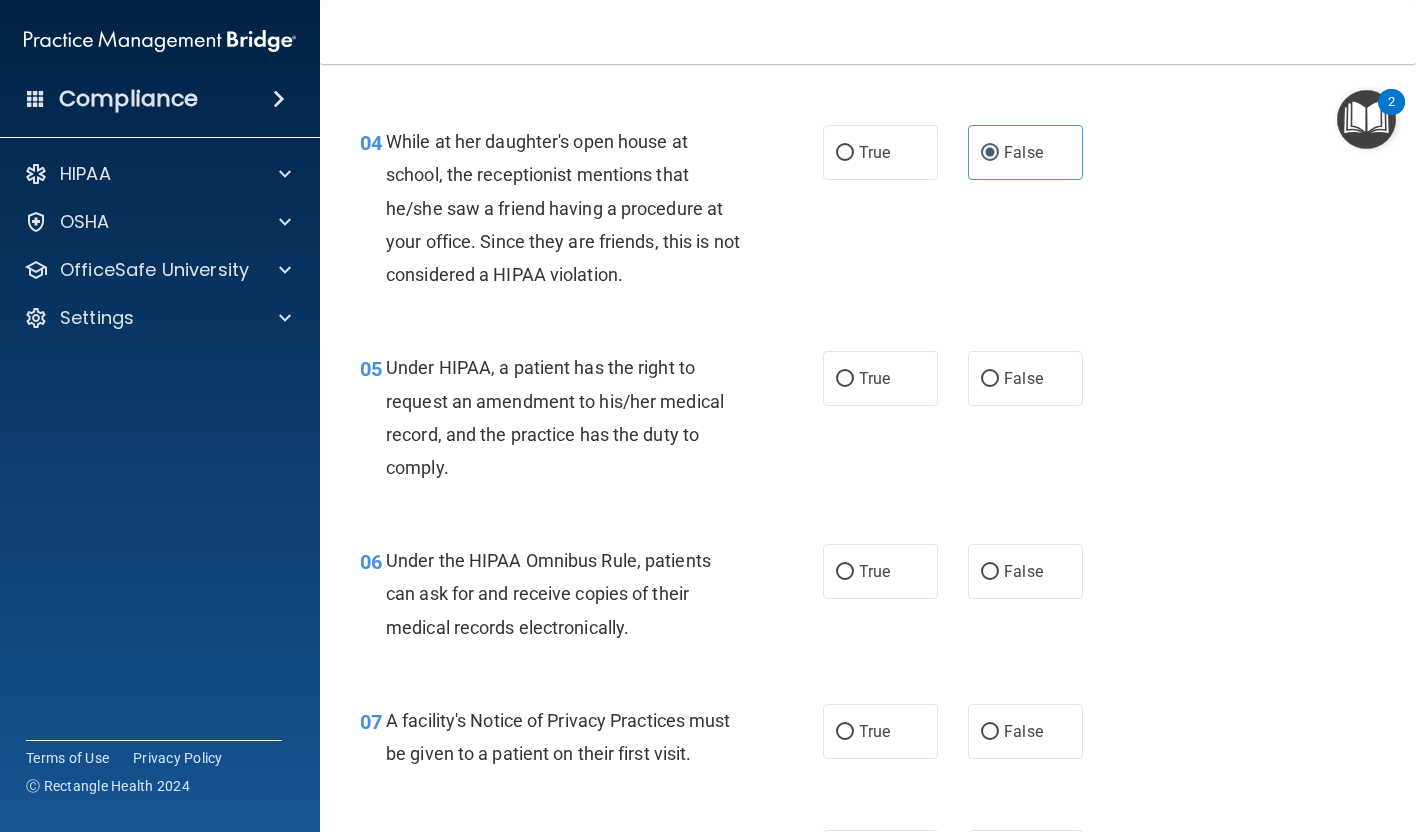 click on "While at her daughter's open house at school, the receptionist mentions that he/she saw a friend having a procedure at your office.  Since they are friends, this is not considered a HIPAA violation." at bounding box center [571, 208] 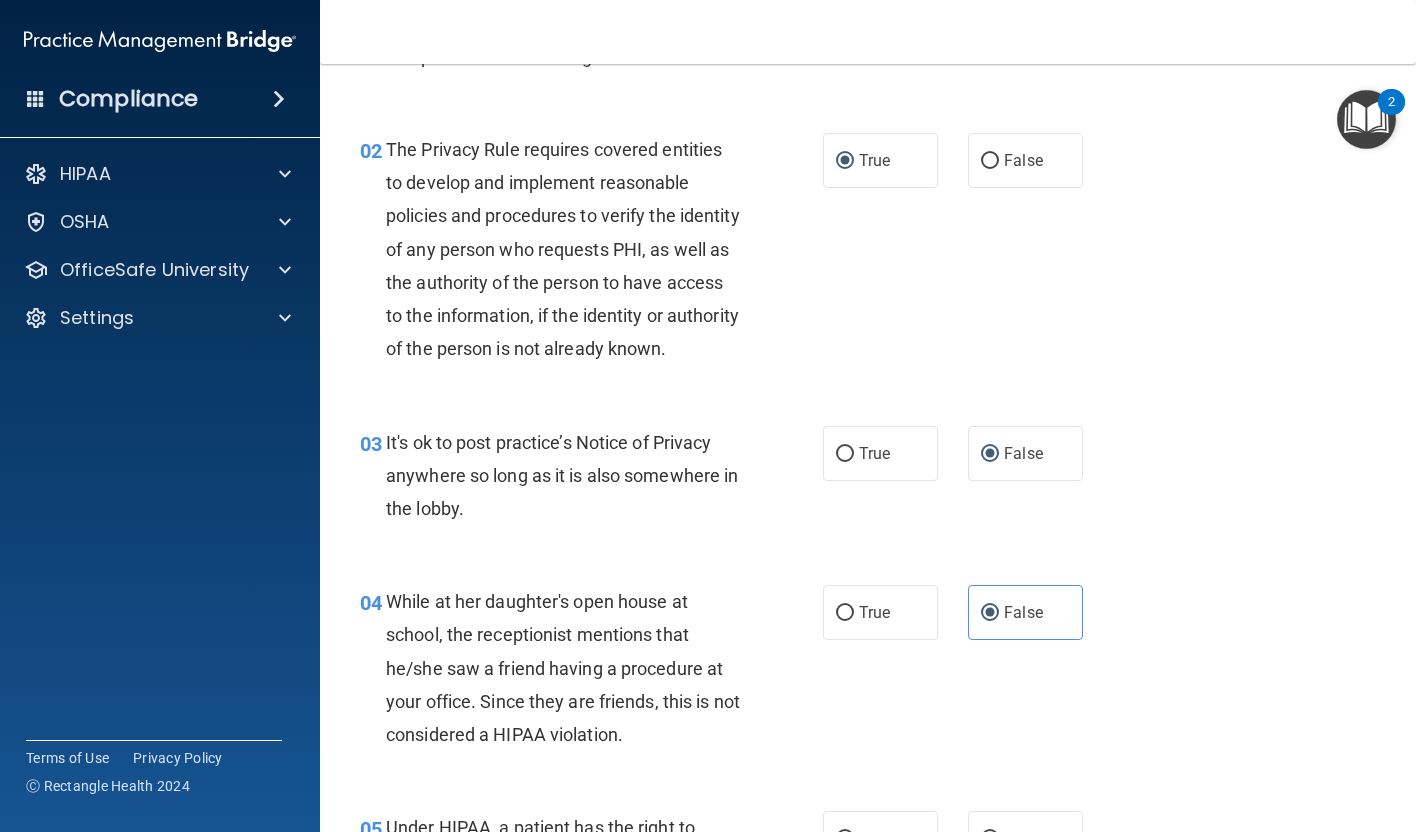 scroll, scrollTop: 162, scrollLeft: 0, axis: vertical 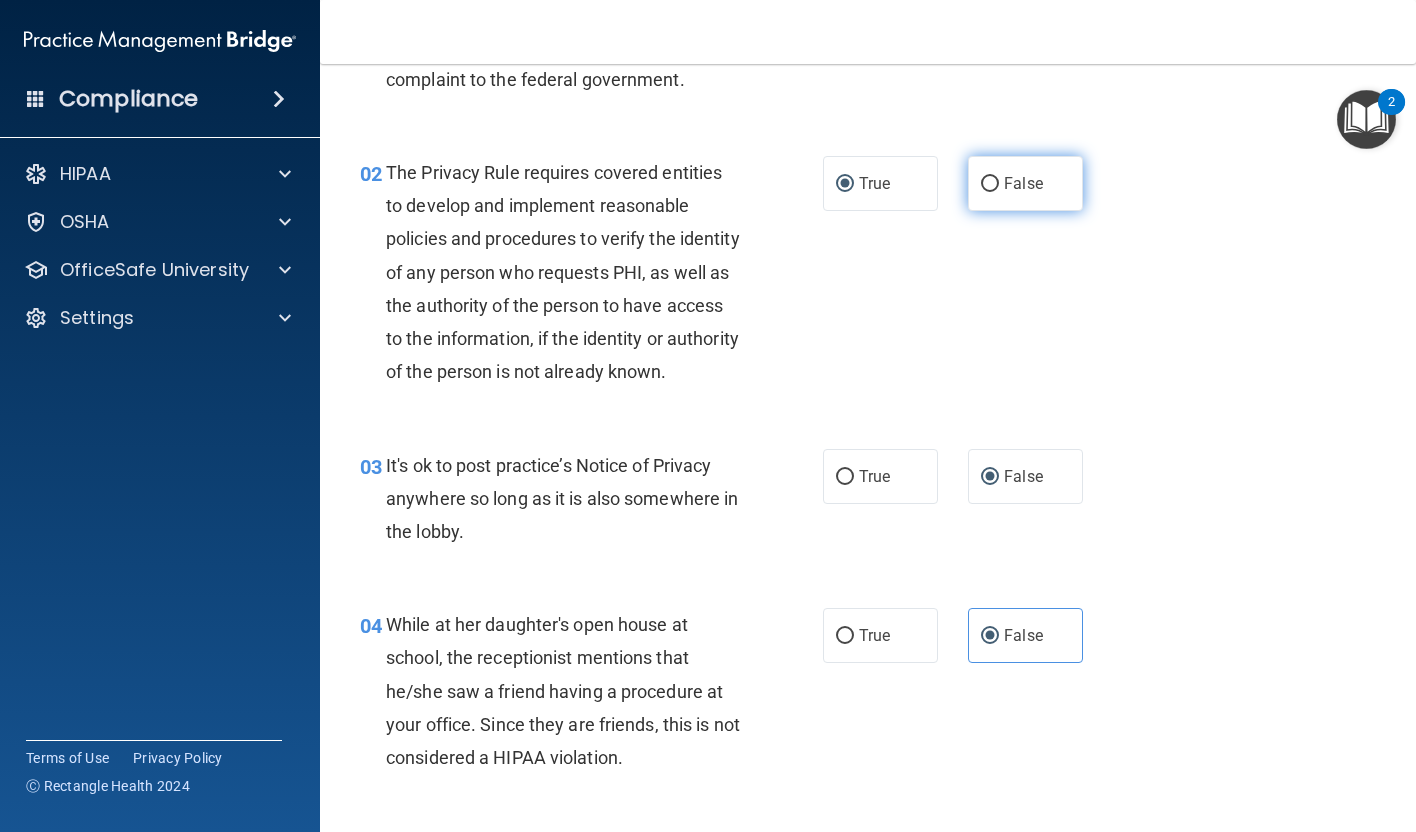 click on "False" at bounding box center (990, 184) 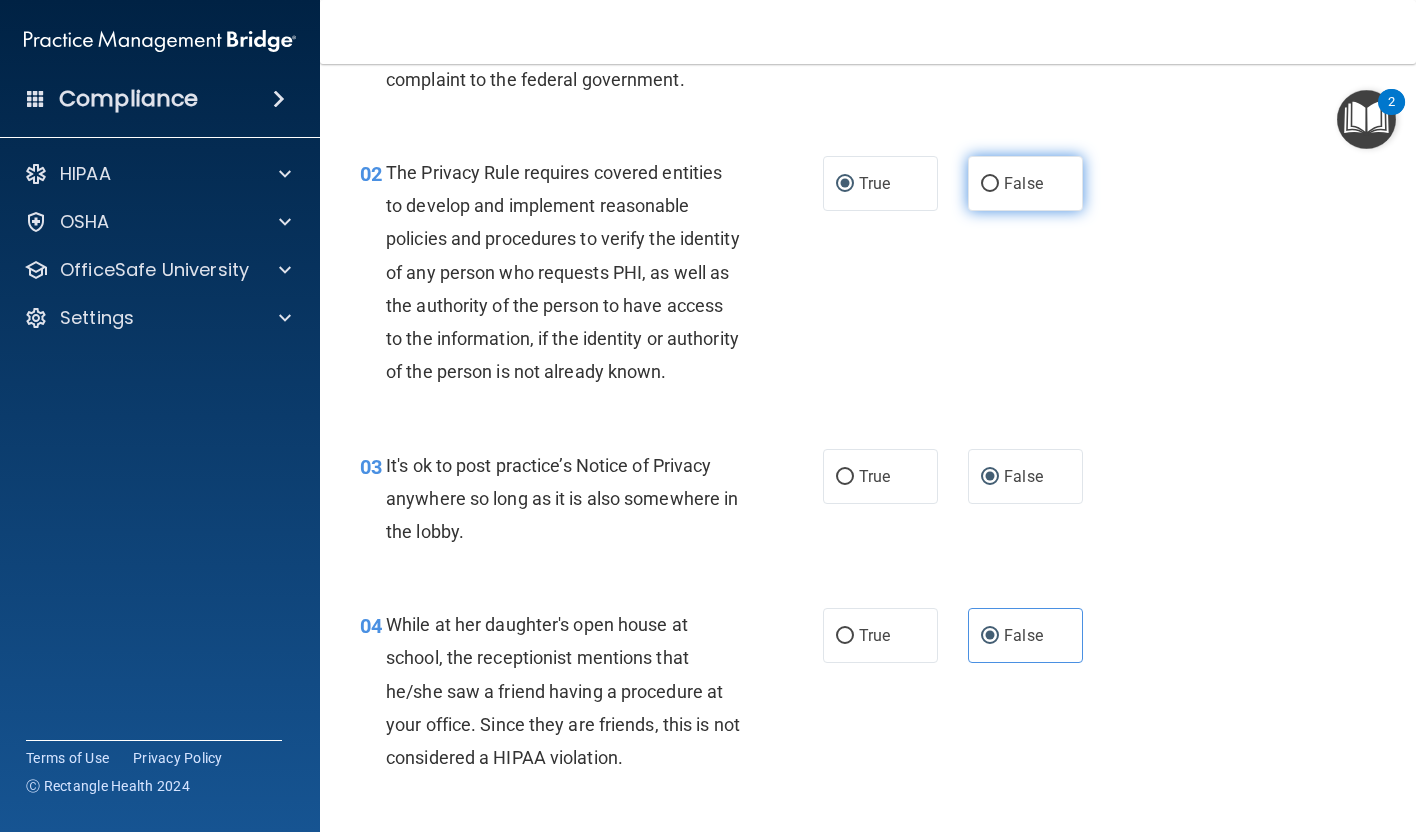 radio on "true" 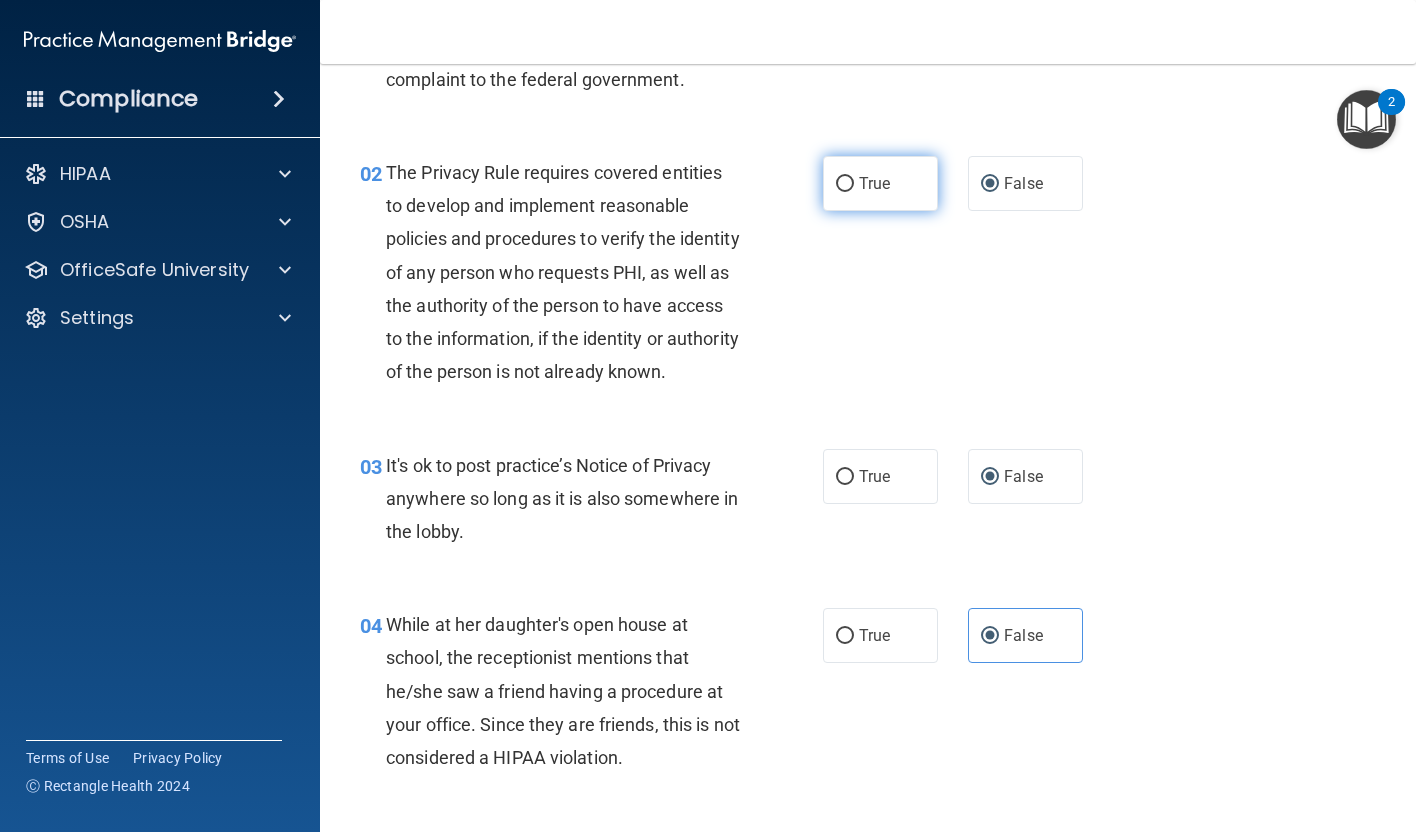 click on "True" at bounding box center [874, 183] 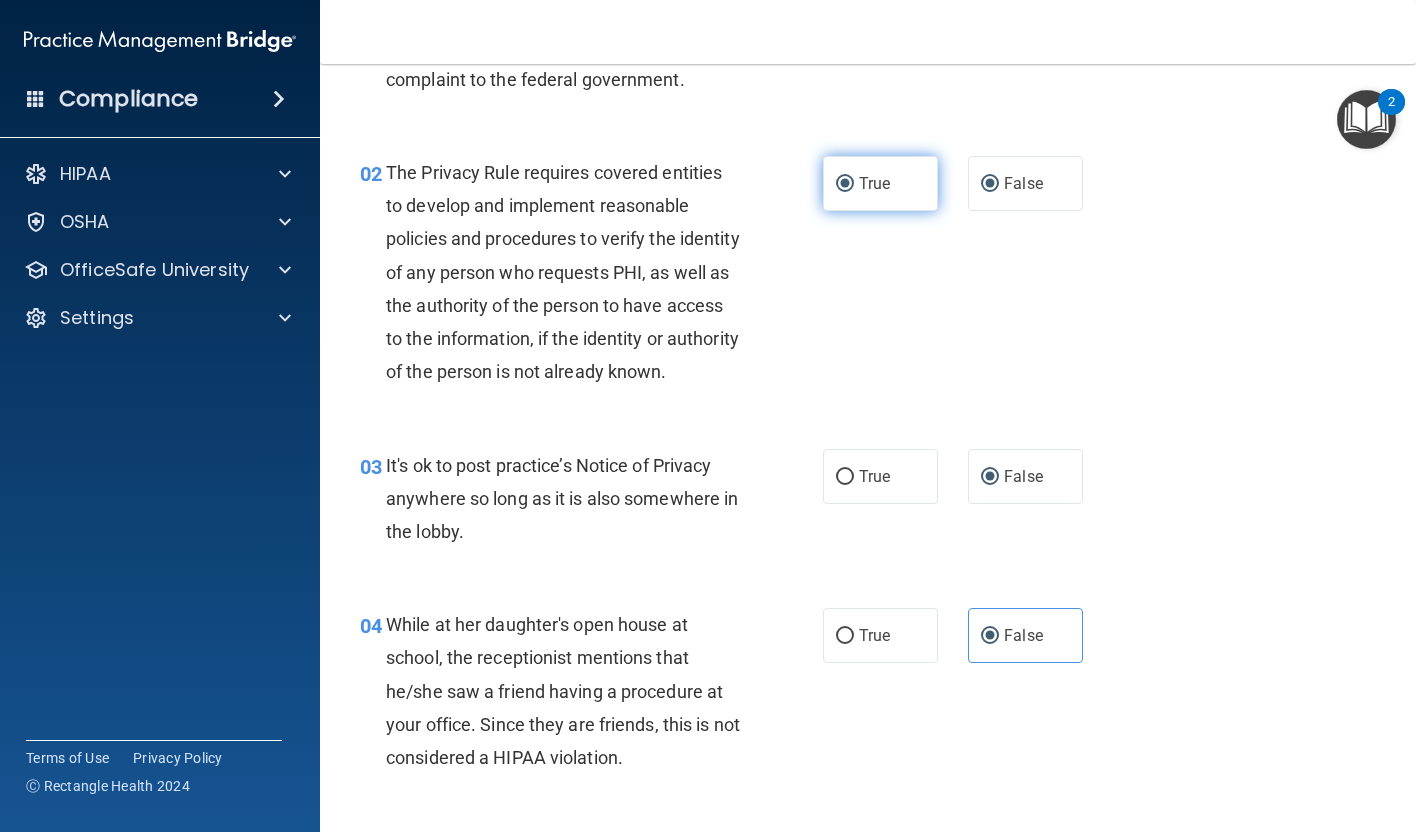 radio on "false" 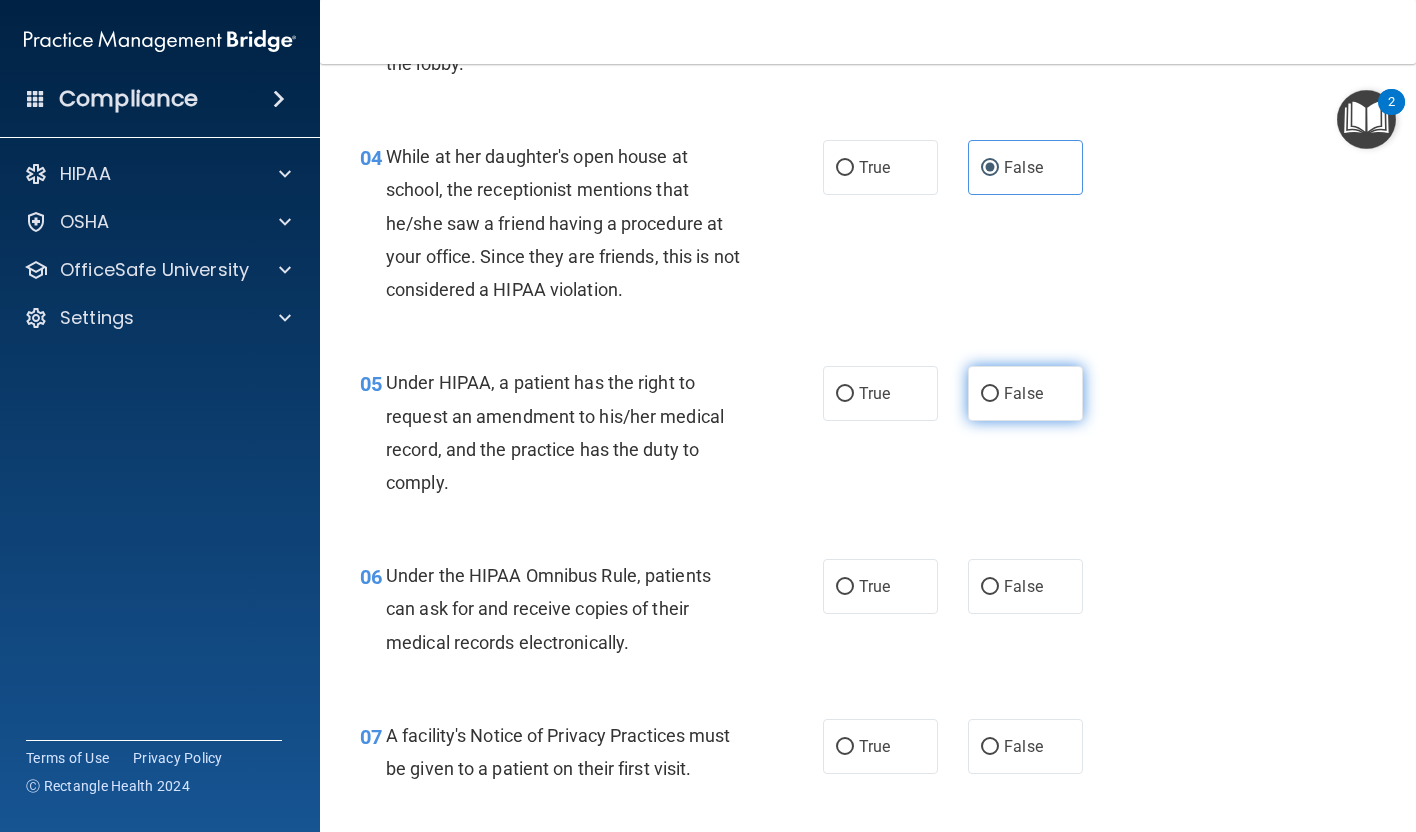 scroll, scrollTop: 658, scrollLeft: 0, axis: vertical 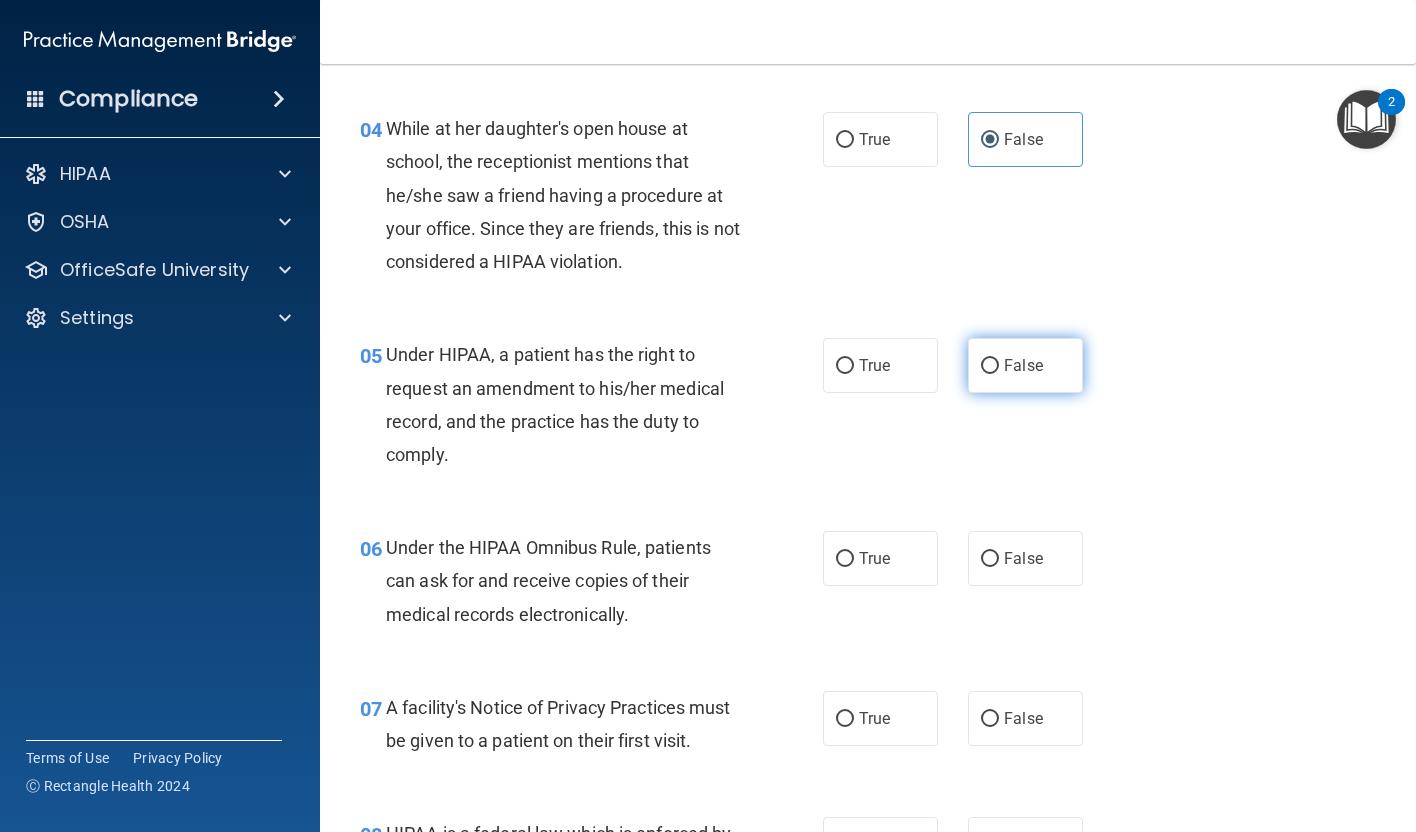 click on "False" at bounding box center (1023, 365) 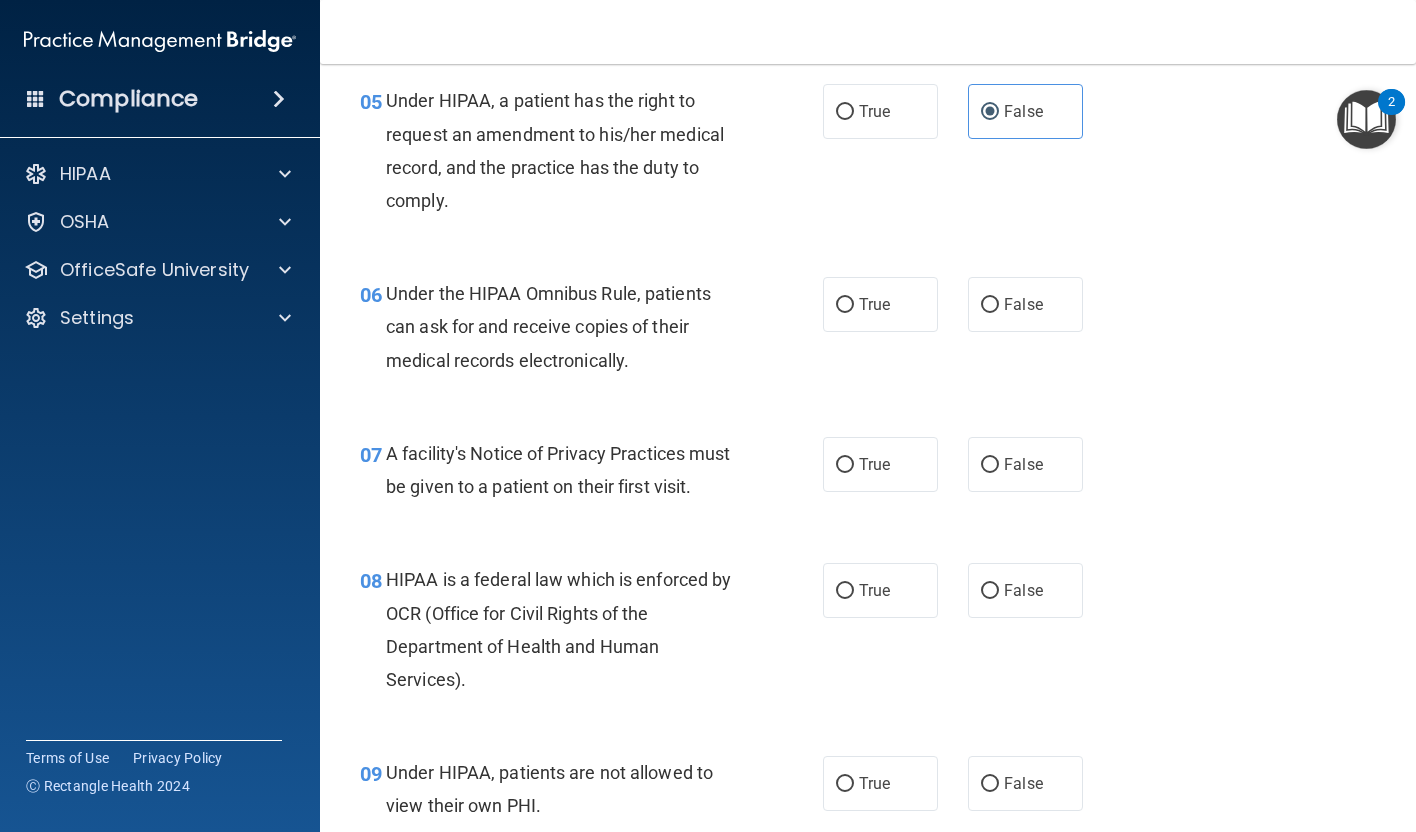 scroll, scrollTop: 916, scrollLeft: 0, axis: vertical 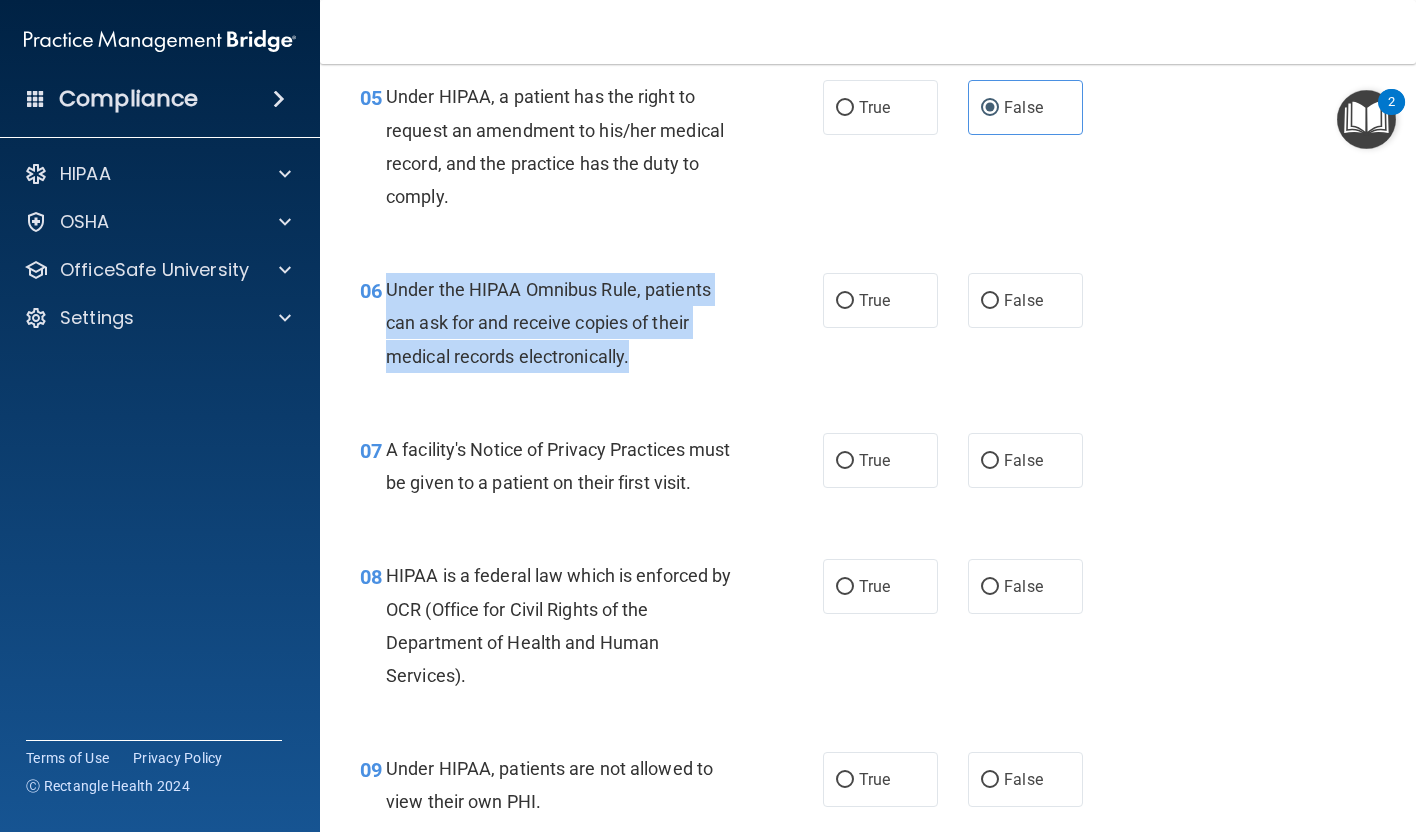 drag, startPoint x: 638, startPoint y: 392, endPoint x: 387, endPoint y: 319, distance: 261.4001 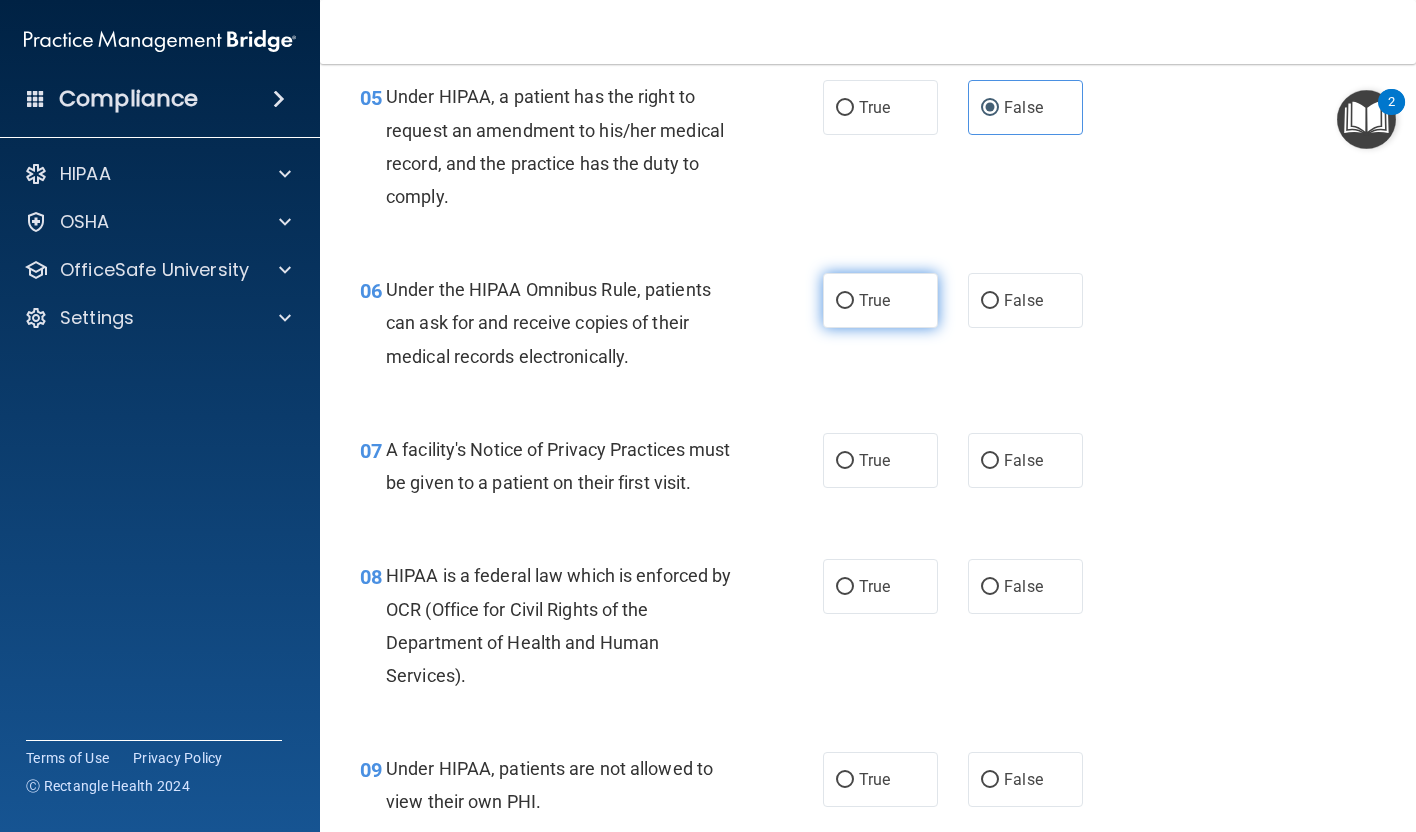 click on "True" at bounding box center (880, 300) 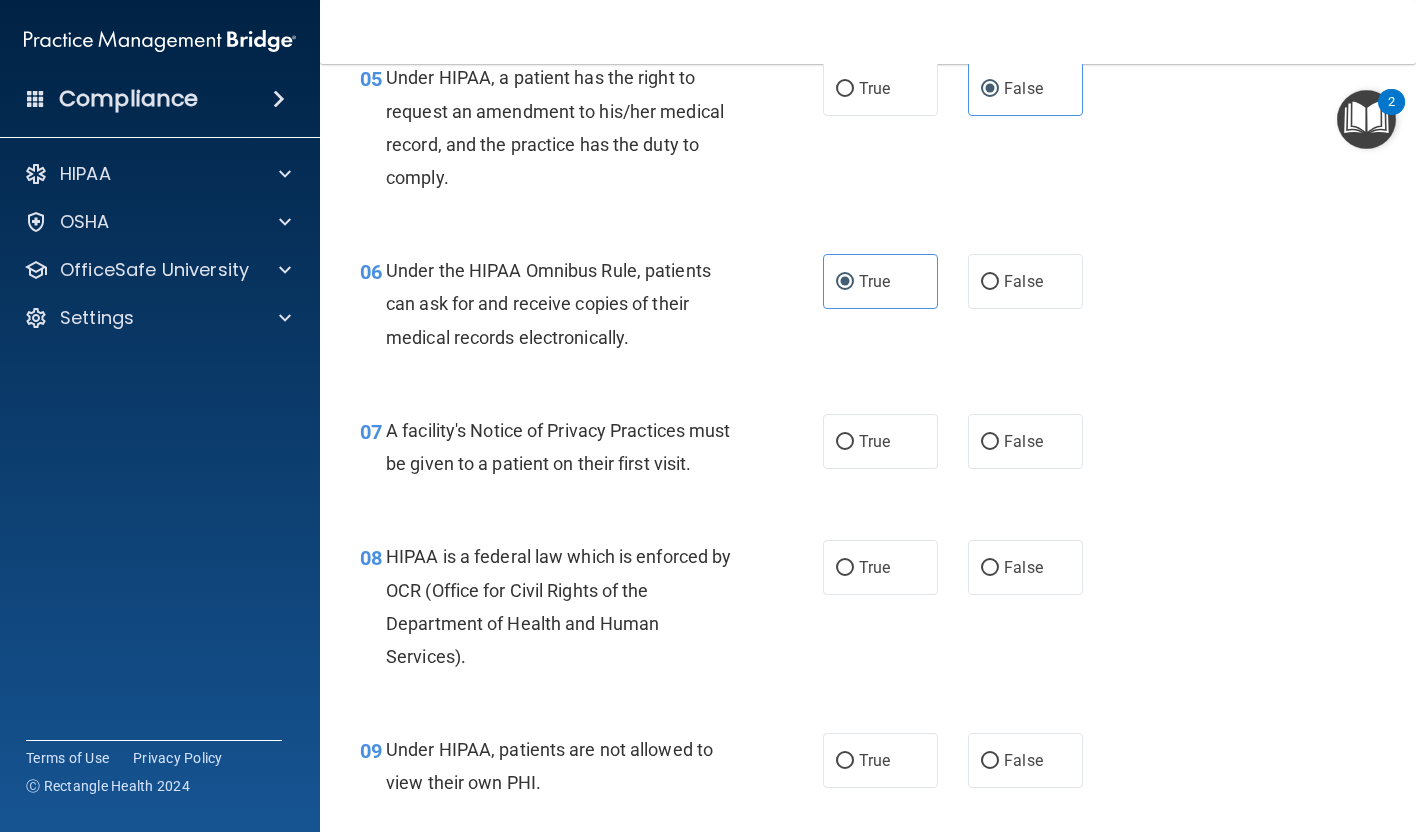 scroll, scrollTop: 950, scrollLeft: 0, axis: vertical 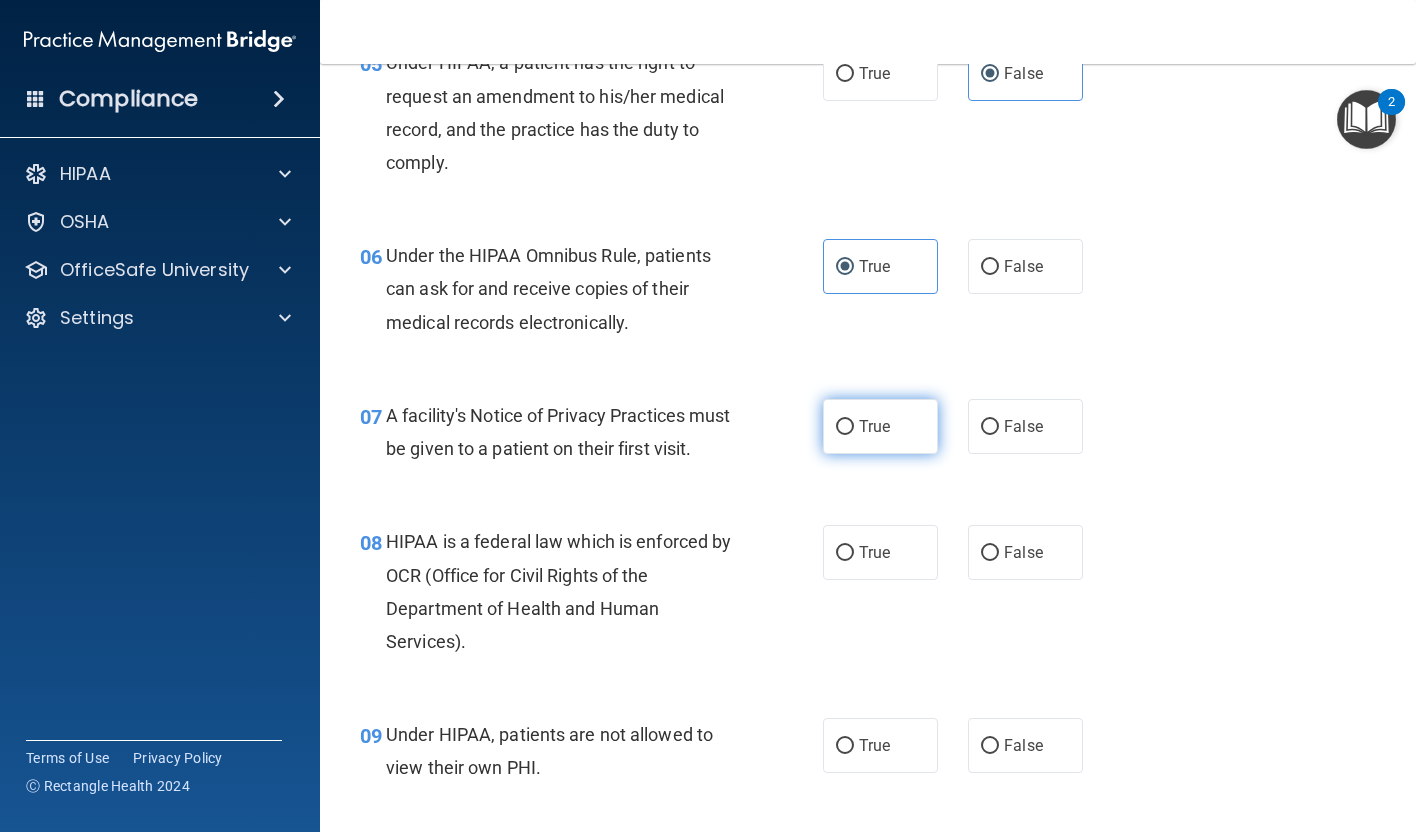 click on "True" at bounding box center (845, 427) 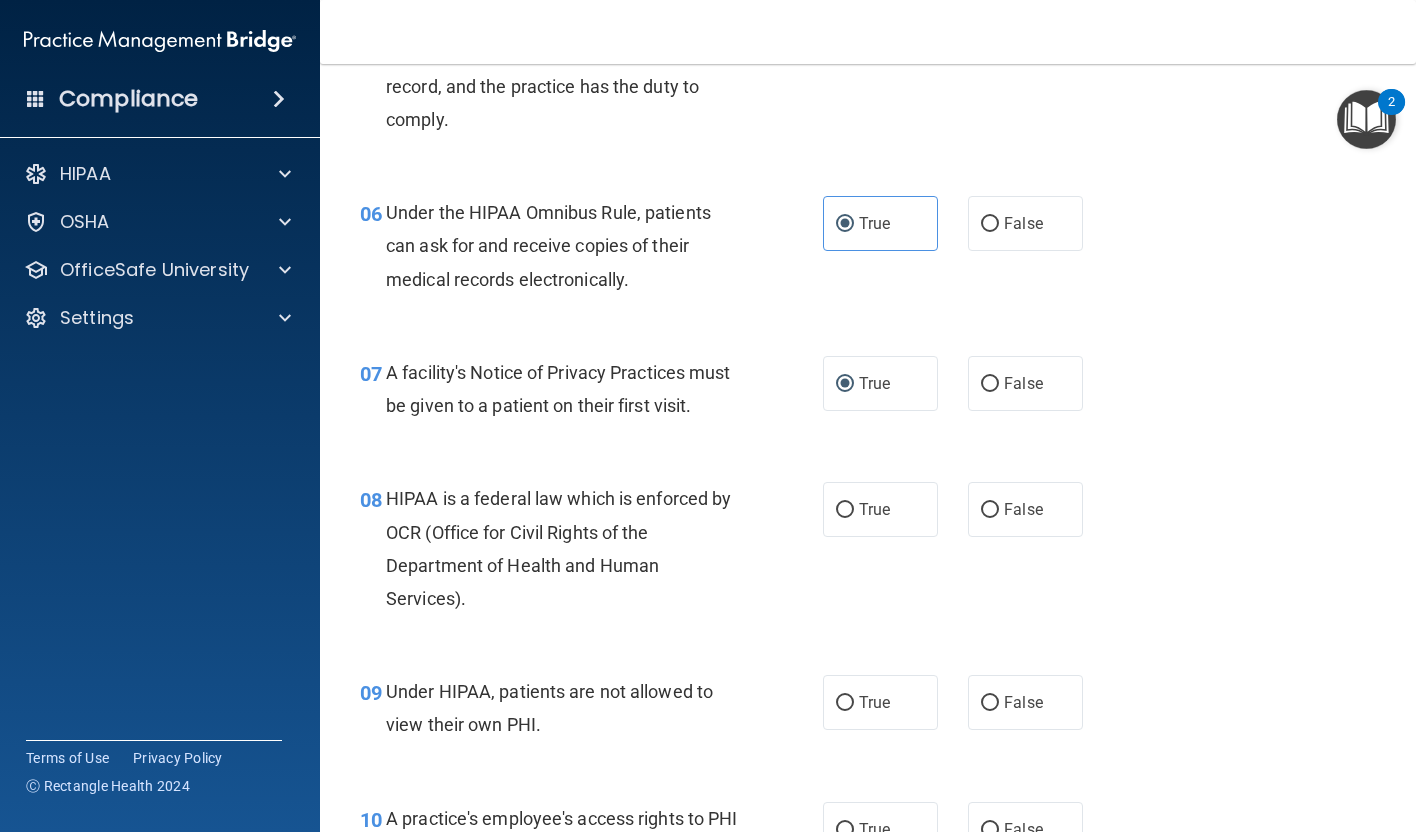 scroll, scrollTop: 994, scrollLeft: 0, axis: vertical 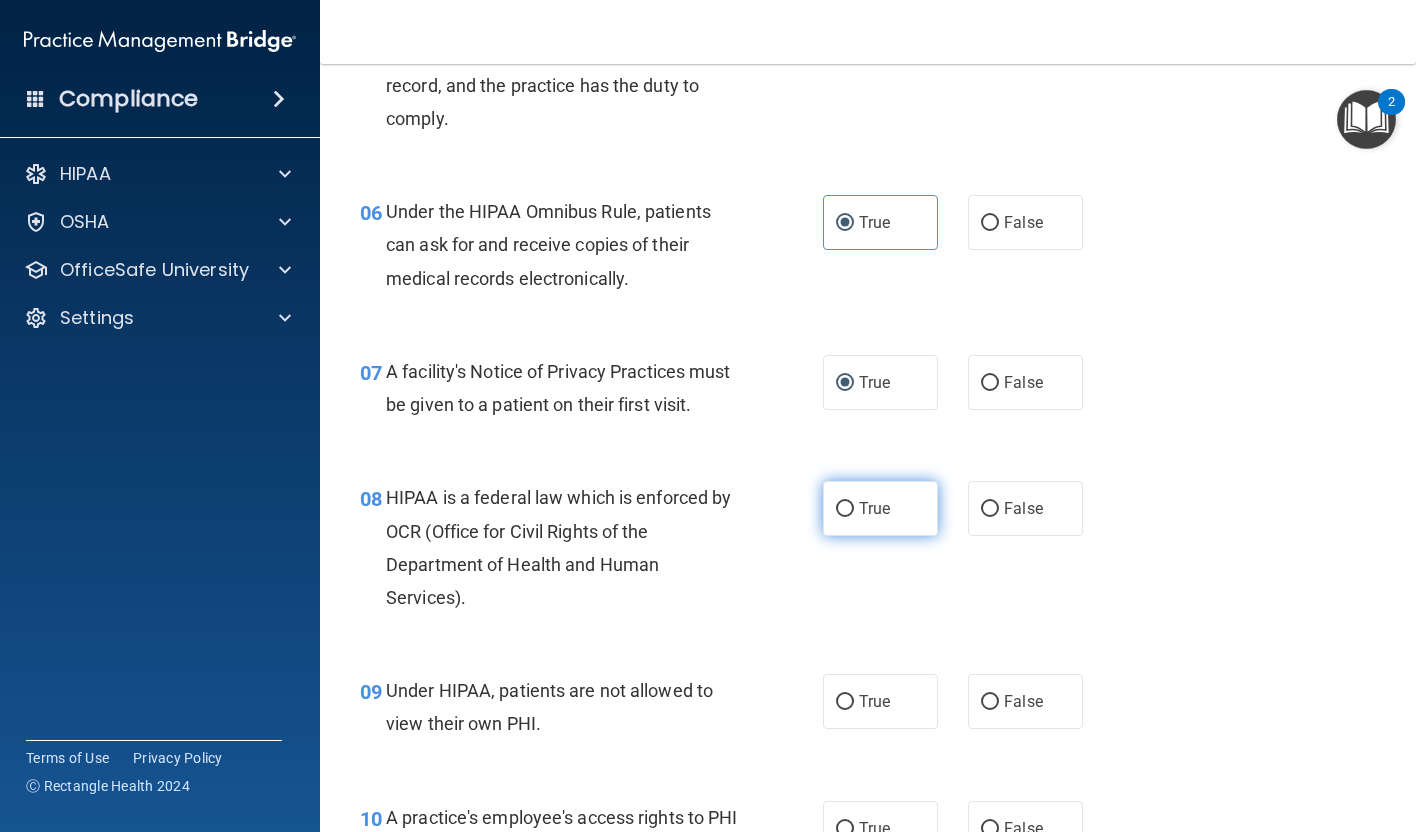 click on "True" at bounding box center [874, 508] 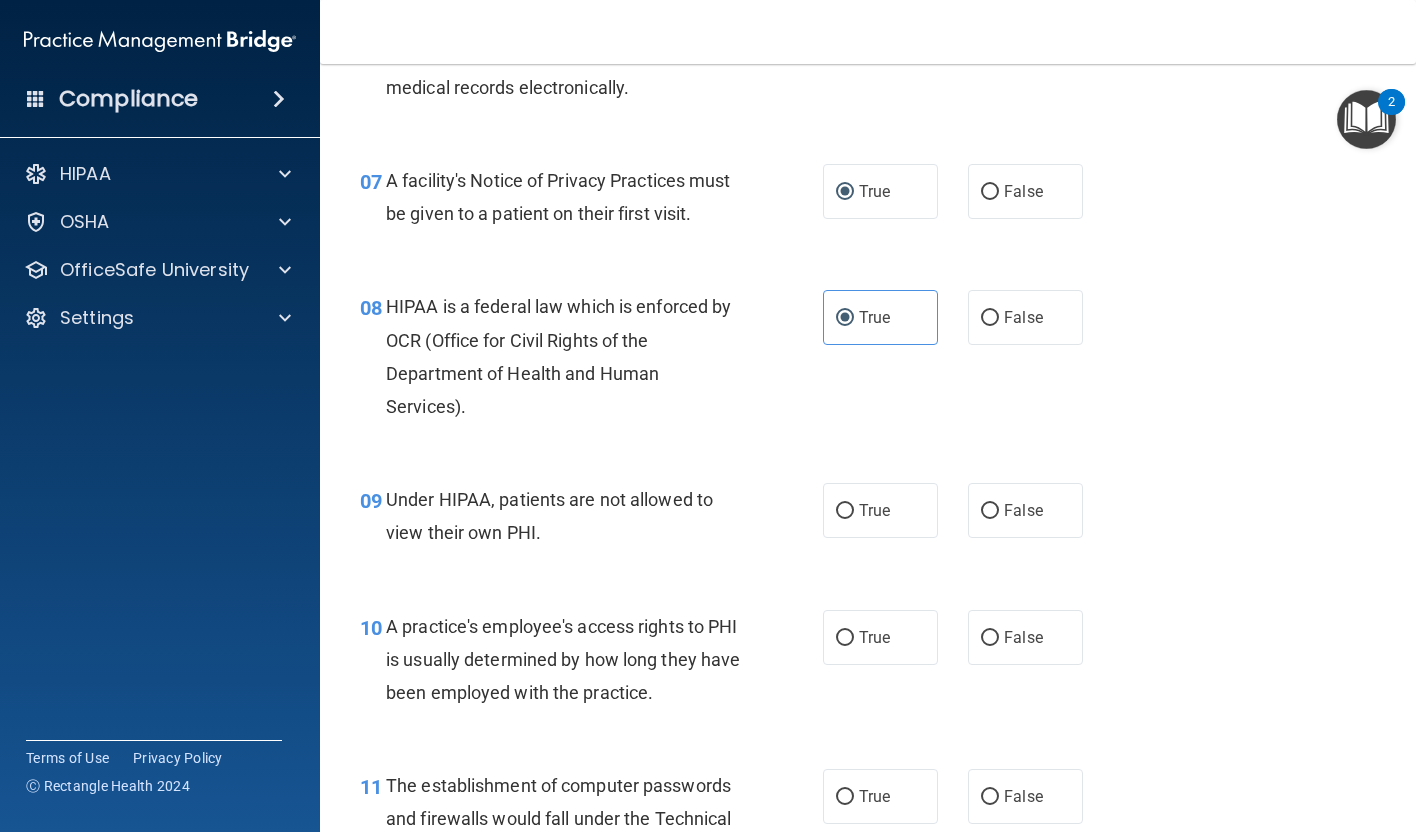 scroll, scrollTop: 1189, scrollLeft: 0, axis: vertical 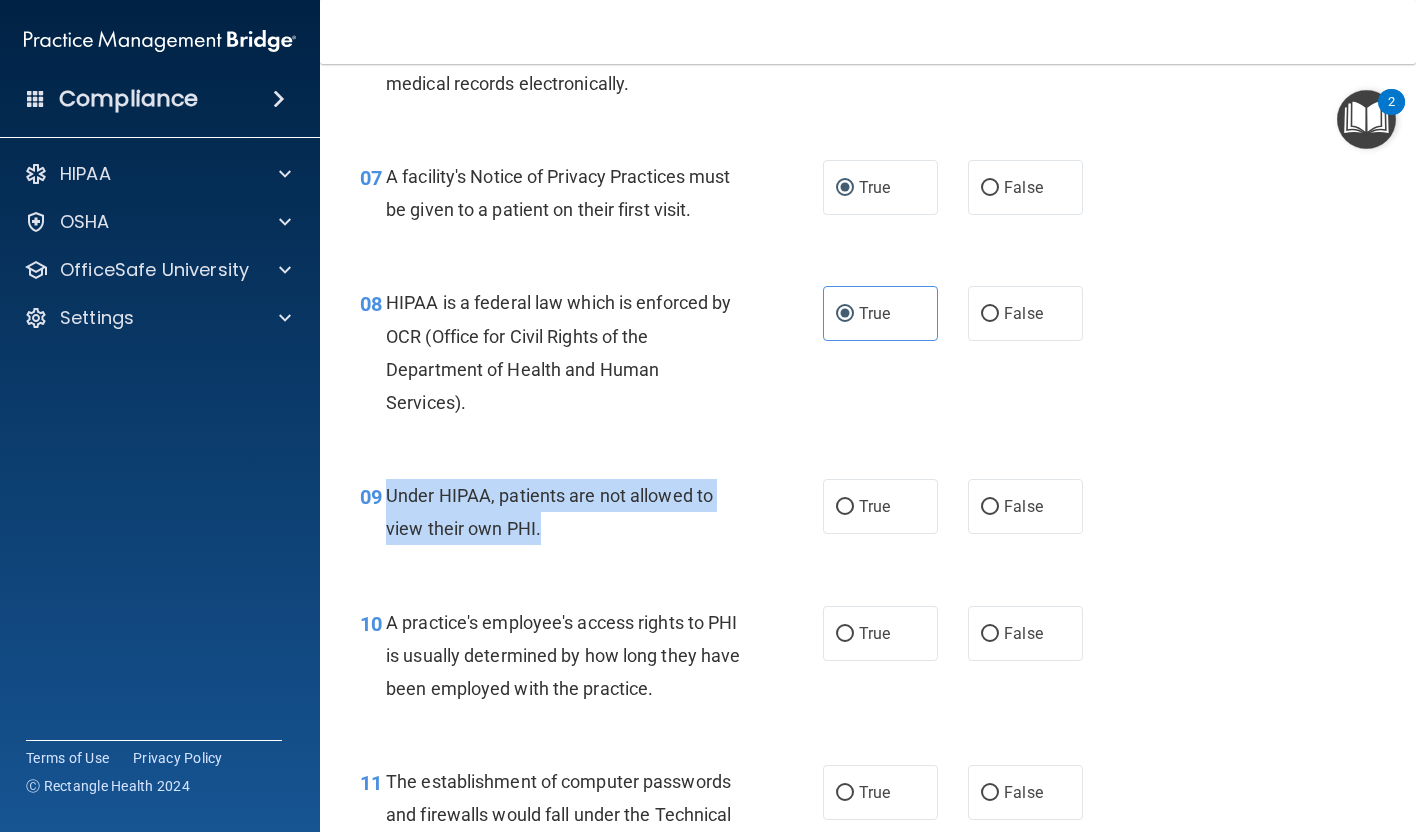 drag, startPoint x: 387, startPoint y: 525, endPoint x: 553, endPoint y: 568, distance: 171.47887 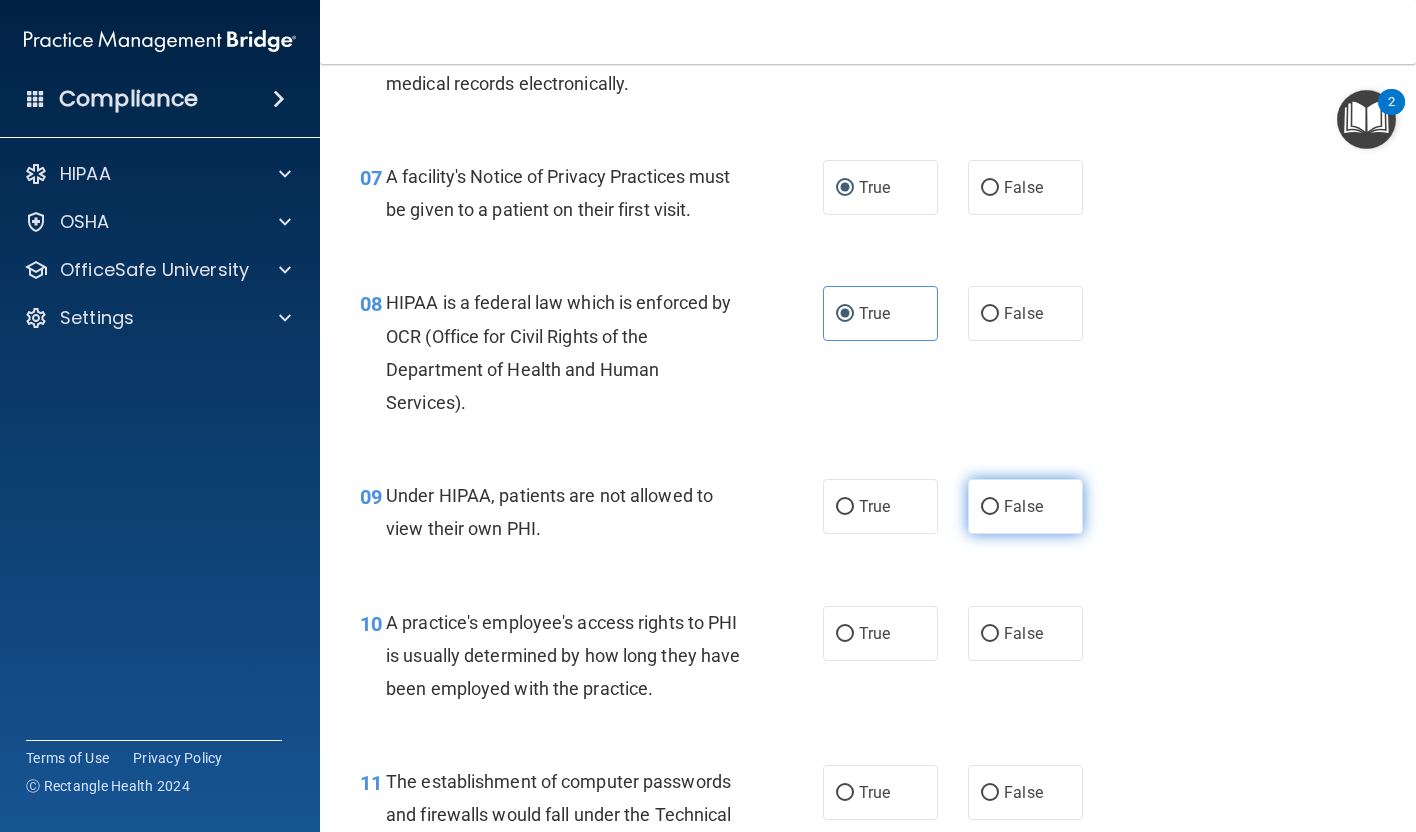 click on "False" at bounding box center (1025, 506) 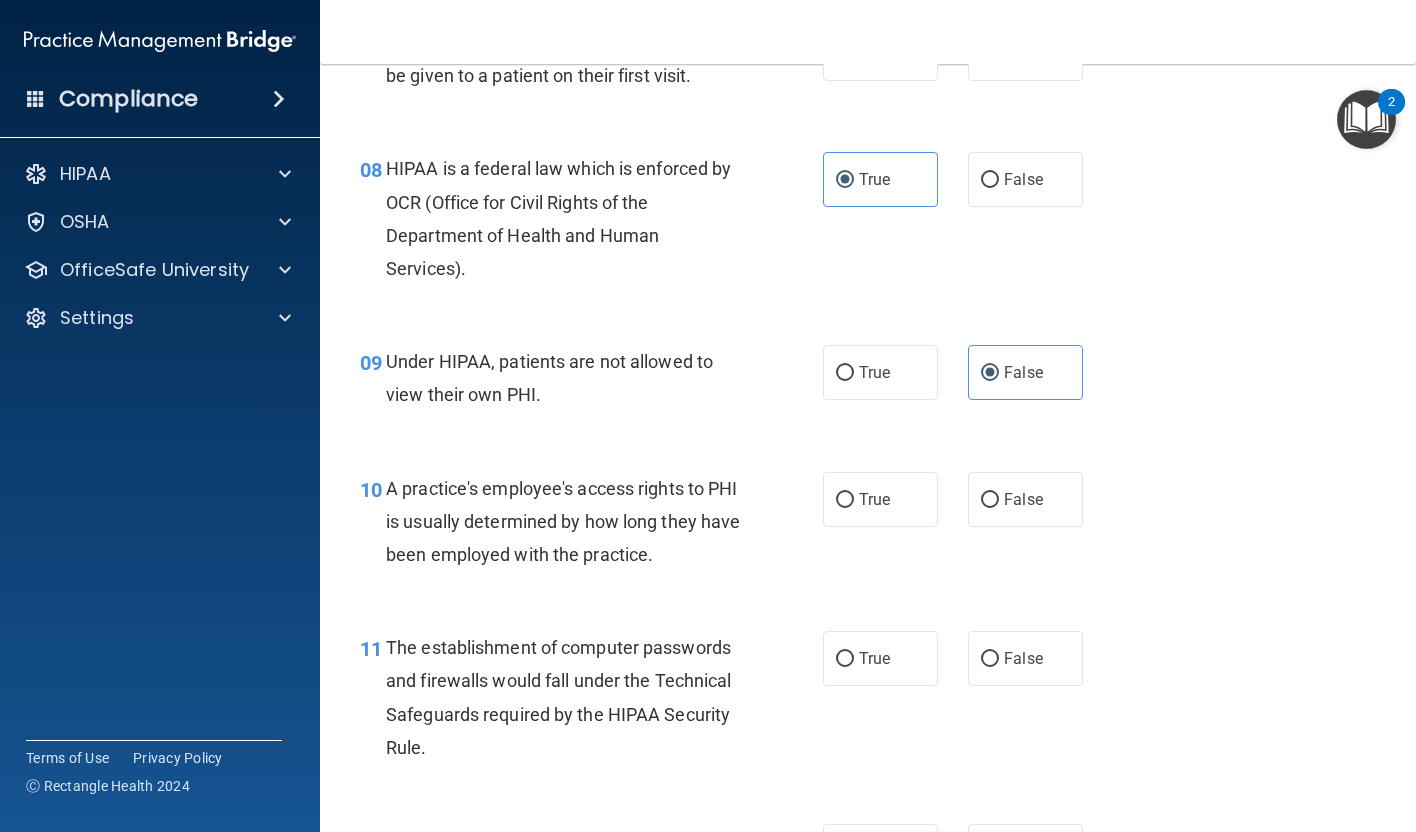 scroll, scrollTop: 1325, scrollLeft: 0, axis: vertical 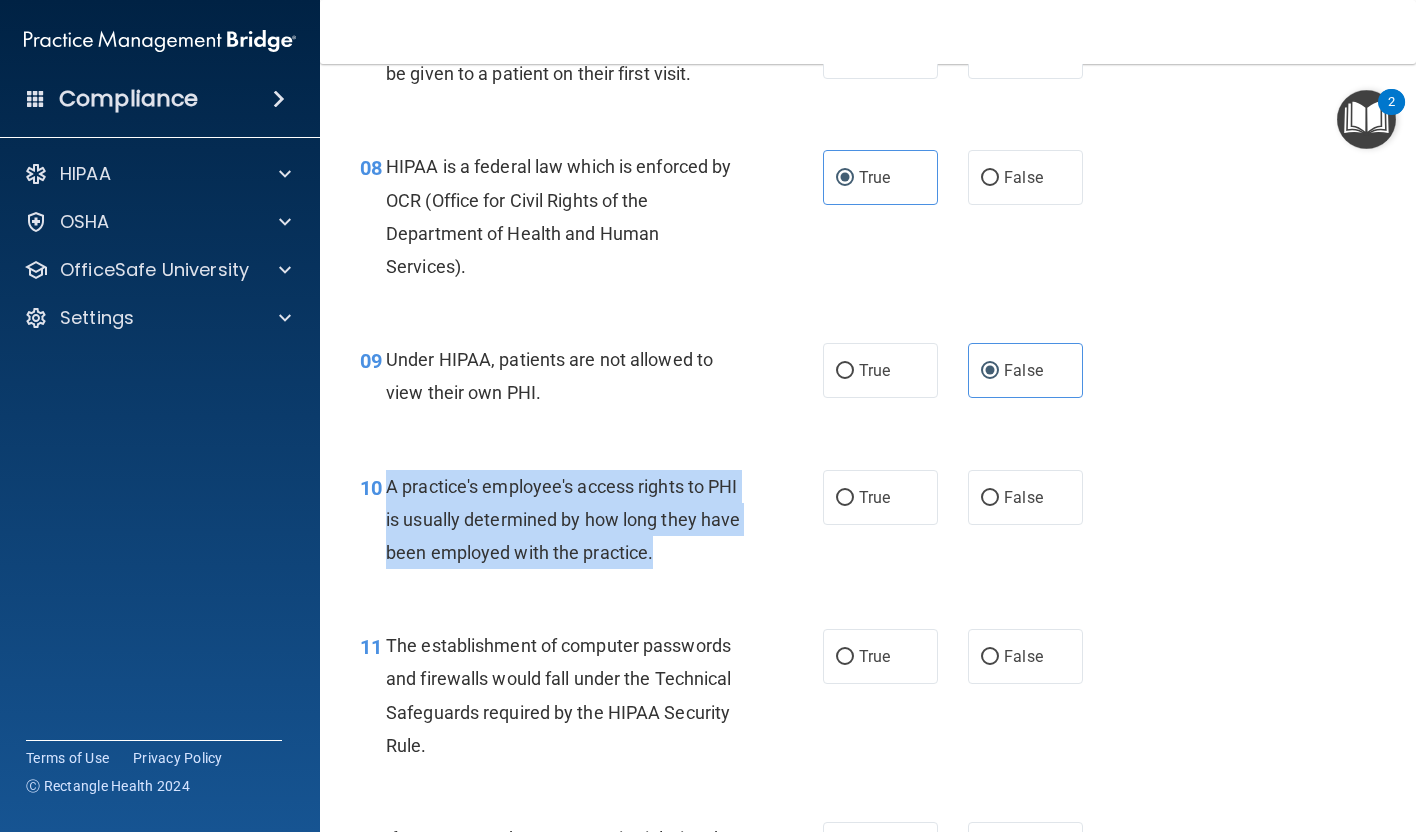 drag, startPoint x: 388, startPoint y: 521, endPoint x: 776, endPoint y: 584, distance: 393.08142 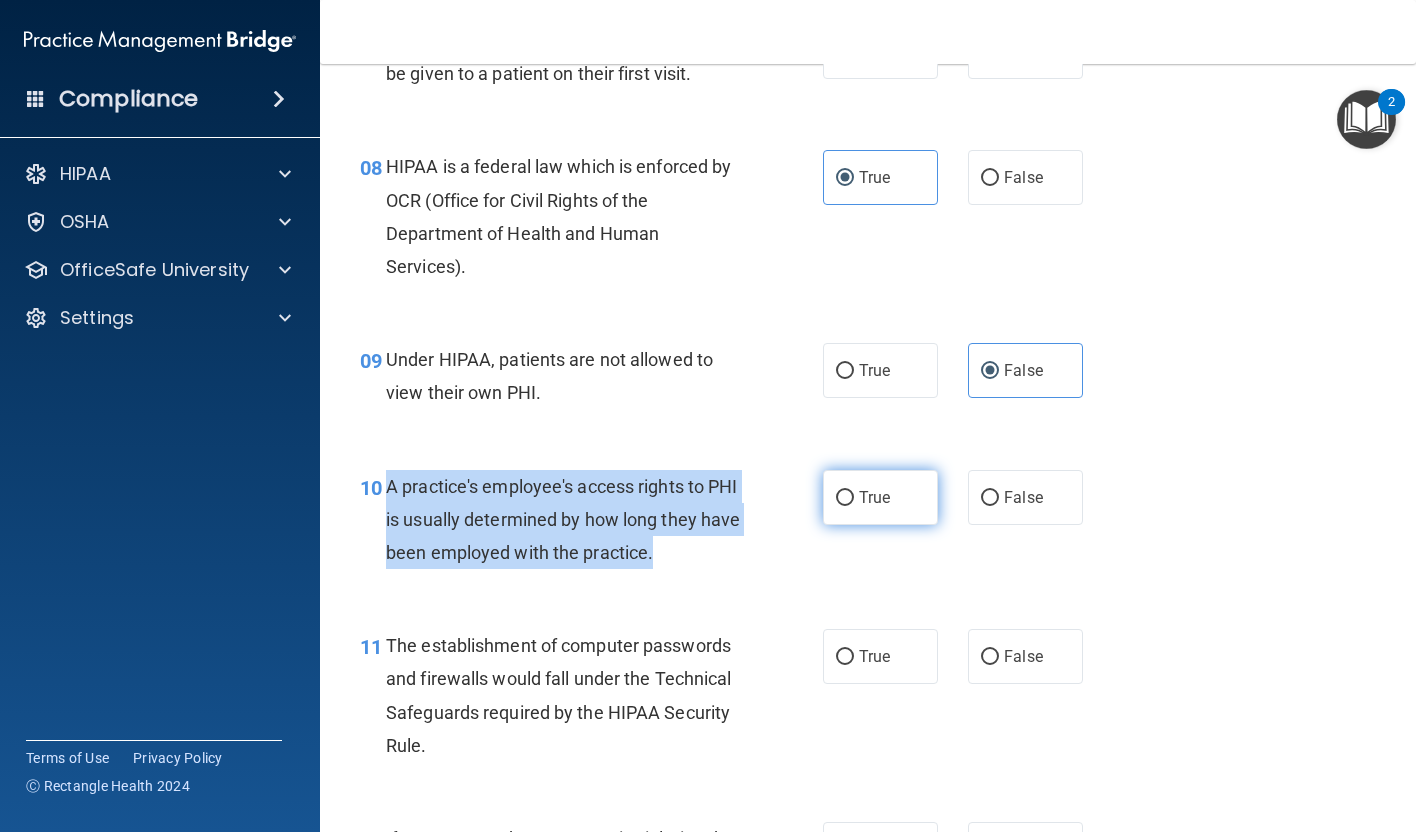 copy on "A practice's employee's access rights to PHI is usually determined by how long they have been employed with the practice." 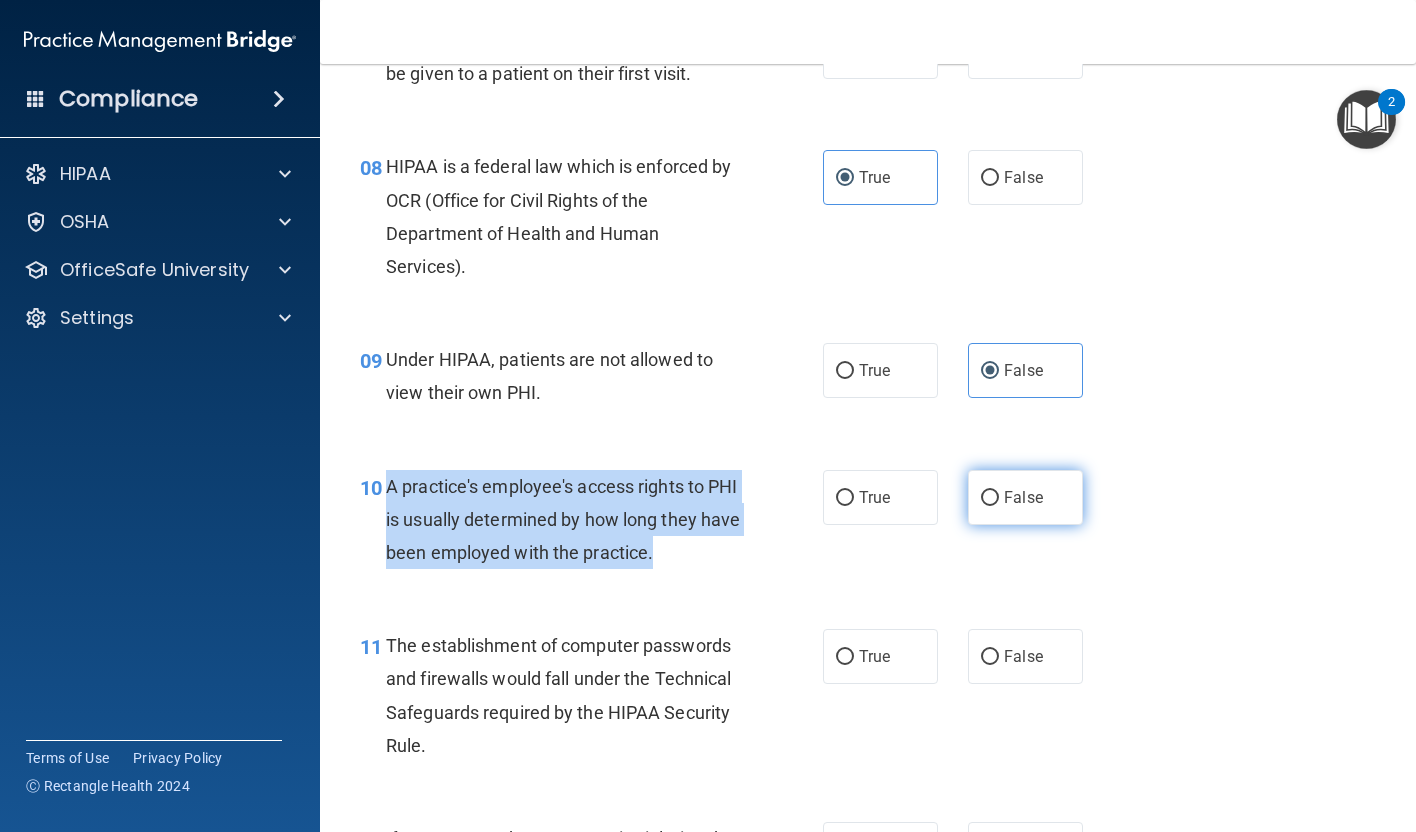 click on "False" at bounding box center (990, 498) 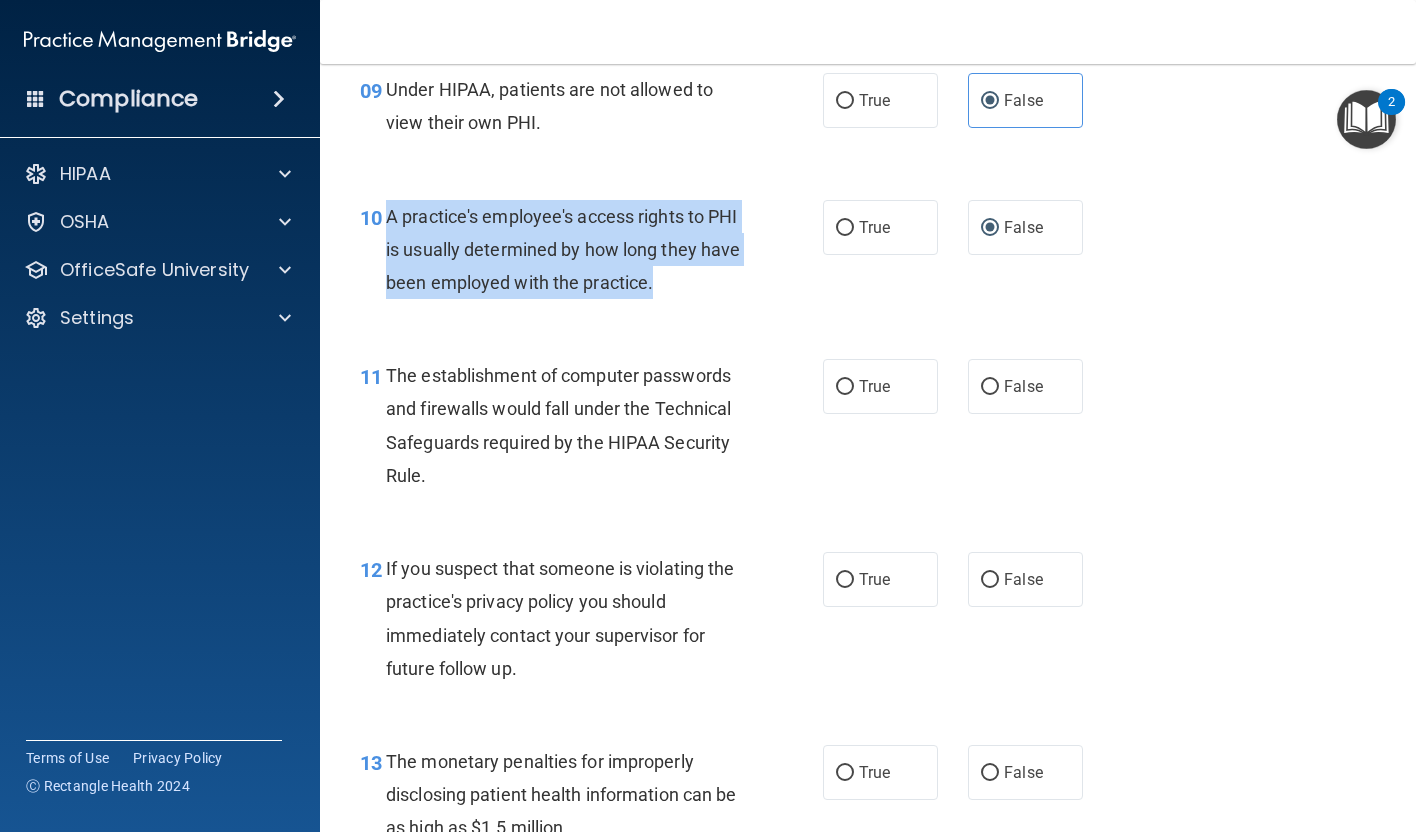 scroll, scrollTop: 1598, scrollLeft: 0, axis: vertical 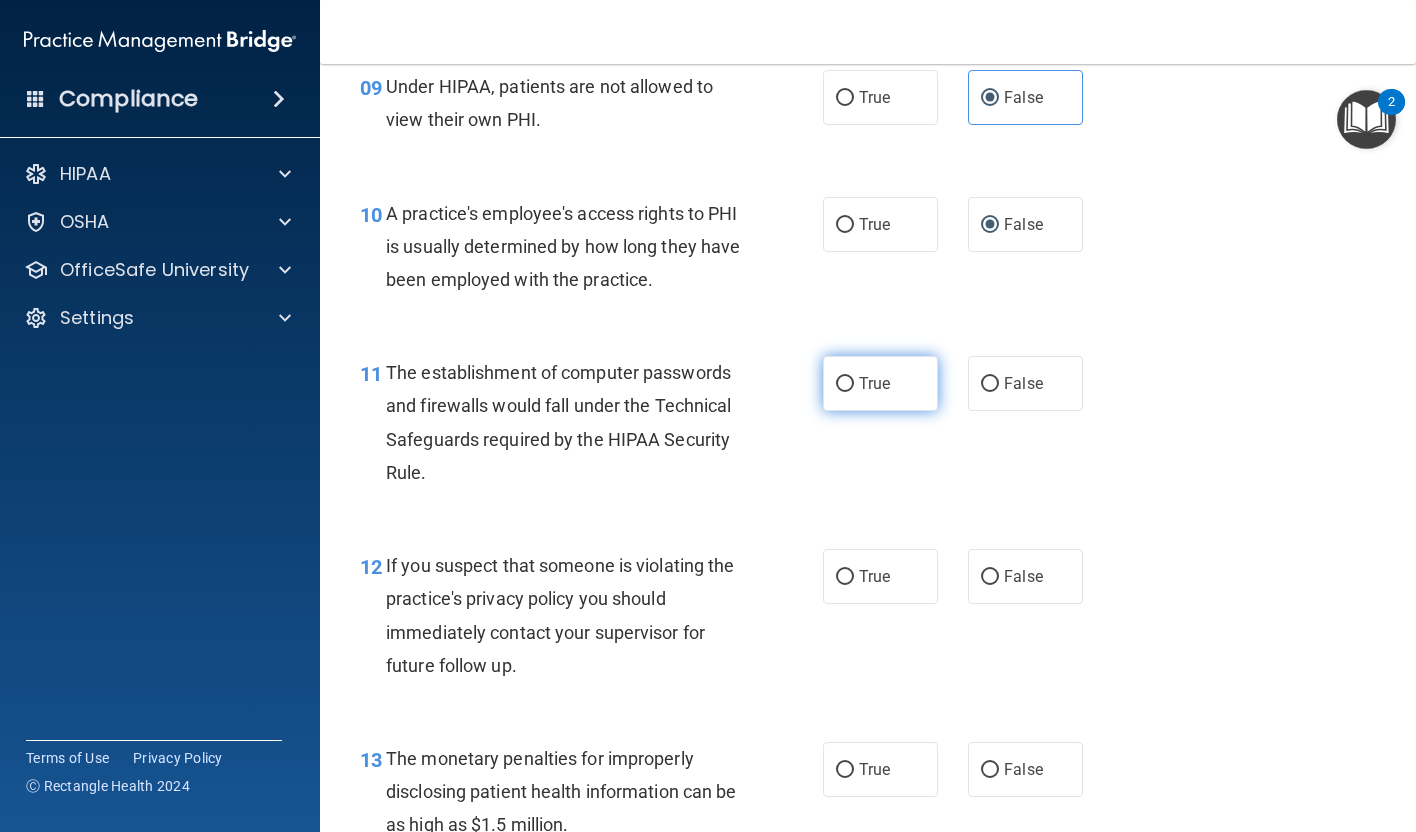 click on "True" at bounding box center (880, 383) 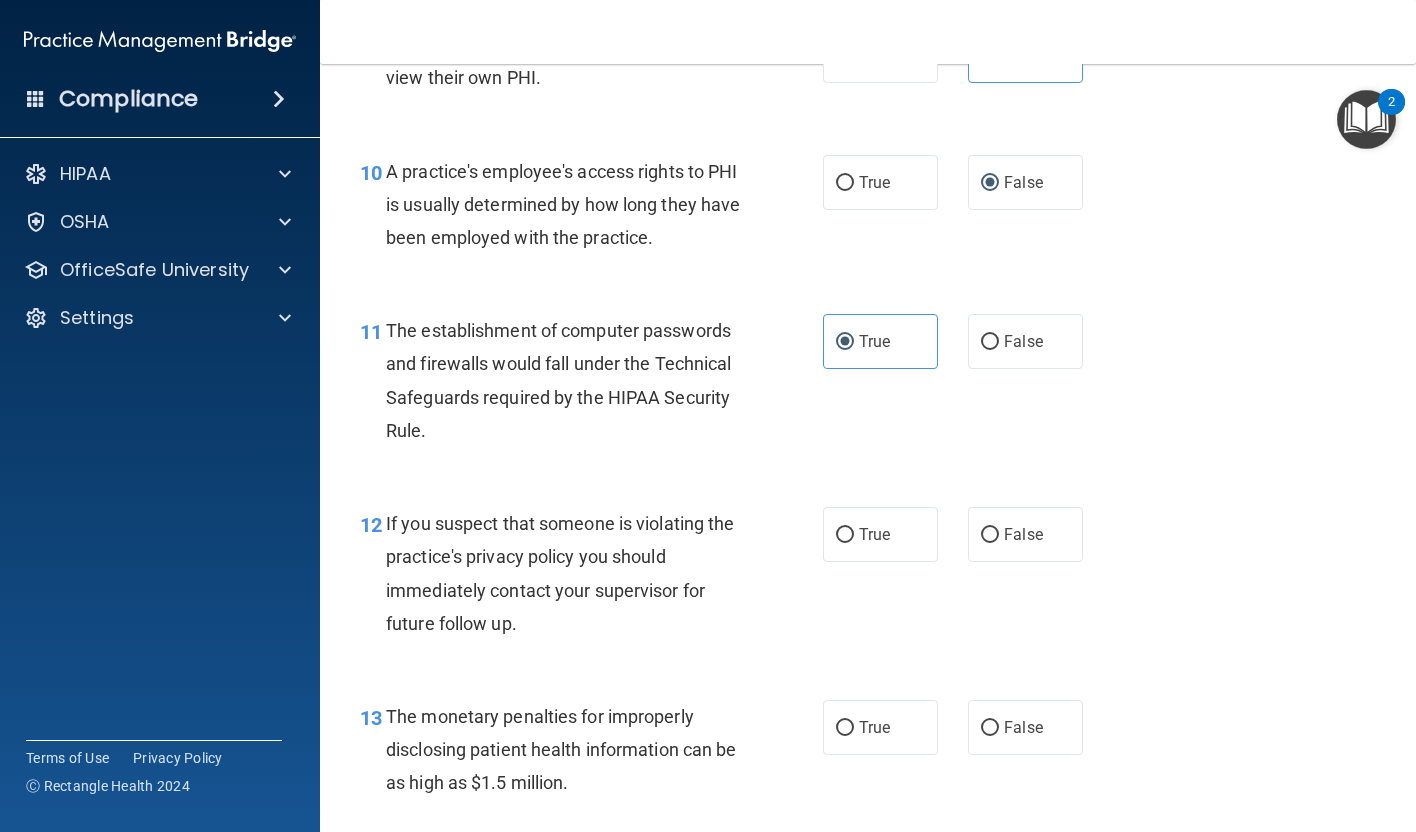 scroll, scrollTop: 1651, scrollLeft: 0, axis: vertical 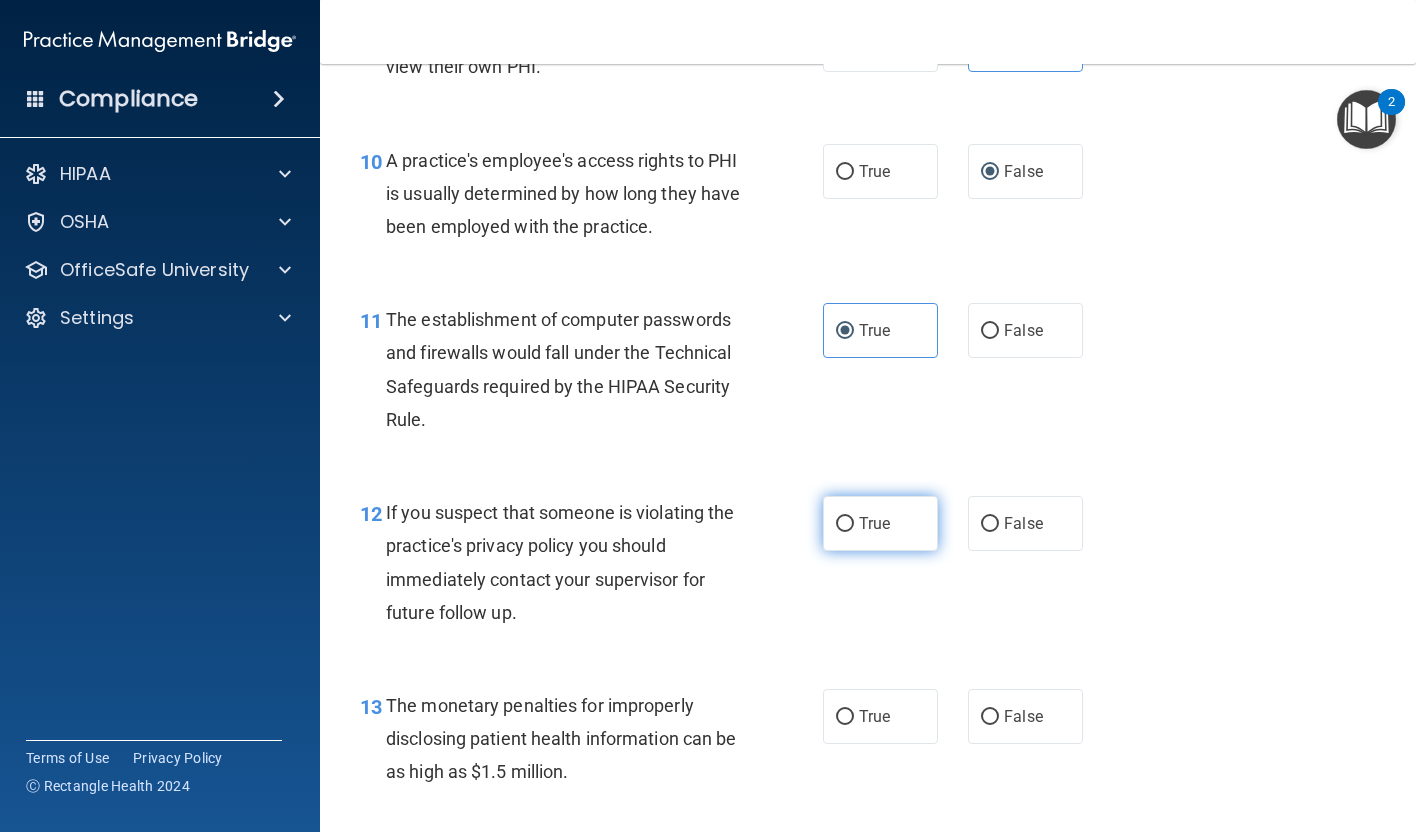 click on "True" at bounding box center [880, 523] 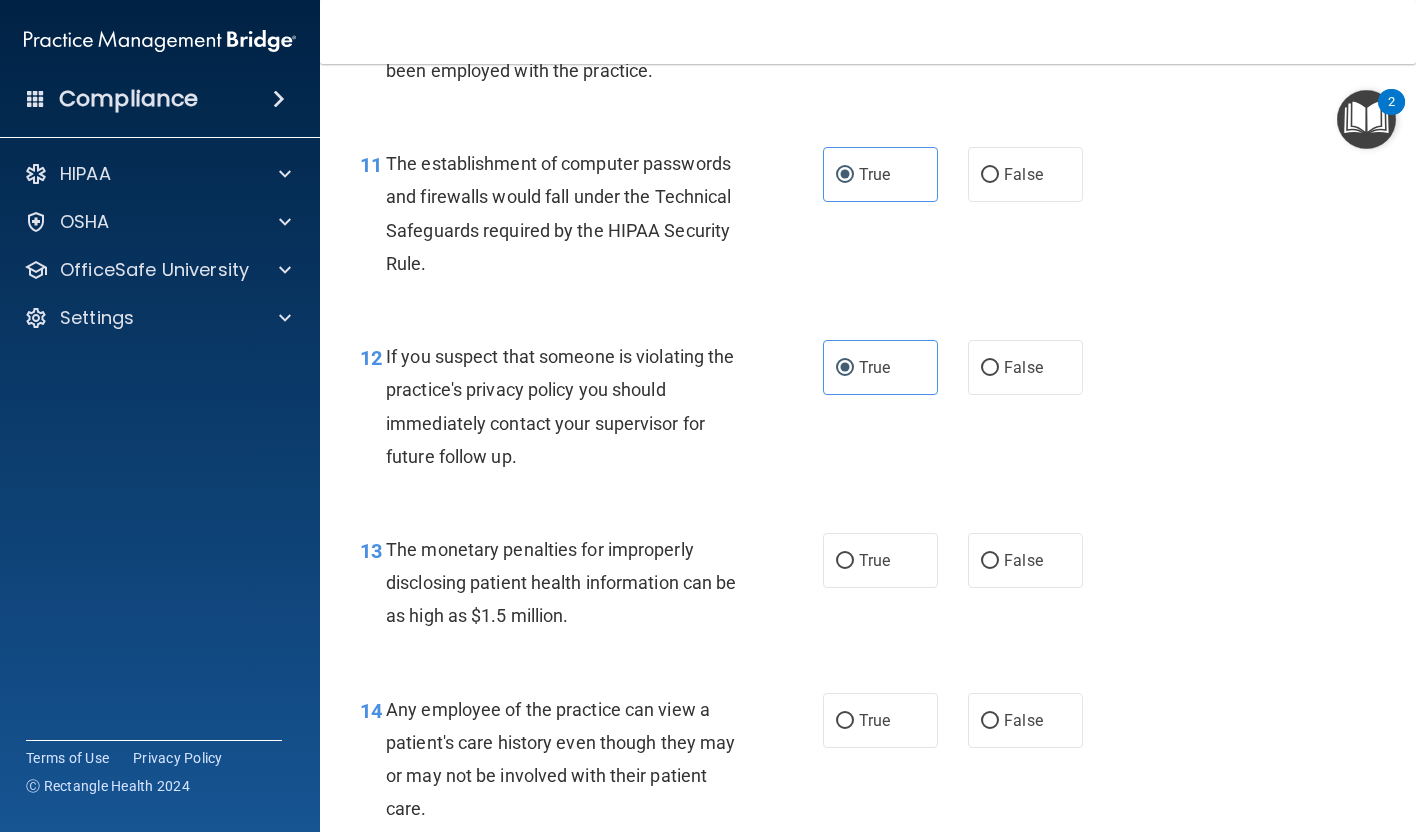 scroll, scrollTop: 1808, scrollLeft: 0, axis: vertical 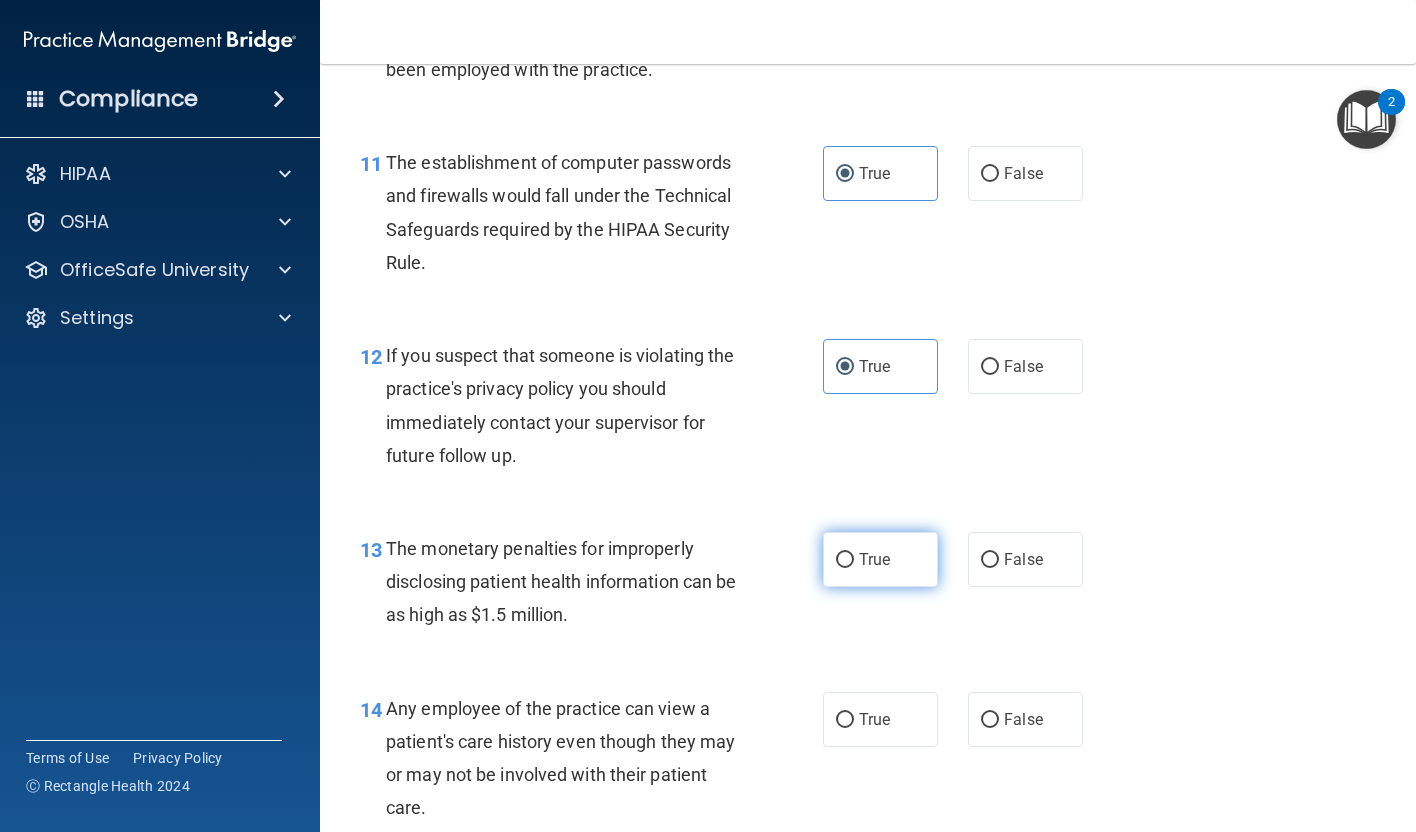 click on "True" at bounding box center (874, 559) 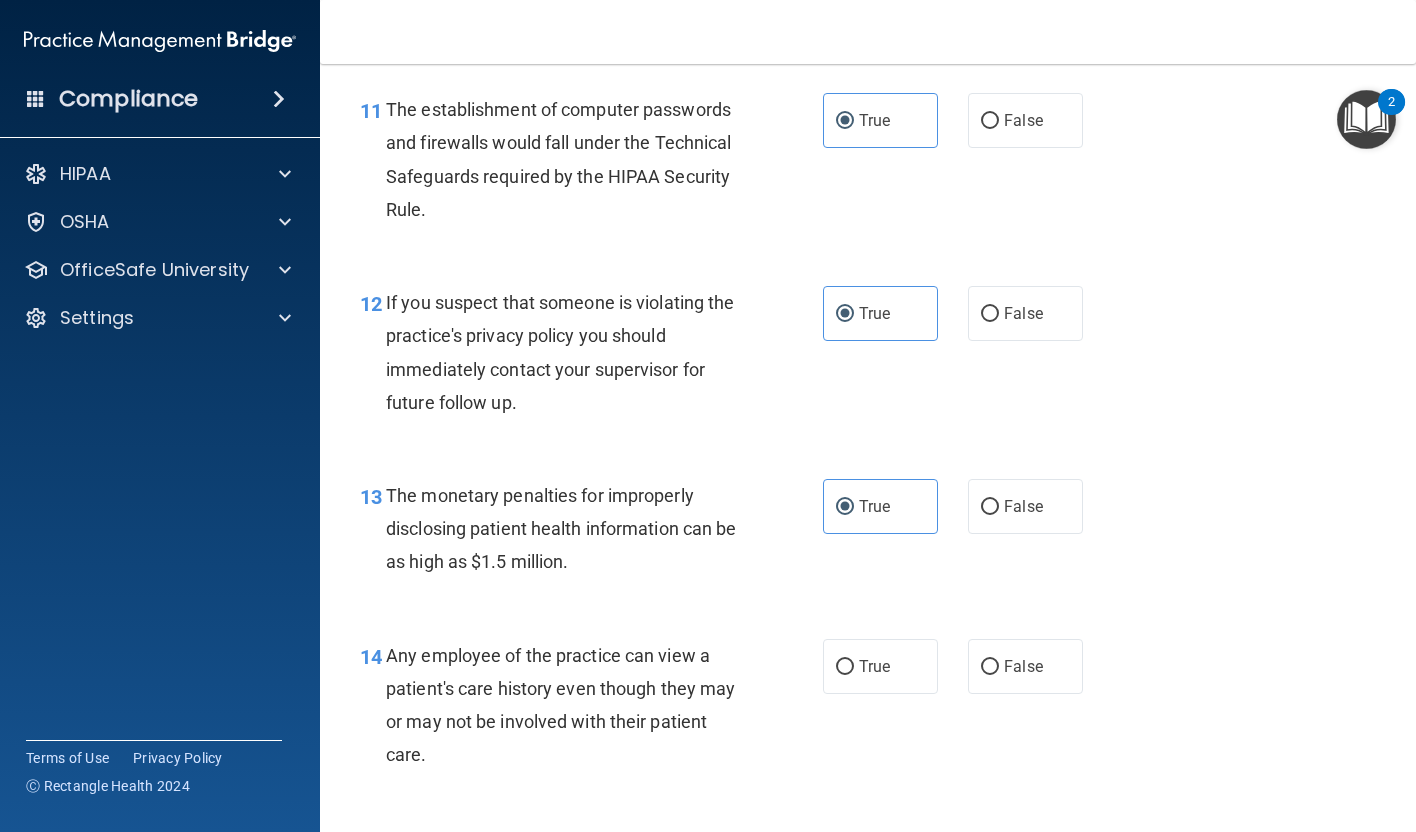 scroll, scrollTop: 1864, scrollLeft: 0, axis: vertical 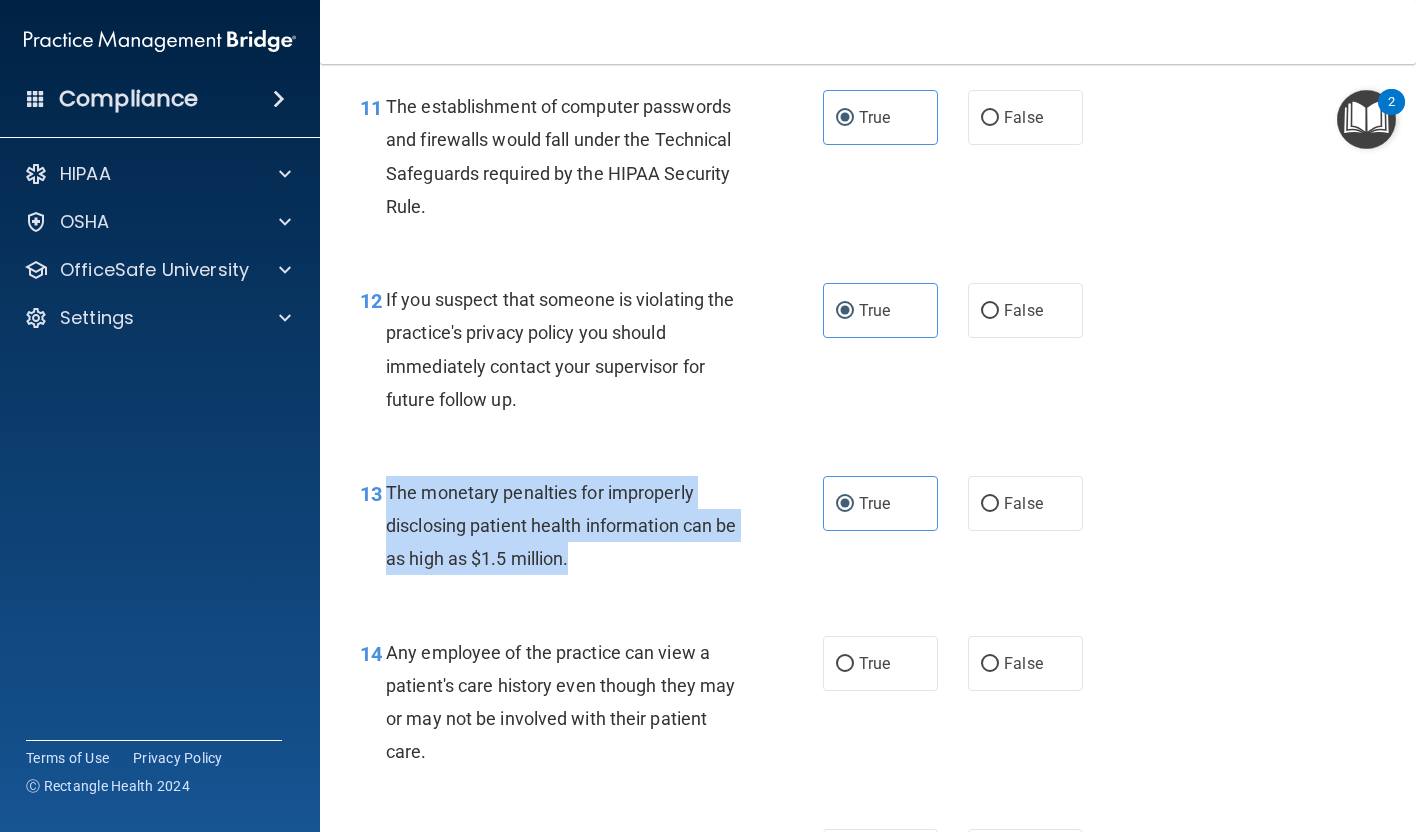 drag, startPoint x: 387, startPoint y: 529, endPoint x: 610, endPoint y: 609, distance: 236.9156 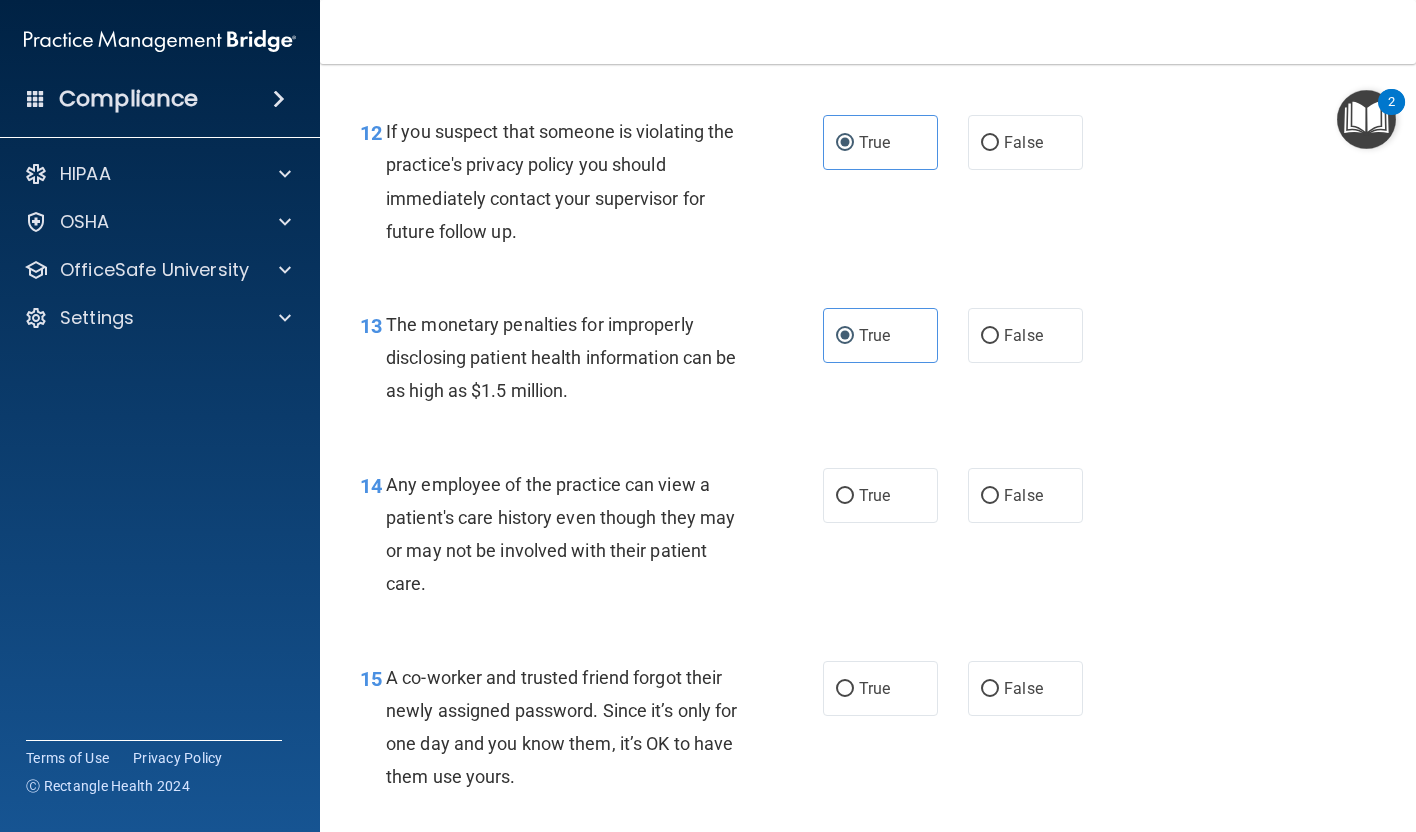 scroll, scrollTop: 2035, scrollLeft: 0, axis: vertical 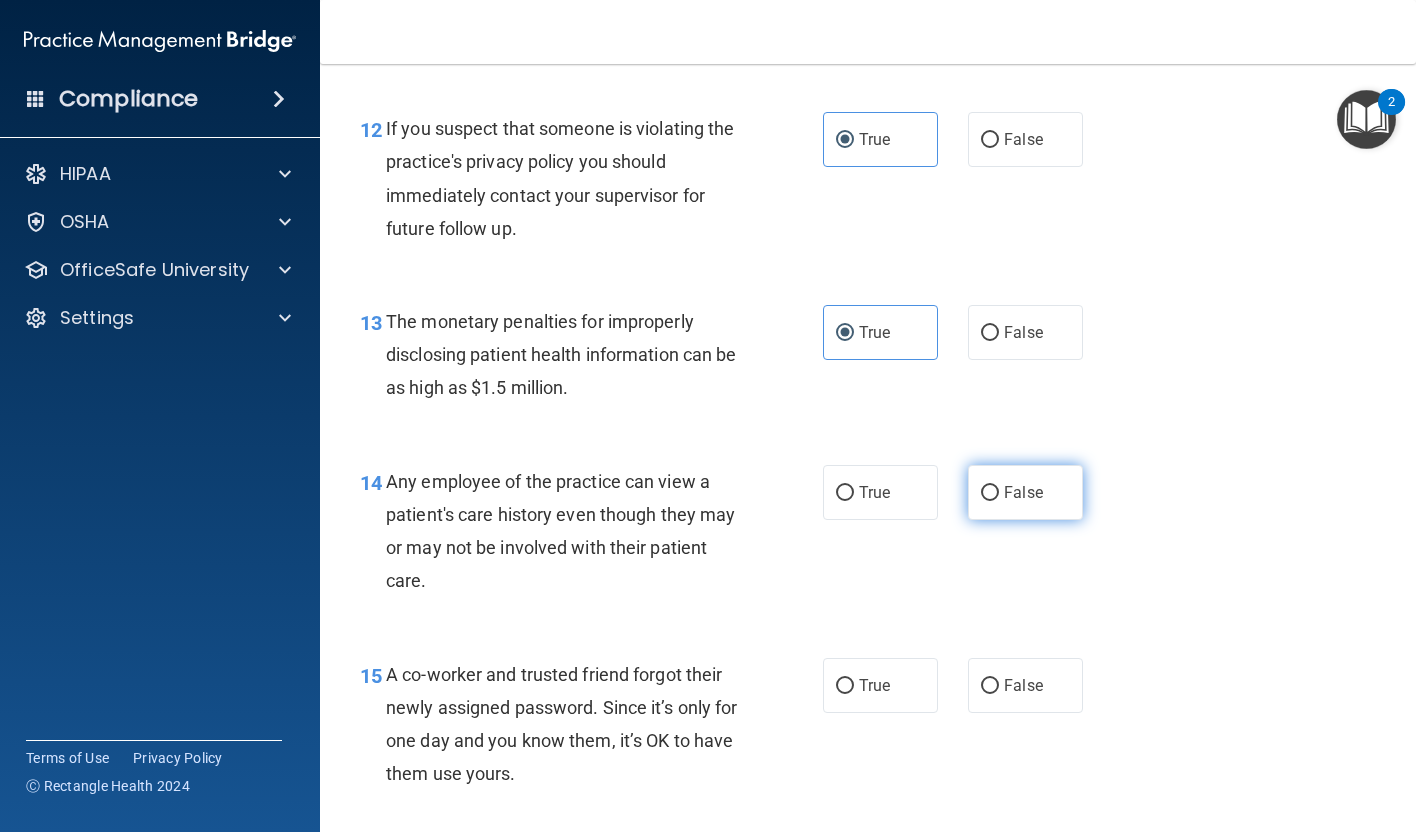 click on "False" at bounding box center (990, 493) 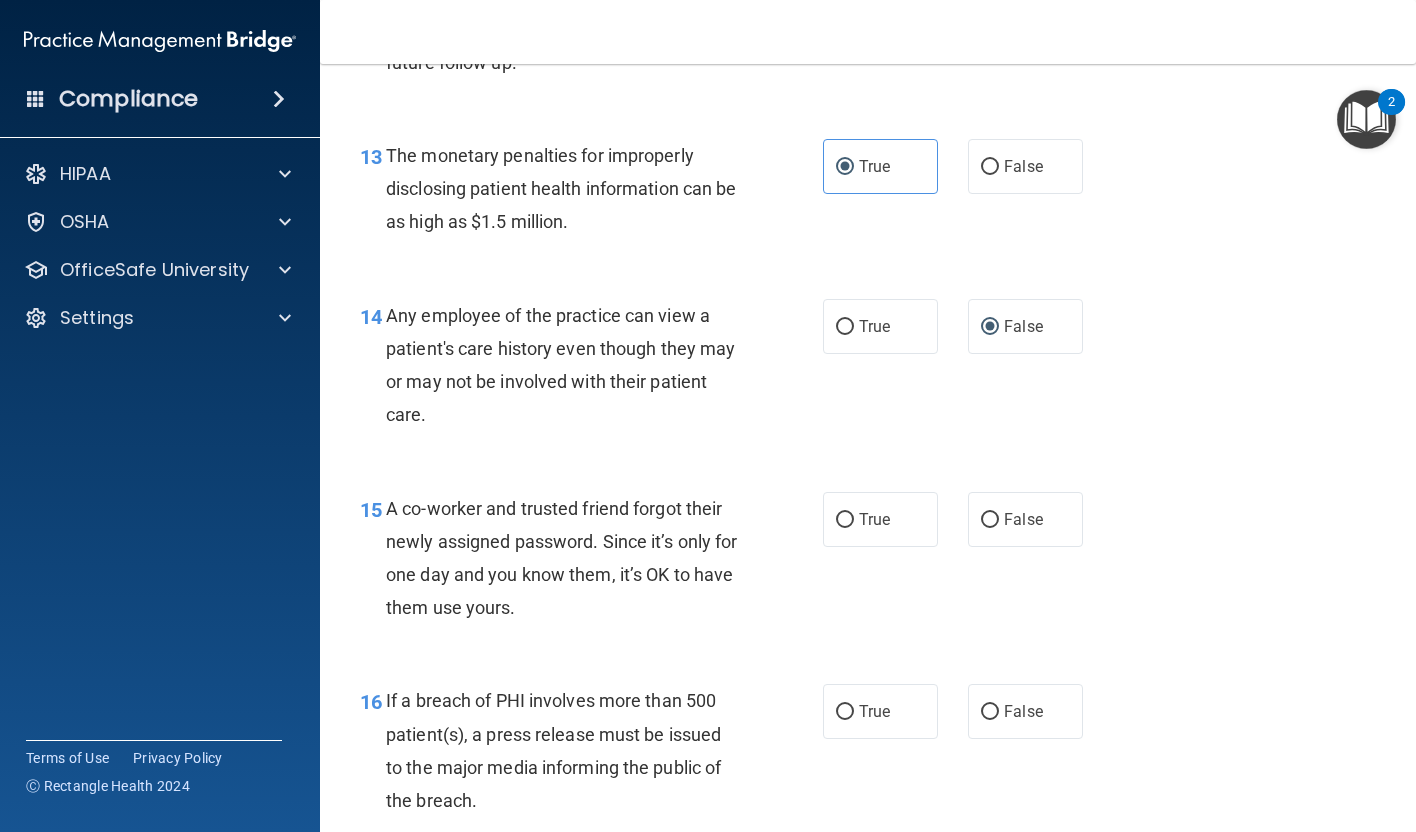 scroll, scrollTop: 2206, scrollLeft: 0, axis: vertical 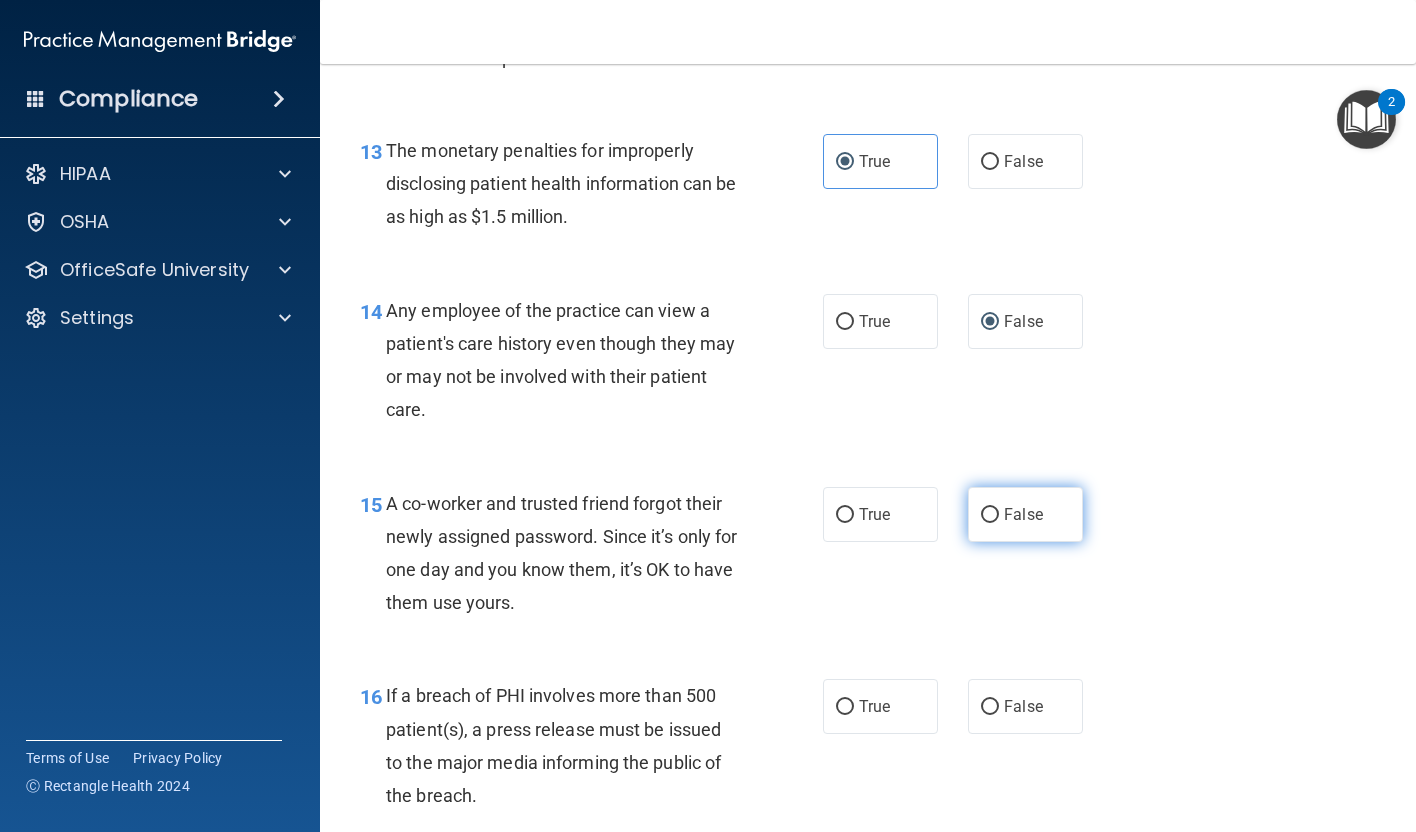 click on "False" at bounding box center (1025, 514) 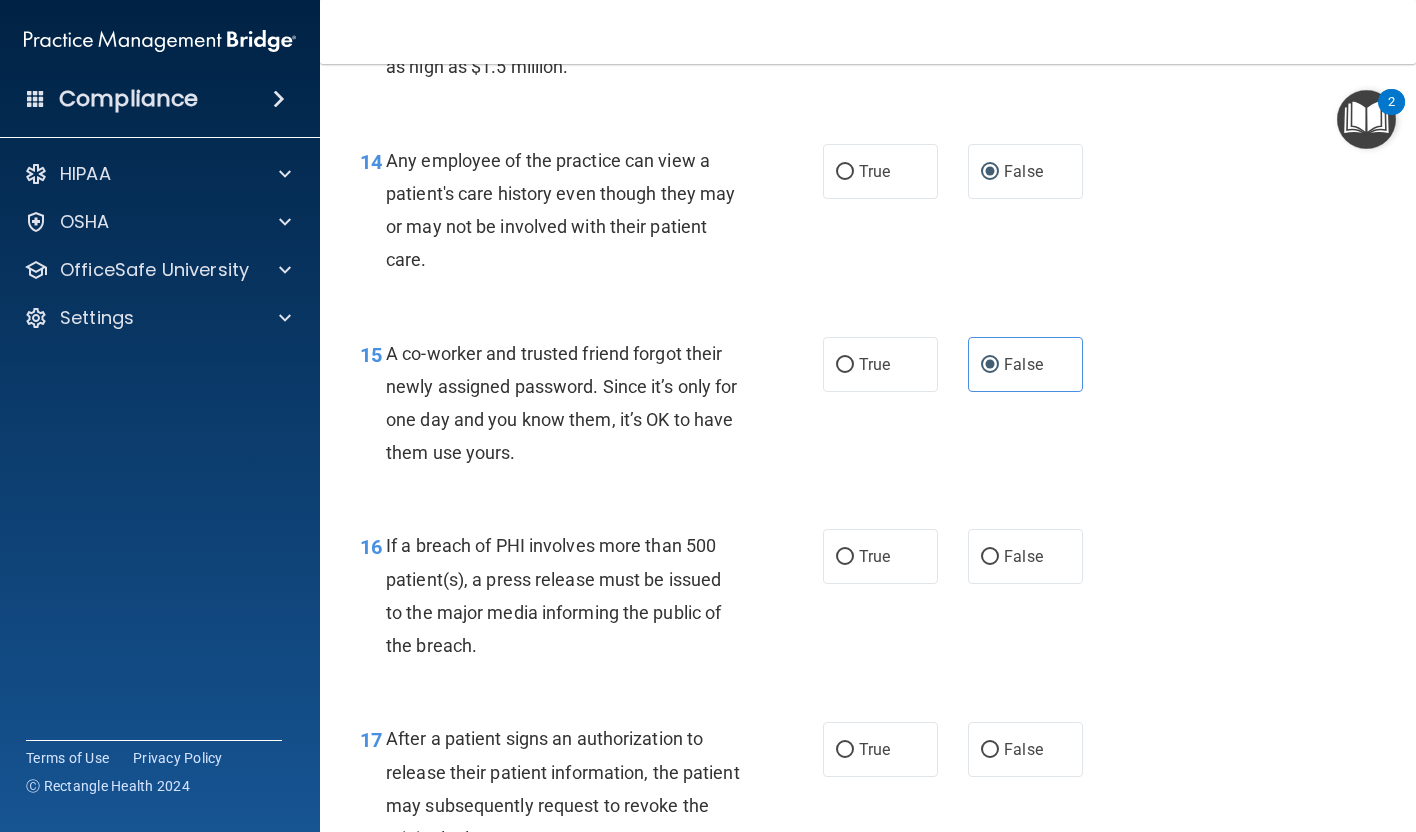 scroll, scrollTop: 2359, scrollLeft: 0, axis: vertical 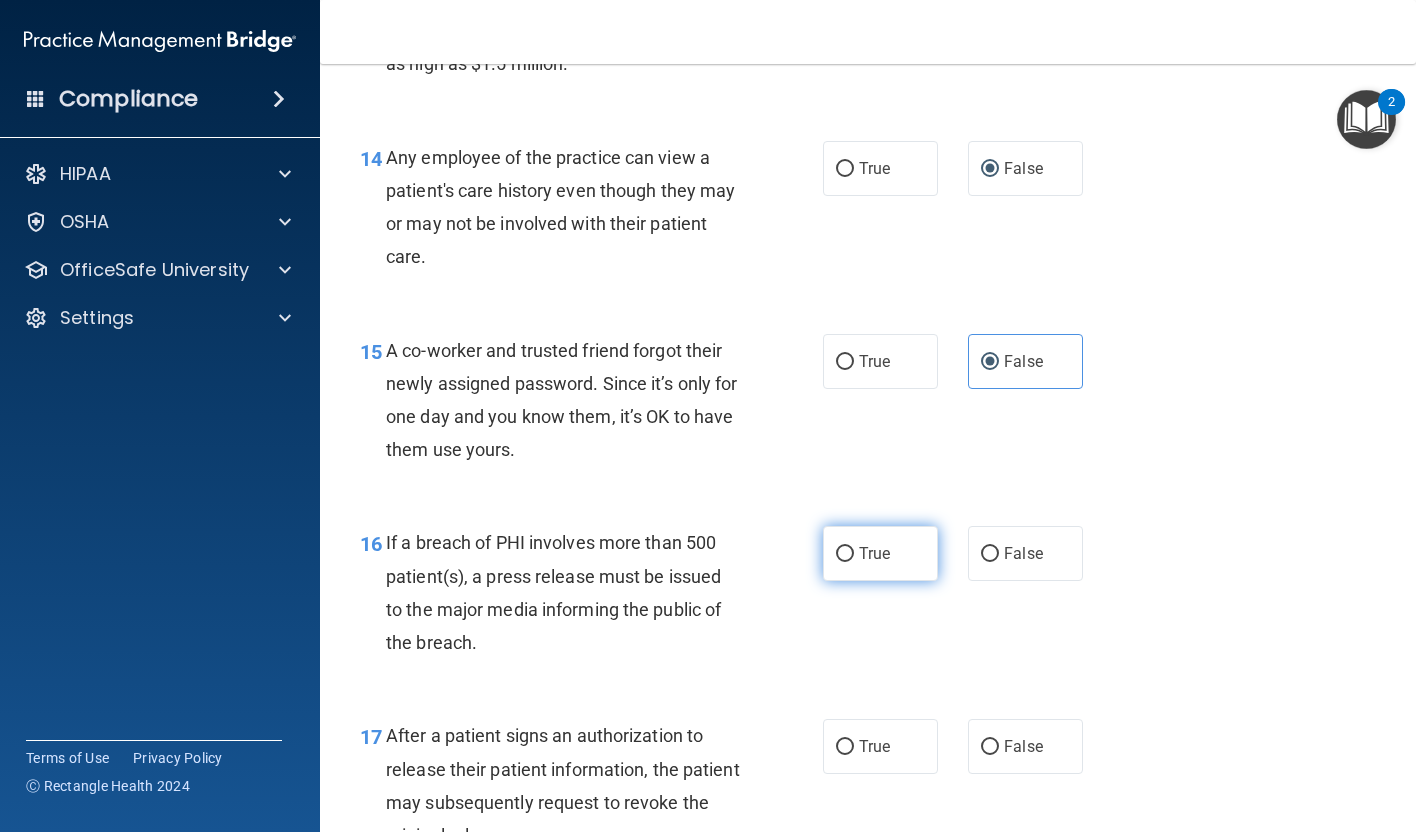 click on "True" at bounding box center [874, 553] 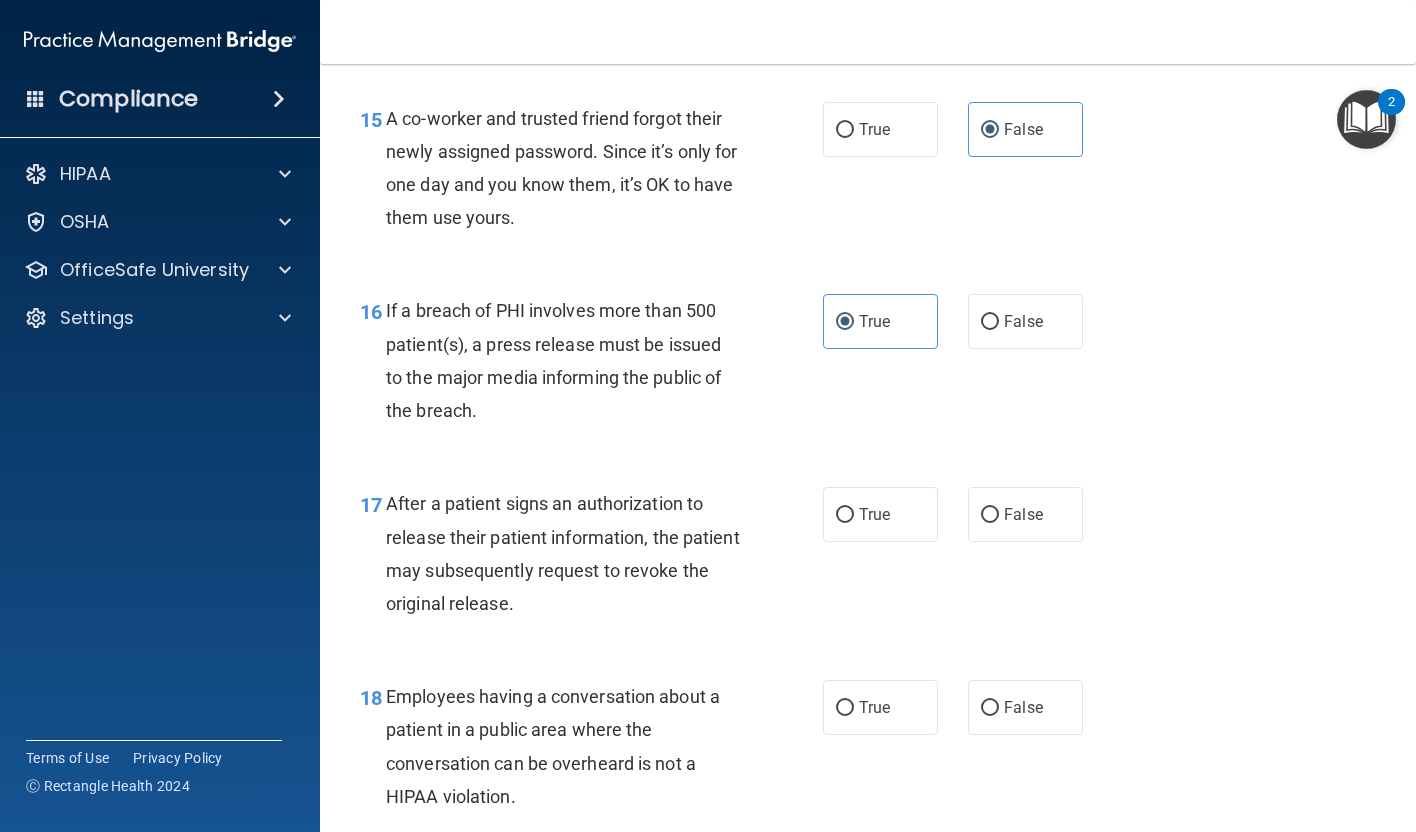 scroll, scrollTop: 2601, scrollLeft: 0, axis: vertical 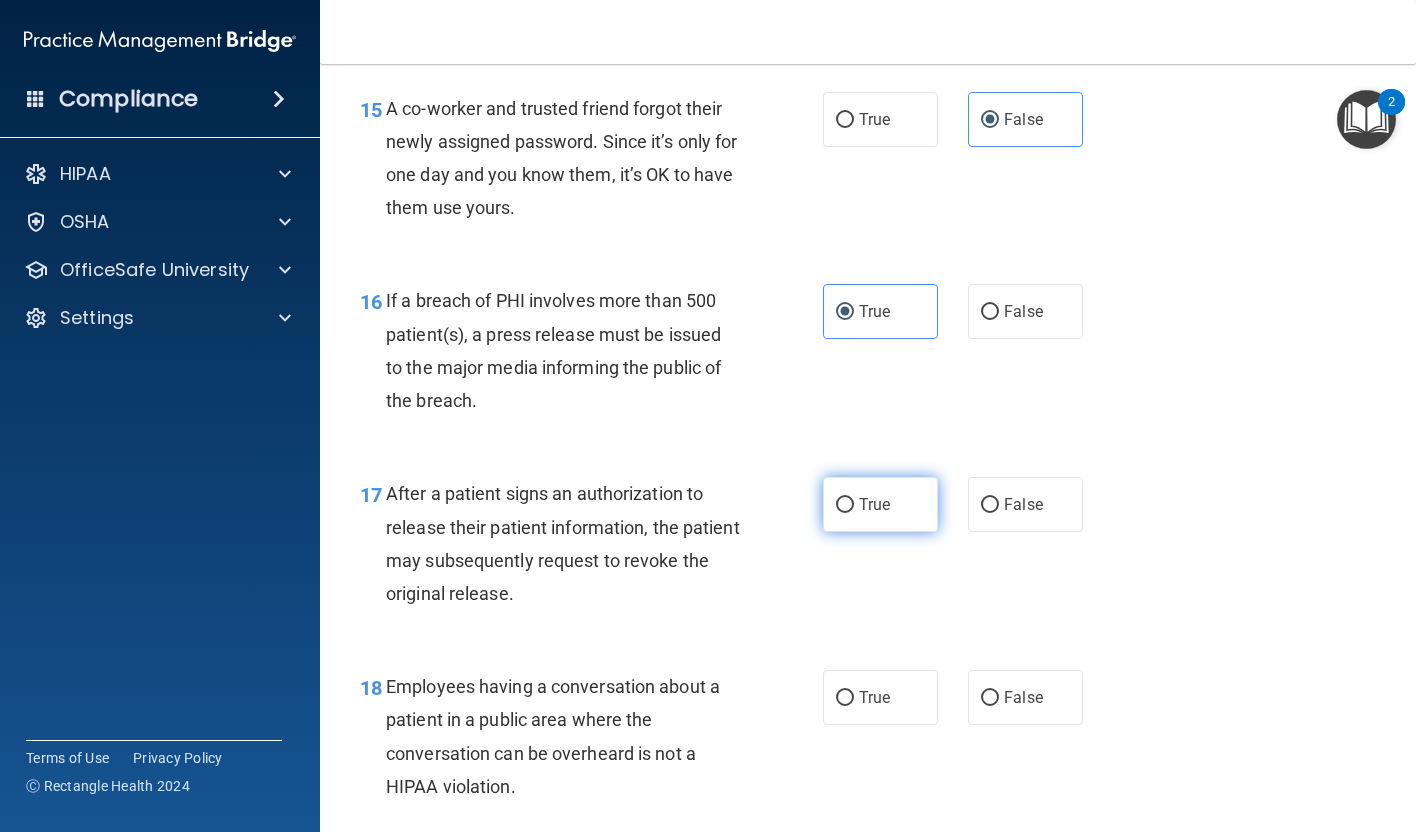 click on "True" at bounding box center (880, 504) 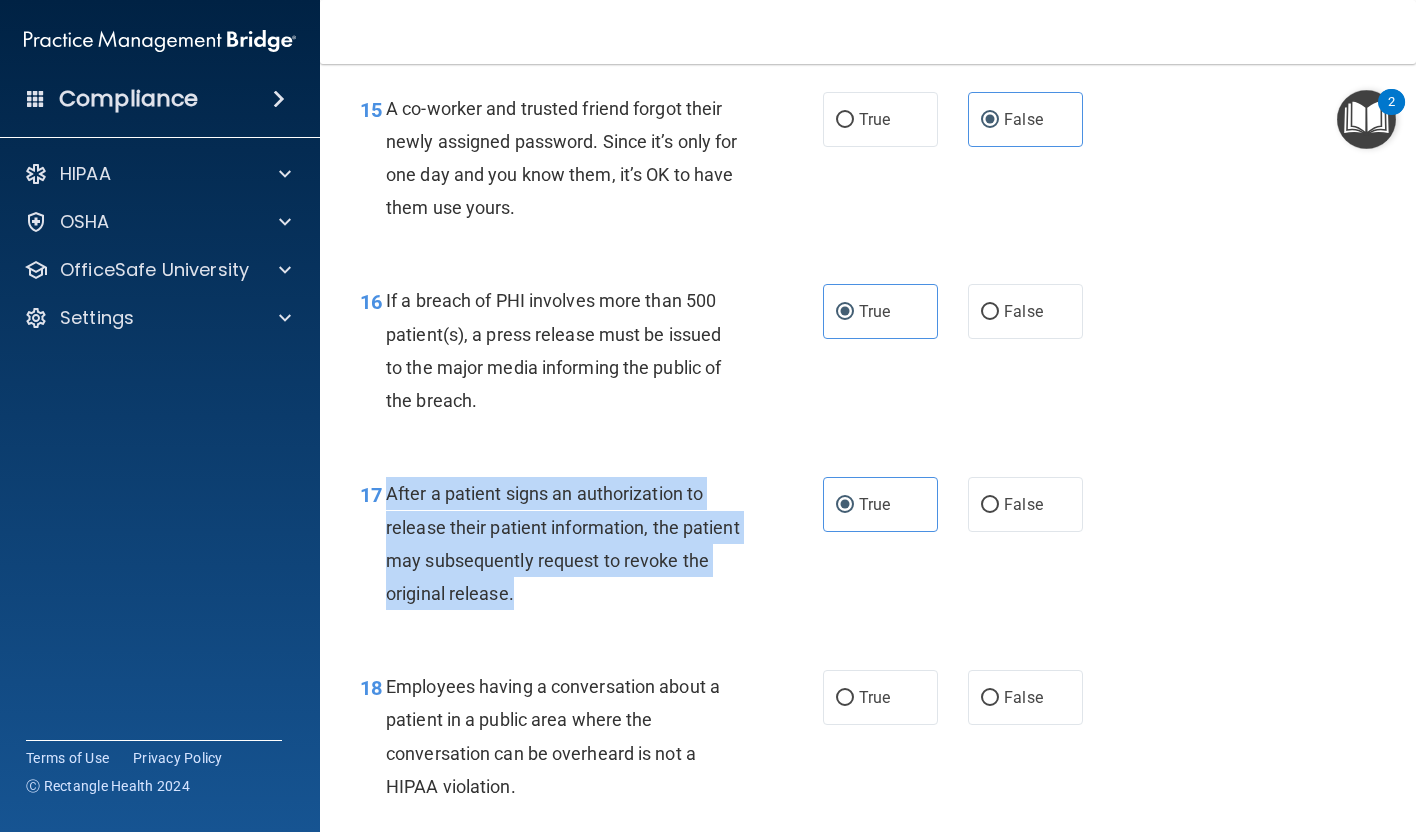 drag, startPoint x: 385, startPoint y: 525, endPoint x: 576, endPoint y: 653, distance: 229.9239 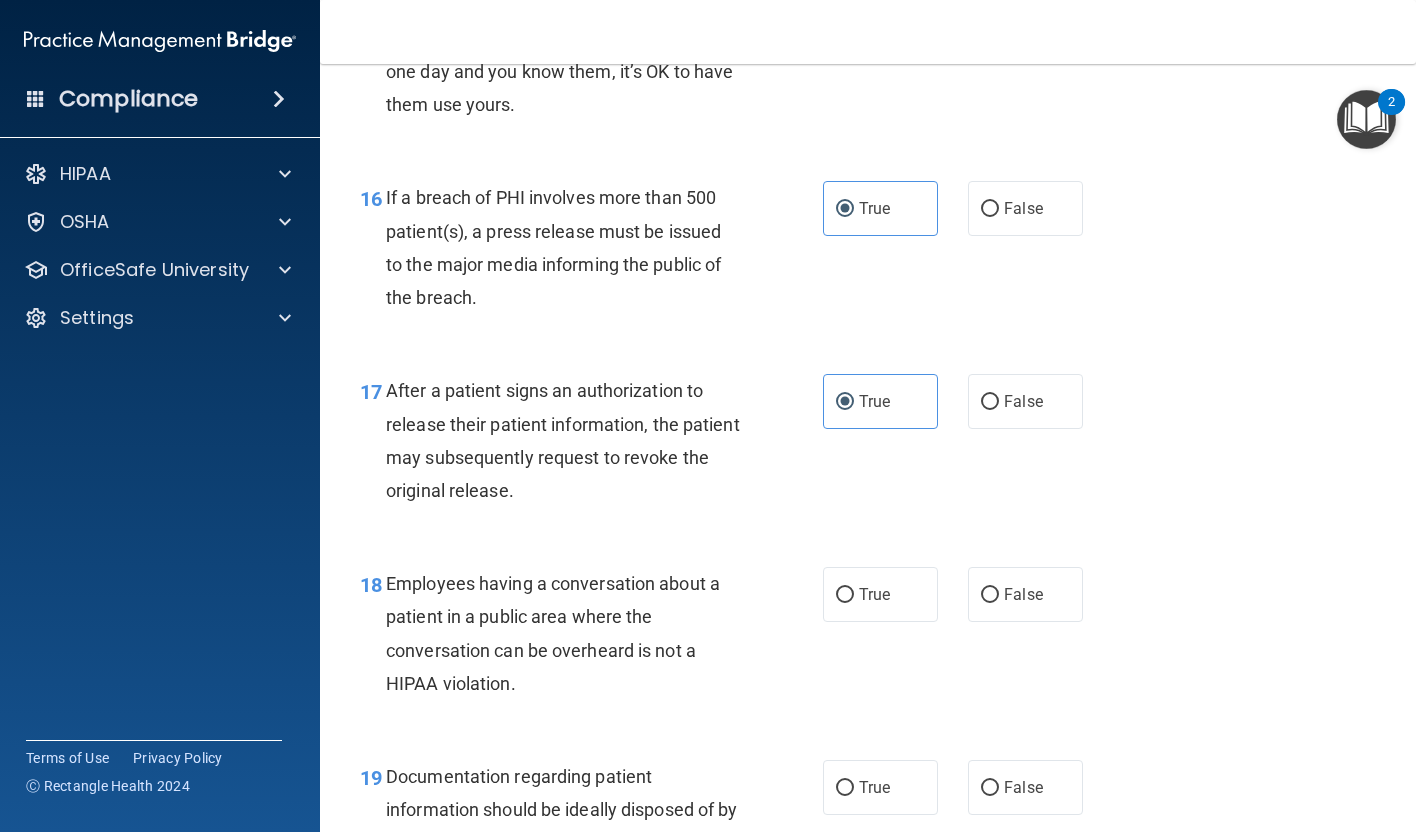 scroll, scrollTop: 2713, scrollLeft: 0, axis: vertical 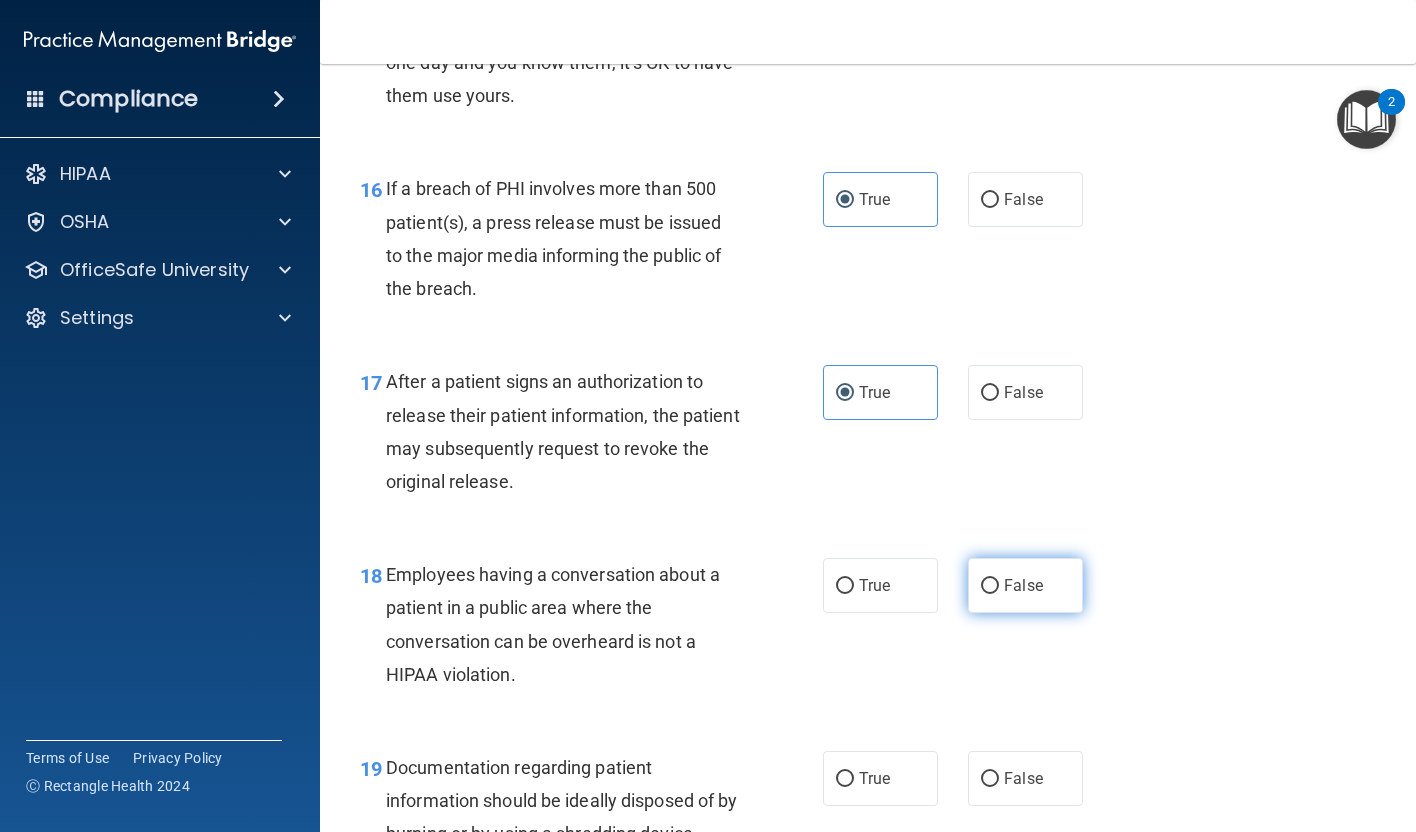 click on "False" at bounding box center [990, 586] 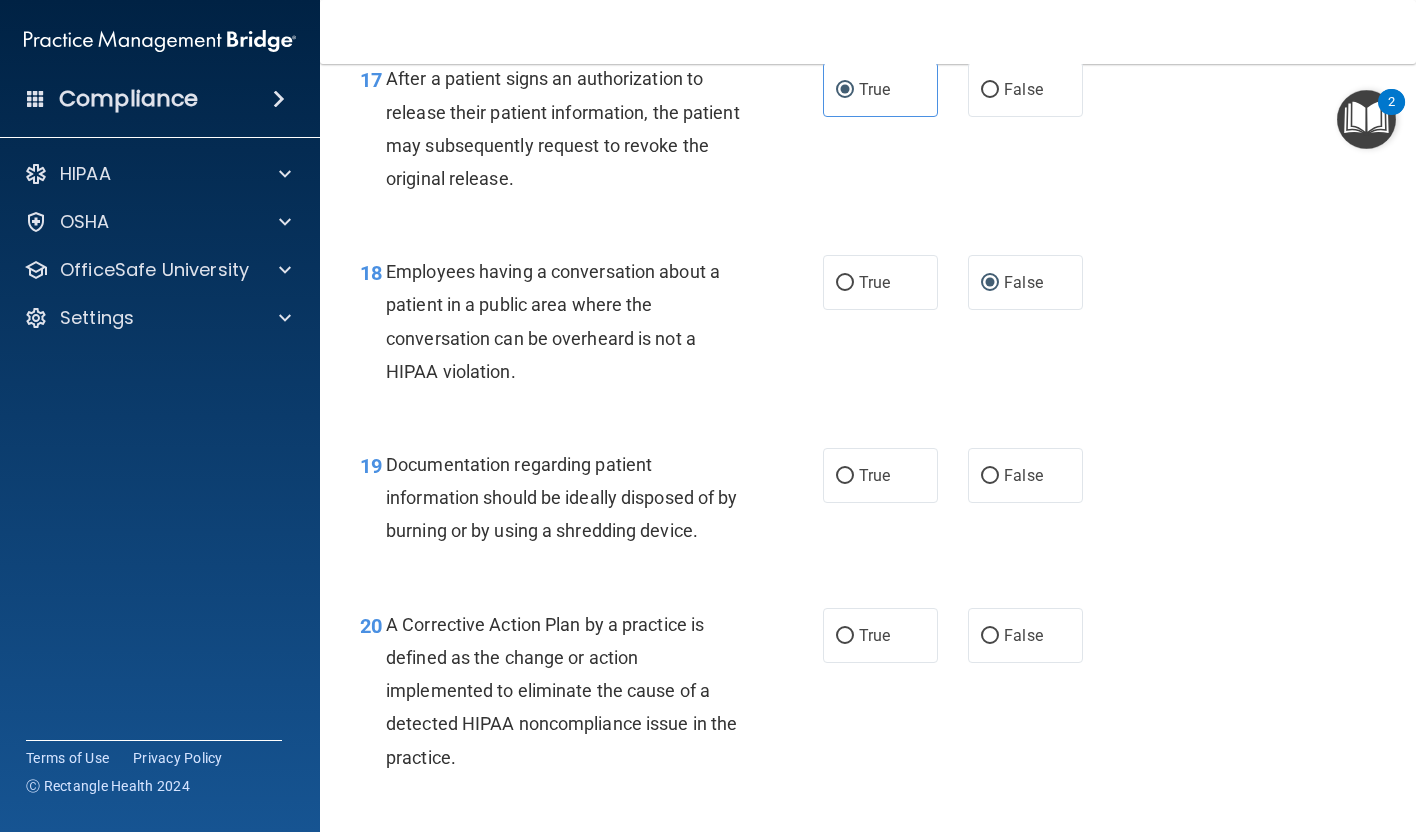 scroll, scrollTop: 3018, scrollLeft: 0, axis: vertical 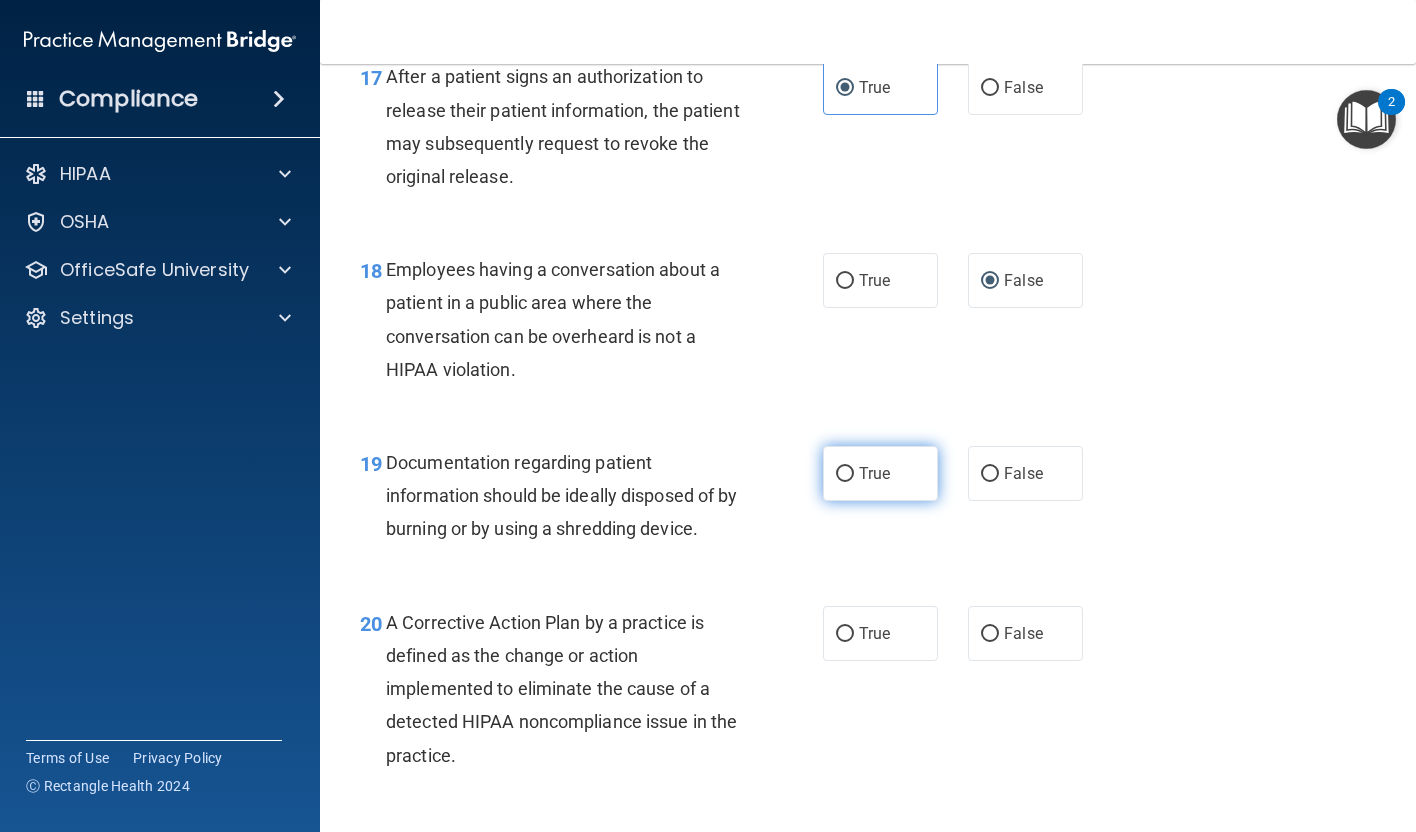 click on "True" at bounding box center (874, 473) 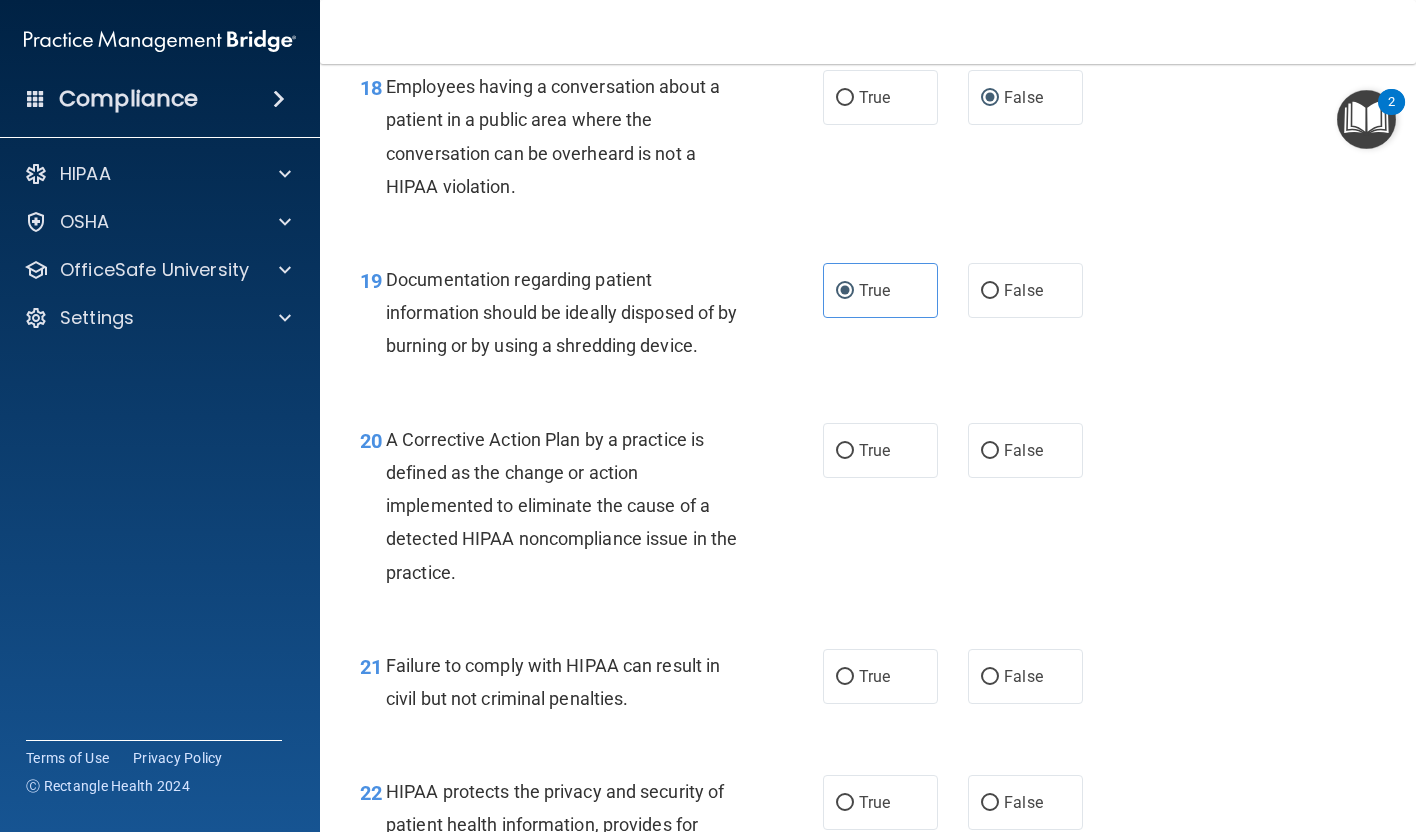 scroll, scrollTop: 3203, scrollLeft: 0, axis: vertical 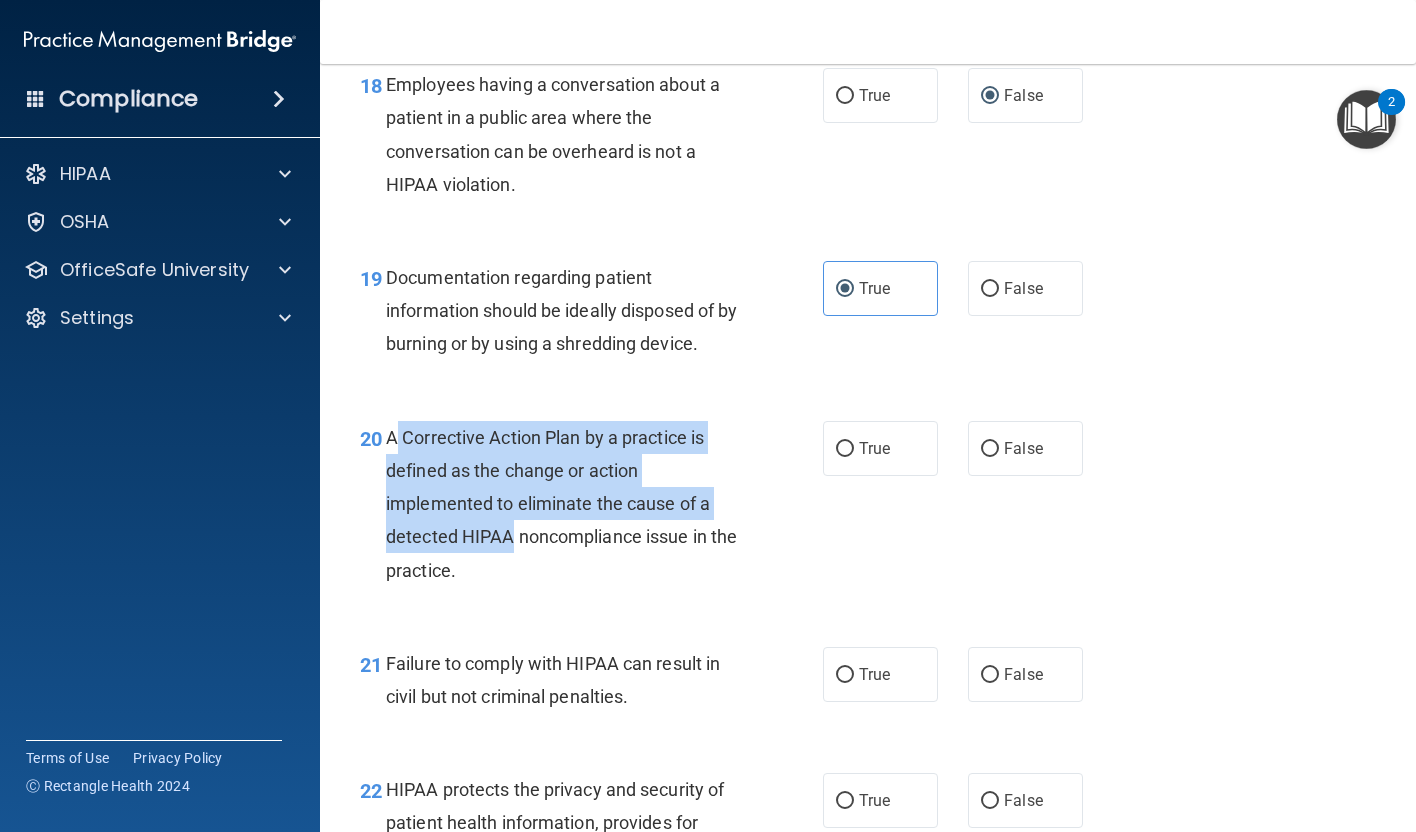 drag, startPoint x: 396, startPoint y: 463, endPoint x: 510, endPoint y: 562, distance: 150.98676 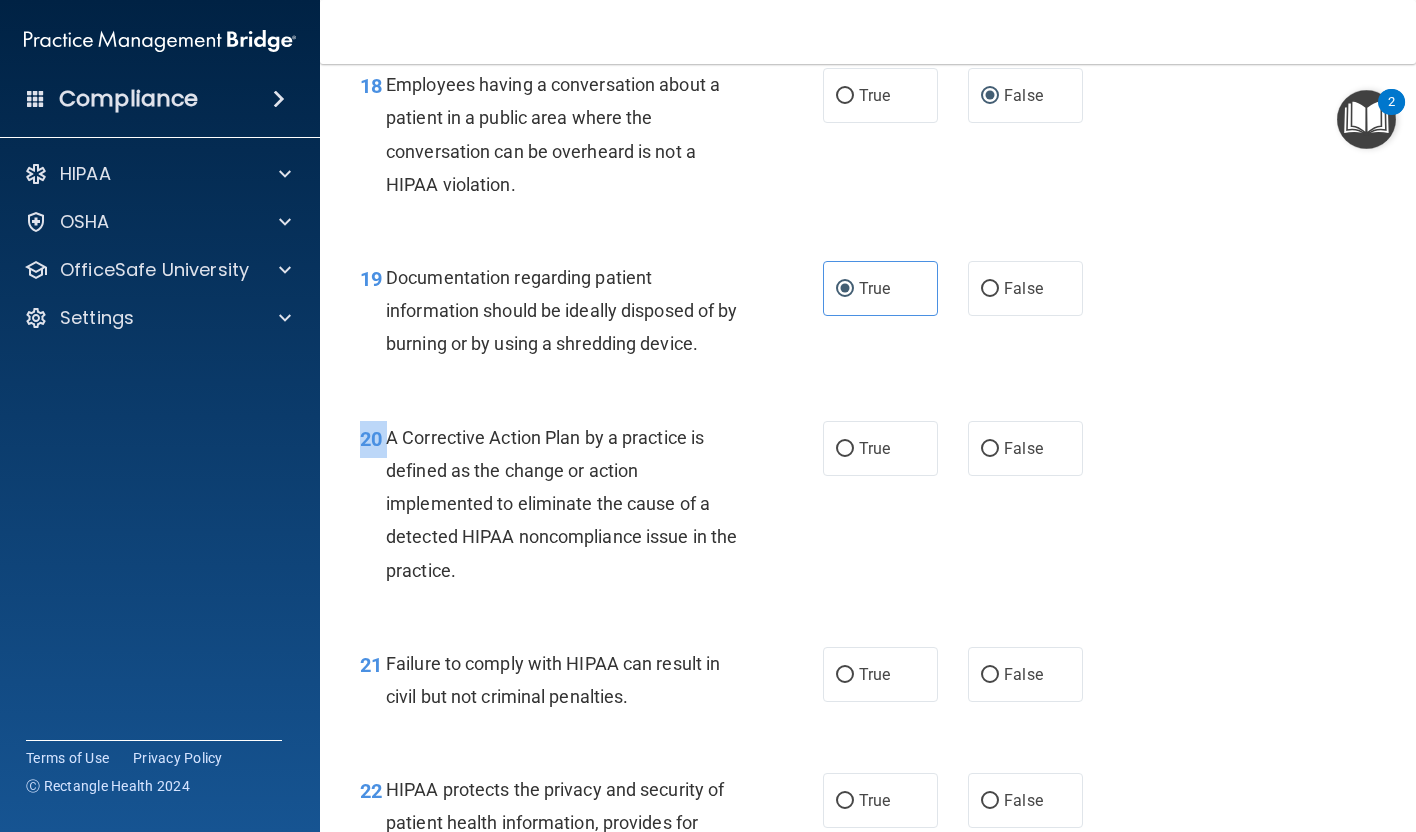 drag, startPoint x: 391, startPoint y: 469, endPoint x: 547, endPoint y: 643, distance: 233.69211 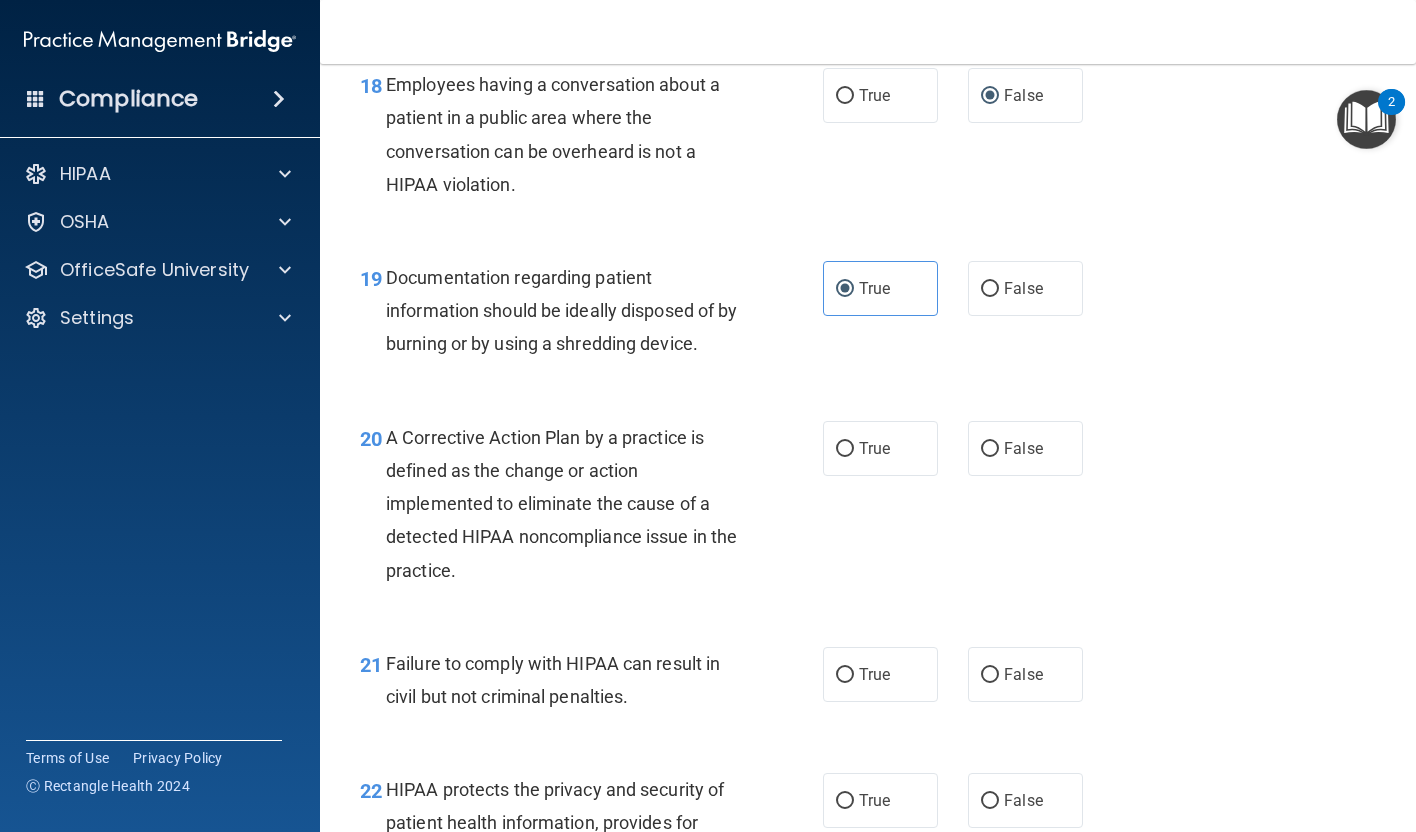 click on "20       A Corrective Action Plan by a practice is defined as the change or action implemented to eliminate the cause of a detected HIPAA noncompliance issue in the practice.                 True           False" at bounding box center [868, 509] 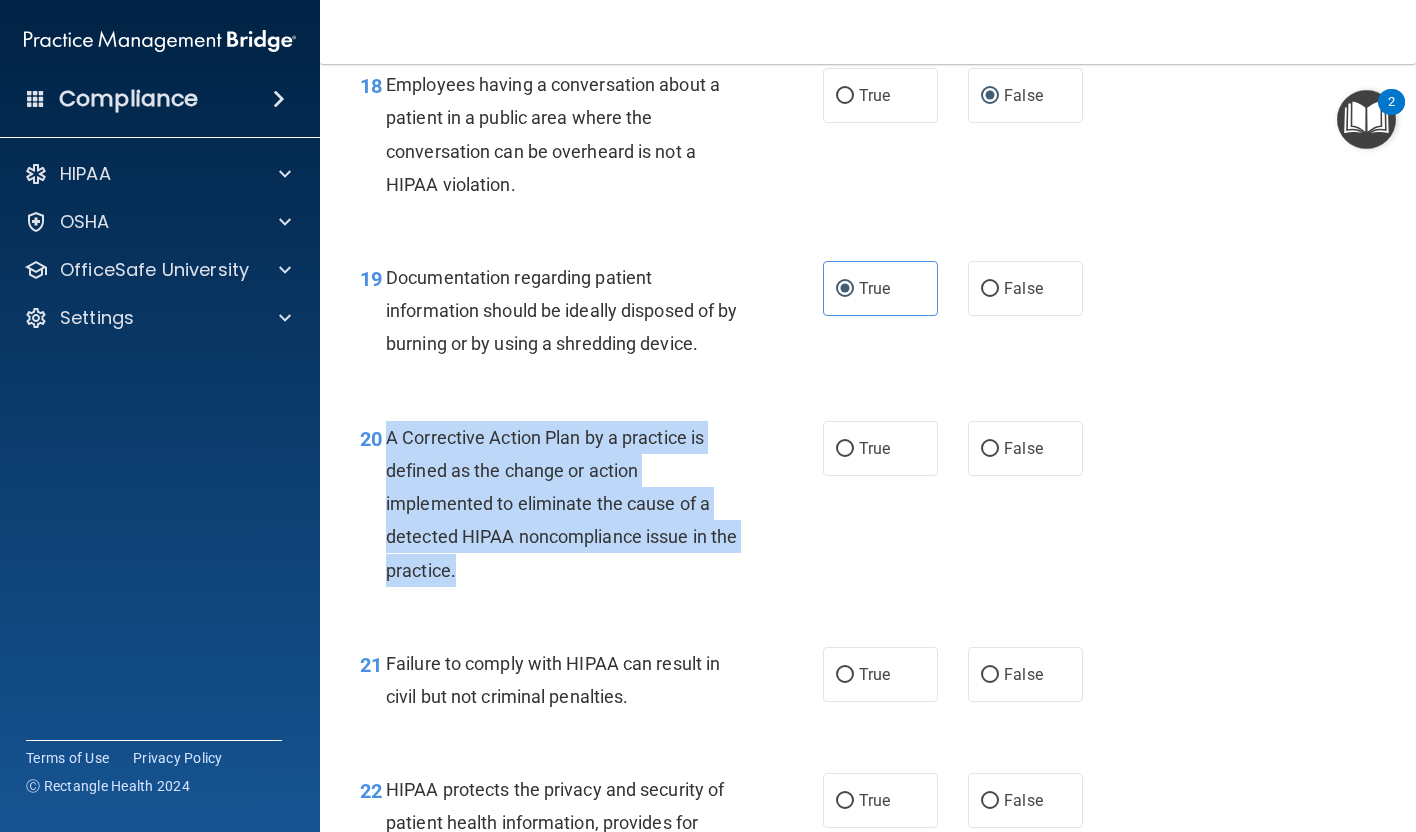 drag, startPoint x: 383, startPoint y: 457, endPoint x: 497, endPoint y: 605, distance: 186.81541 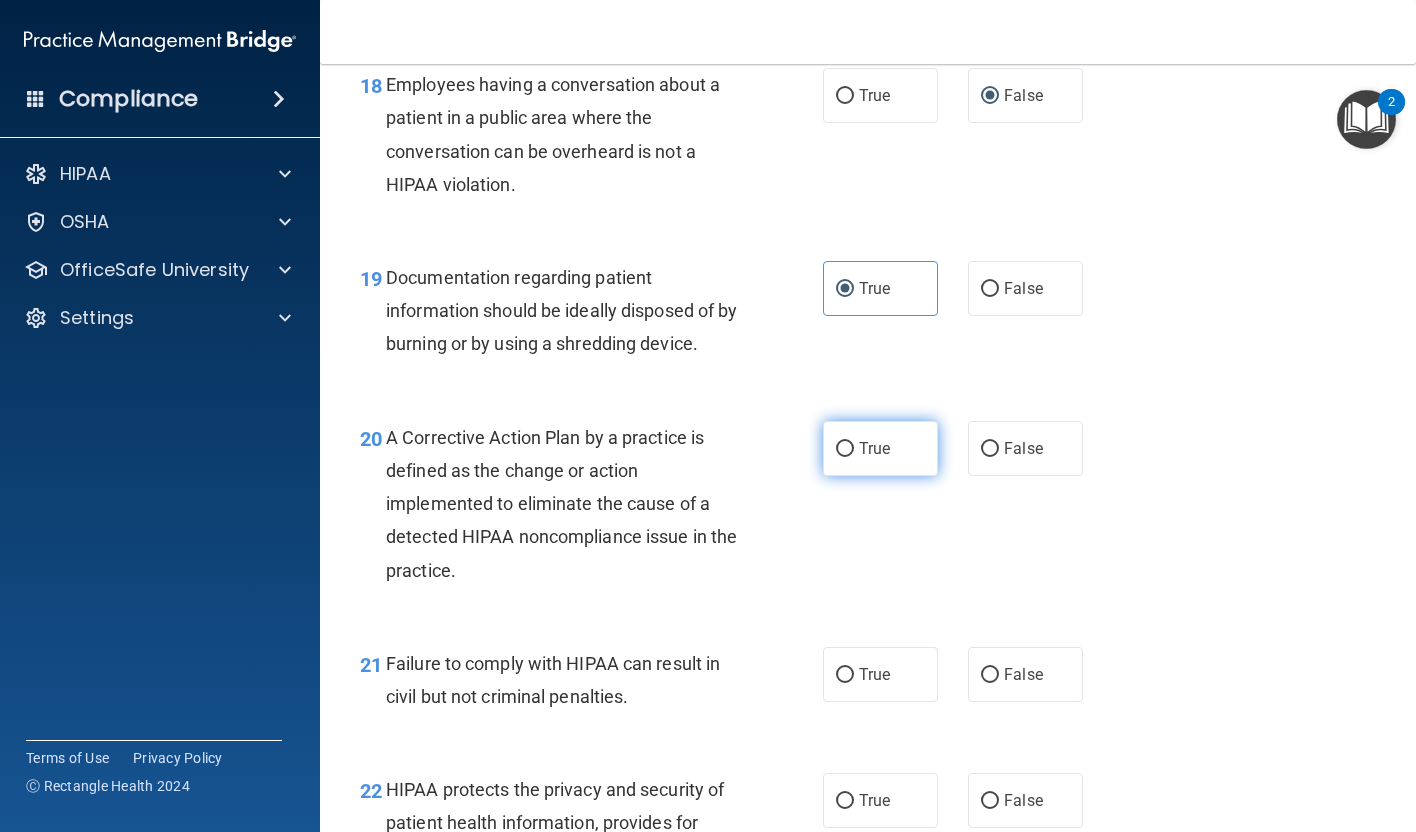 click on "True" at bounding box center [874, 448] 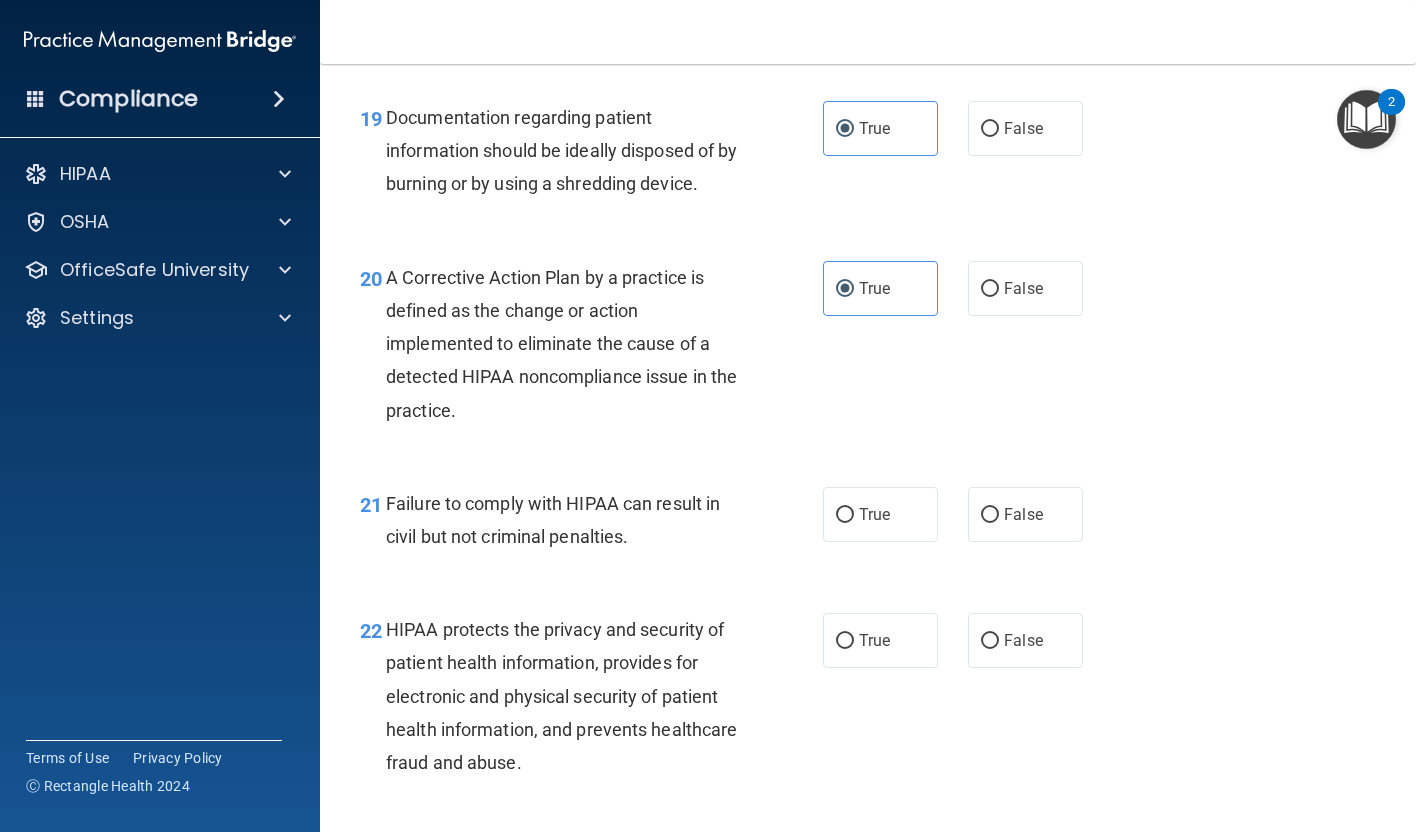 scroll, scrollTop: 3368, scrollLeft: 0, axis: vertical 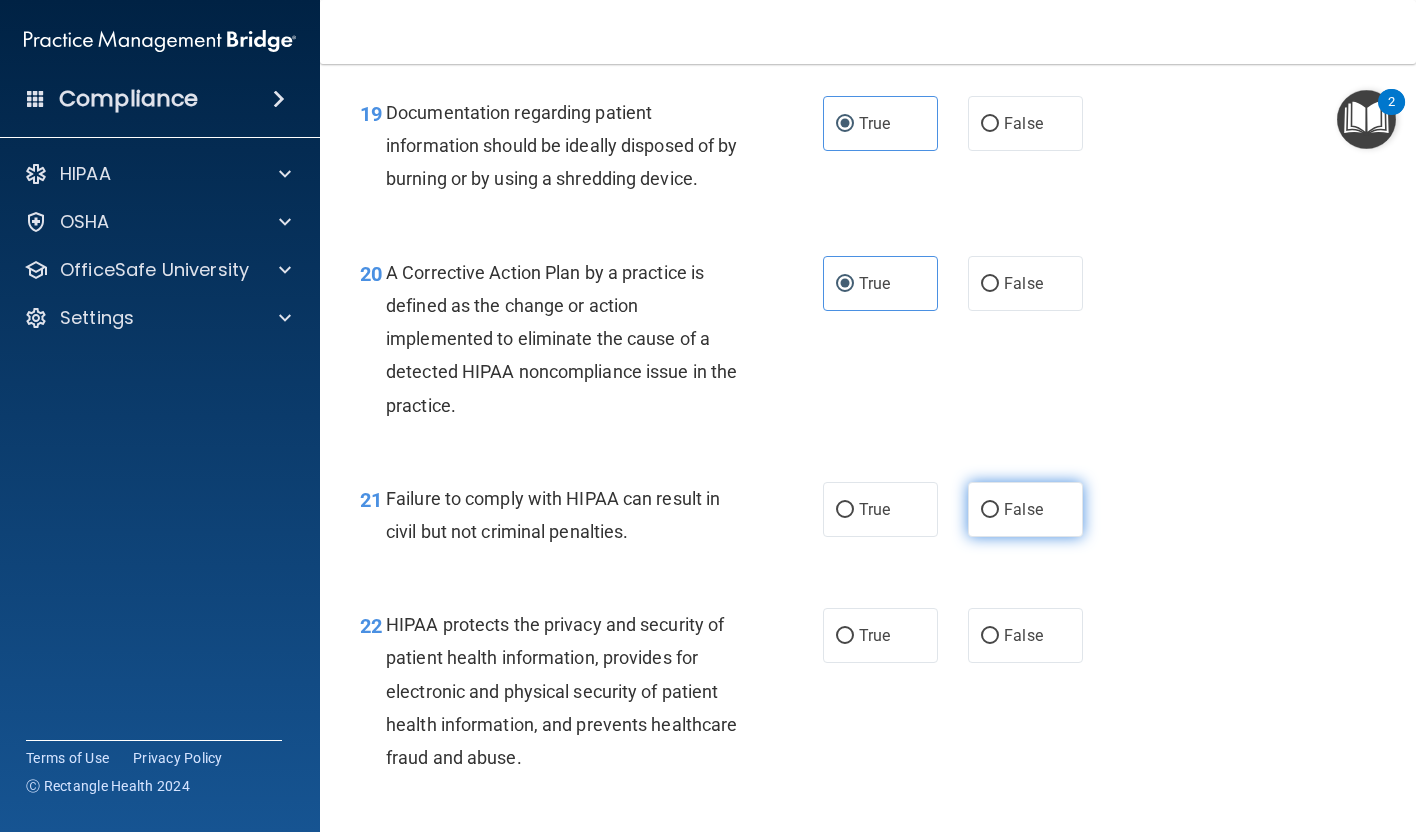 click on "False" at bounding box center (990, 510) 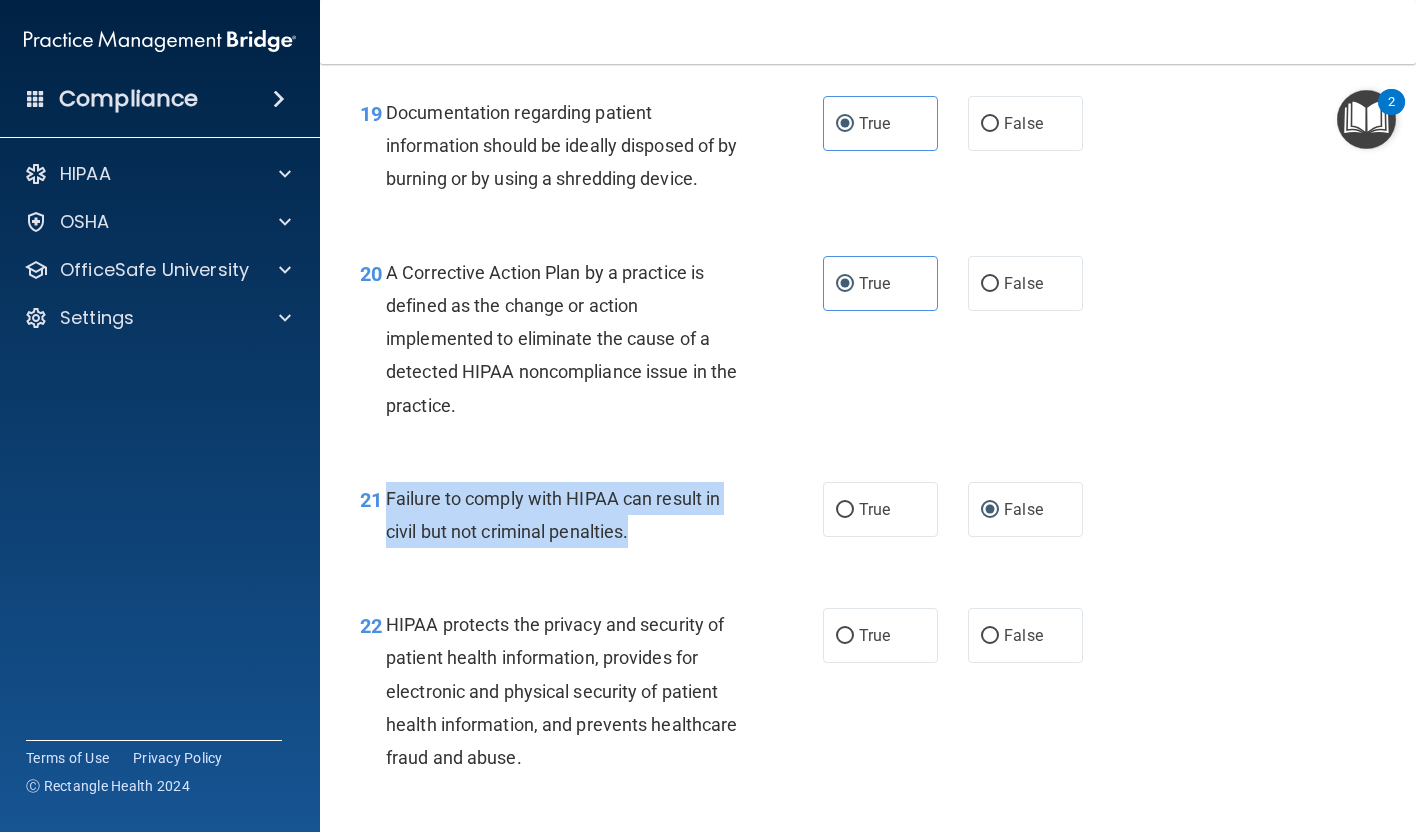 drag, startPoint x: 389, startPoint y: 526, endPoint x: 688, endPoint y: 582, distance: 304.19894 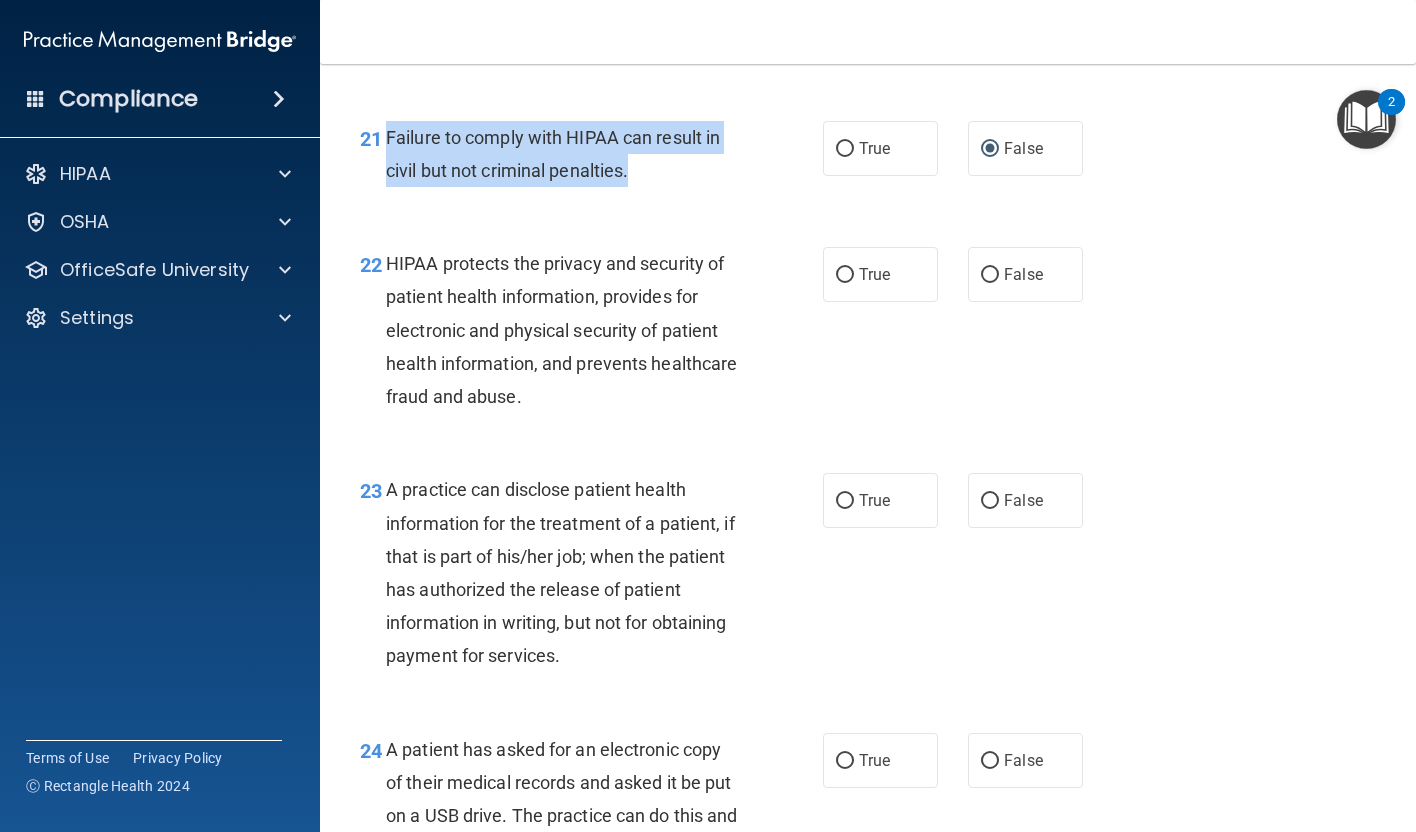scroll, scrollTop: 3733, scrollLeft: 0, axis: vertical 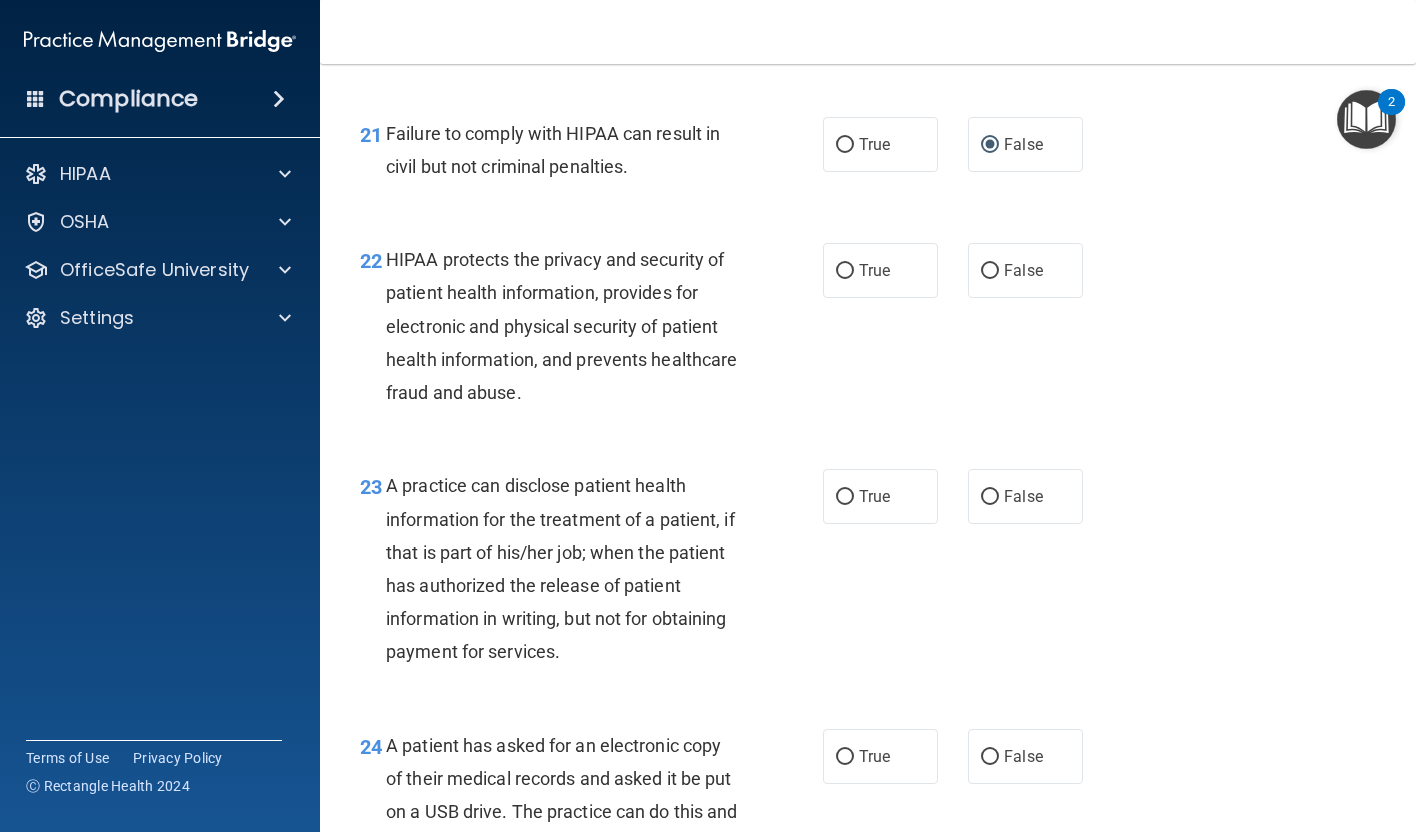 click on "22       HIPAA protects the privacy and security of patient health information, provides for electronic and physical security of patient health information, and prevents healthcare fraud and abuse.                 True           False" at bounding box center [868, 331] 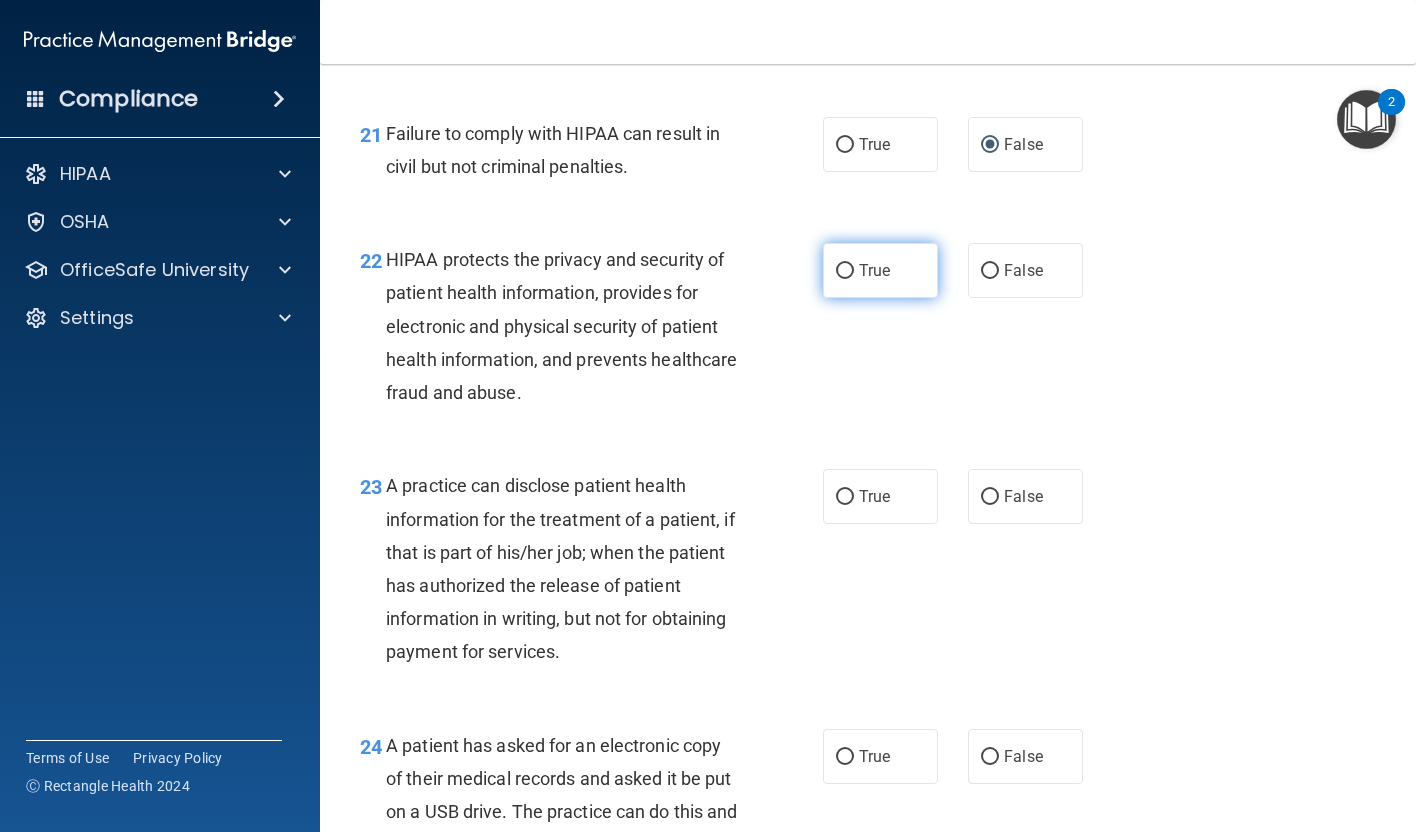 click on "True" at bounding box center [880, 270] 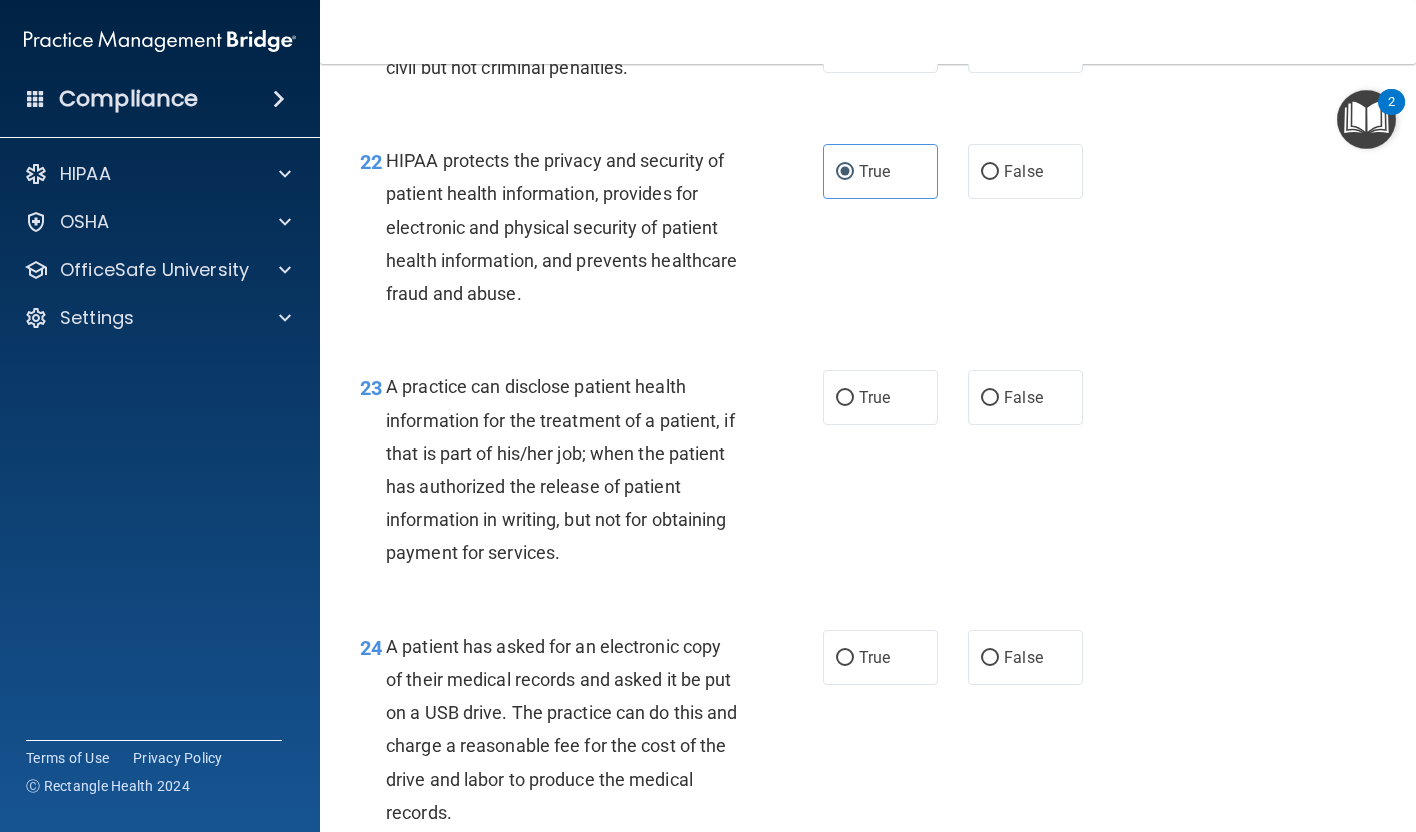 scroll, scrollTop: 3844, scrollLeft: 0, axis: vertical 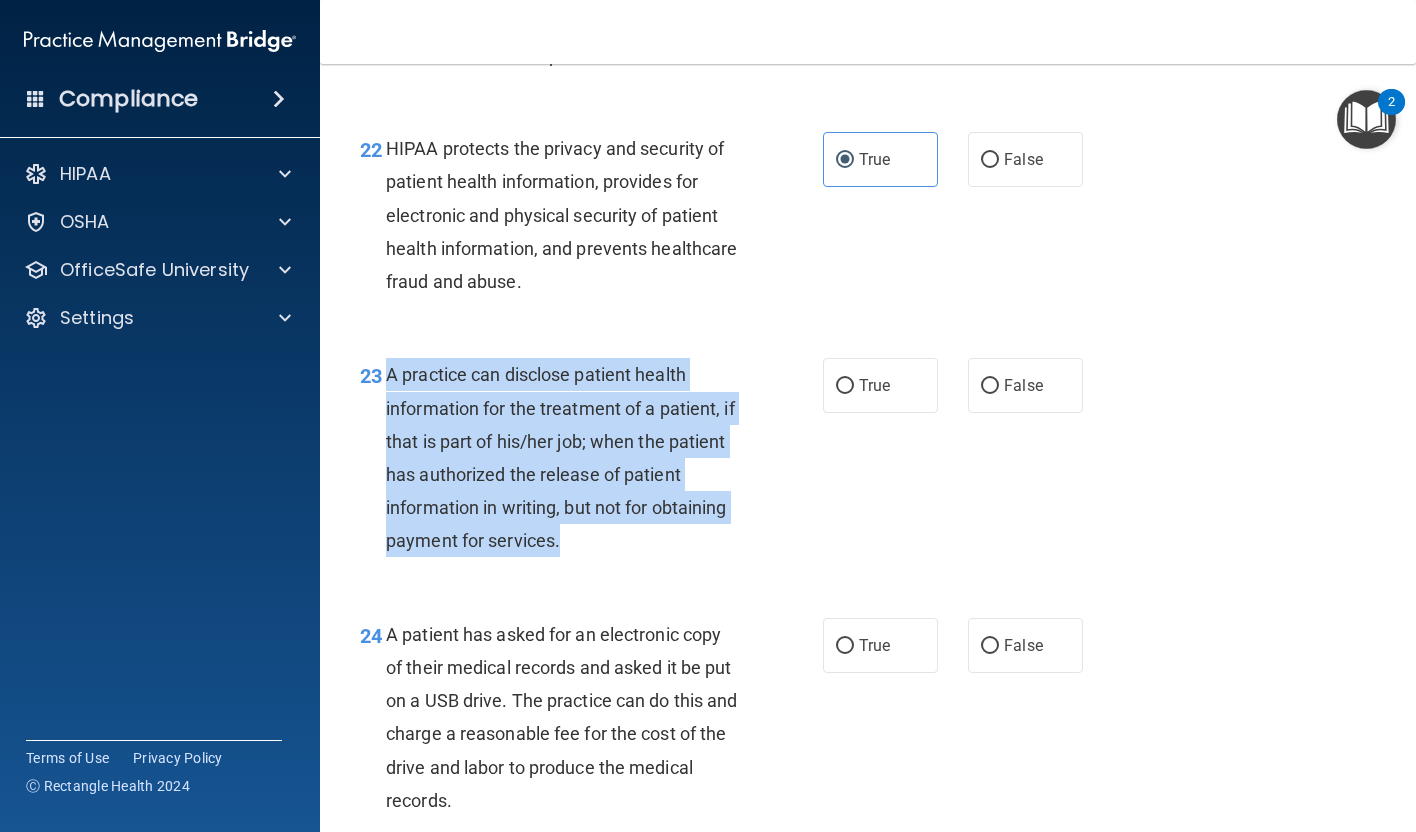 drag, startPoint x: 390, startPoint y: 405, endPoint x: 599, endPoint y: 574, distance: 268.77872 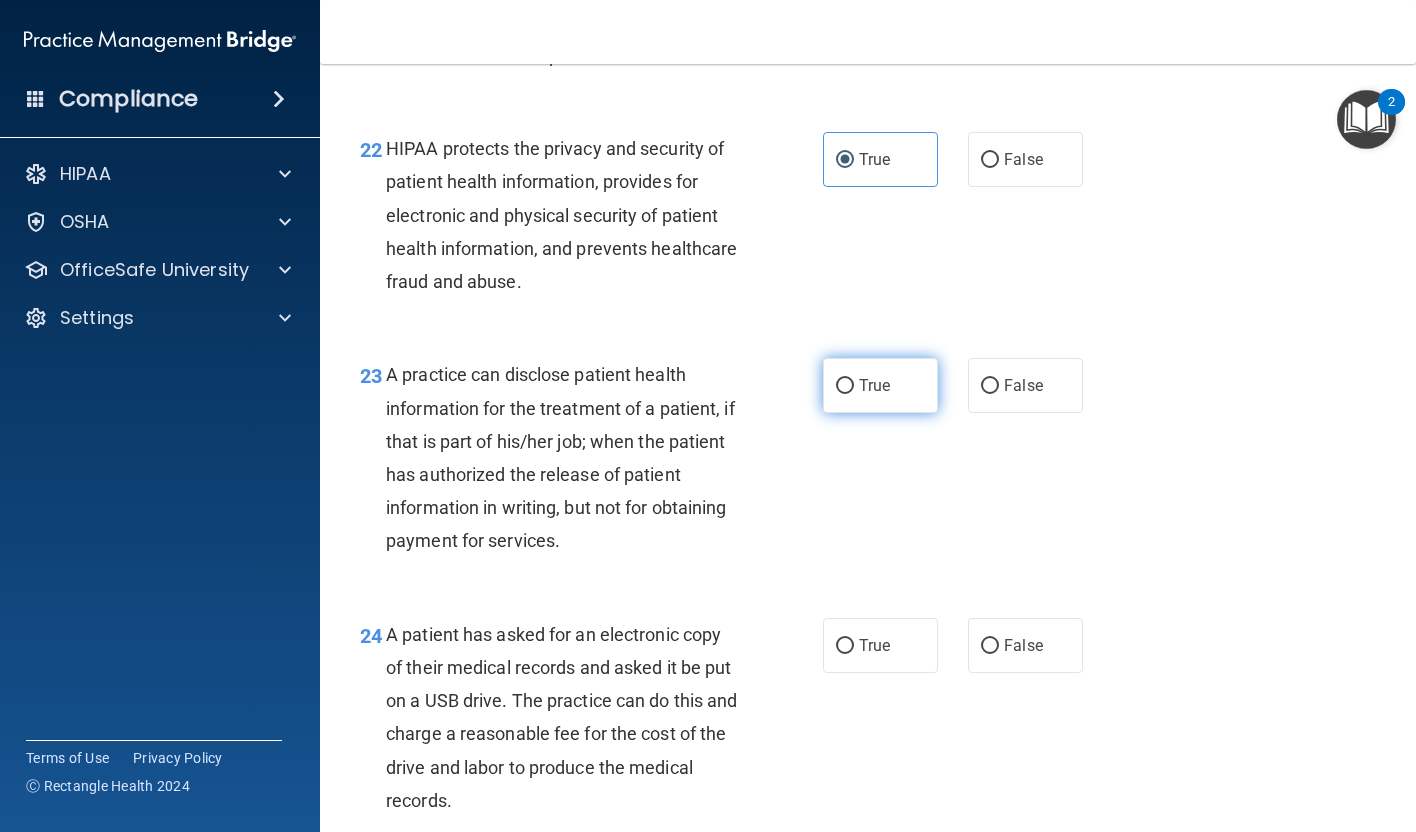 click on "True" at bounding box center [880, 385] 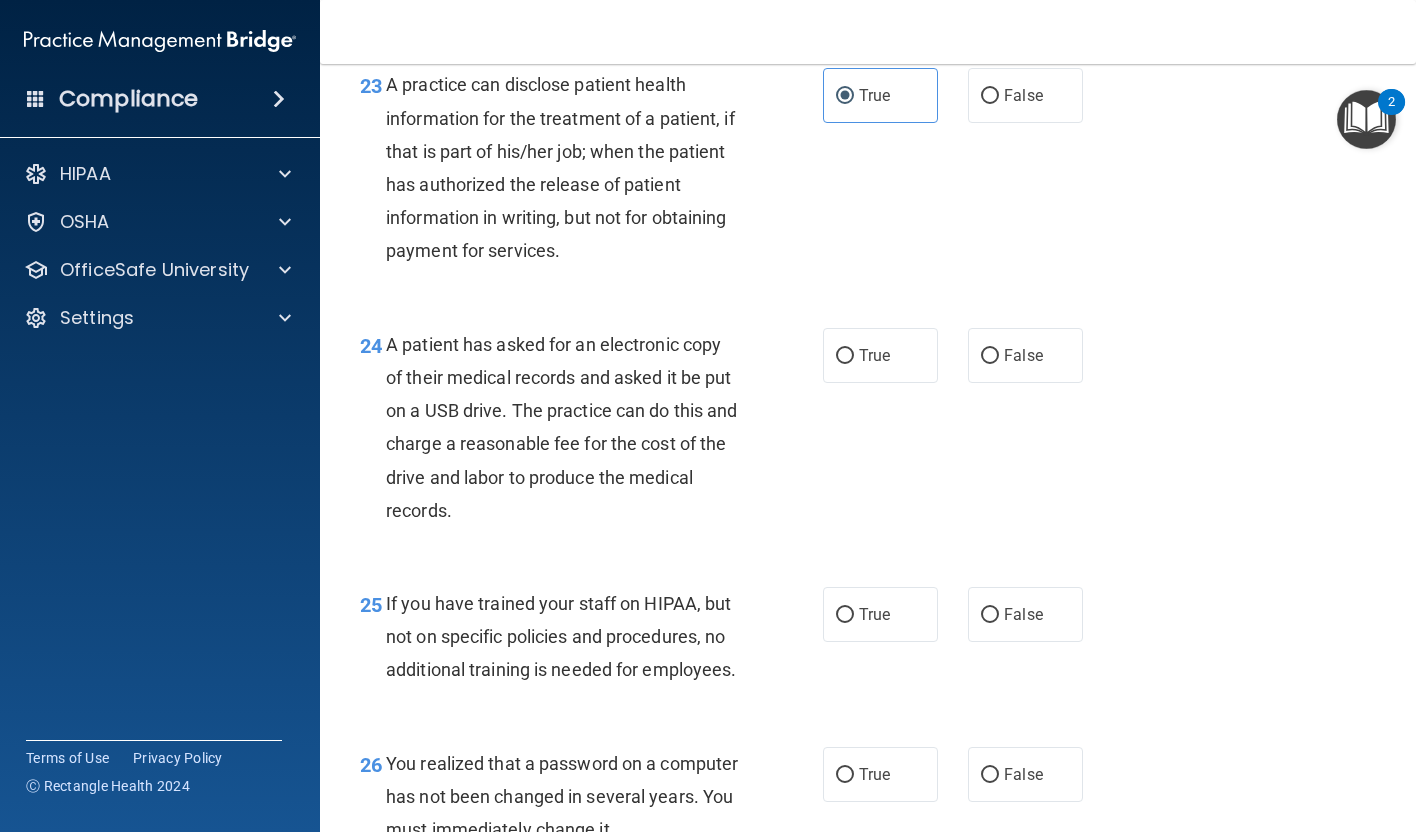 scroll, scrollTop: 4138, scrollLeft: 0, axis: vertical 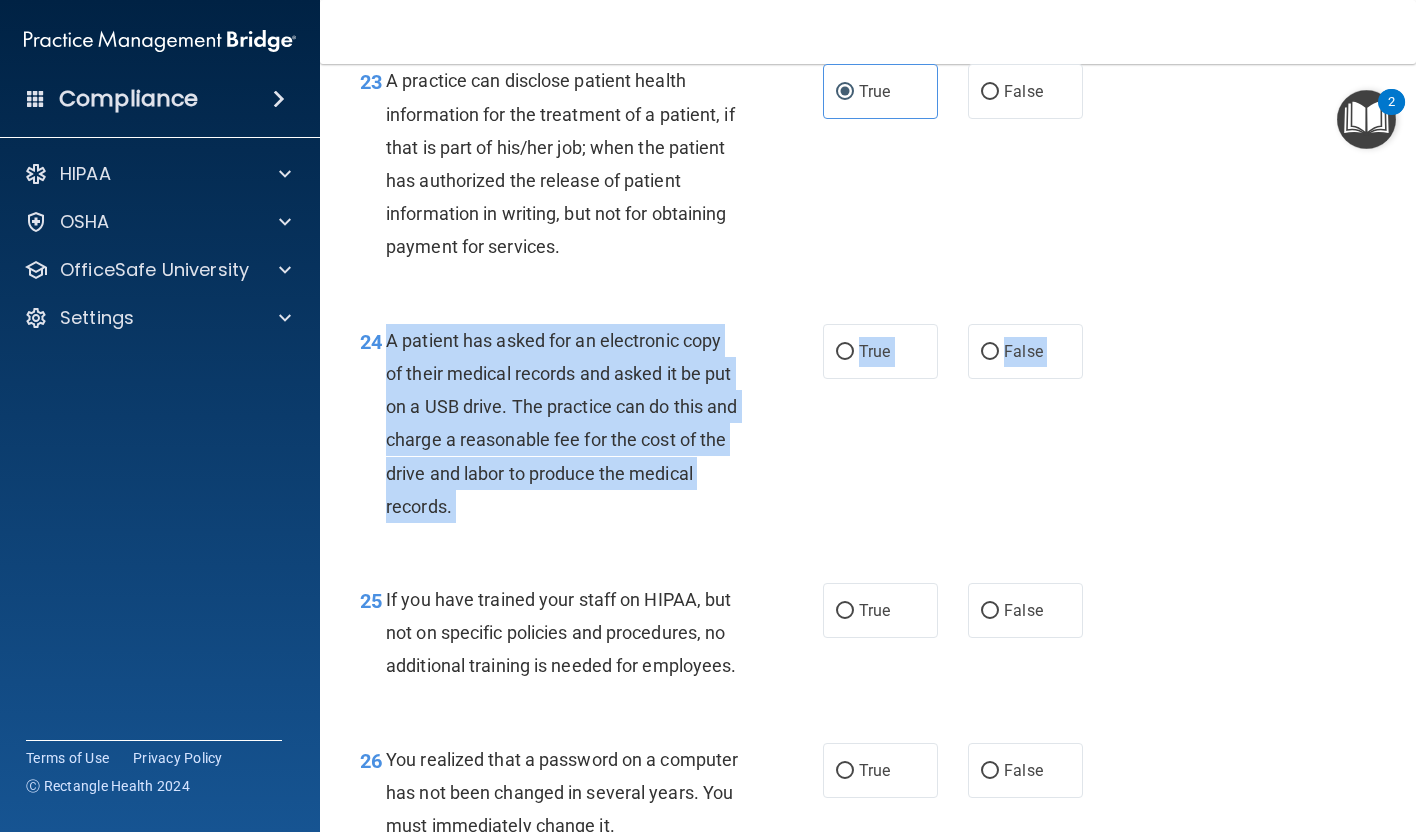 drag, startPoint x: 389, startPoint y: 368, endPoint x: 533, endPoint y: 588, distance: 262.93726 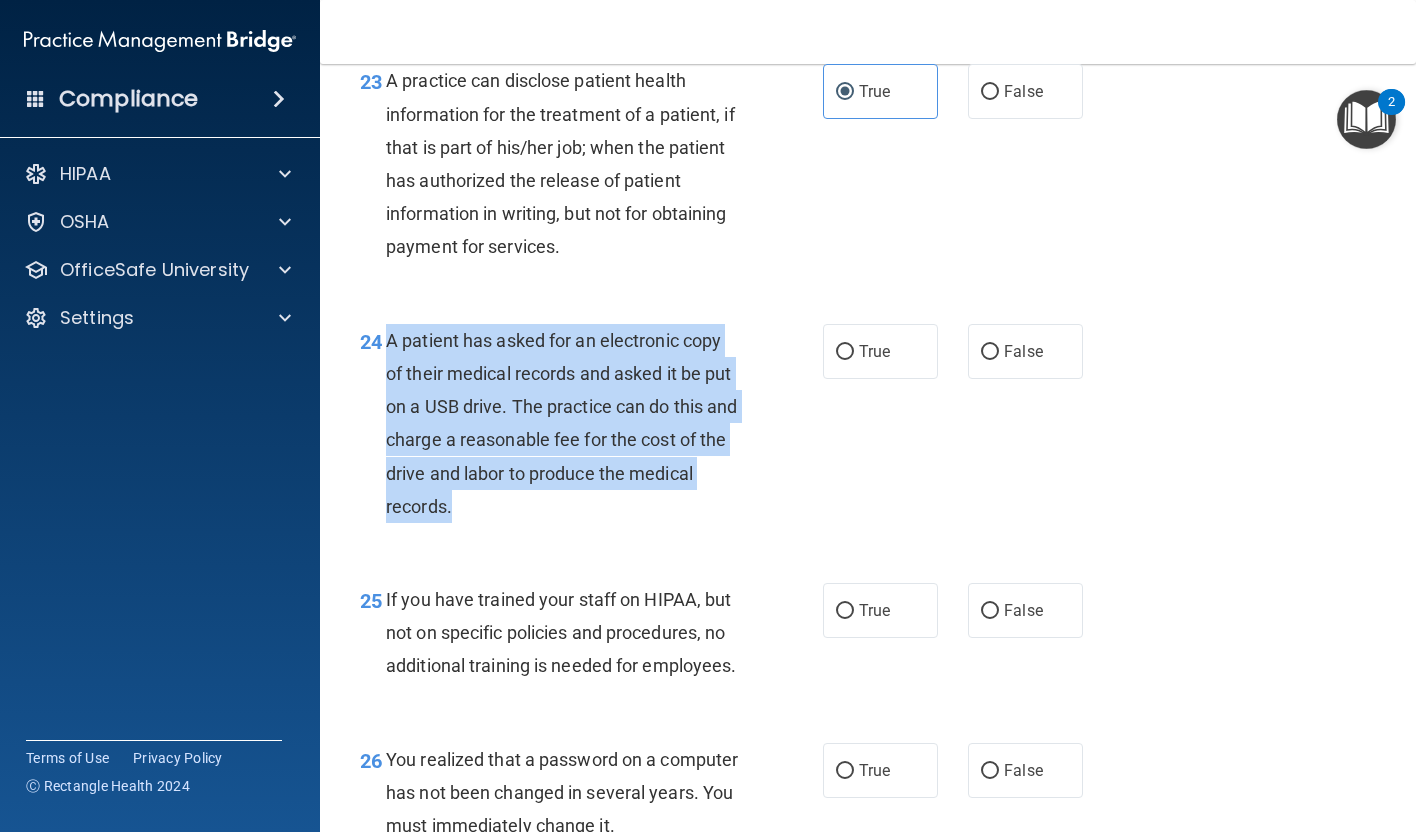 drag, startPoint x: 384, startPoint y: 367, endPoint x: 503, endPoint y: 538, distance: 208.33147 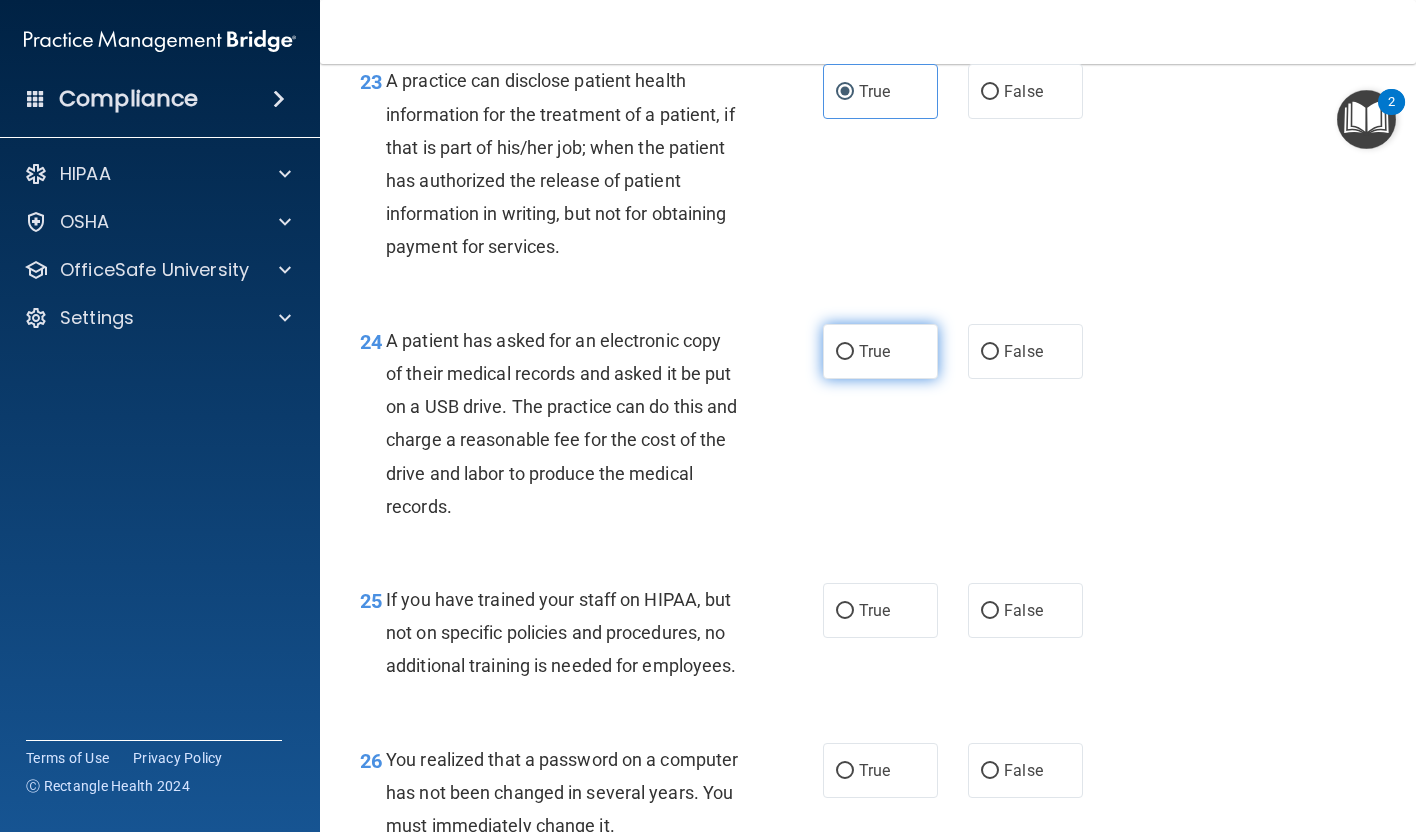 click on "True" at bounding box center [880, 351] 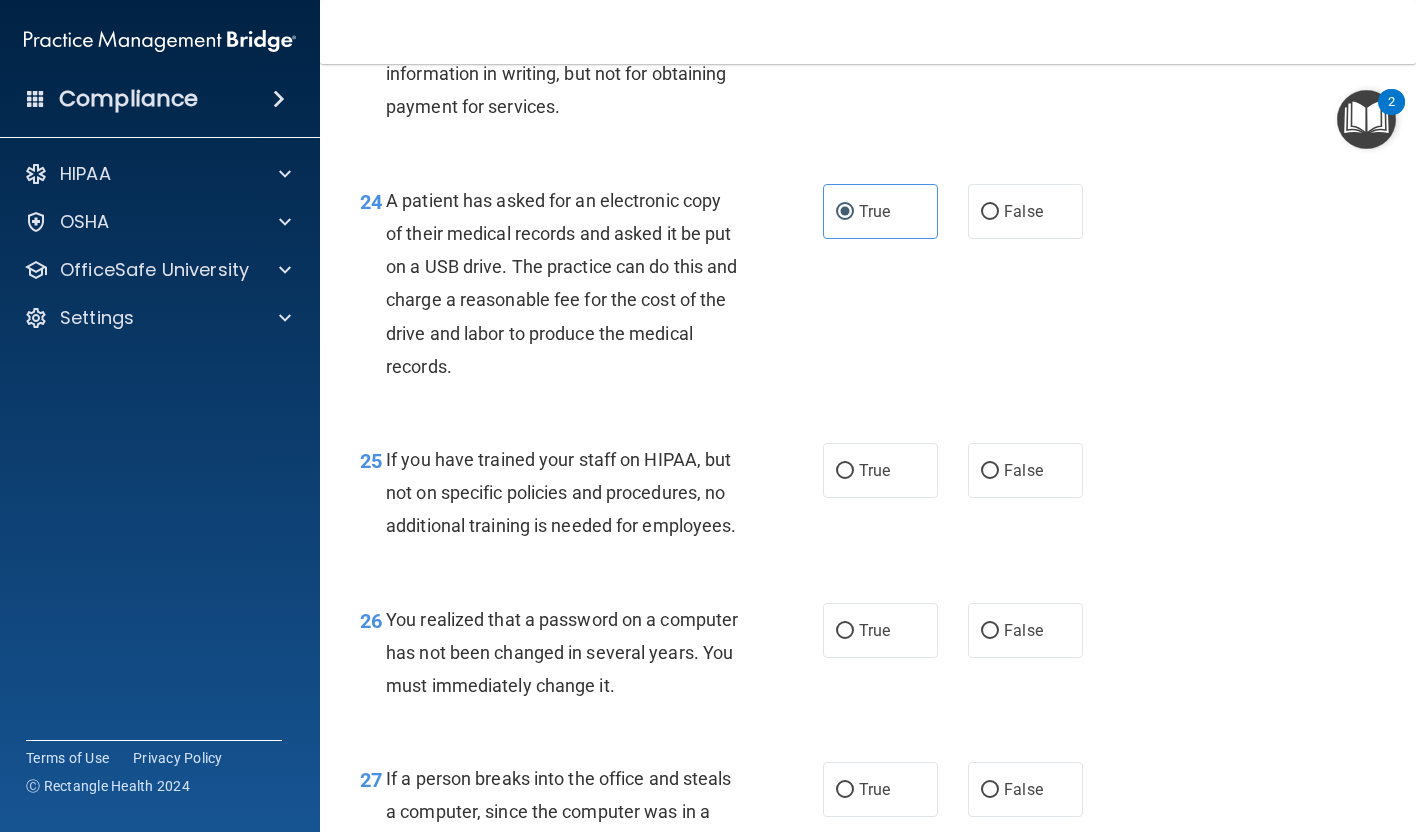 scroll, scrollTop: 4279, scrollLeft: 0, axis: vertical 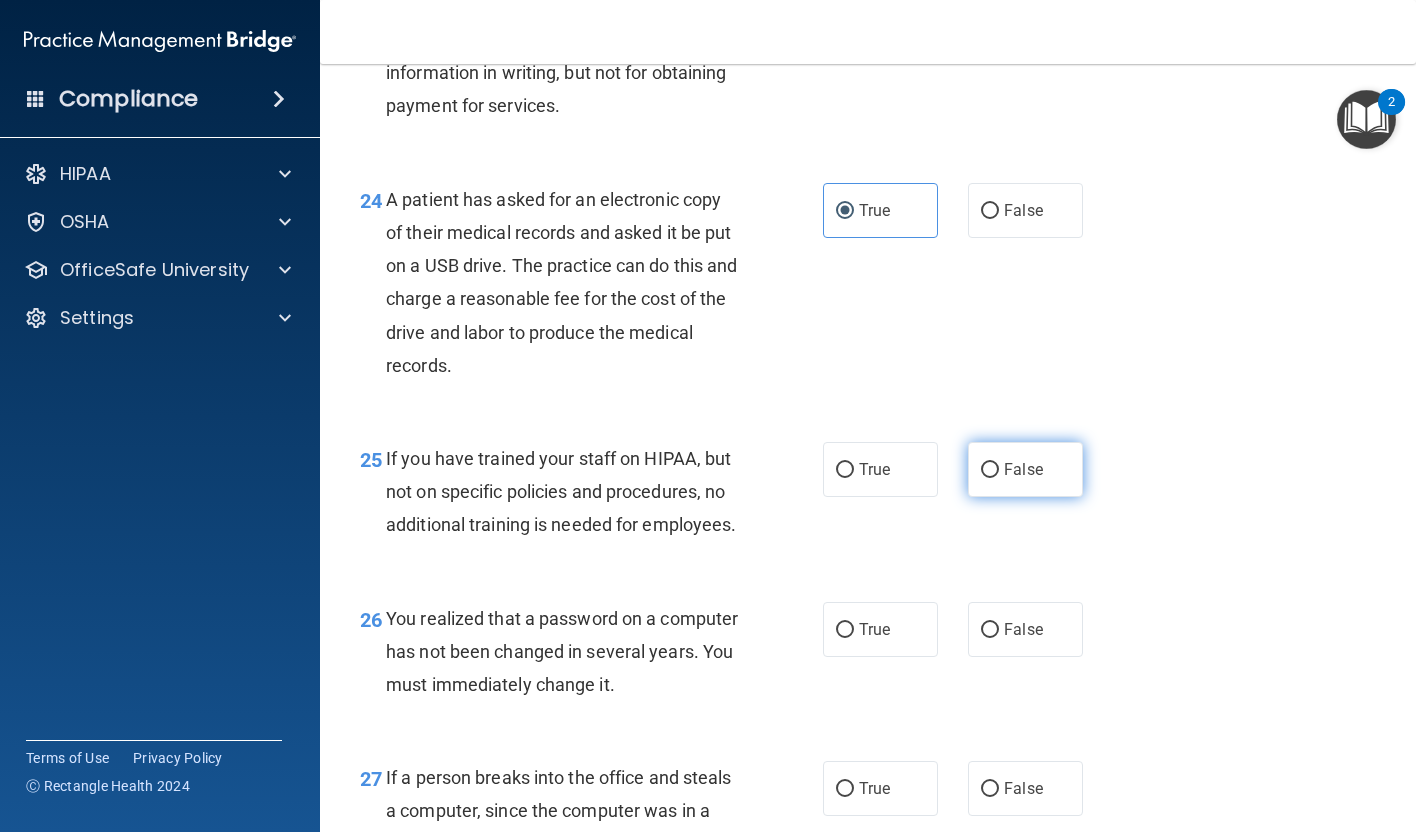 click on "False" at bounding box center (990, 470) 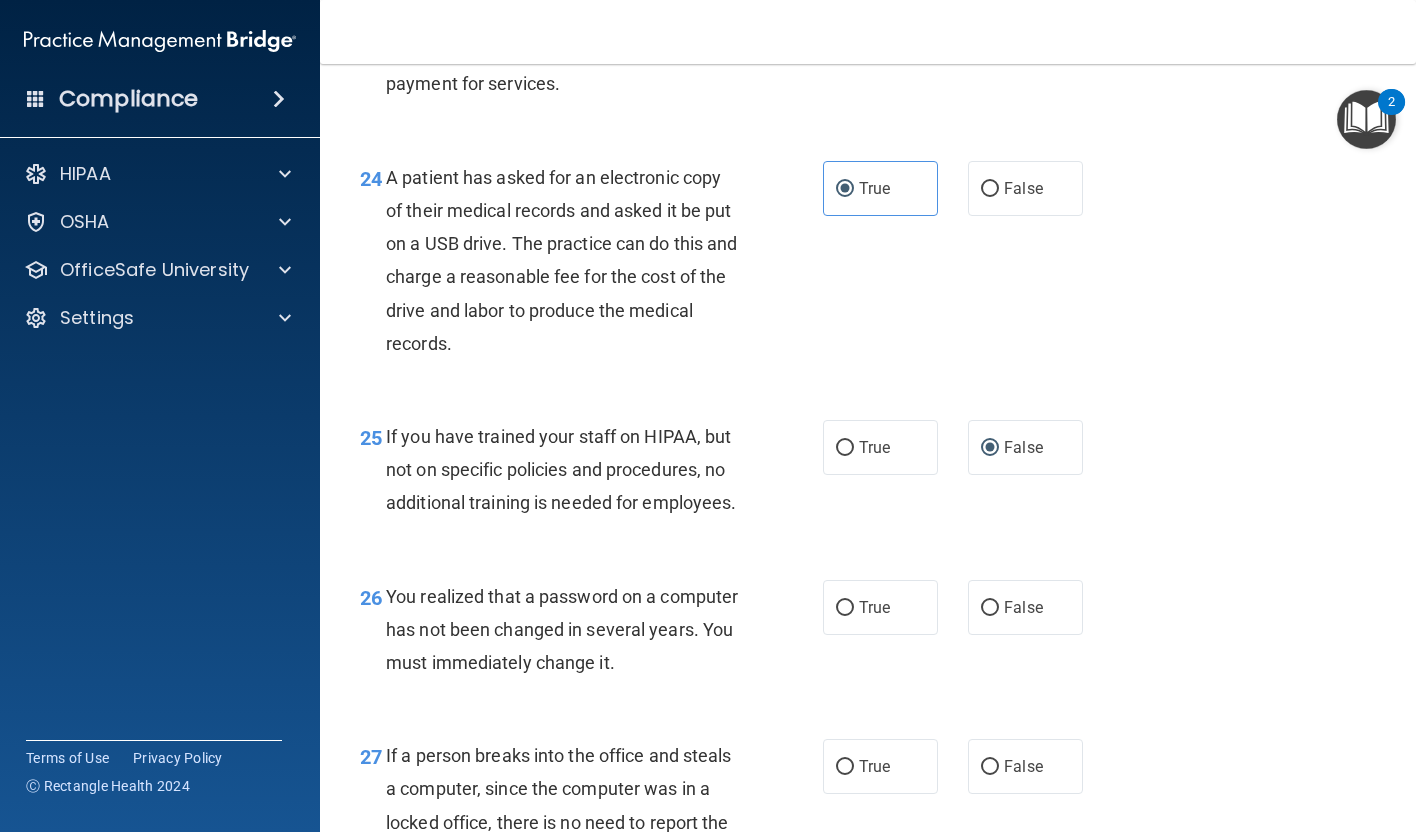 scroll, scrollTop: 4298, scrollLeft: 0, axis: vertical 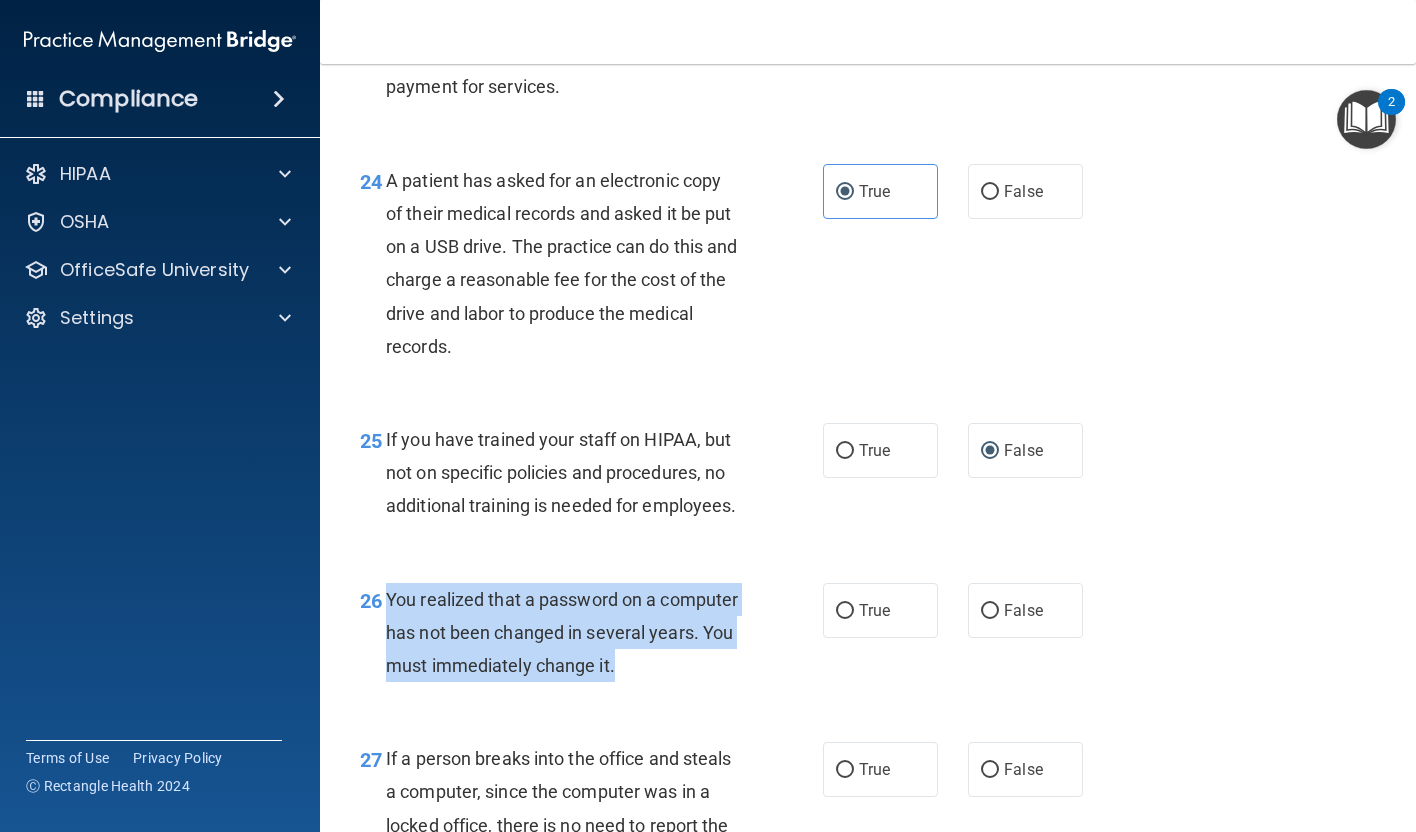 drag, startPoint x: 386, startPoint y: 630, endPoint x: 798, endPoint y: 686, distance: 415.78842 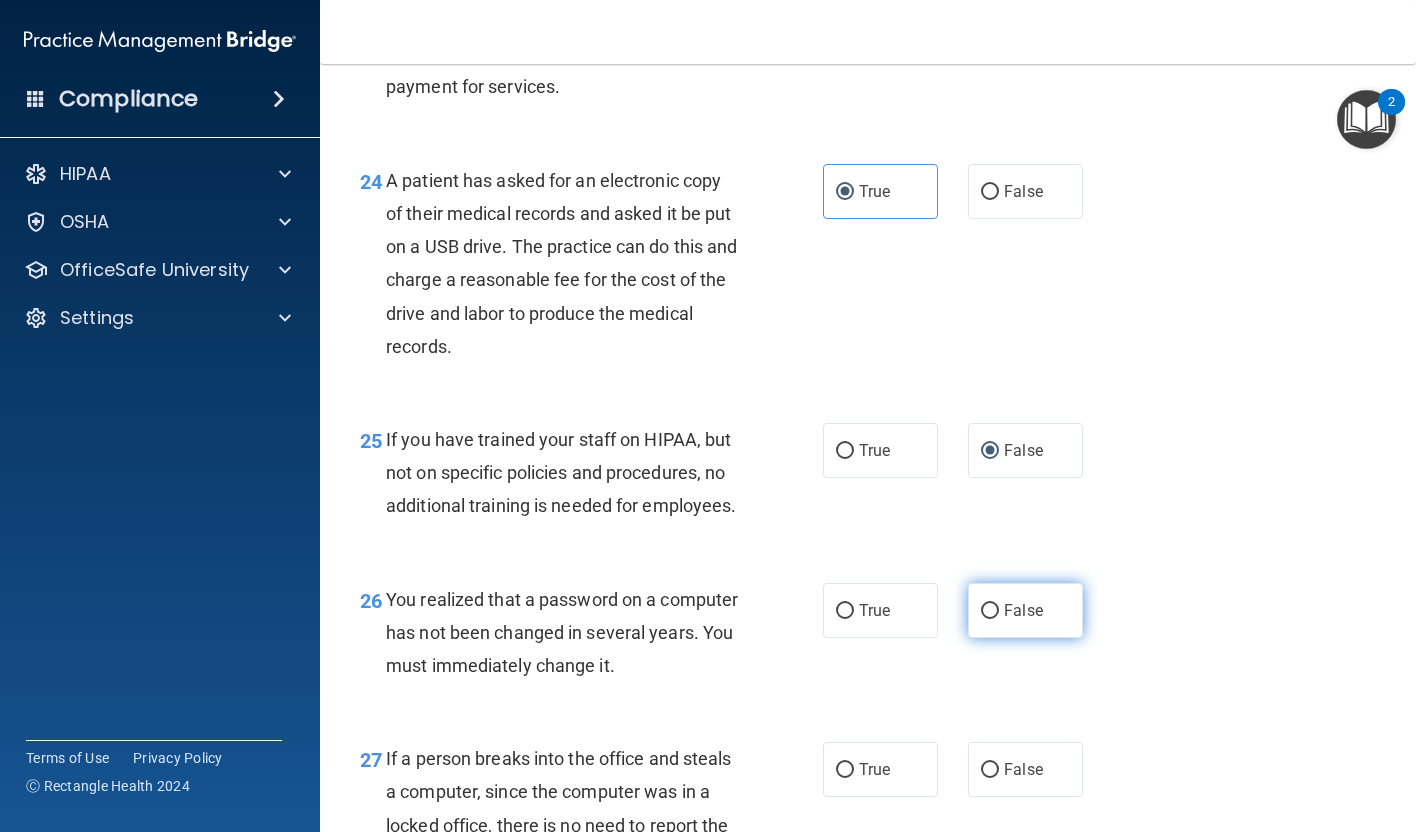 click on "False" at bounding box center (1025, 610) 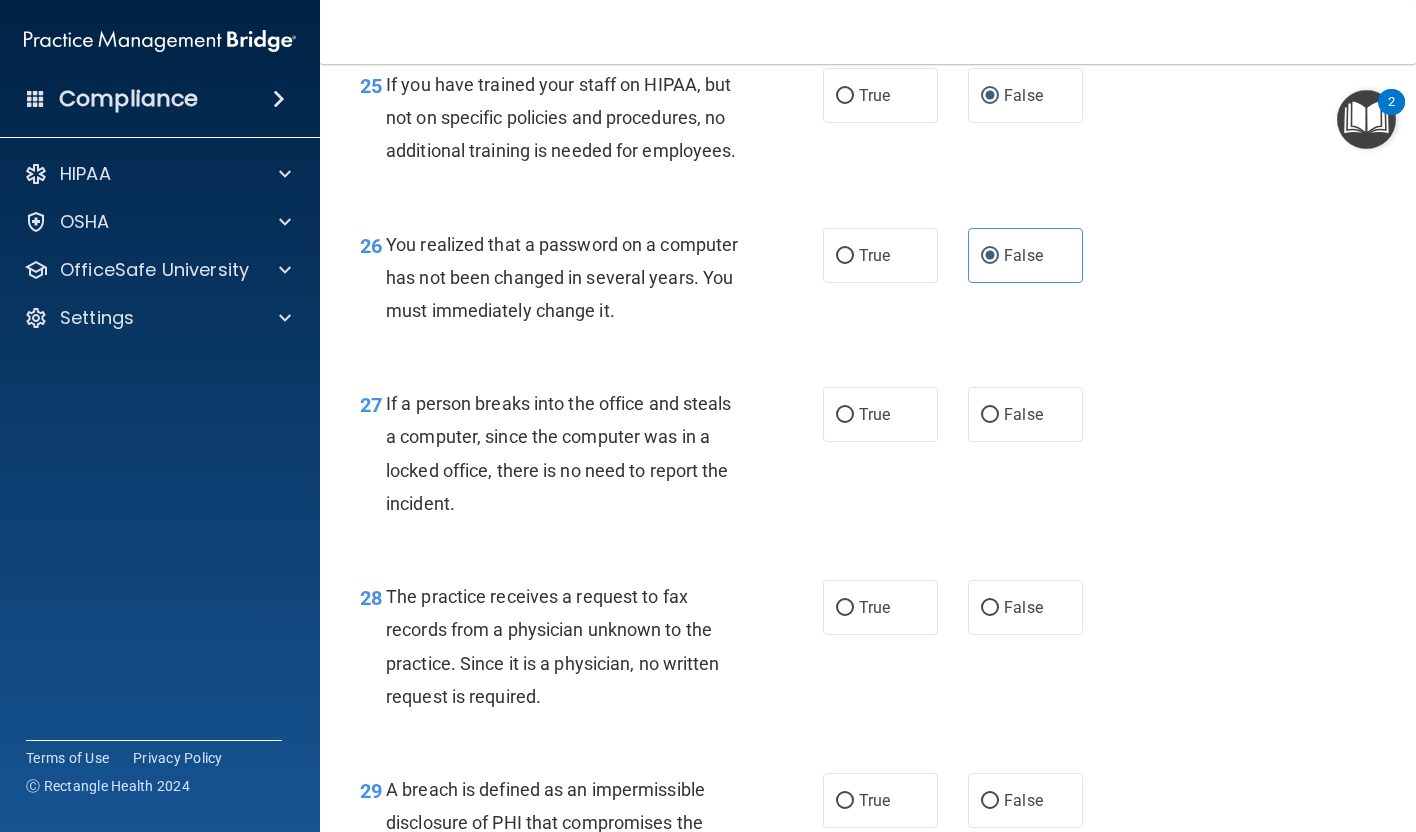 scroll, scrollTop: 4657, scrollLeft: 0, axis: vertical 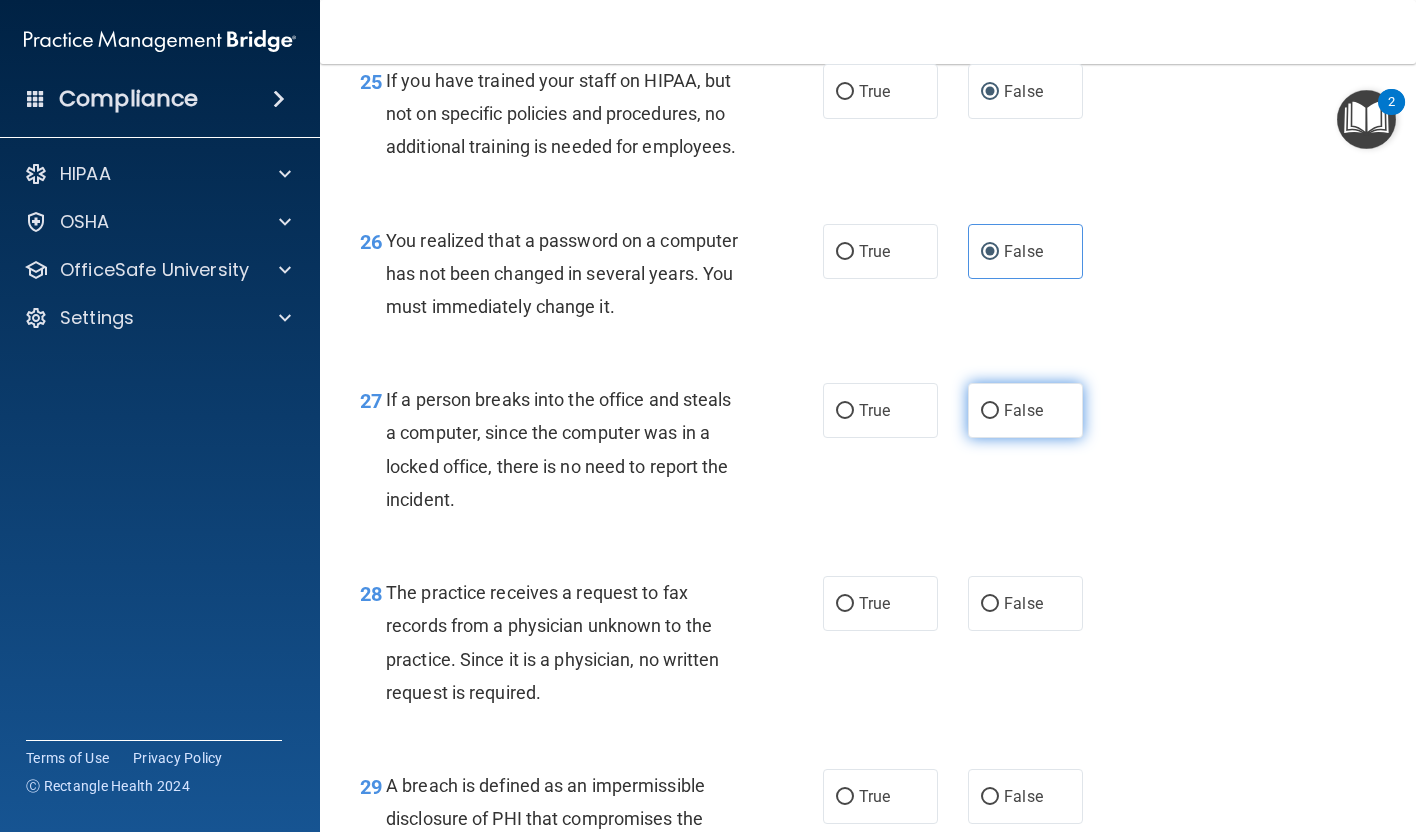 click on "False" at bounding box center [990, 411] 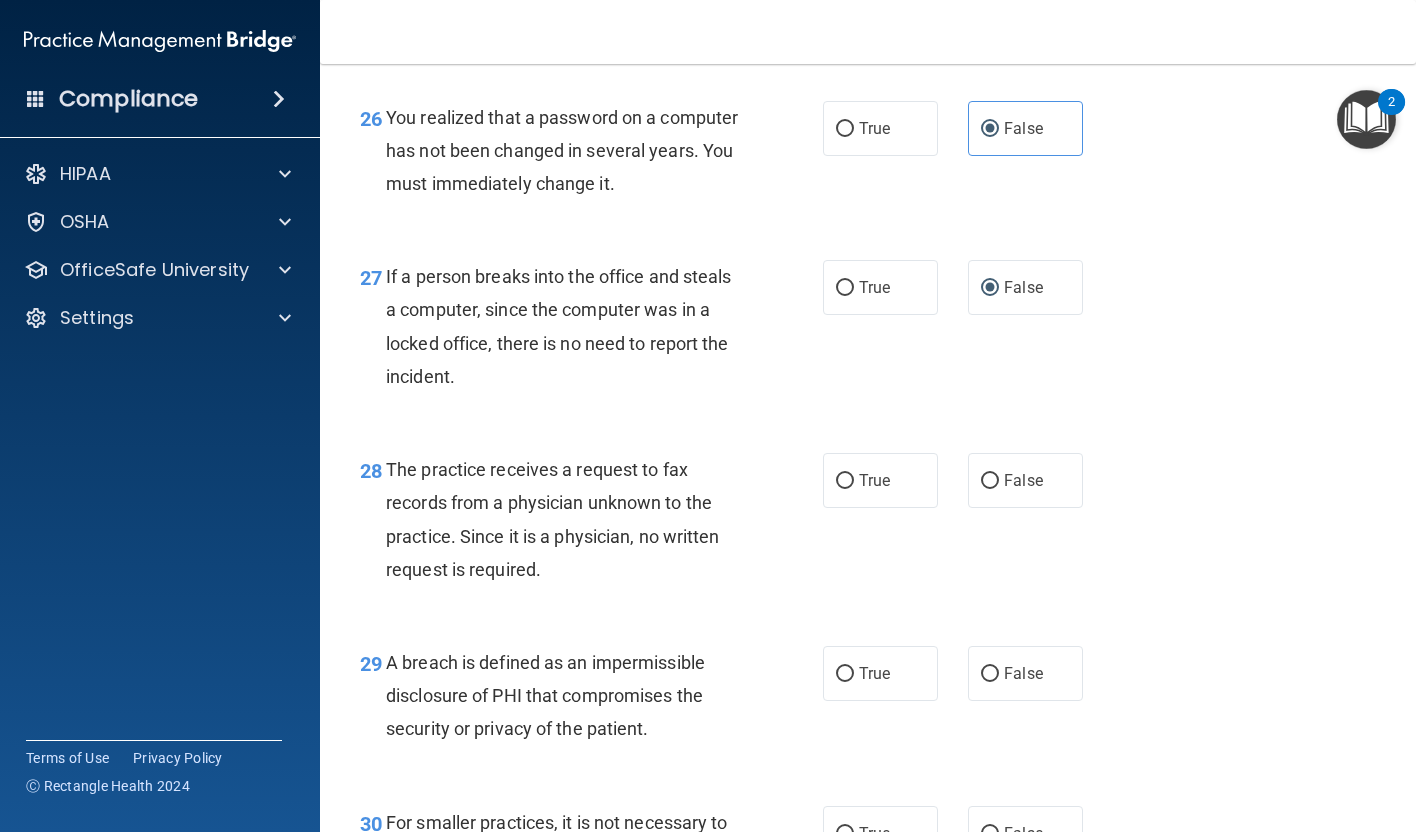 scroll, scrollTop: 4786, scrollLeft: 0, axis: vertical 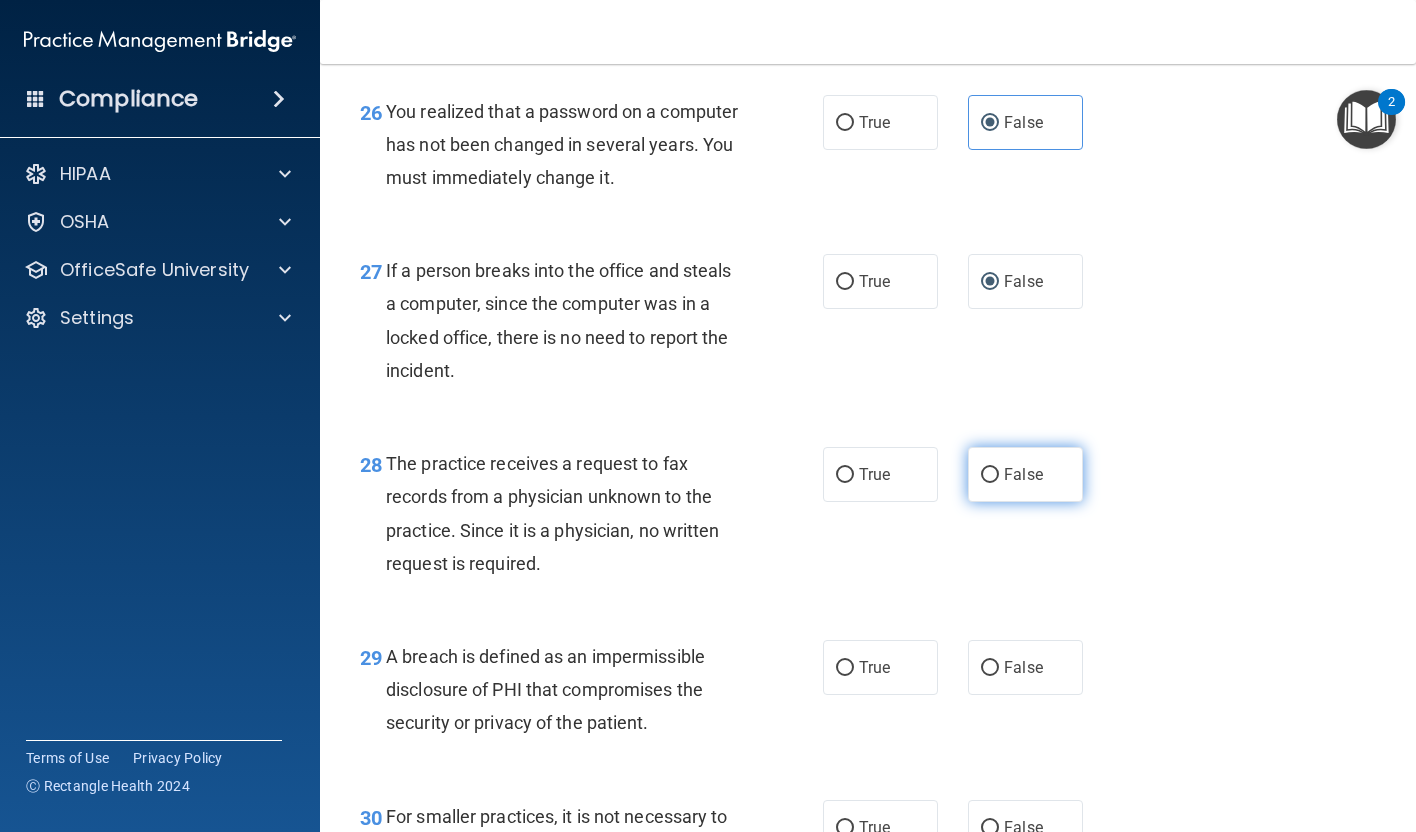 click on "False" at bounding box center [1025, 474] 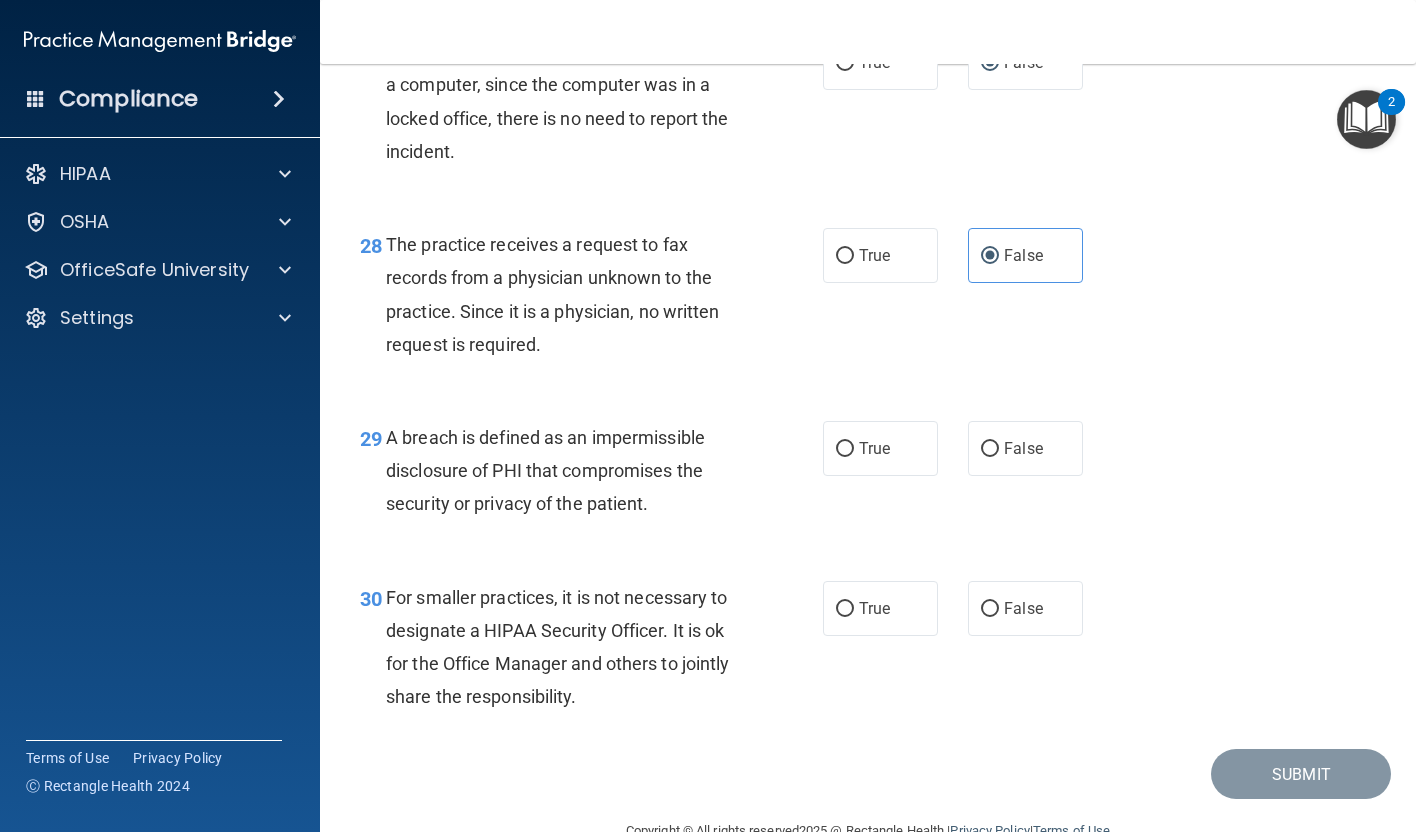scroll, scrollTop: 5012, scrollLeft: 0, axis: vertical 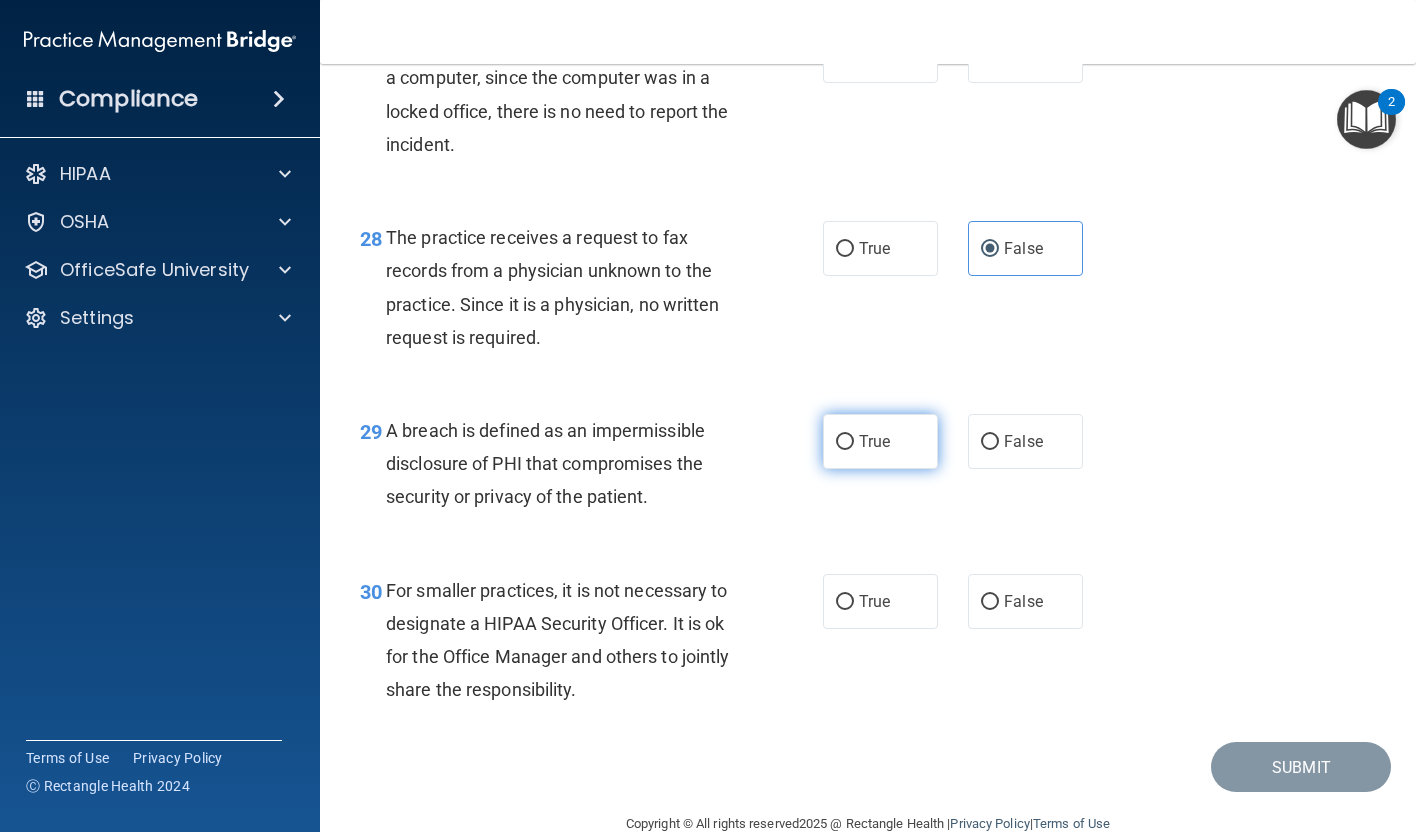 click on "True" at bounding box center (845, 442) 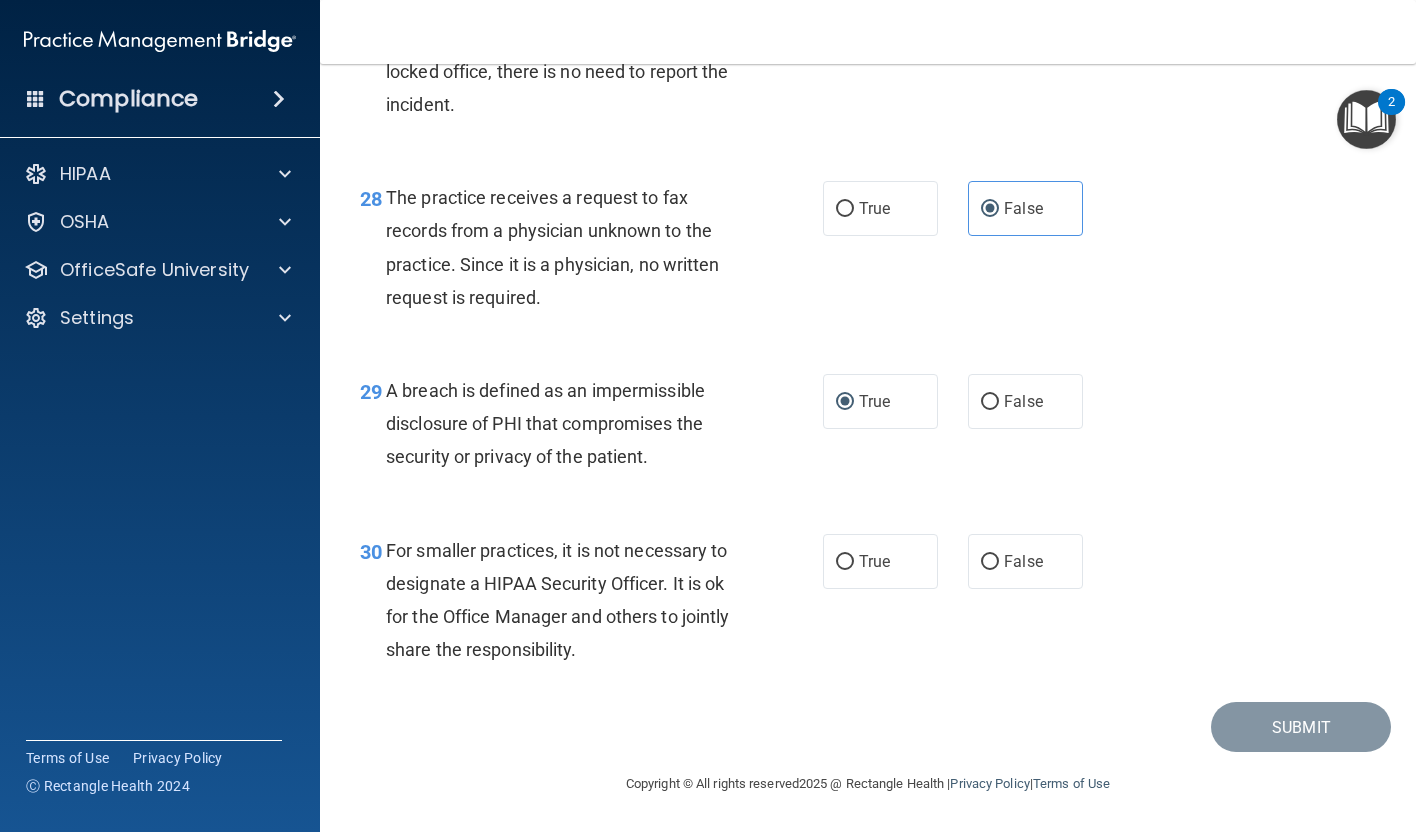scroll, scrollTop: 5069, scrollLeft: 0, axis: vertical 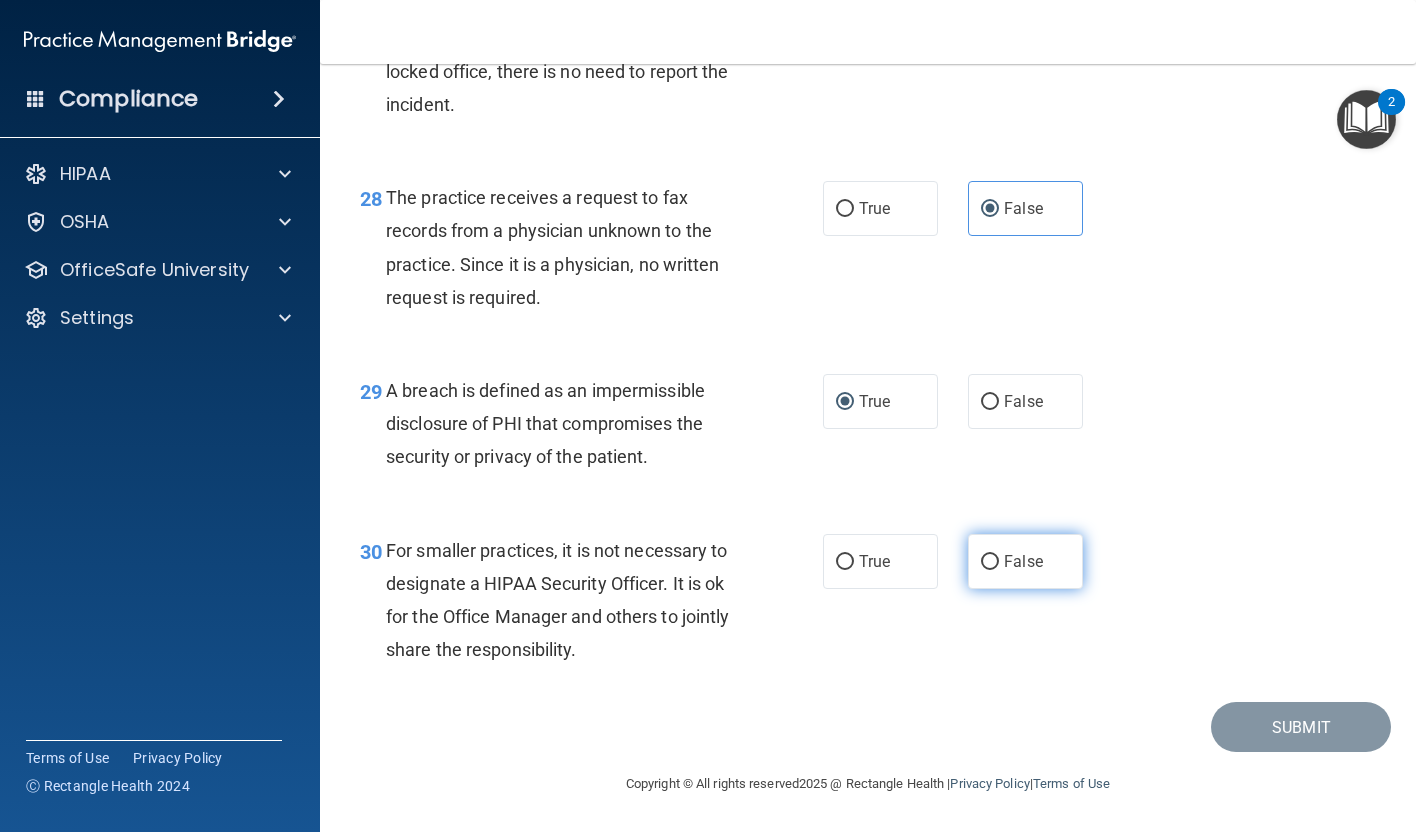 click on "False" at bounding box center (1023, 561) 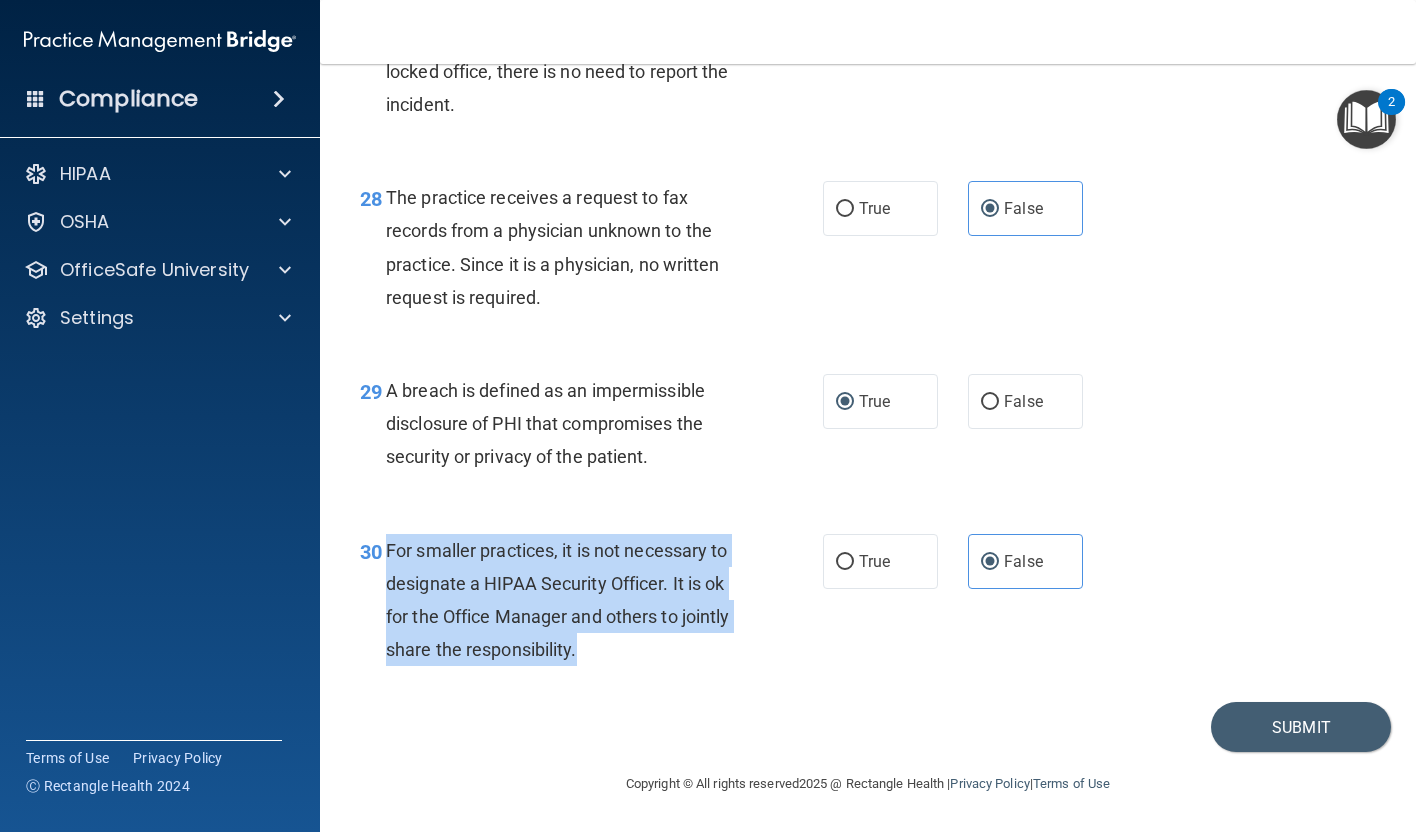 drag, startPoint x: 387, startPoint y: 570, endPoint x: 599, endPoint y: 678, distance: 237.92436 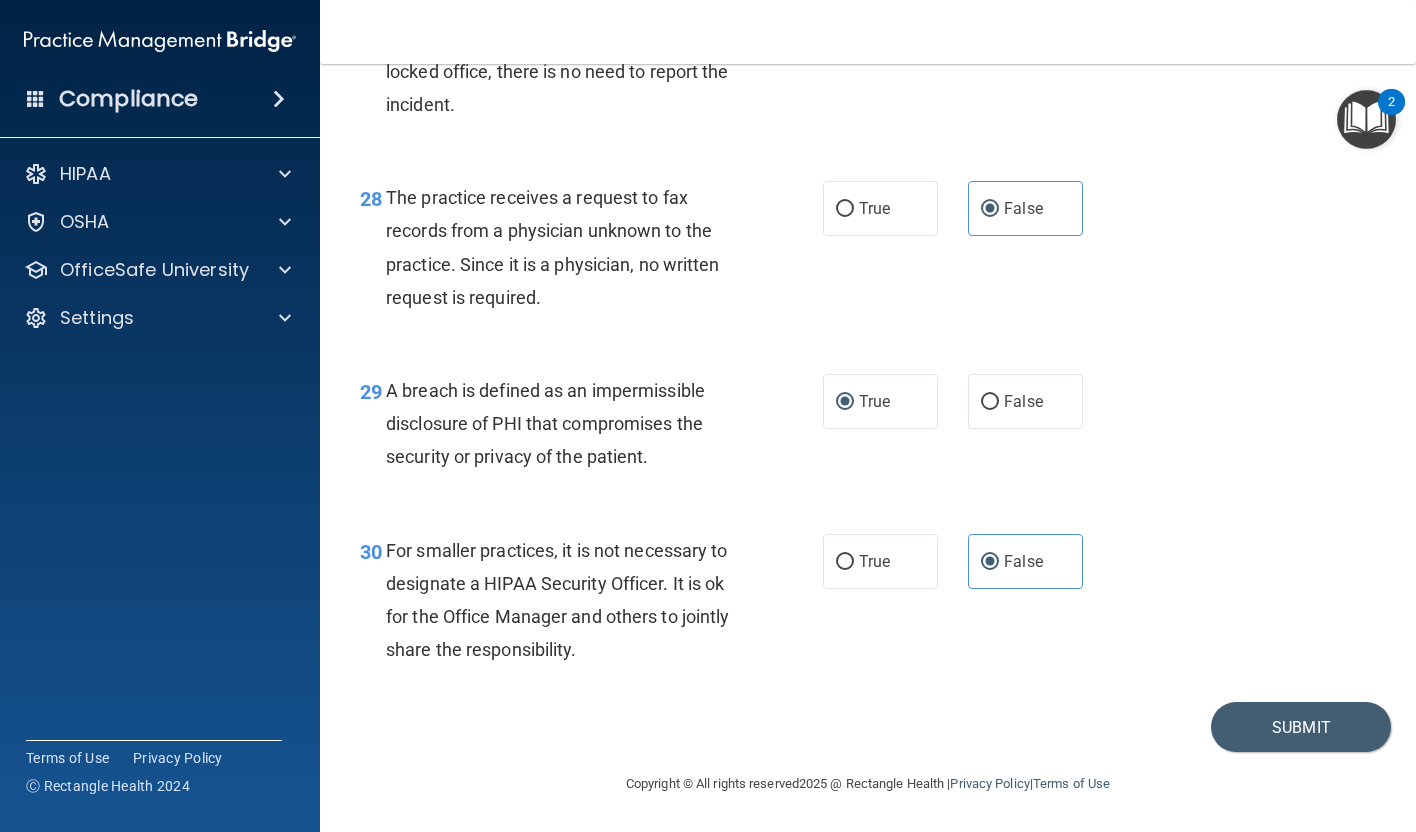 click on "30       For smaller practices, it is not necessary to designate a HIPAA Security Officer.  It is ok for the Office Manager and others to jointly share the responsibility.                 True           False" at bounding box center (868, 605) 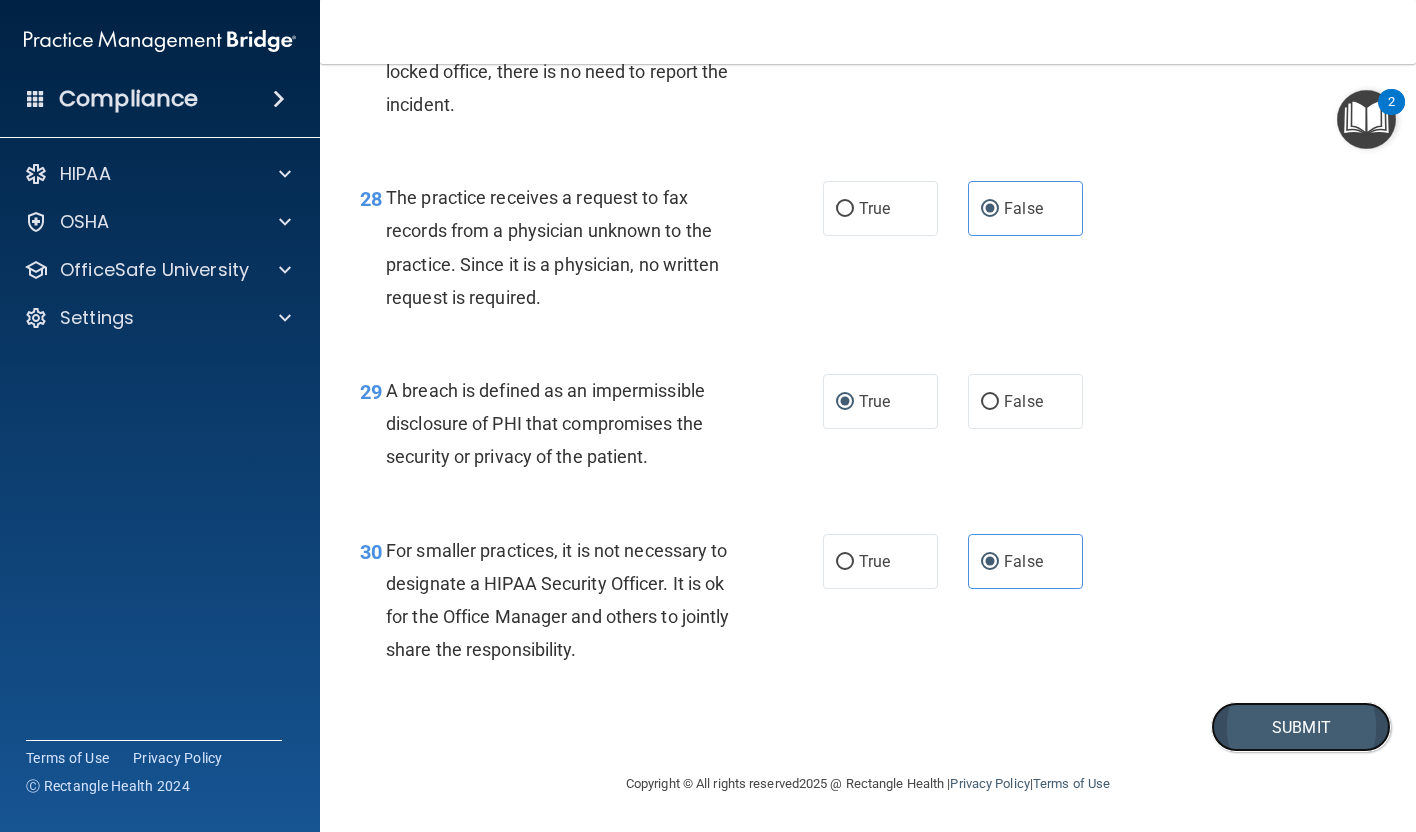 click on "Submit" at bounding box center (1301, 727) 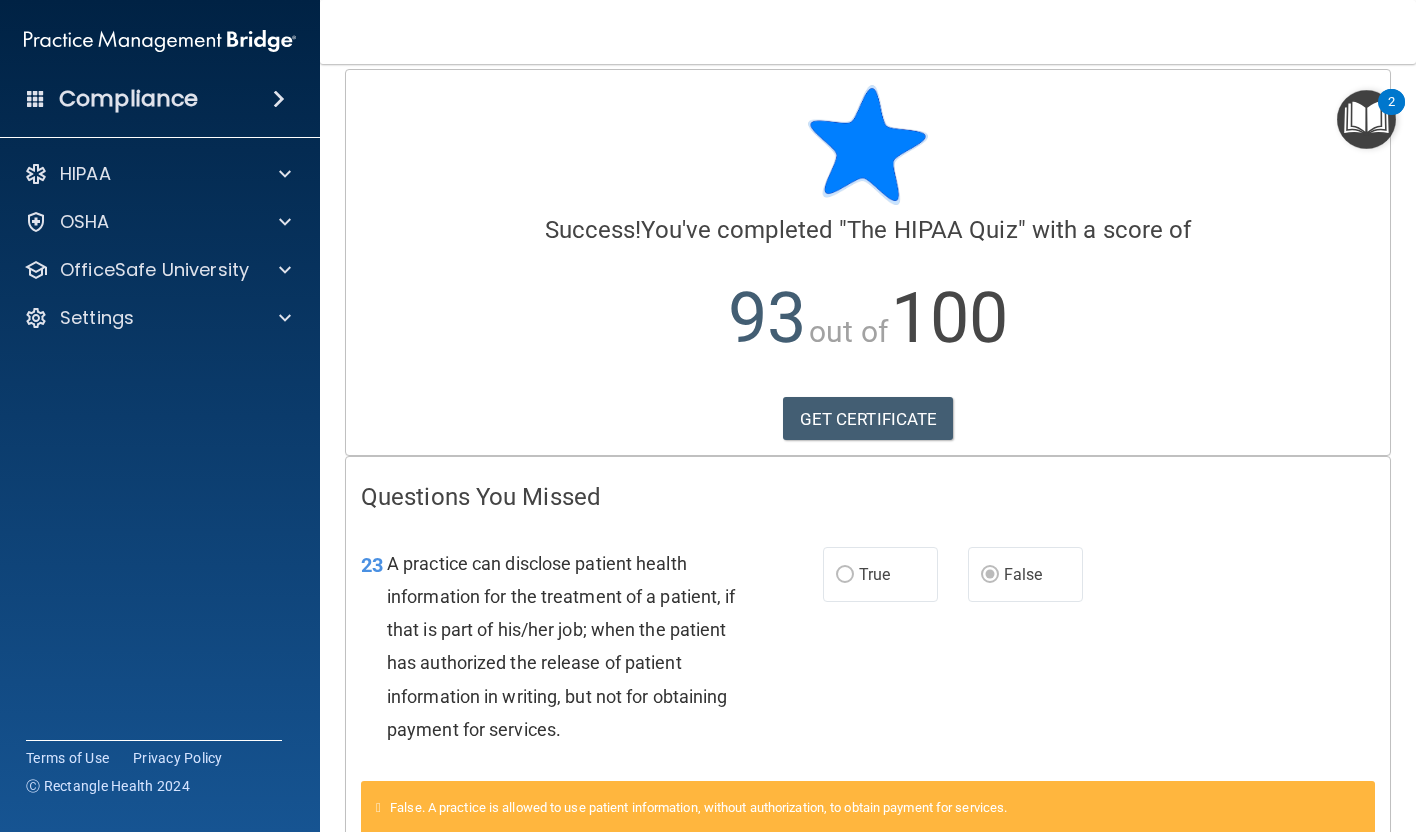scroll, scrollTop: 0, scrollLeft: 0, axis: both 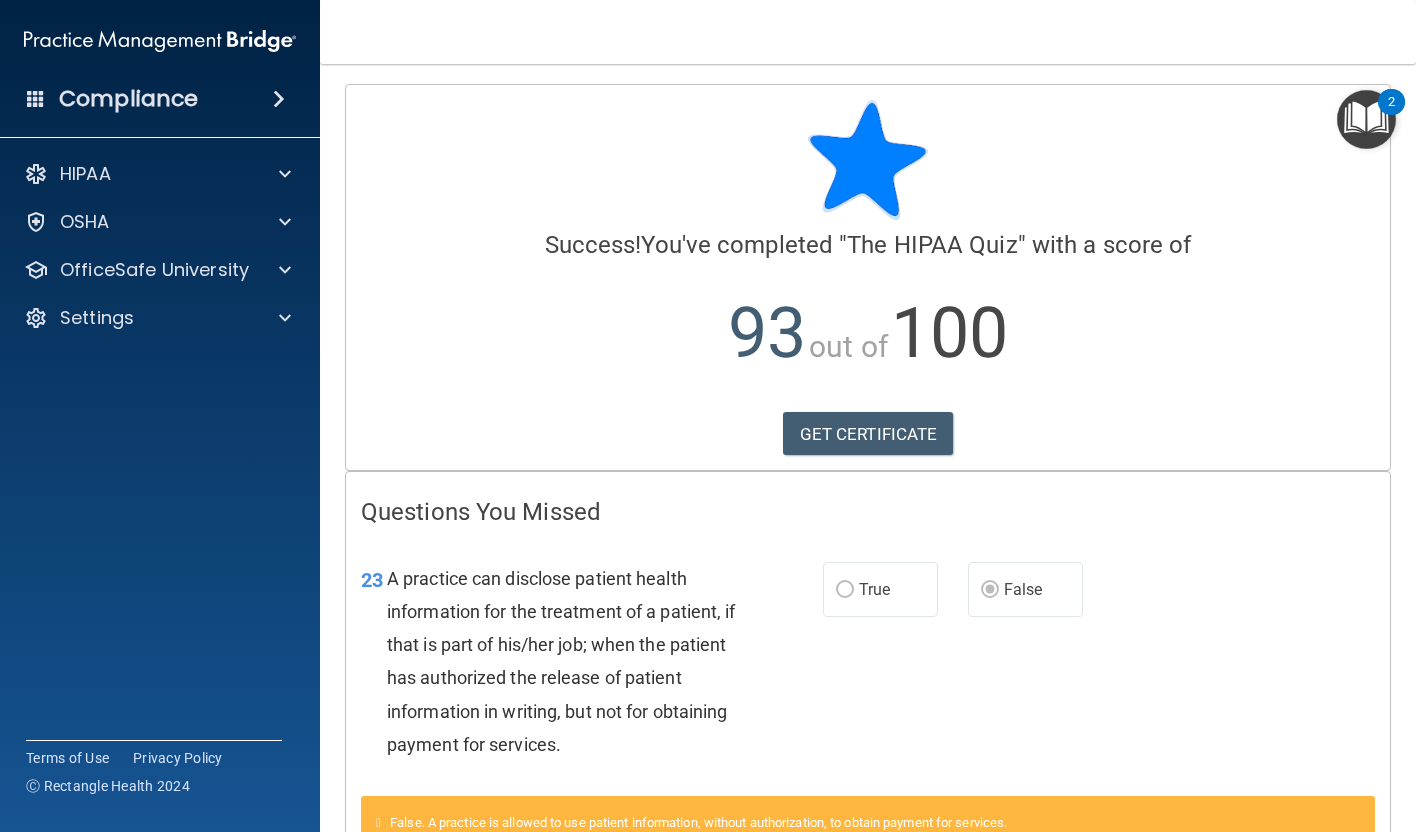 click at bounding box center (1366, 119) 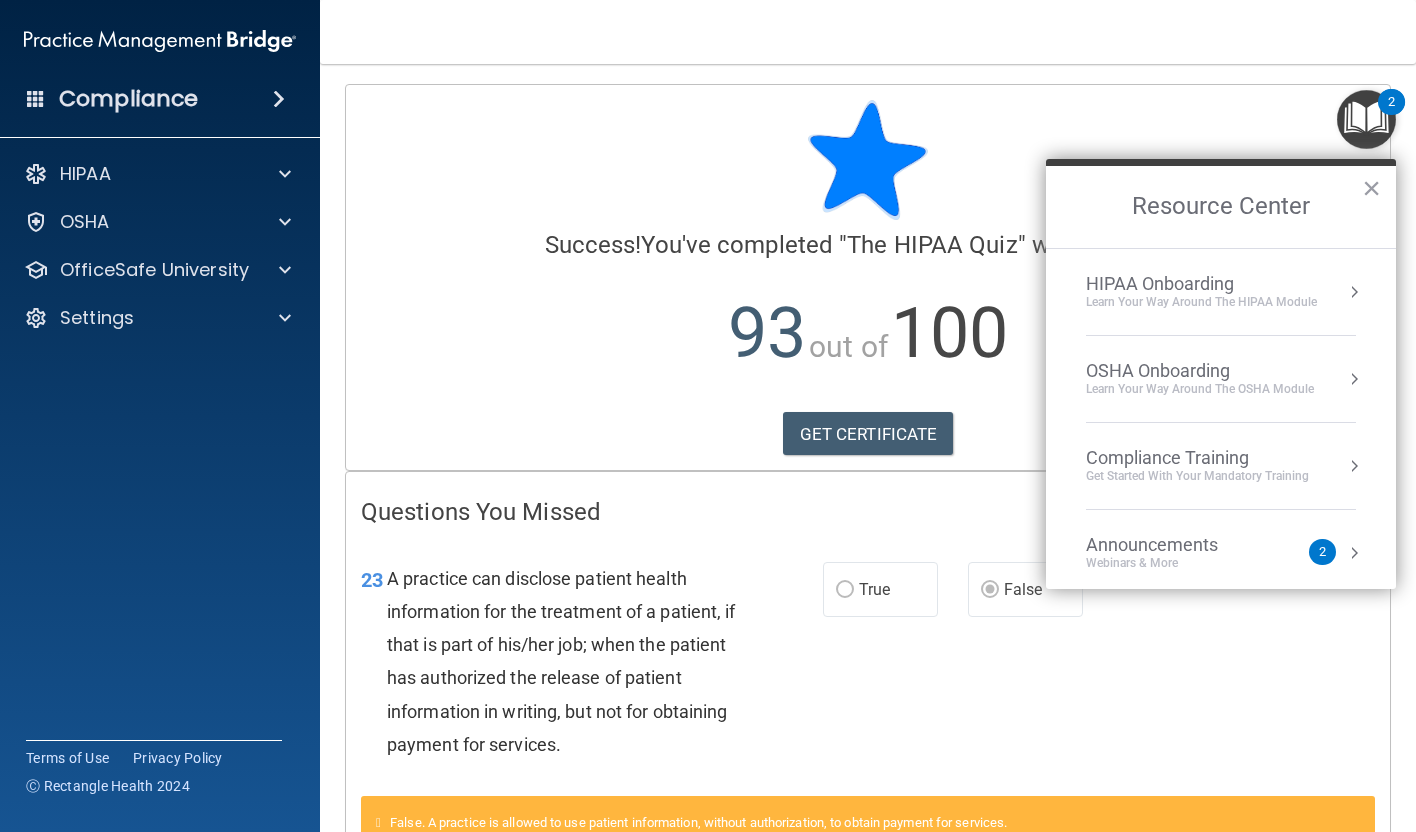 click on "HIPAA Onboarding" at bounding box center [1201, 284] 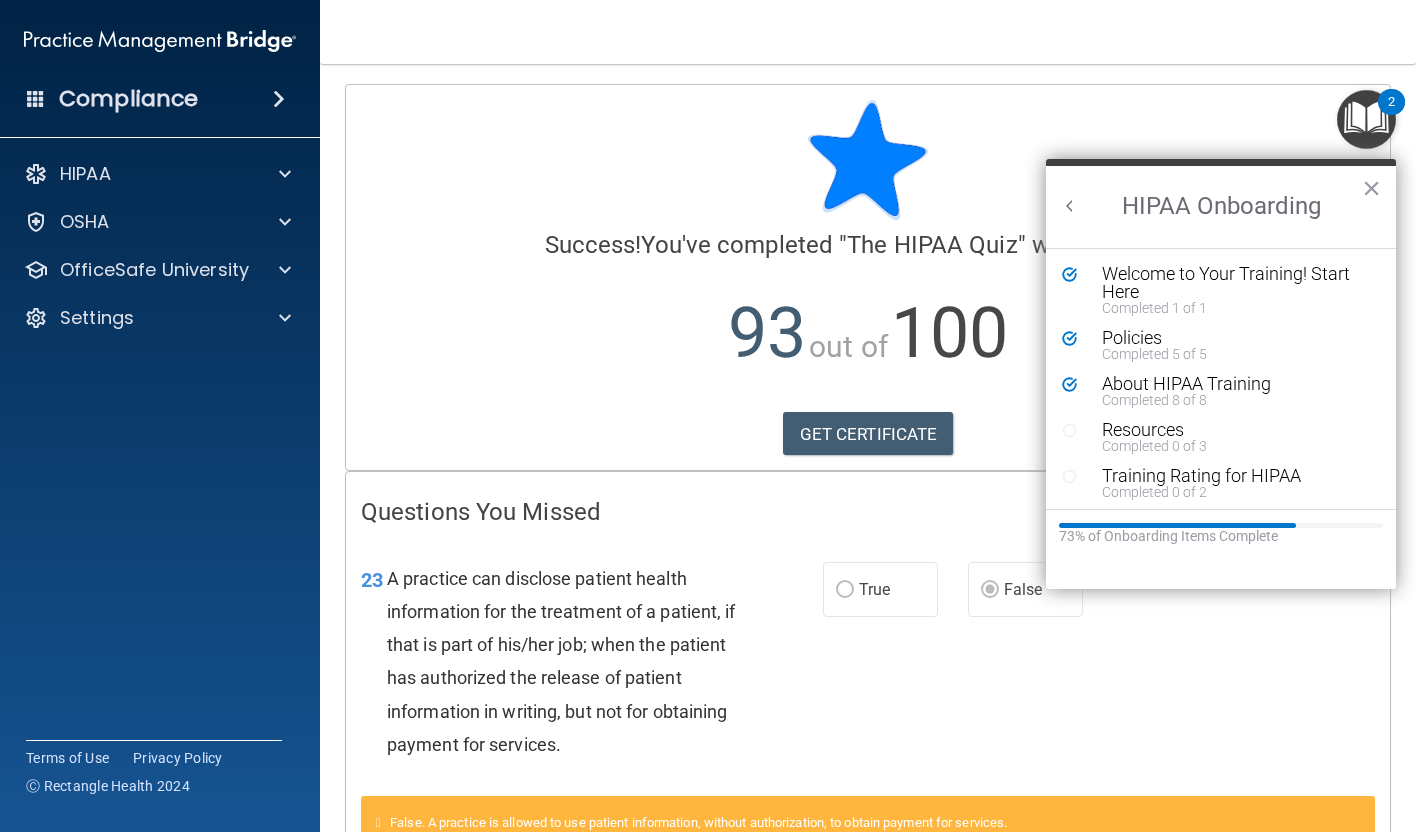 scroll, scrollTop: 0, scrollLeft: 0, axis: both 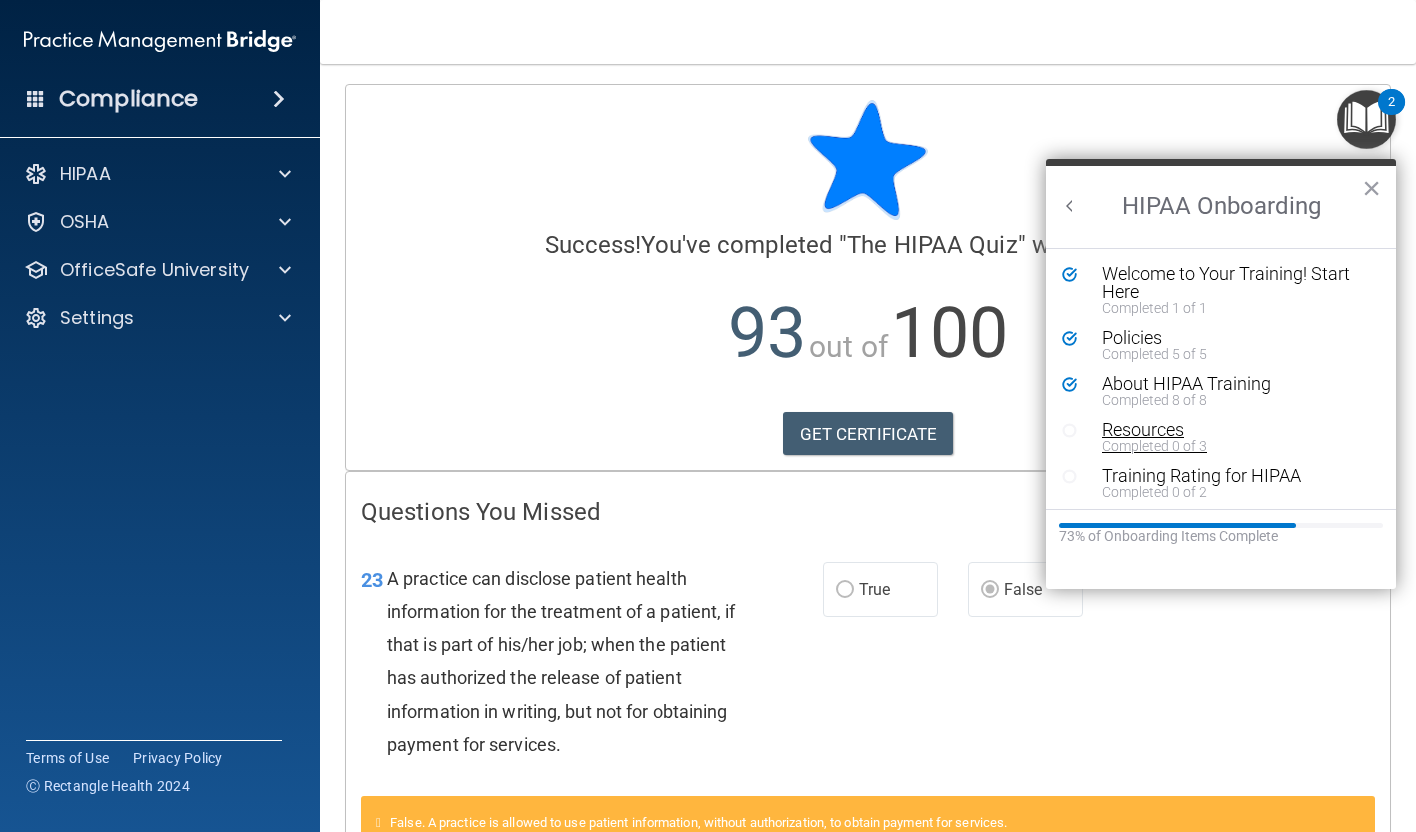 click on "Resources" at bounding box center (1236, 430) 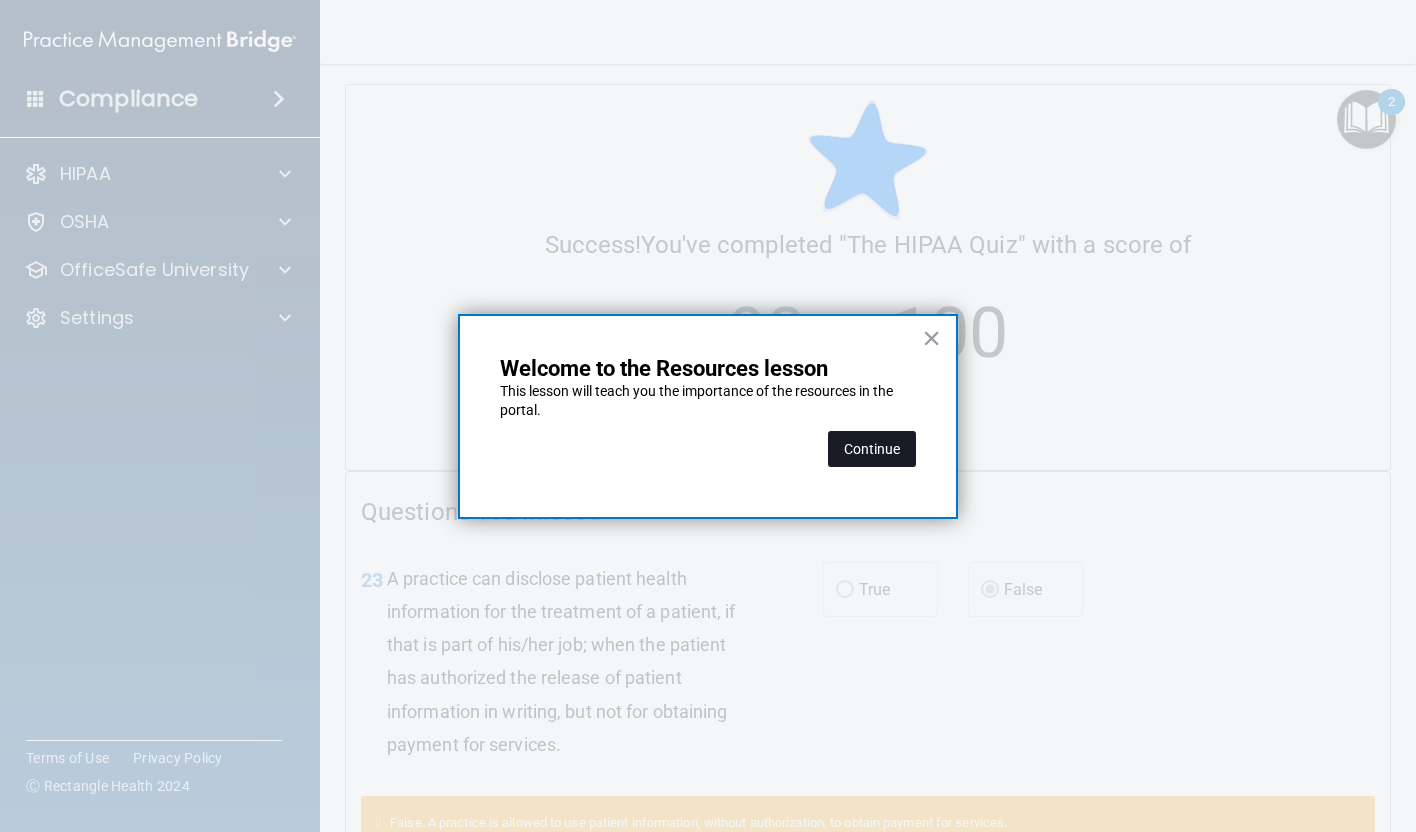click on "Continue" at bounding box center [872, 449] 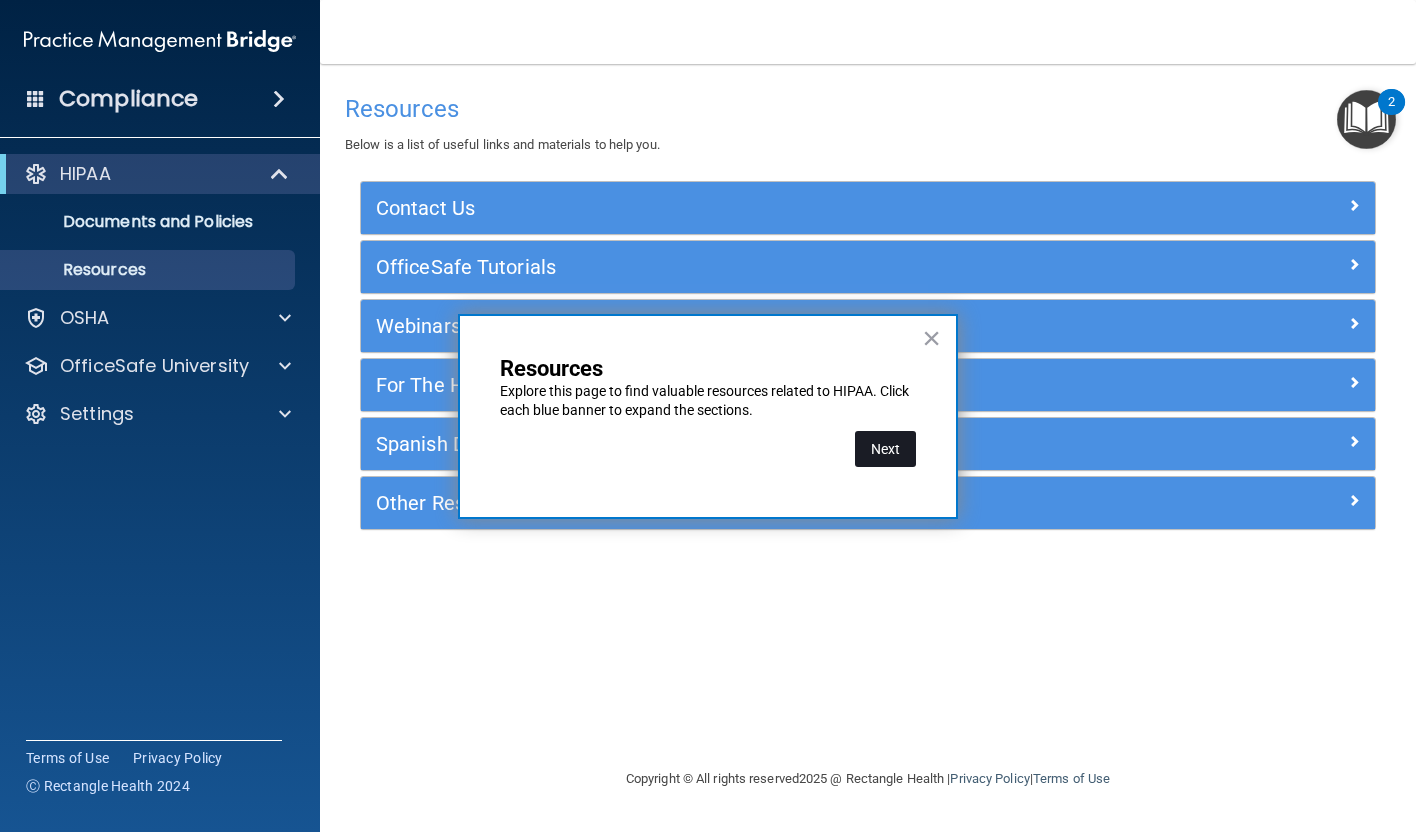 click on "Next" at bounding box center [885, 449] 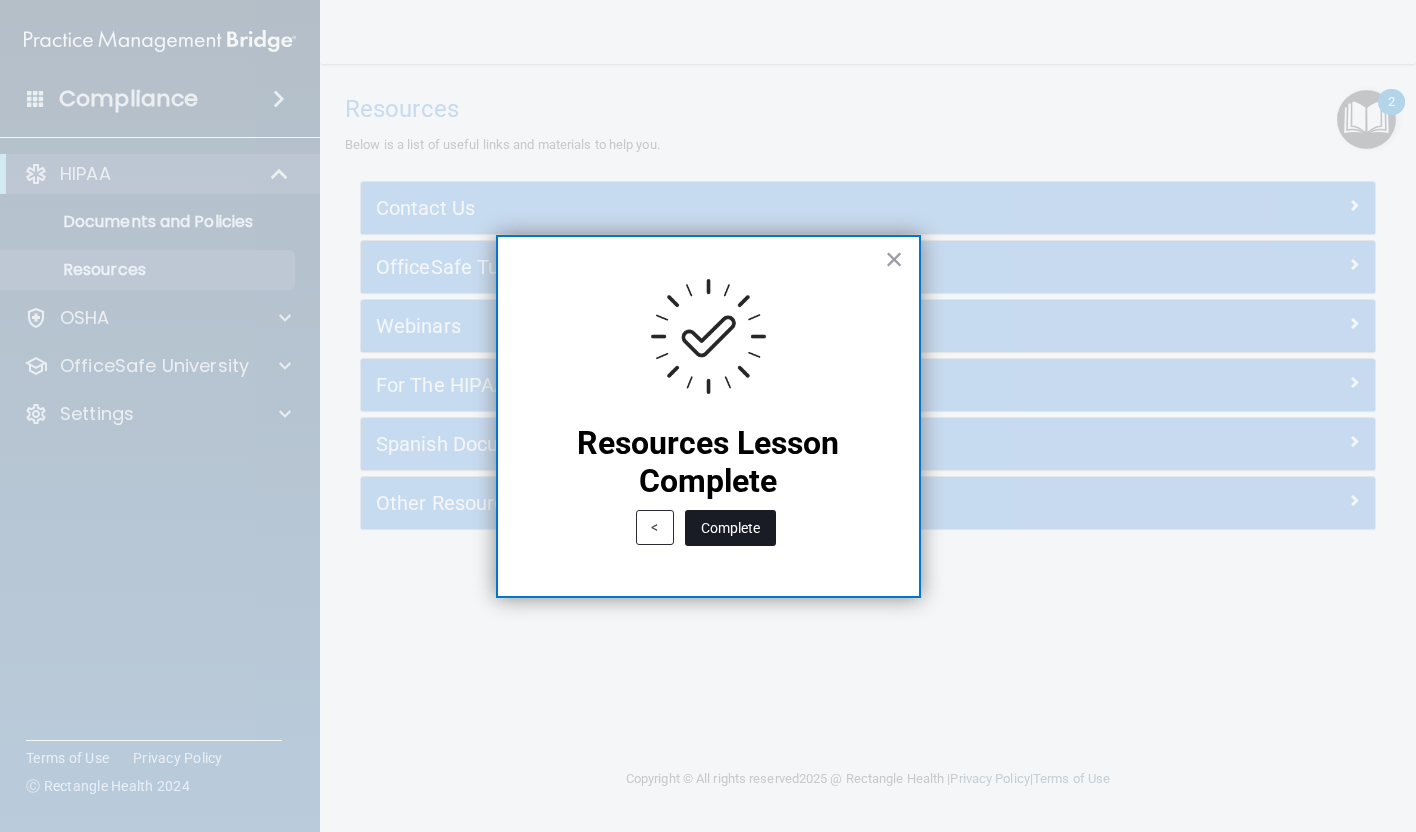 click on "Complete" at bounding box center (730, 528) 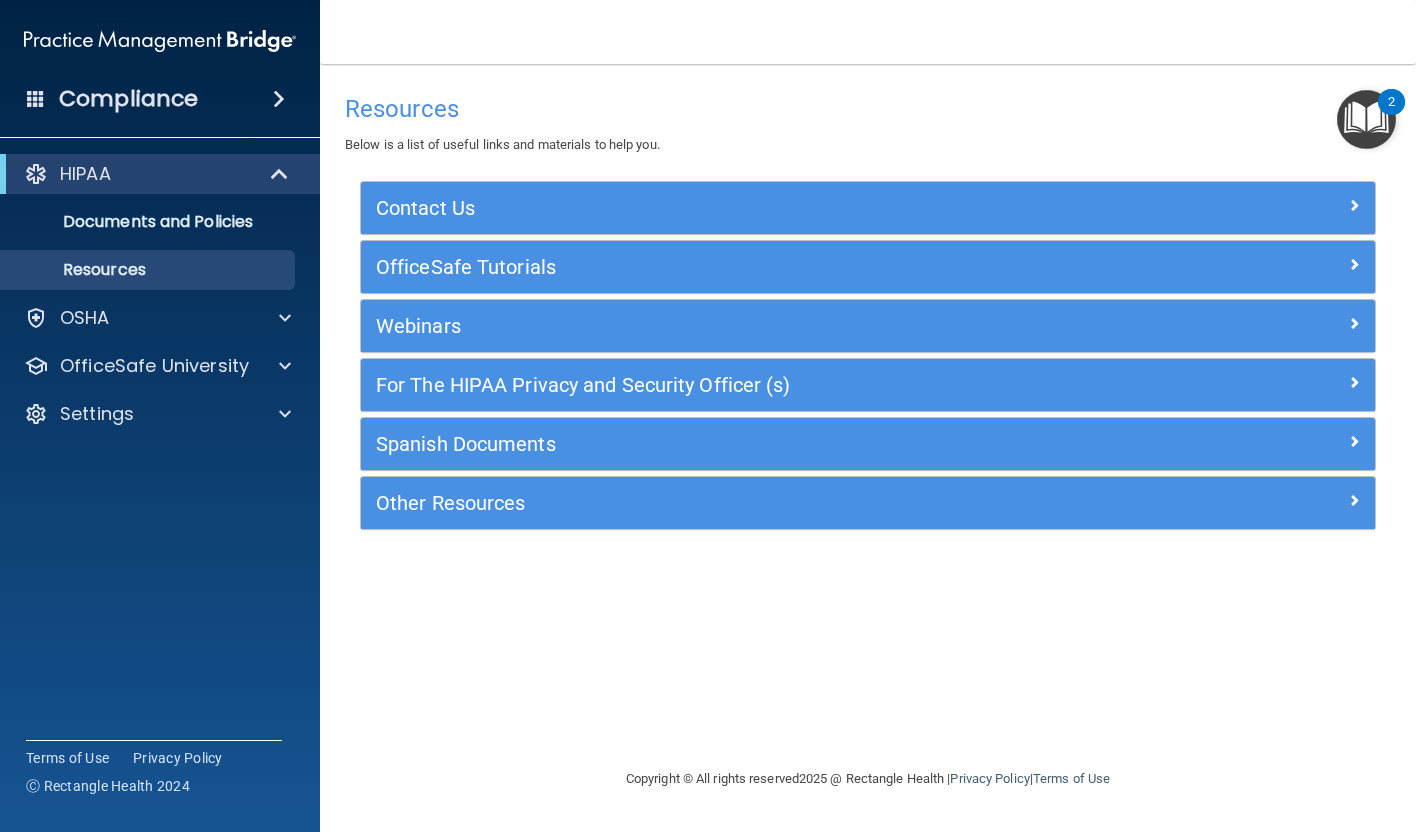 click at bounding box center (1366, 119) 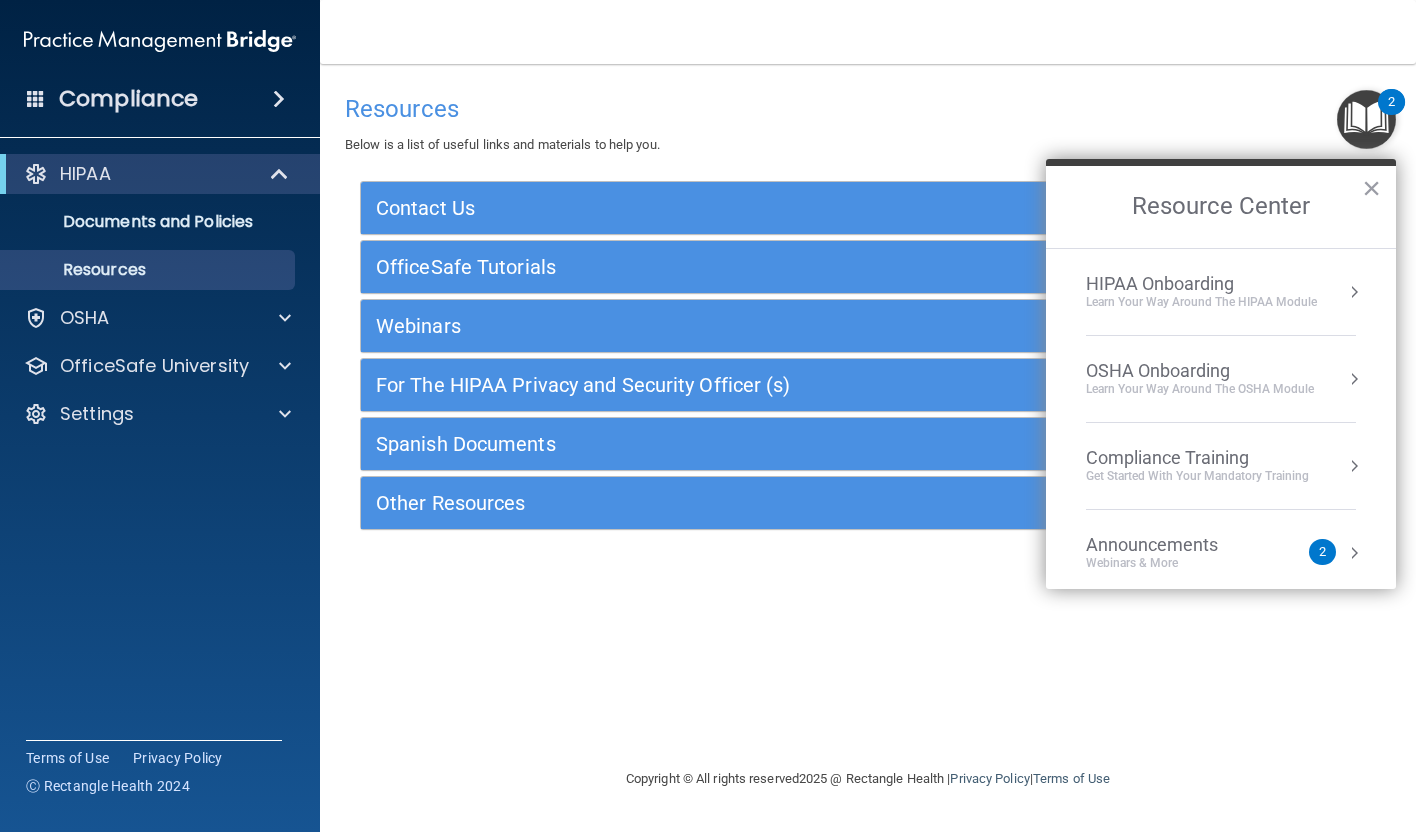 click on "HIPAA Onboarding" at bounding box center [1201, 284] 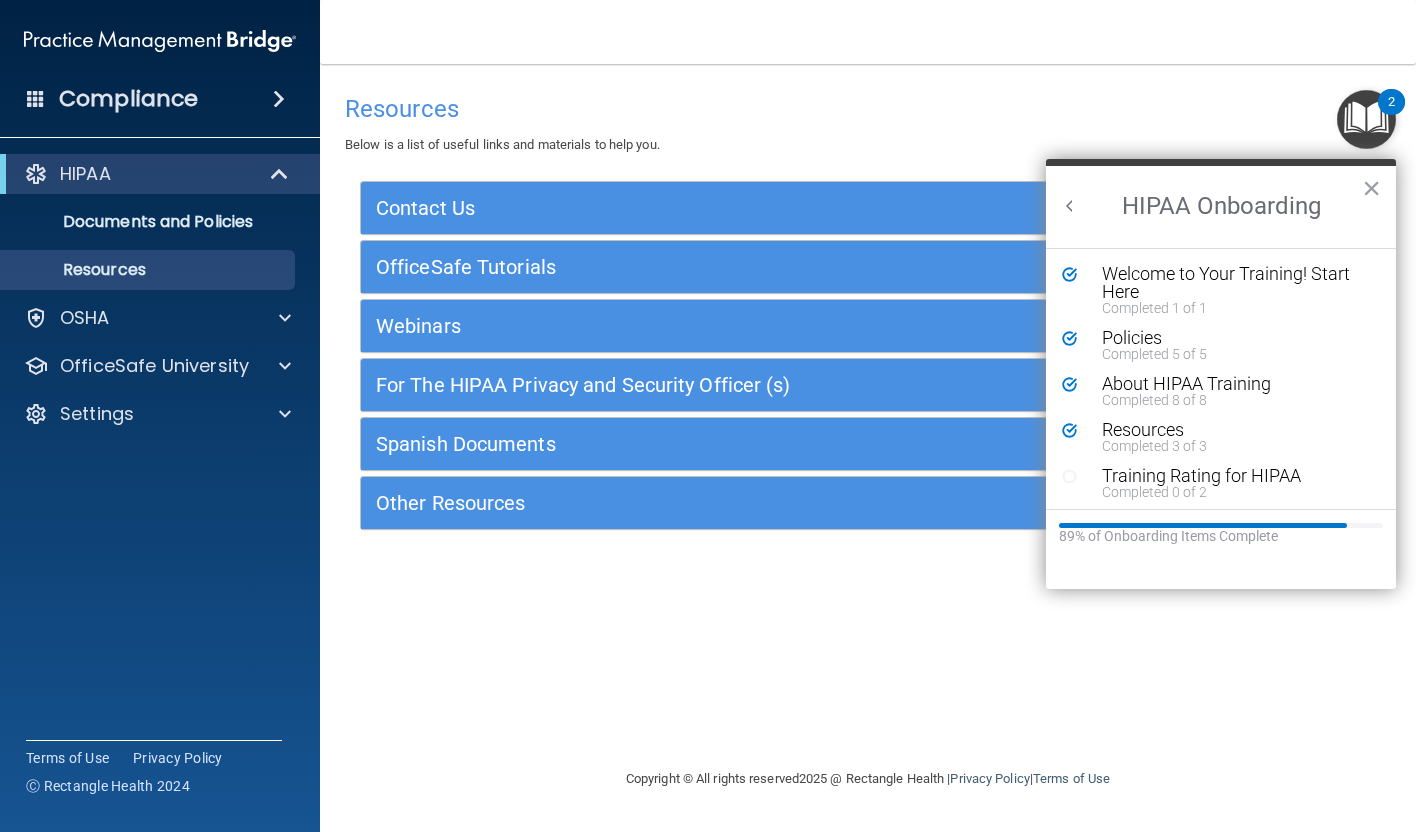 scroll, scrollTop: 0, scrollLeft: 0, axis: both 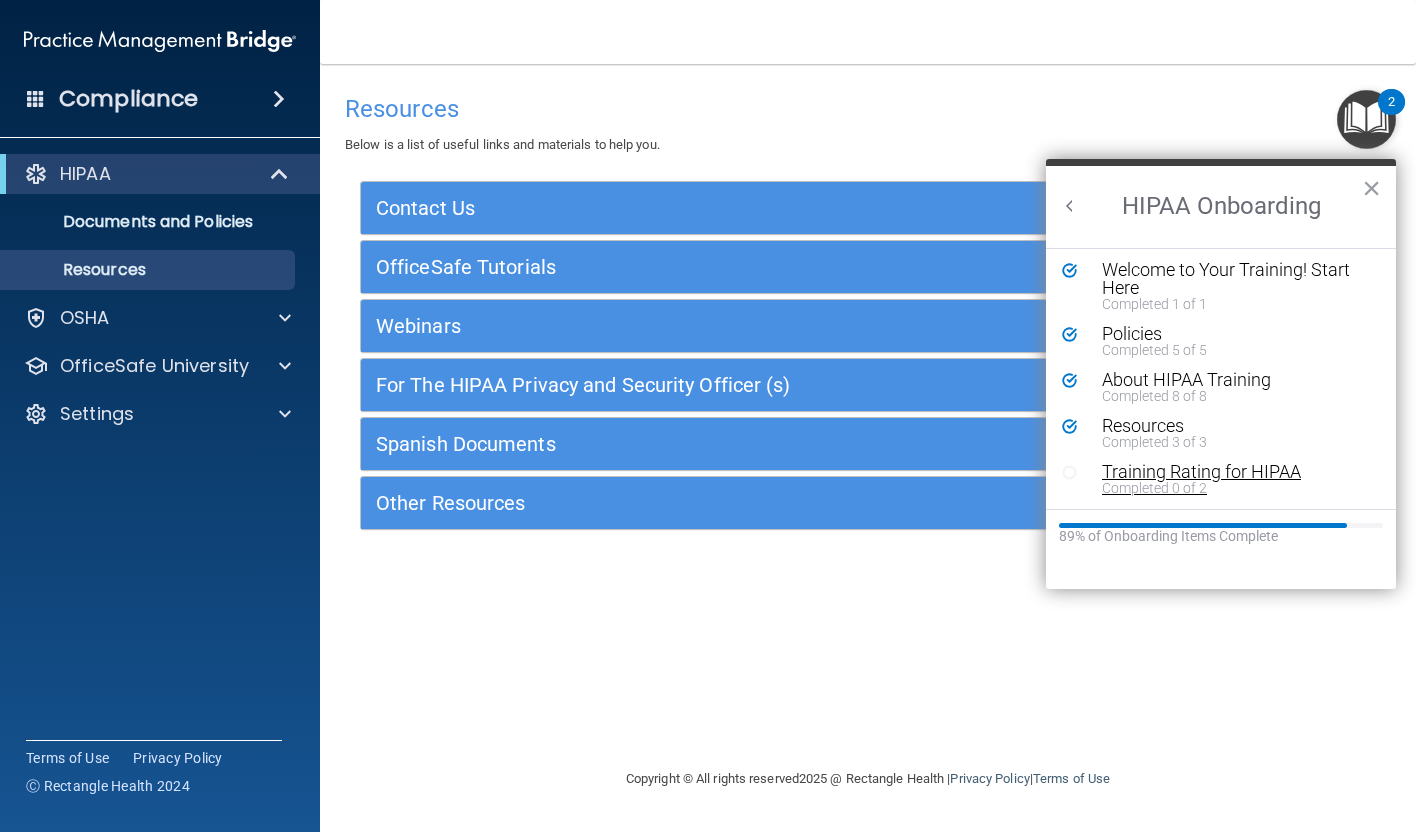 click on "Completed 0 of 2" at bounding box center (1236, 488) 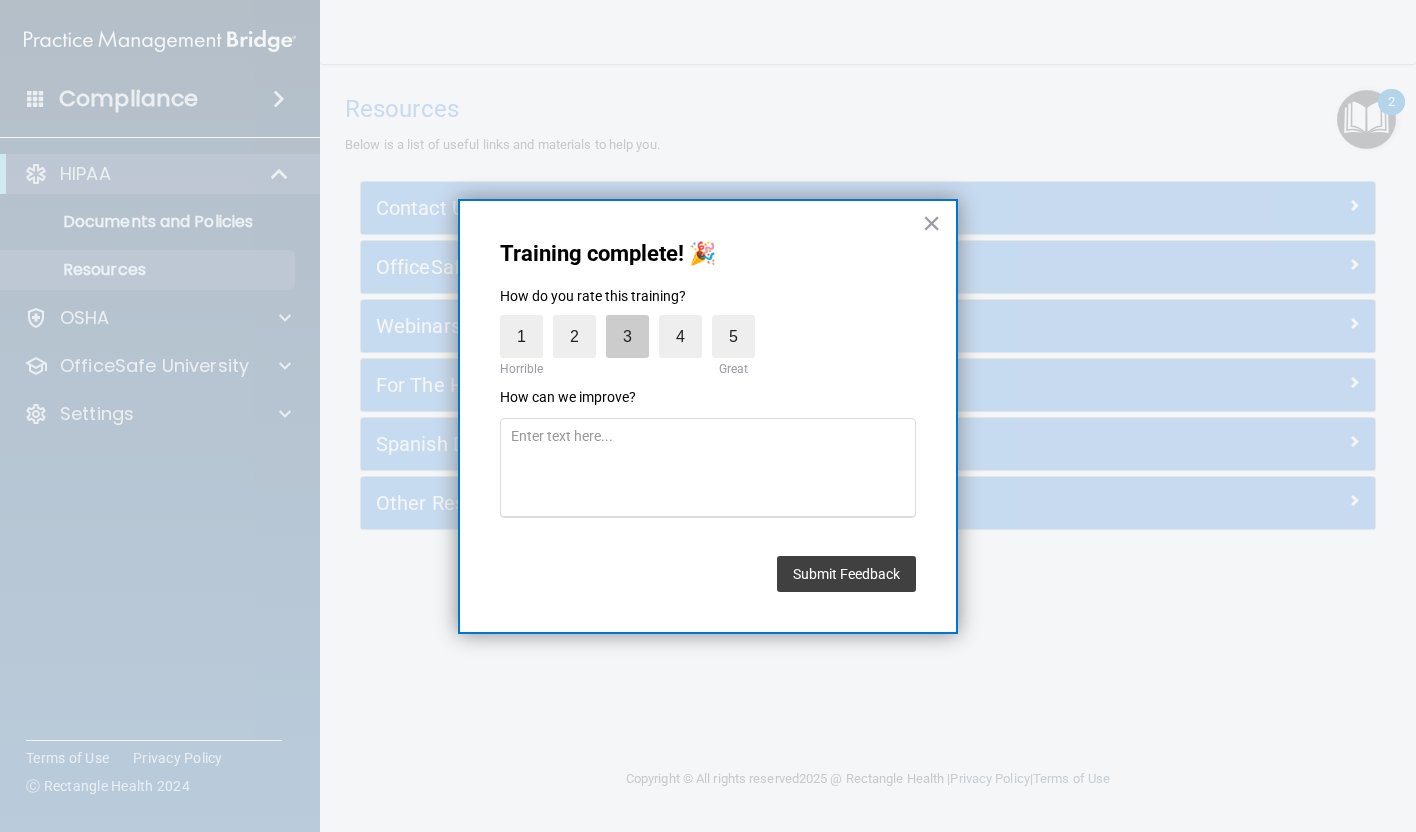 click on "3" at bounding box center (627, 336) 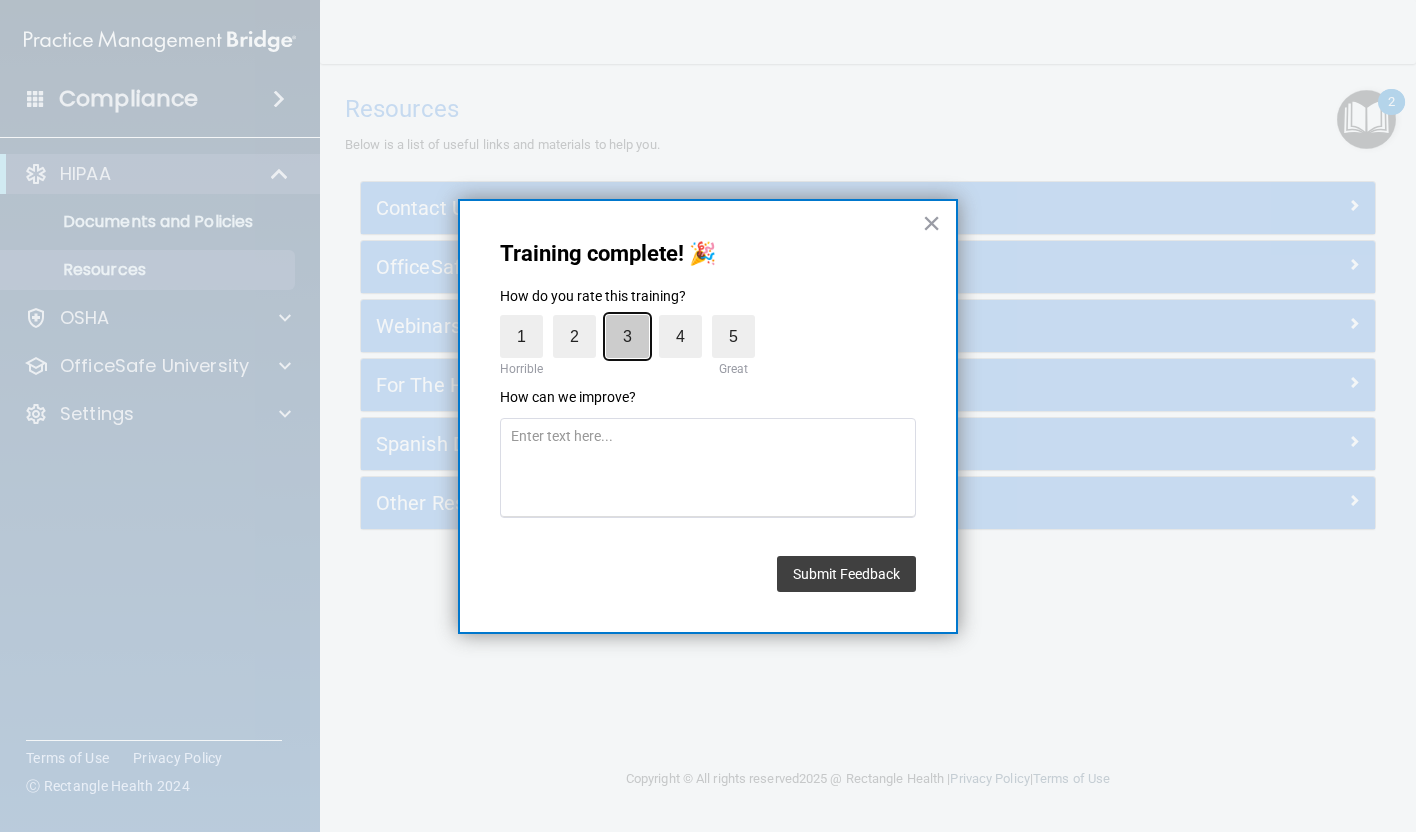 click on "3" at bounding box center (581, 320) 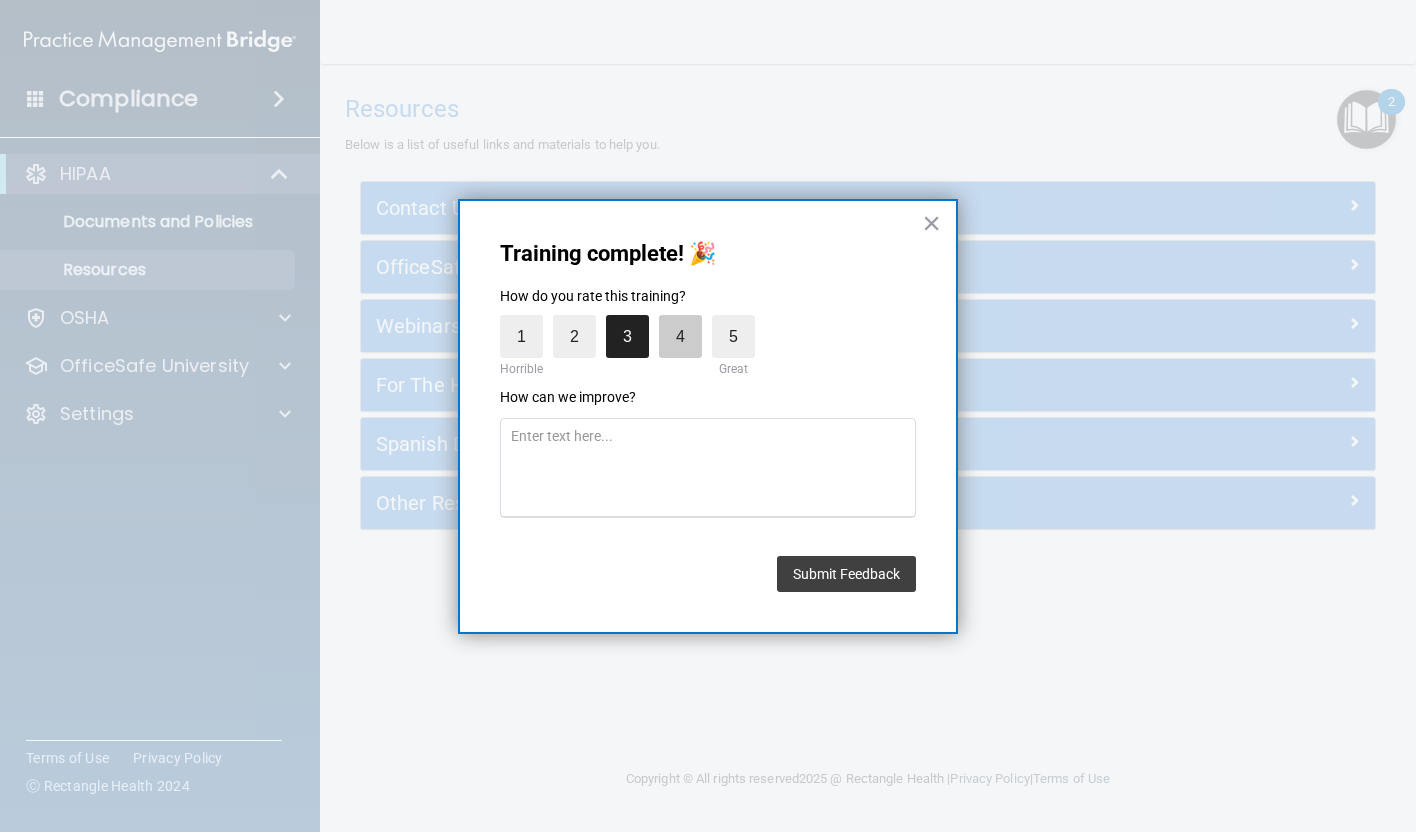 click on "4" at bounding box center [680, 336] 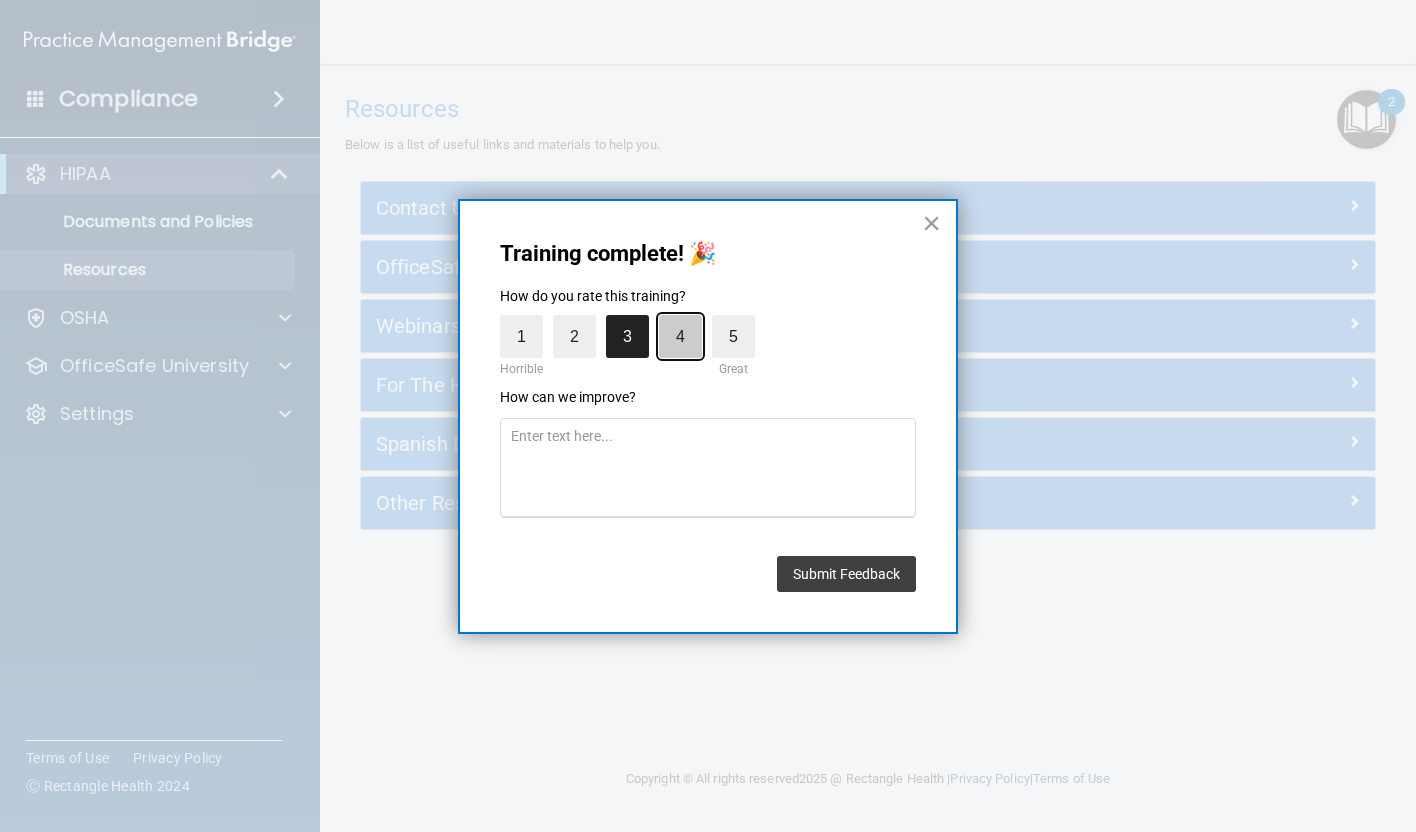 click on "4" at bounding box center (634, 320) 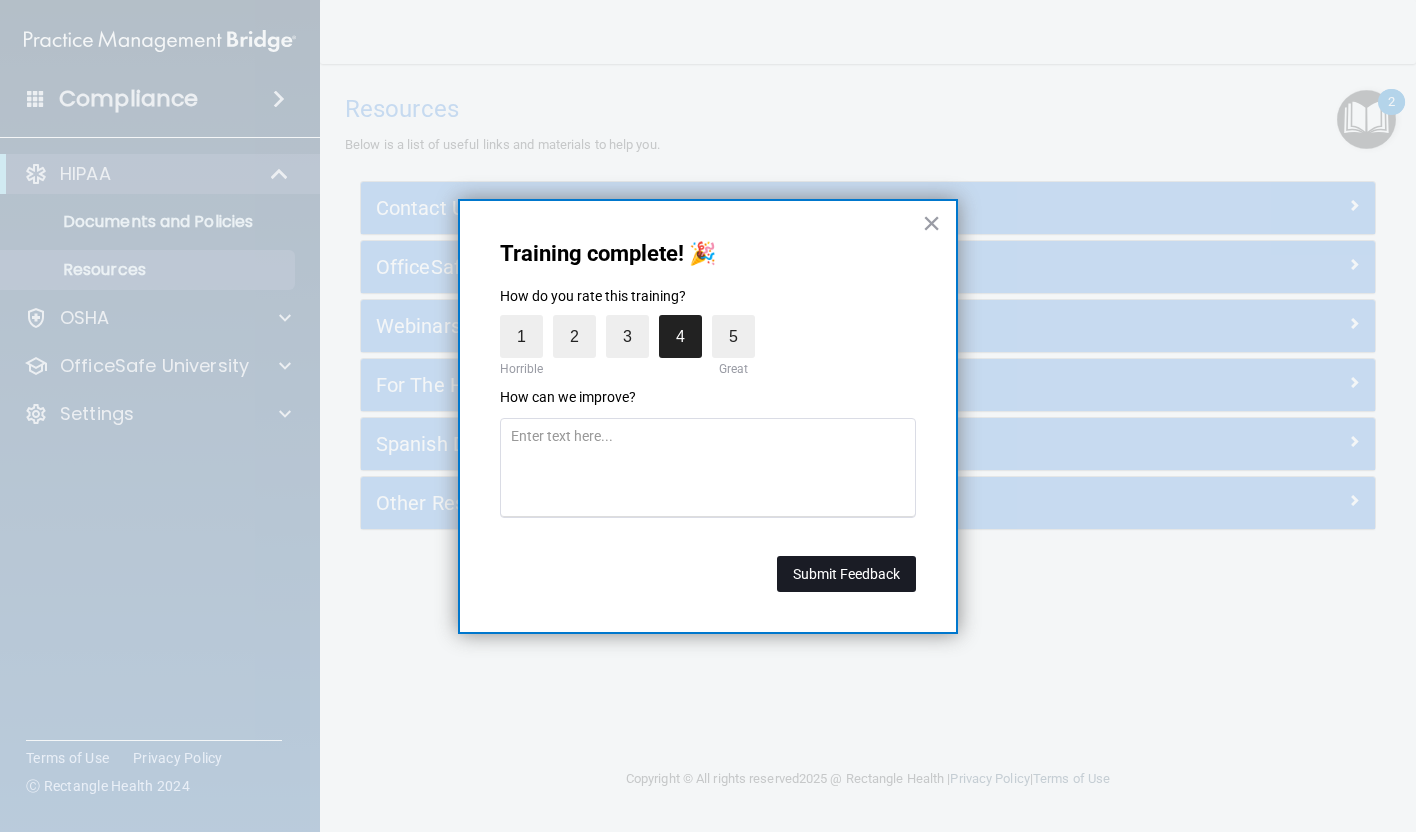 click on "Submit Feedback" at bounding box center [846, 574] 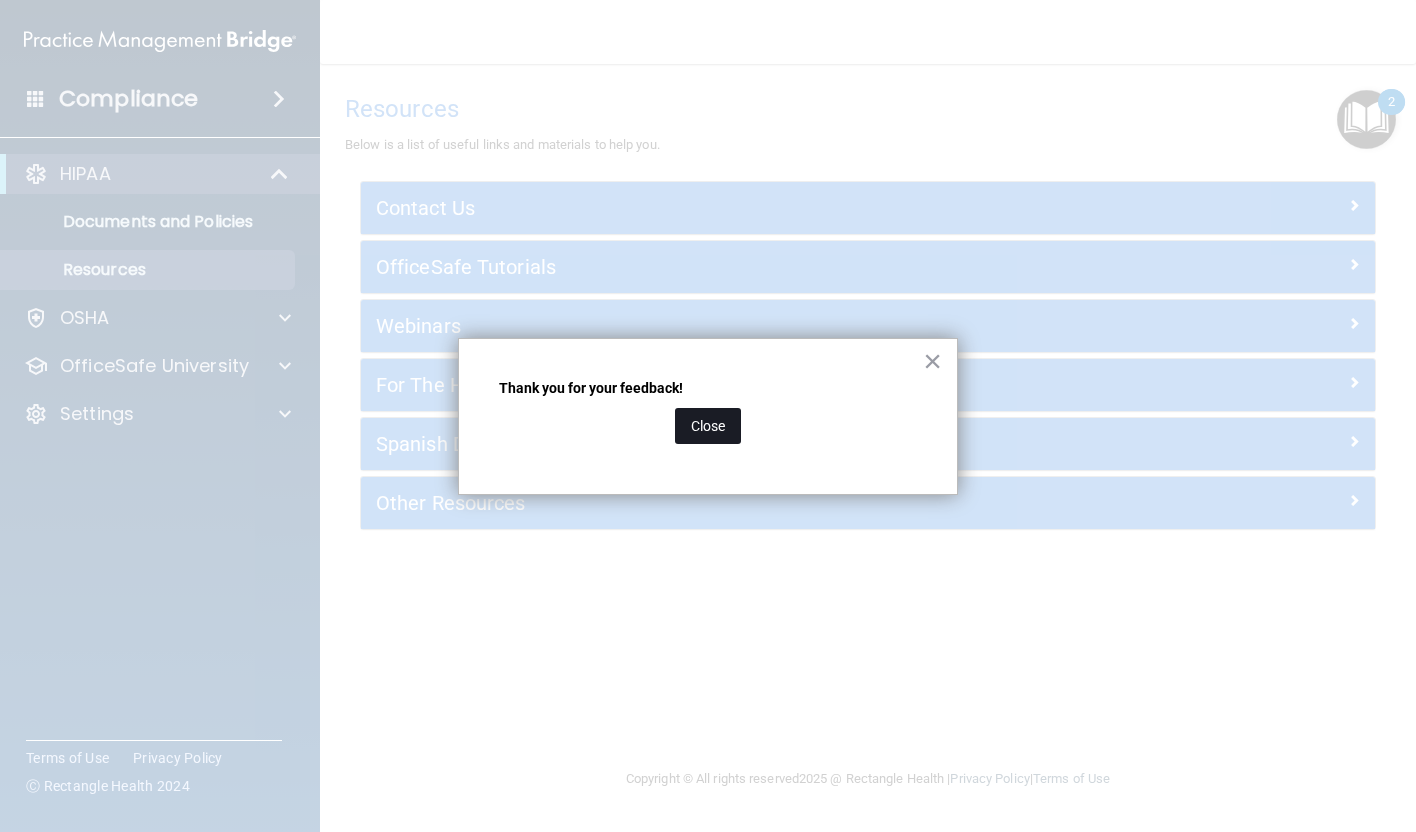 click on "Close" at bounding box center (708, 426) 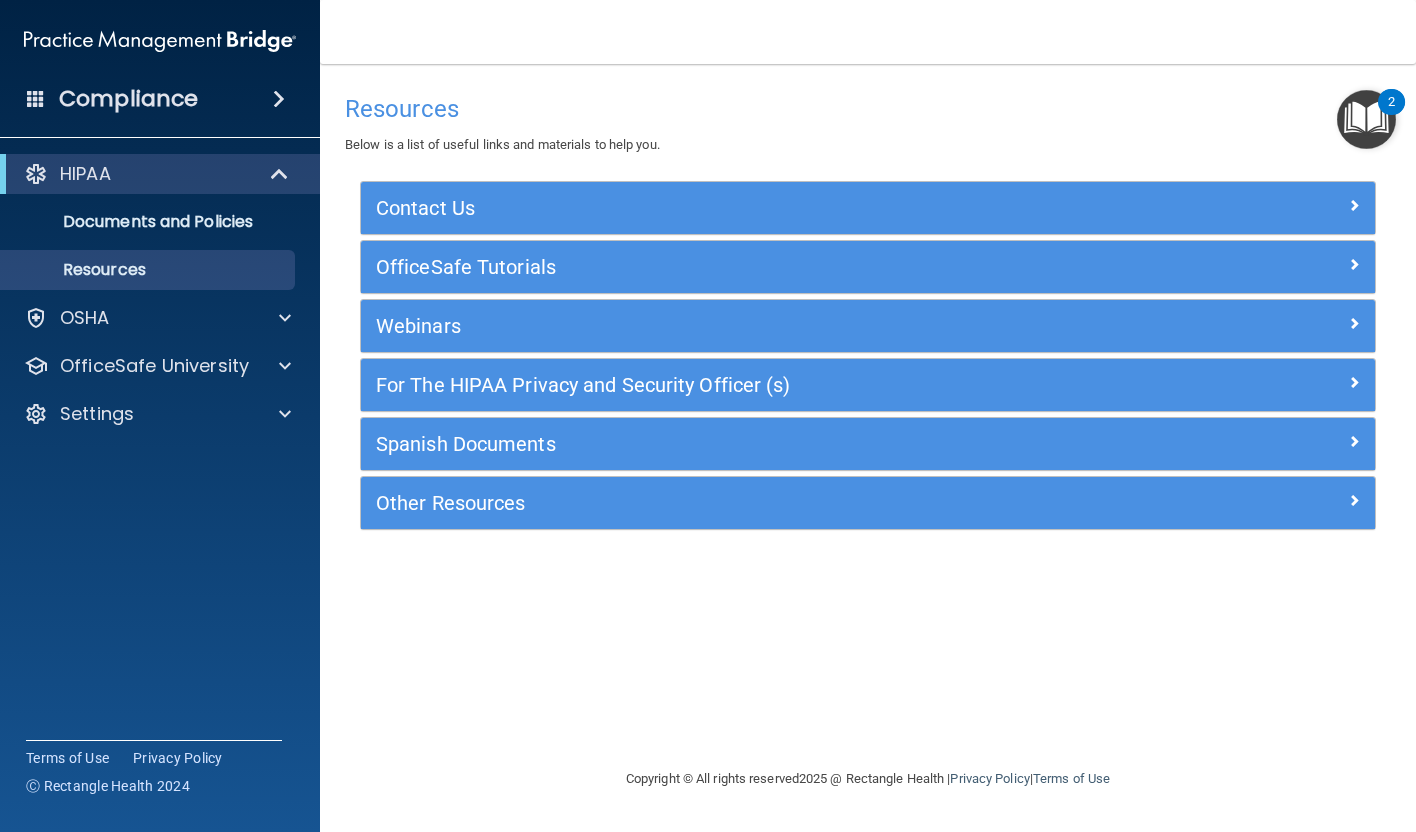 click on "2" at bounding box center (1391, 115) 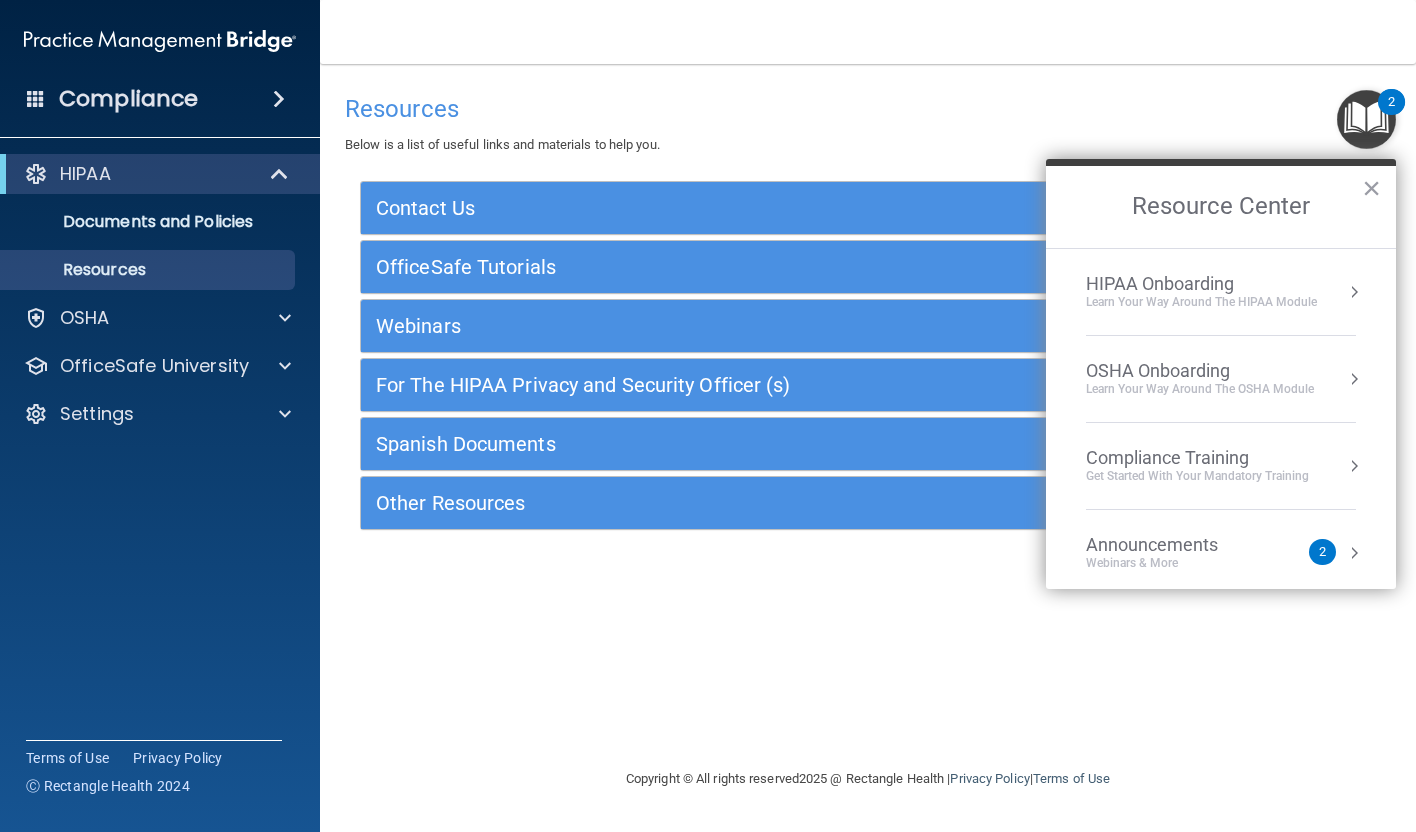 click on "Learn your way around the OSHA module" at bounding box center [1200, 389] 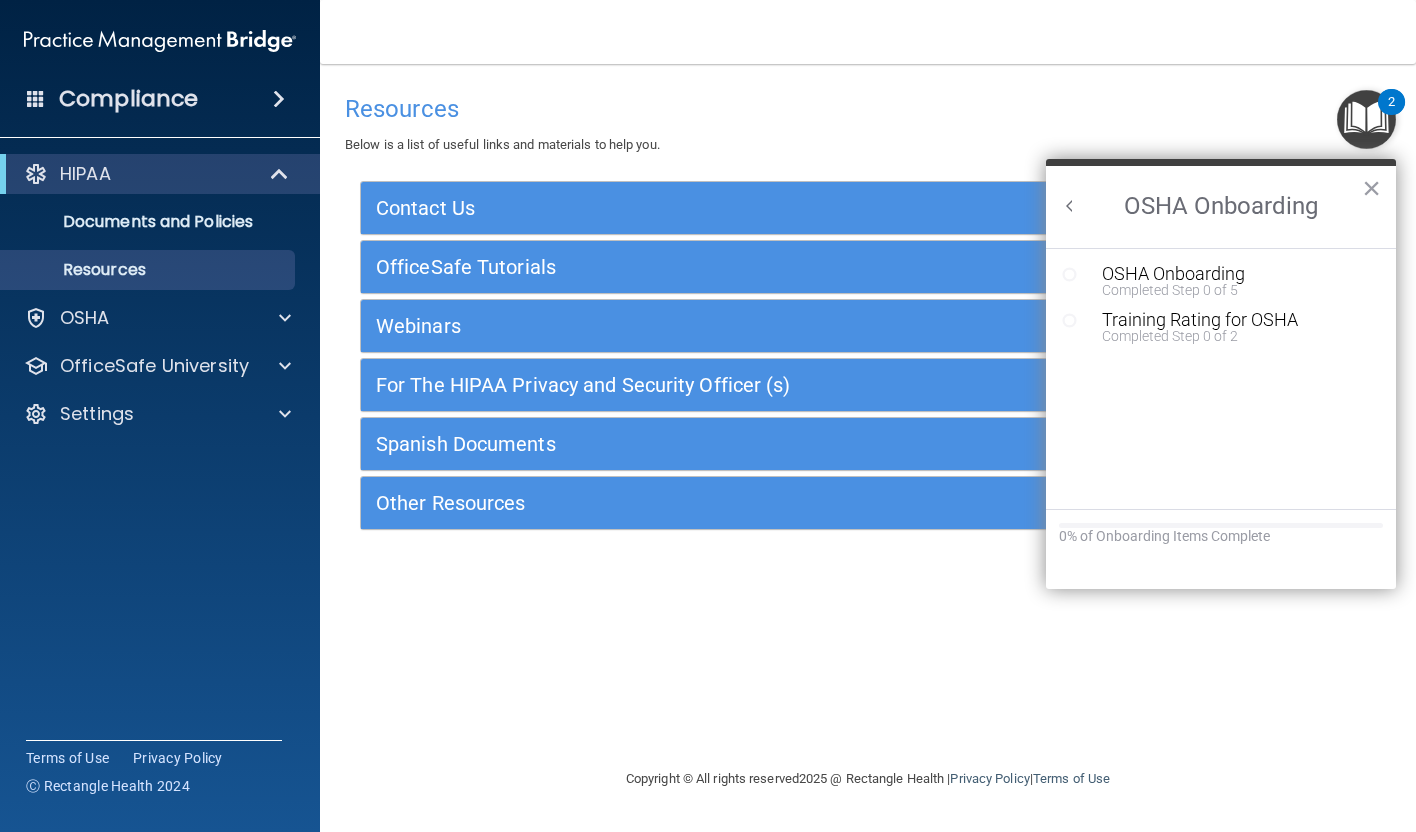 scroll, scrollTop: 0, scrollLeft: 0, axis: both 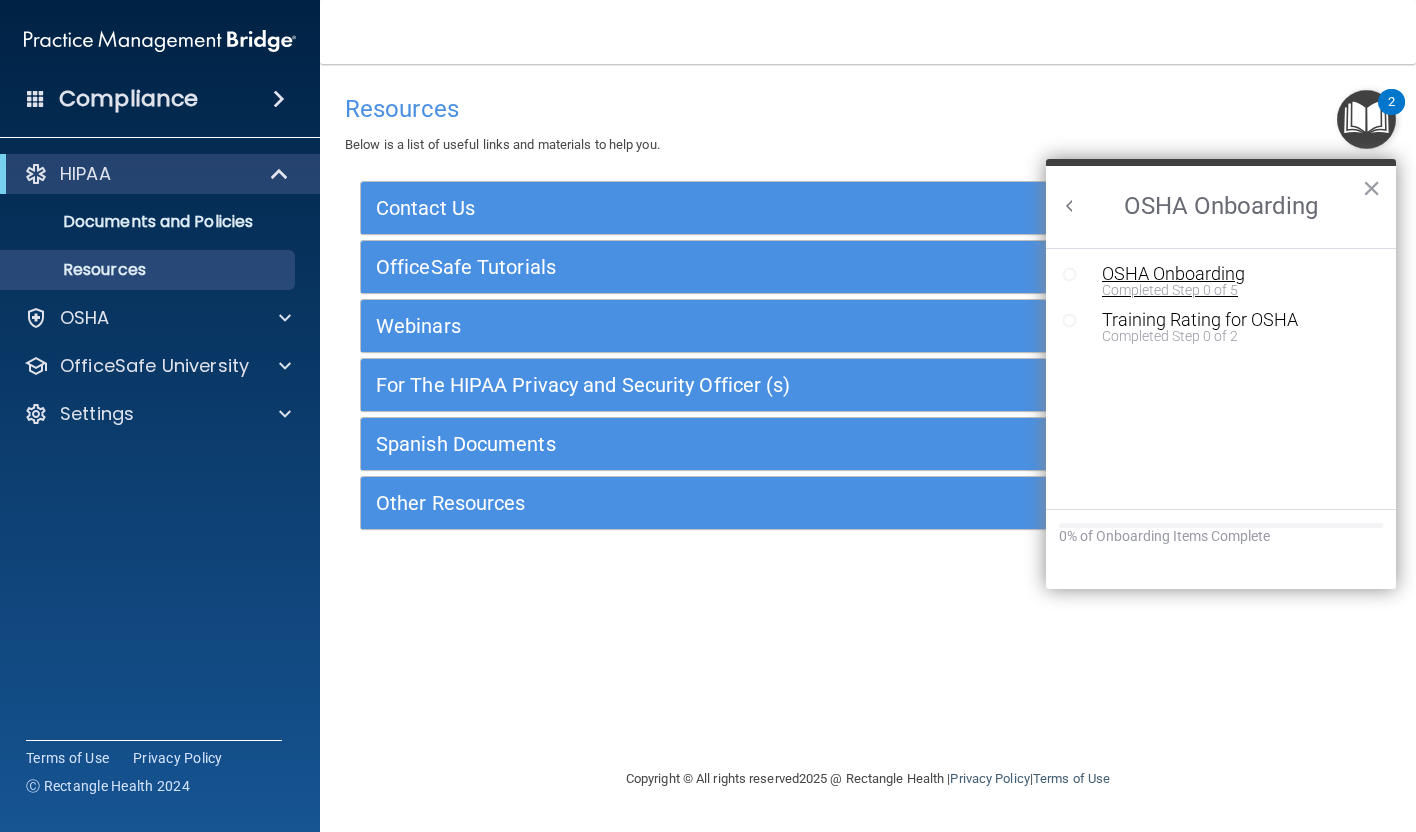 click on "OSHA Onboarding" at bounding box center [1236, 274] 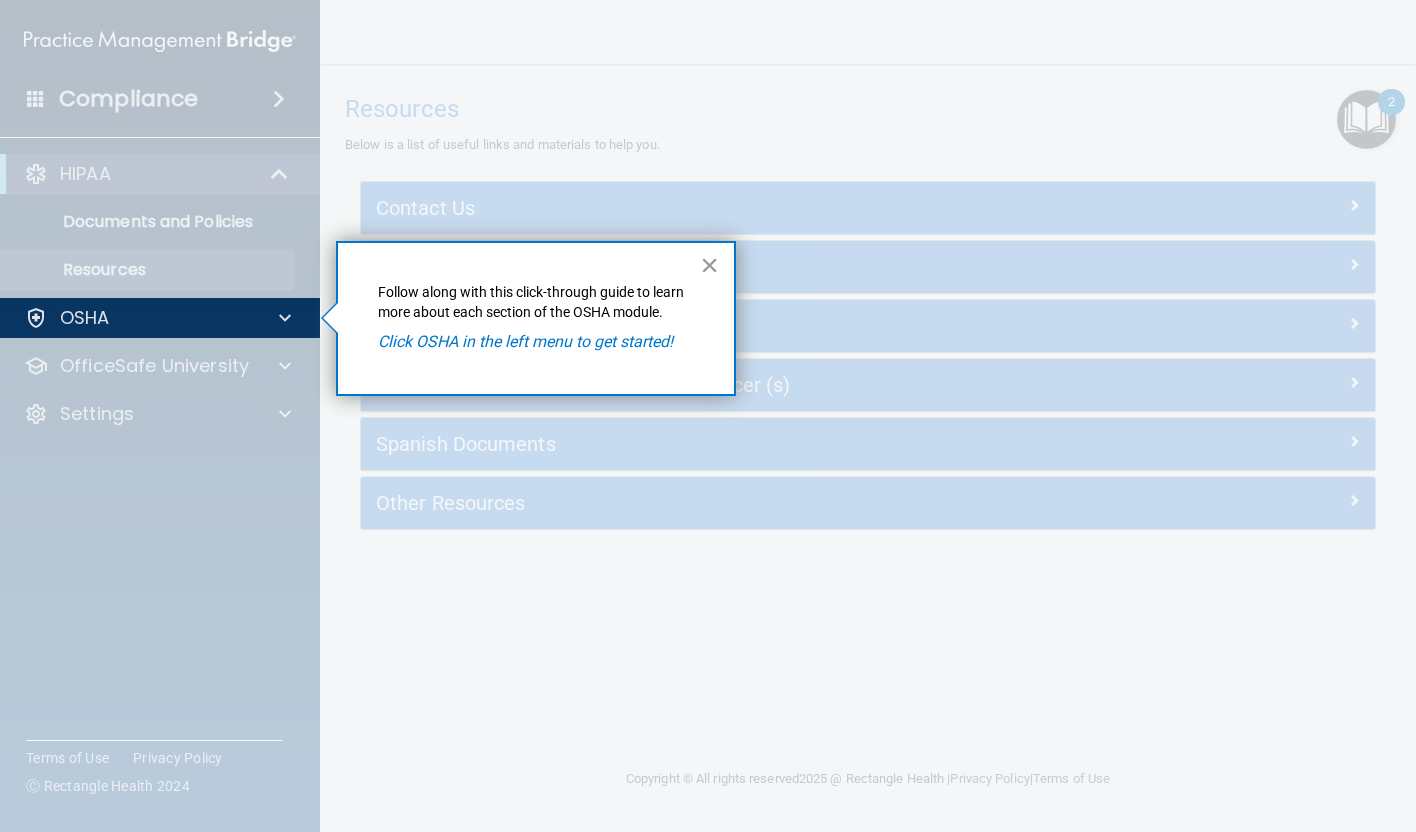 click on "×" at bounding box center (709, 265) 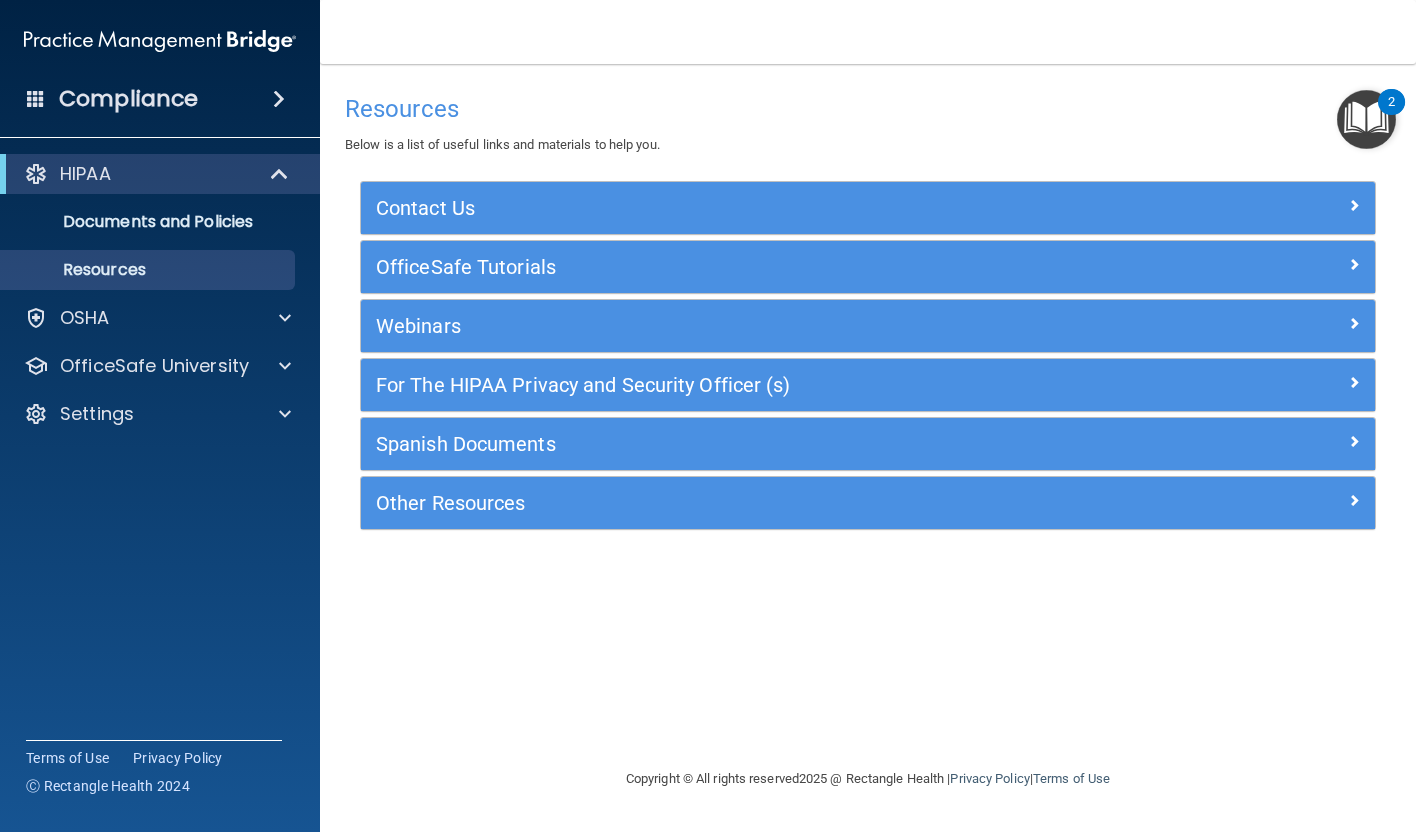 click on "2" at bounding box center [1391, 102] 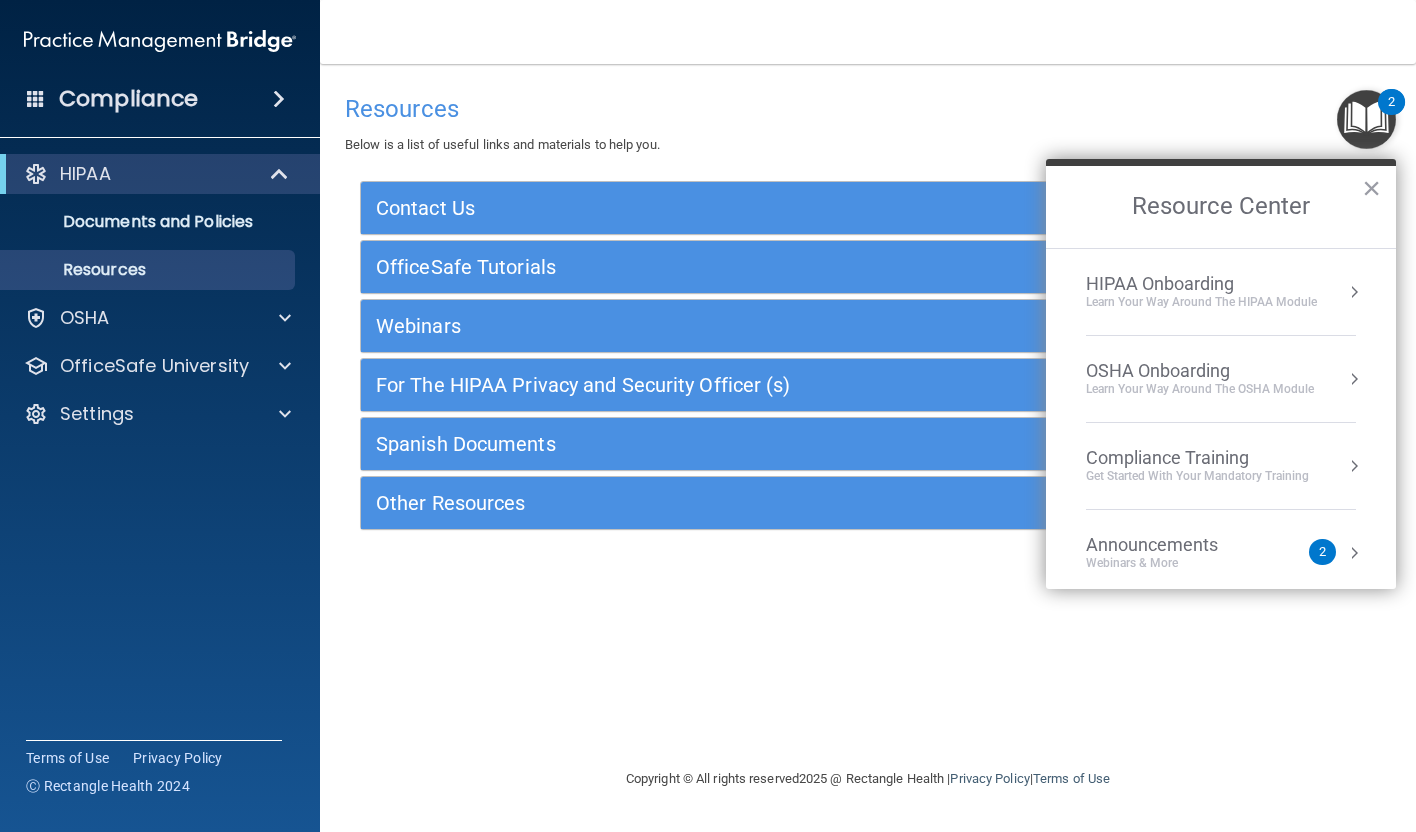 click on "Learn Your Way around the HIPAA module" at bounding box center (1201, 302) 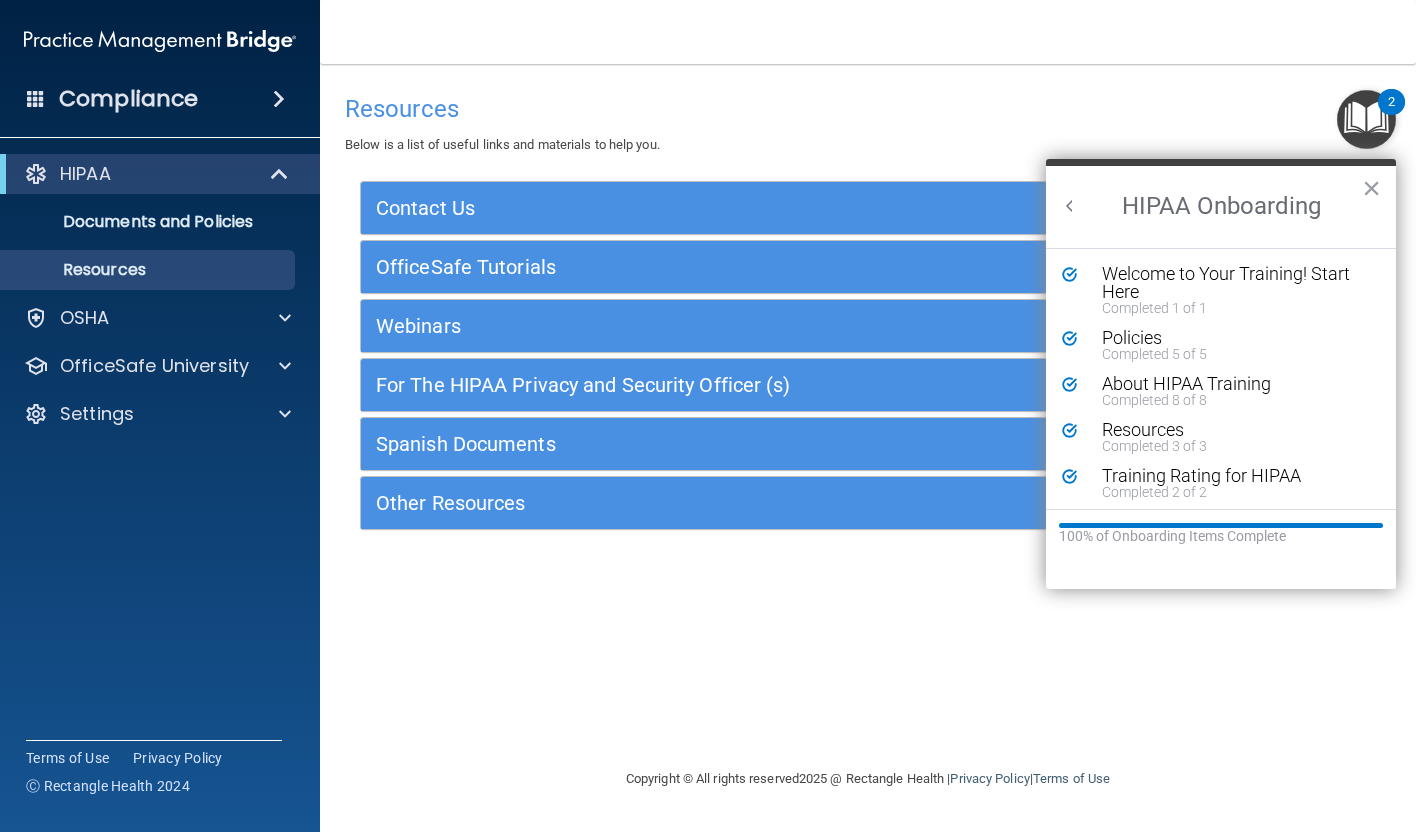 scroll, scrollTop: 0, scrollLeft: 0, axis: both 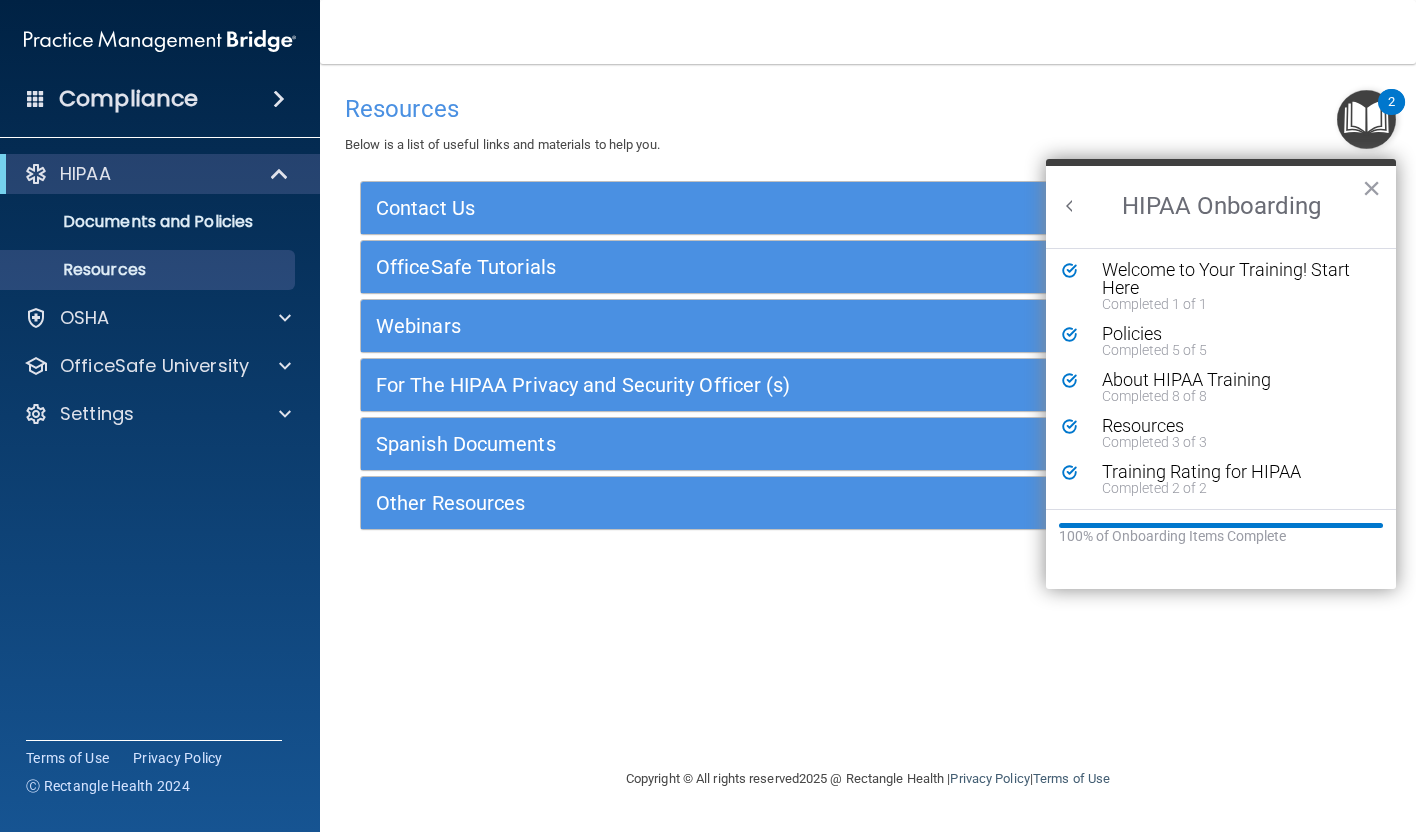 click at bounding box center (1070, 206) 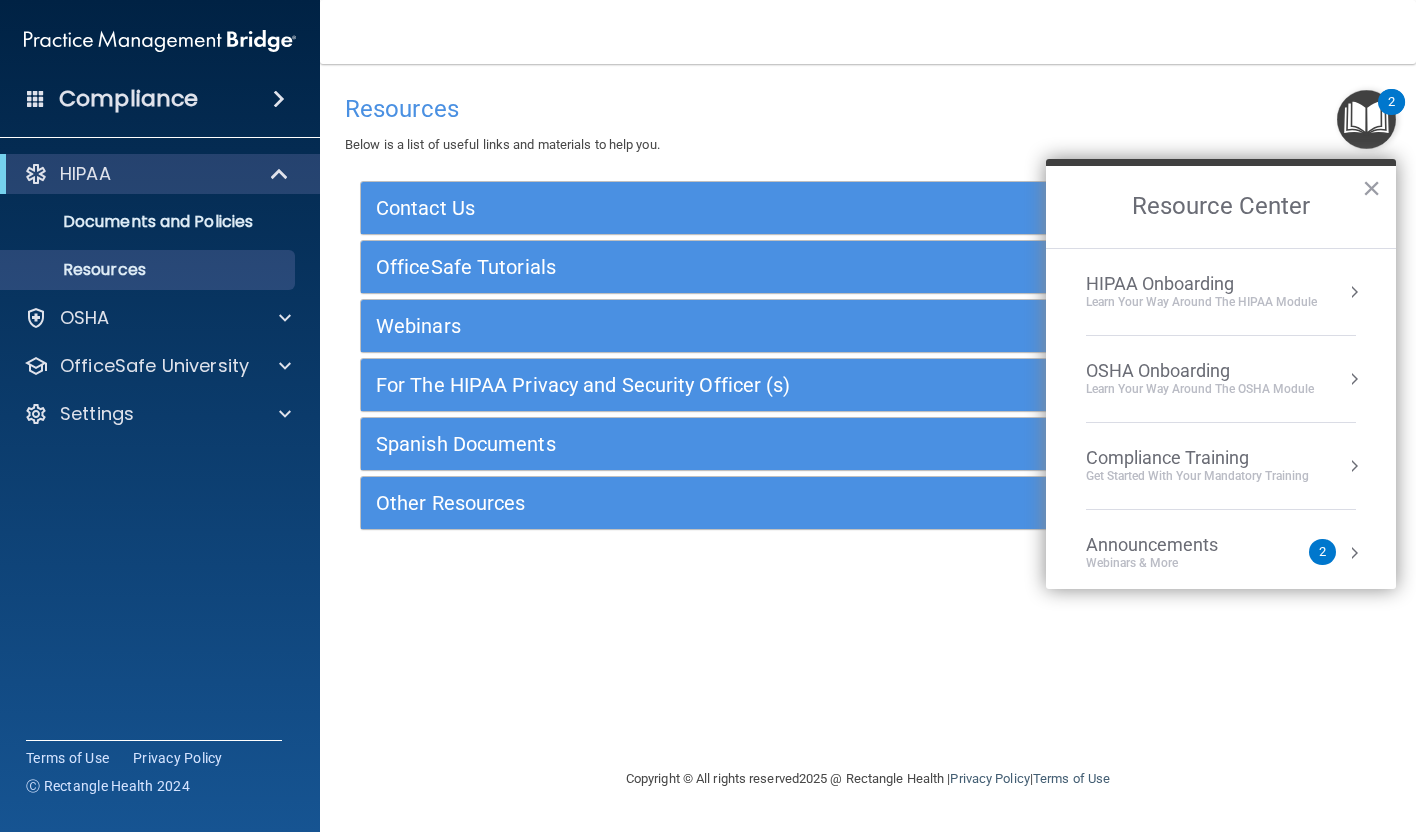 scroll, scrollTop: 0, scrollLeft: 0, axis: both 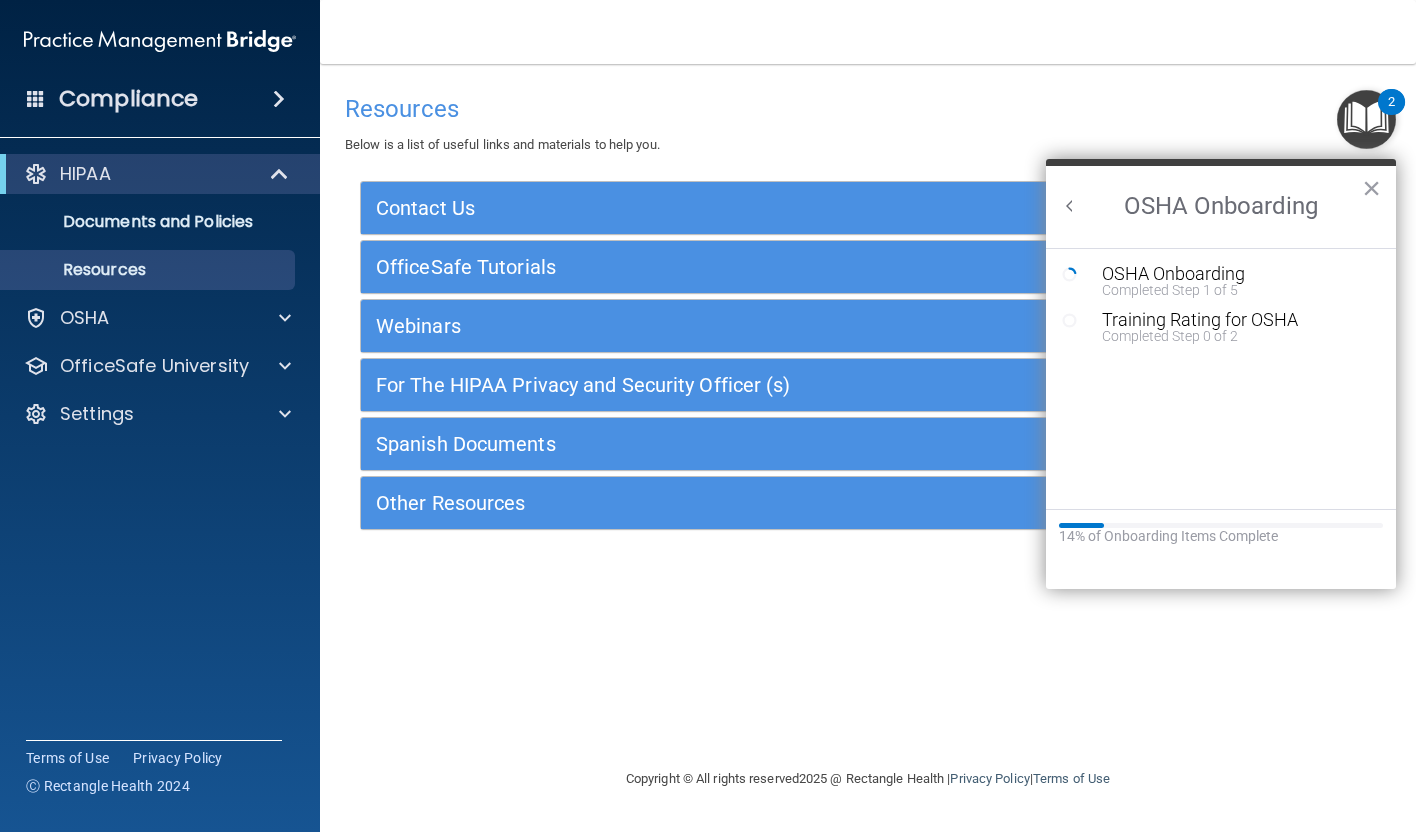 click on "Resources   Below is a list of useful links and materials to help you." at bounding box center (868, 120) 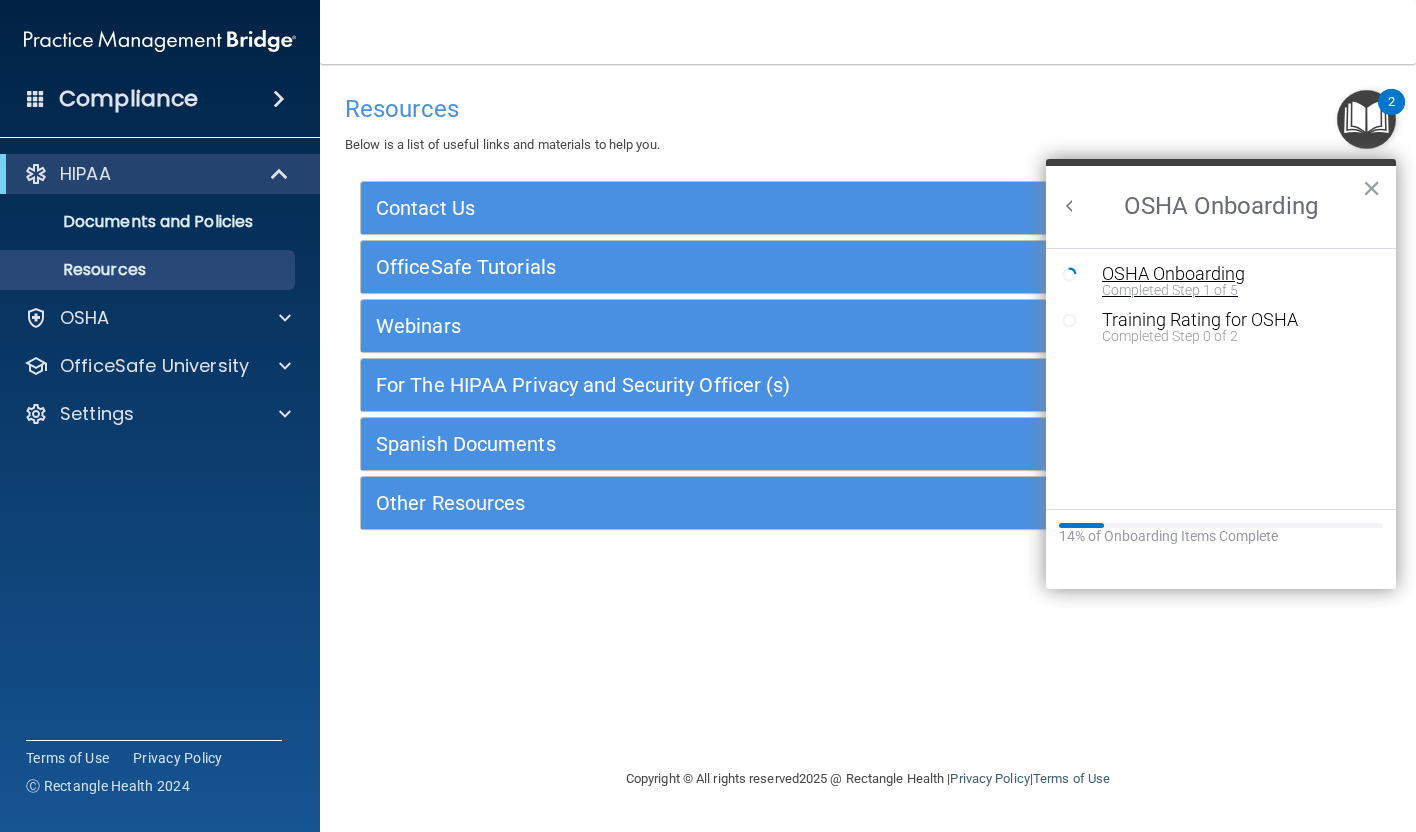 click on "OSHA Onboarding" at bounding box center (1236, 274) 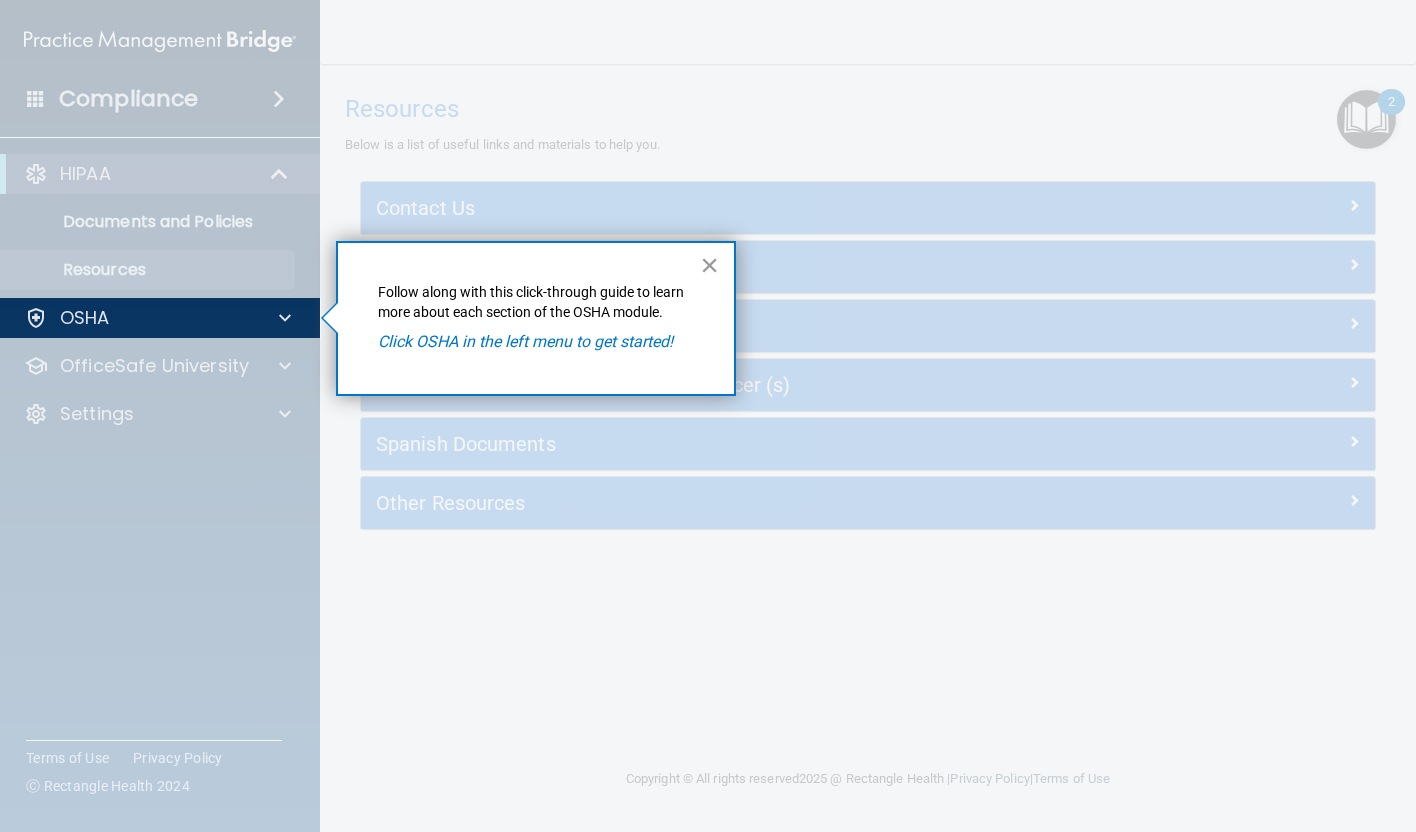 click on "×" at bounding box center (709, 265) 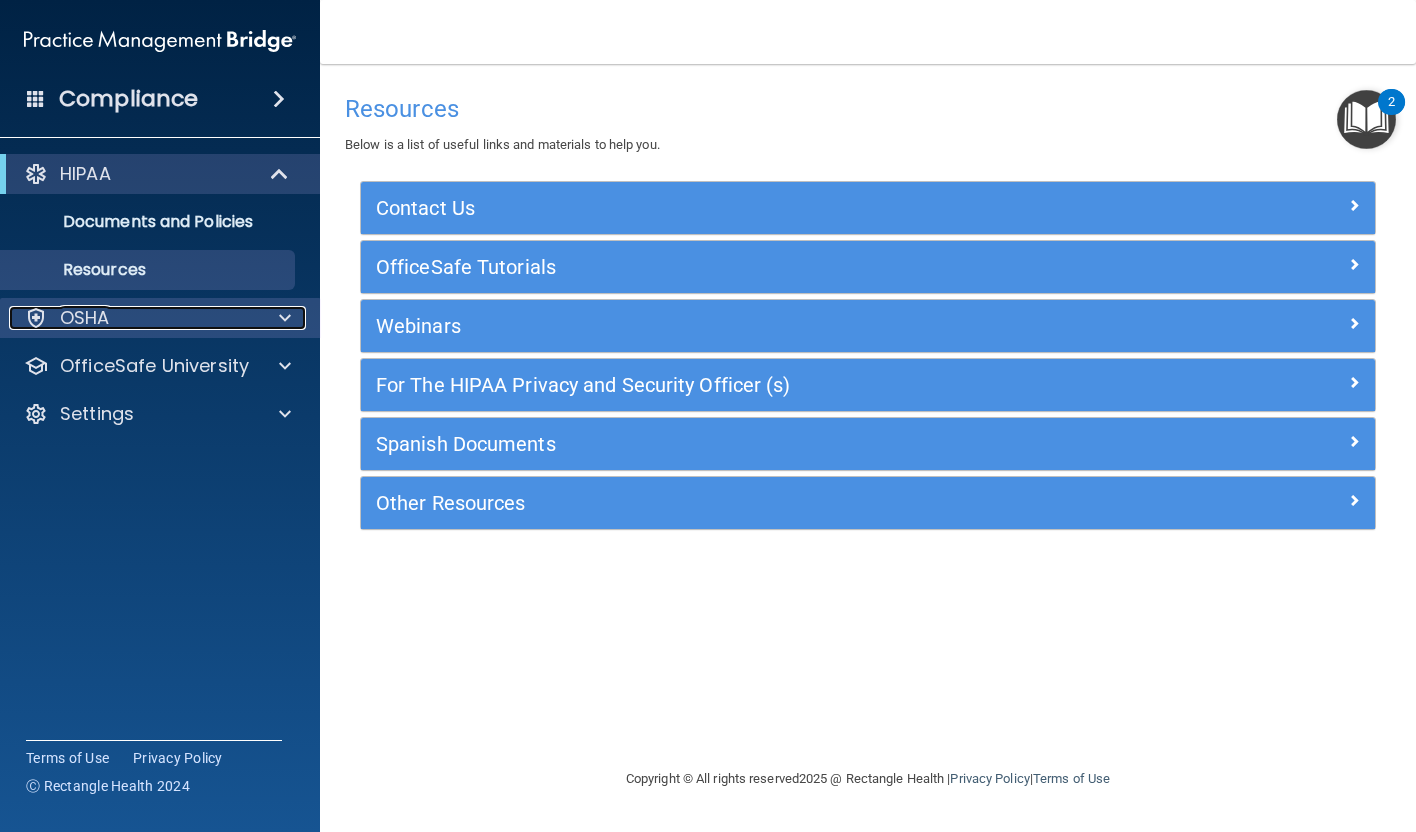click at bounding box center (282, 318) 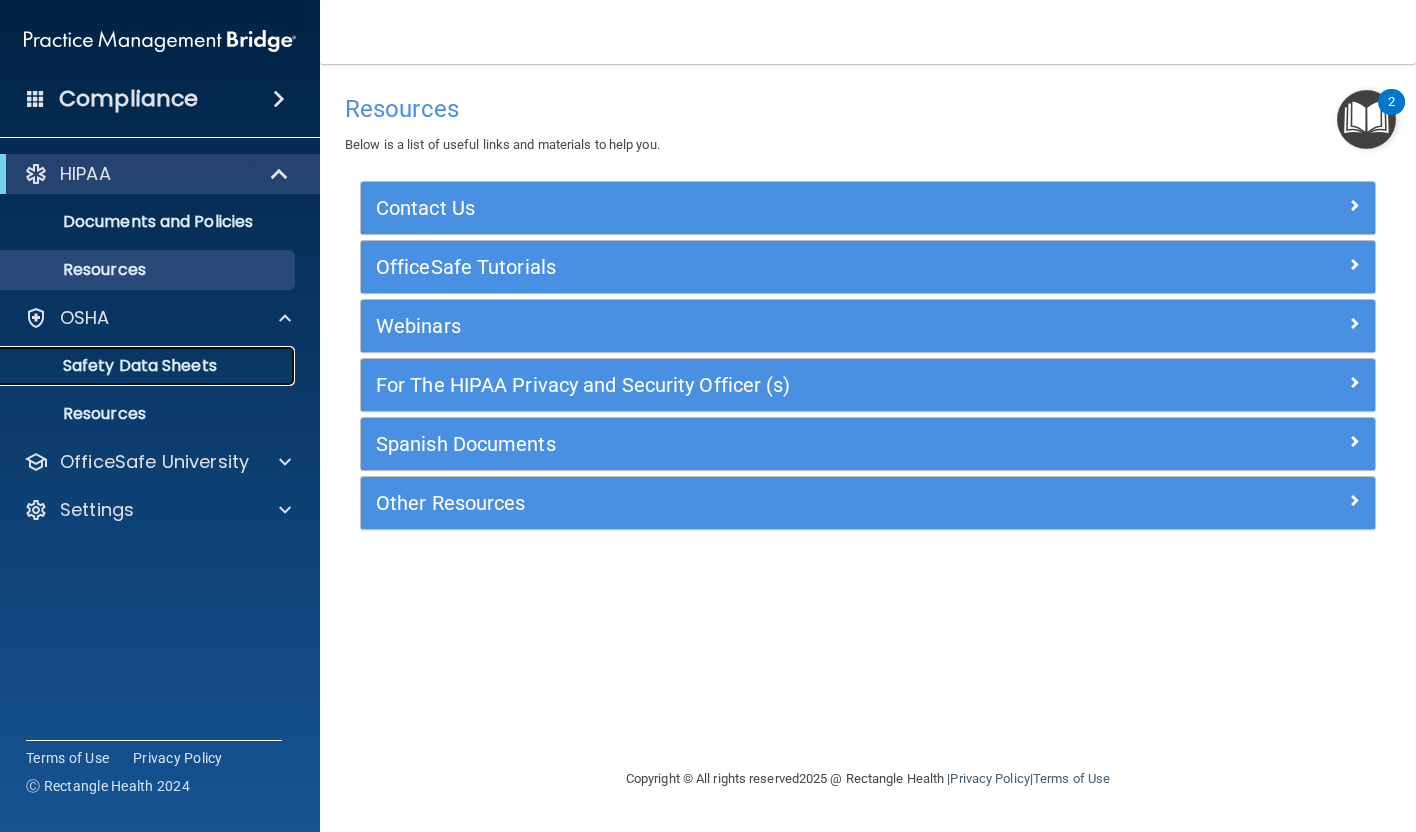 click on "Safety Data Sheets" at bounding box center (137, 366) 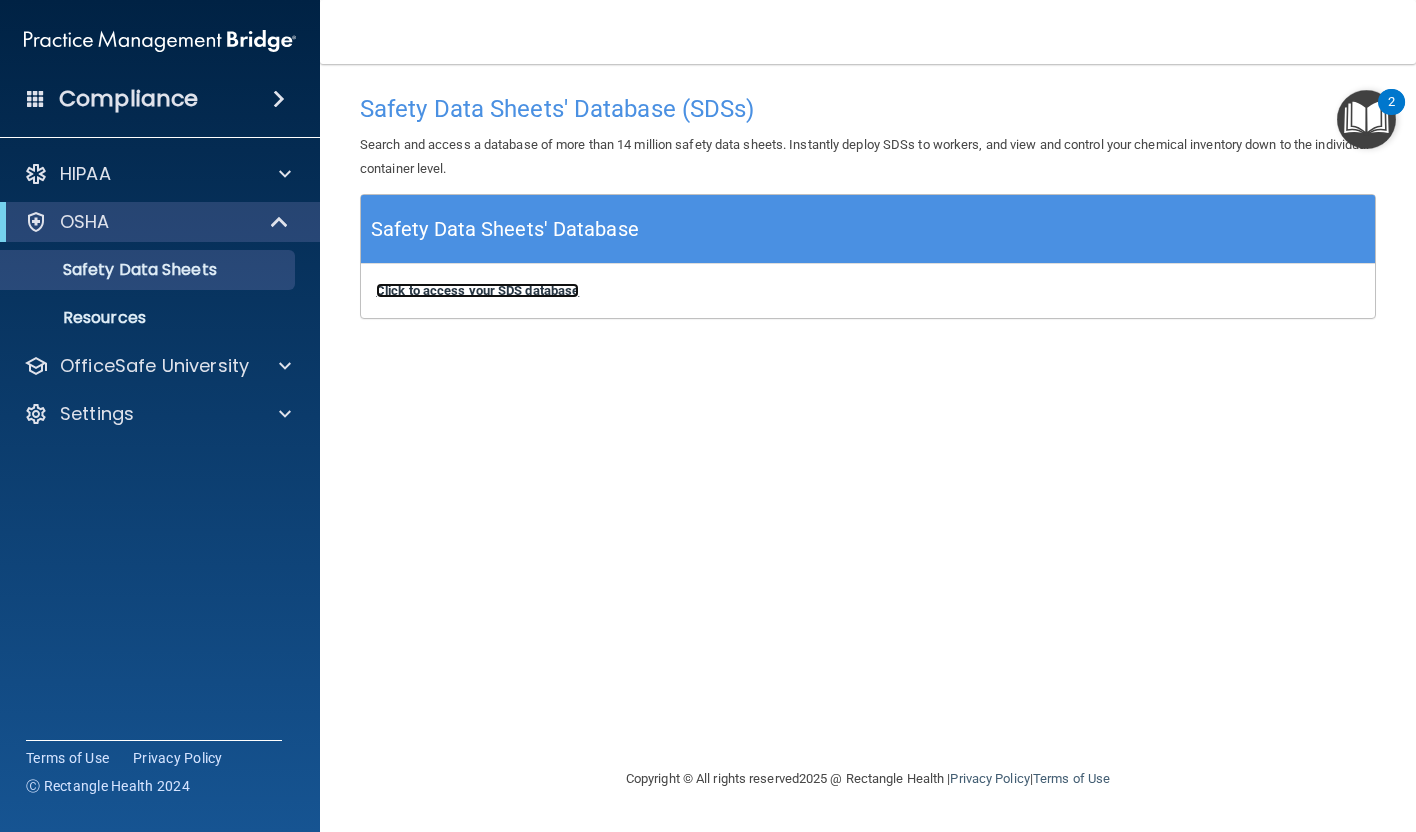 click on "Click to access your SDS database" at bounding box center (477, 290) 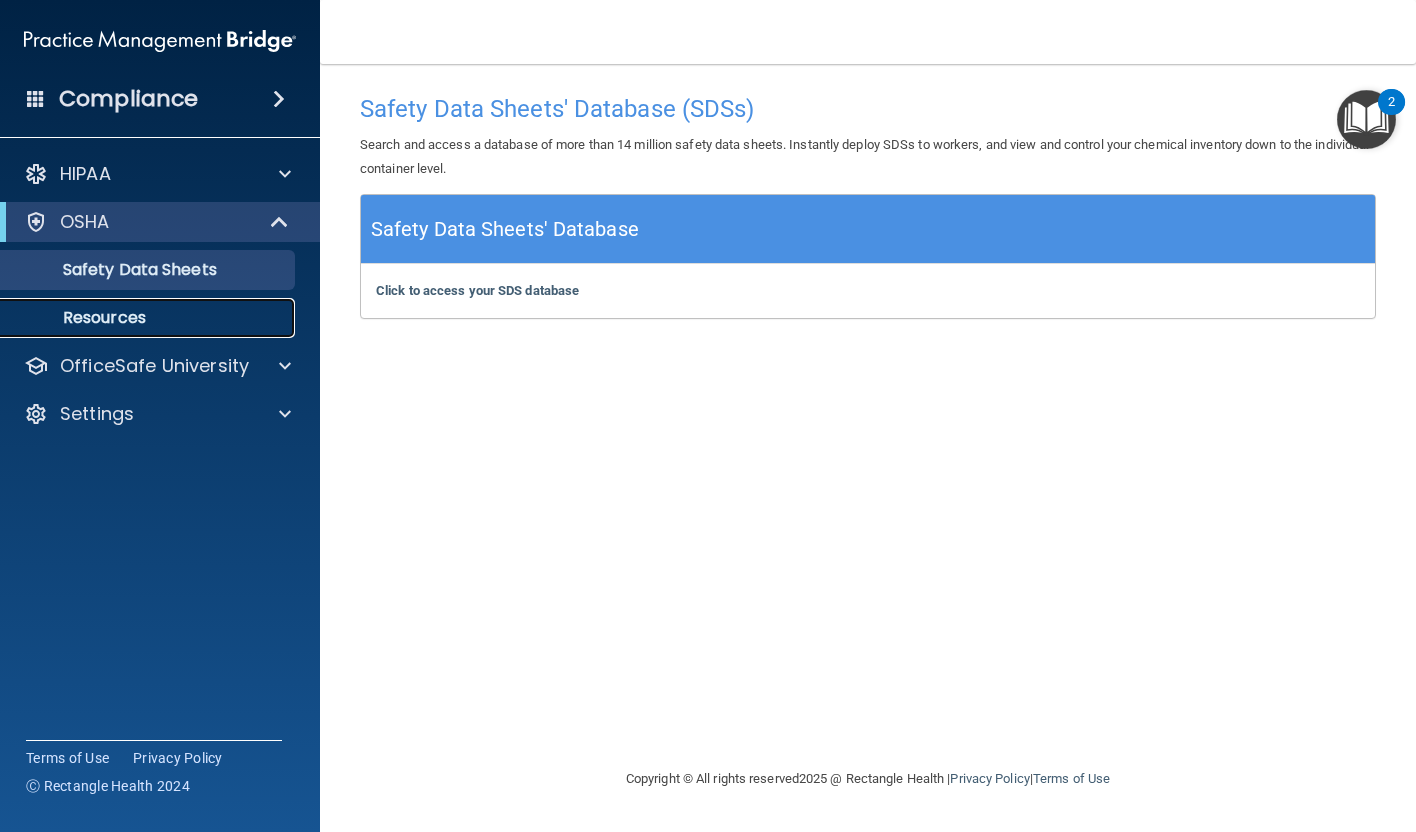 click on "Resources" at bounding box center [149, 318] 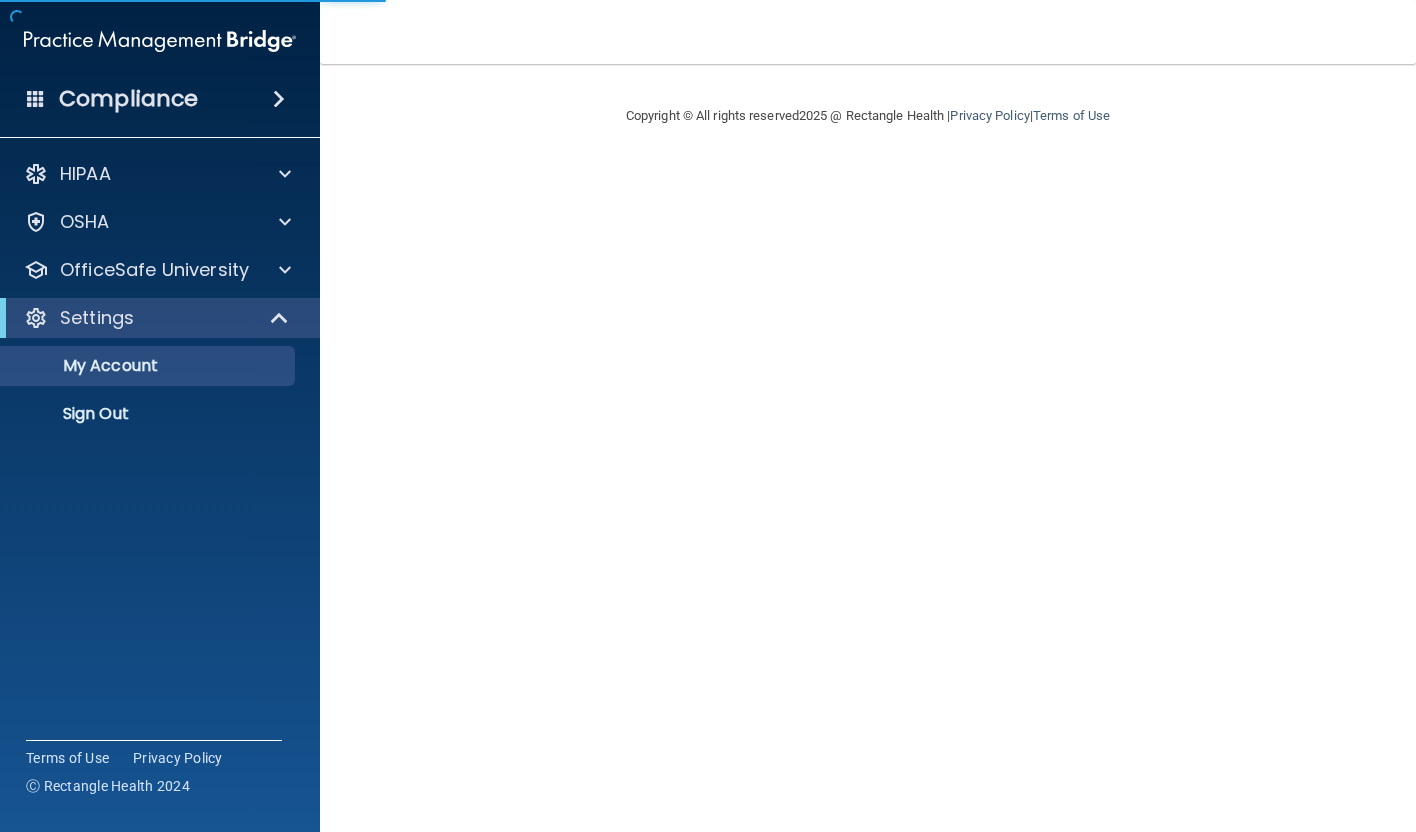 scroll, scrollTop: 0, scrollLeft: 0, axis: both 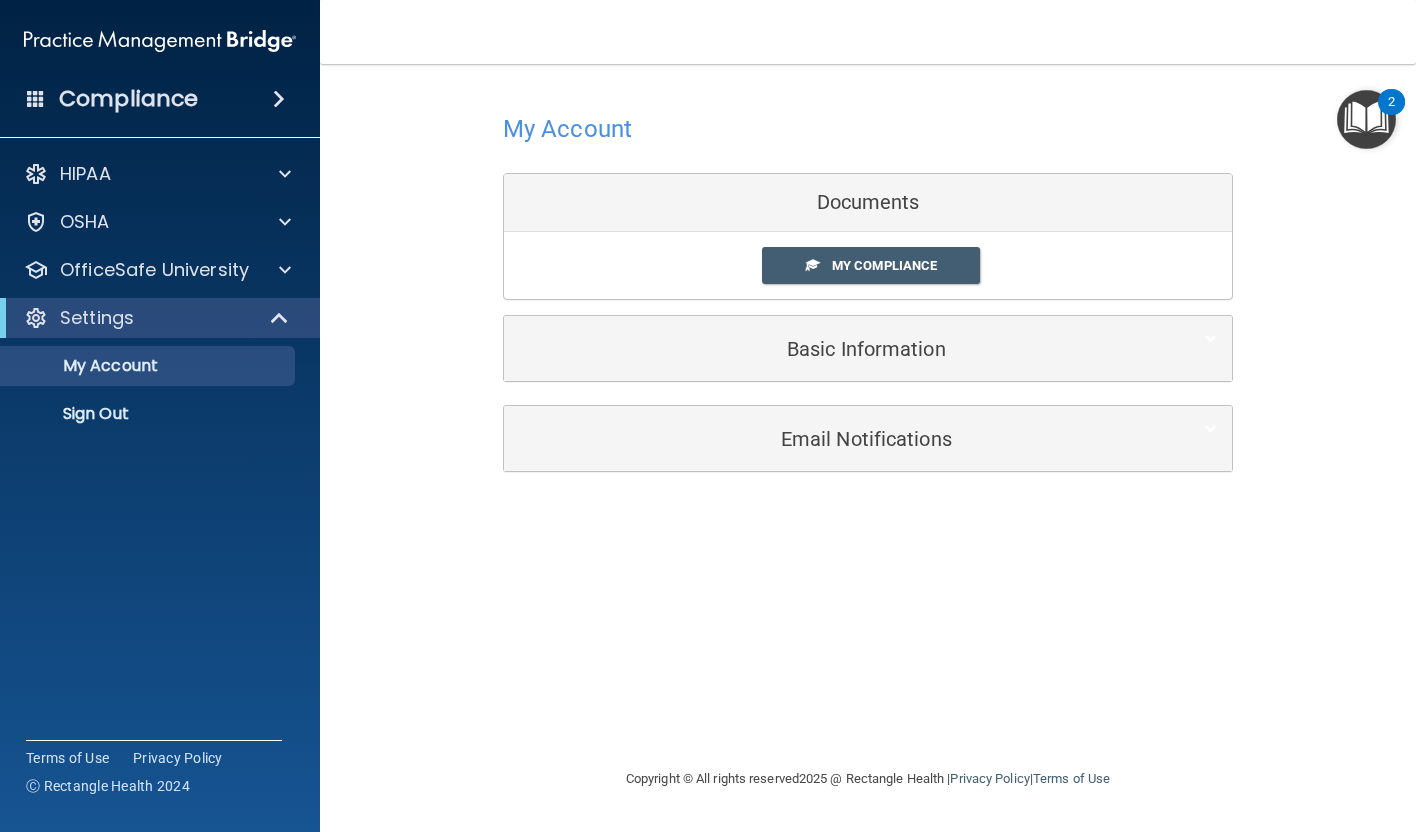click at bounding box center [1366, 119] 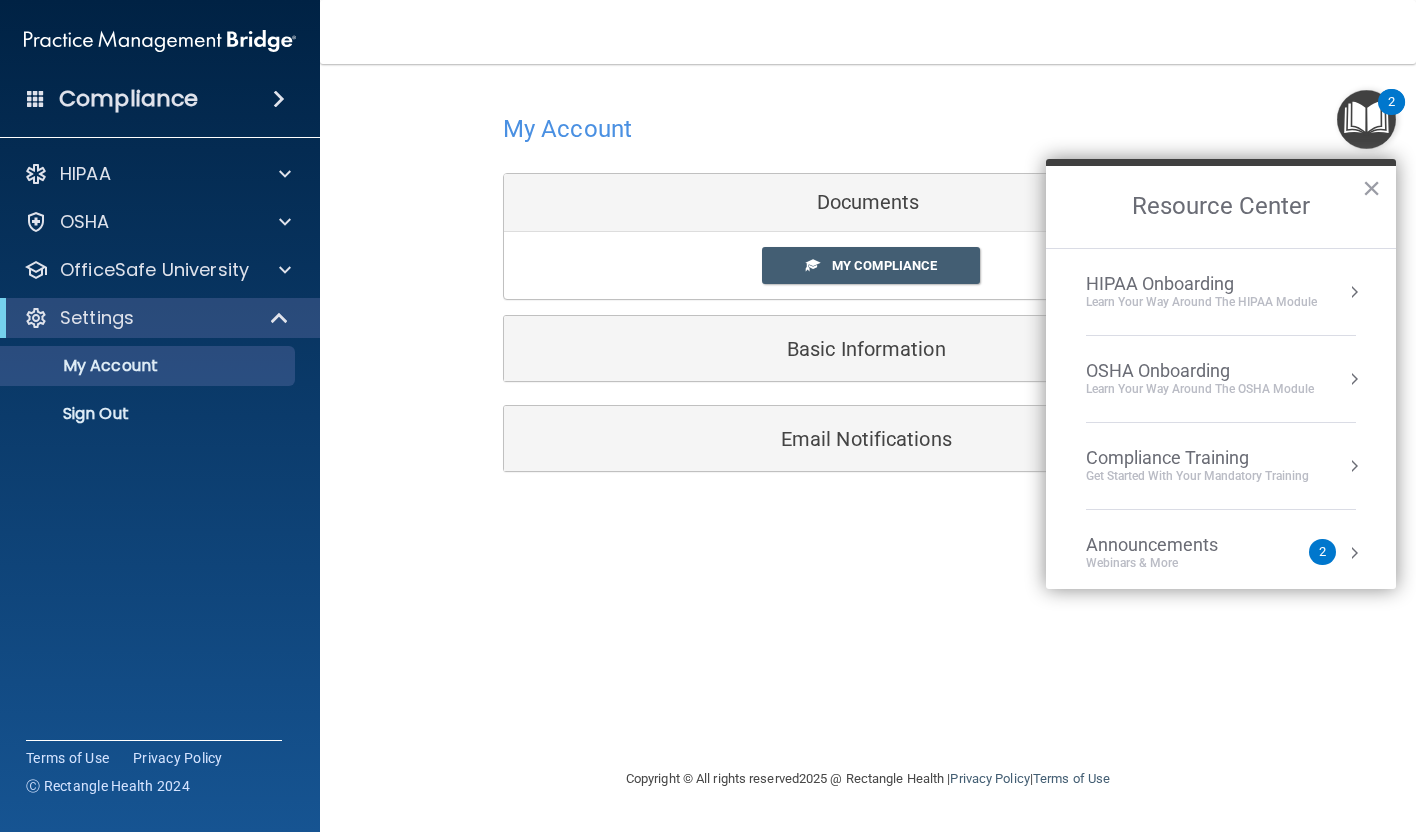 click on "OSHA Onboarding" at bounding box center (1200, 371) 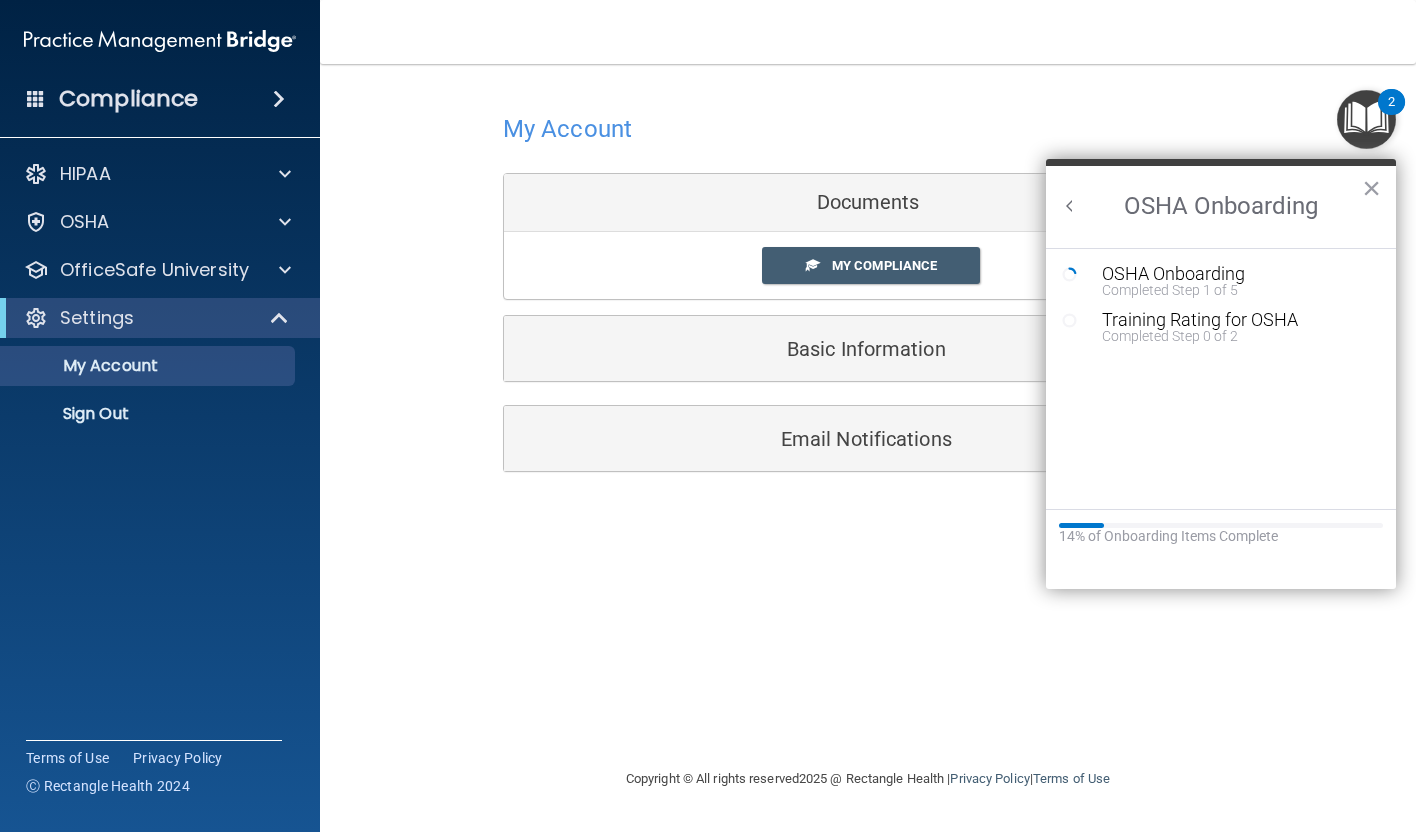 scroll, scrollTop: 0, scrollLeft: 0, axis: both 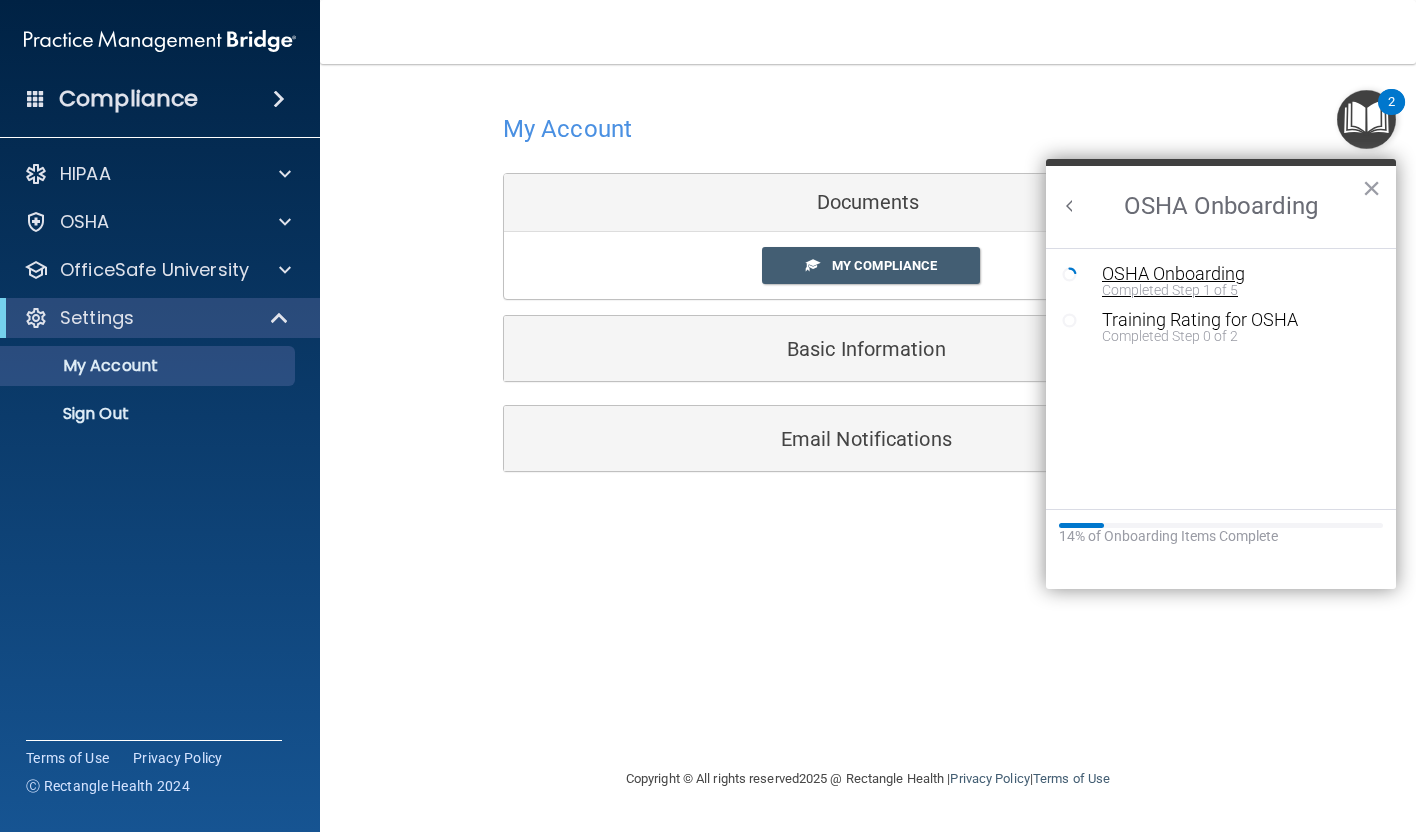 click on "OSHA Onboarding" at bounding box center (1236, 274) 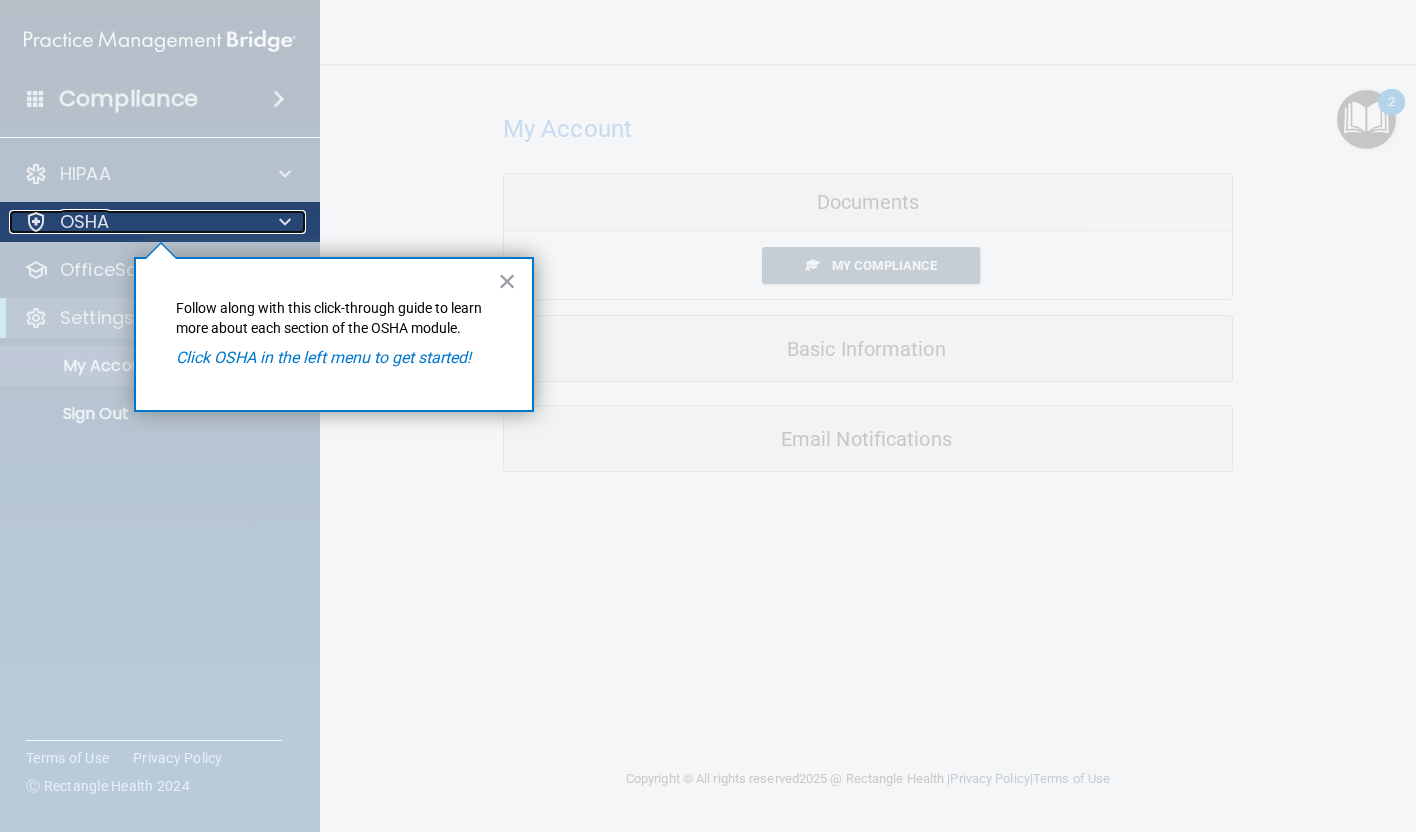 click on "OSHA" at bounding box center [133, 222] 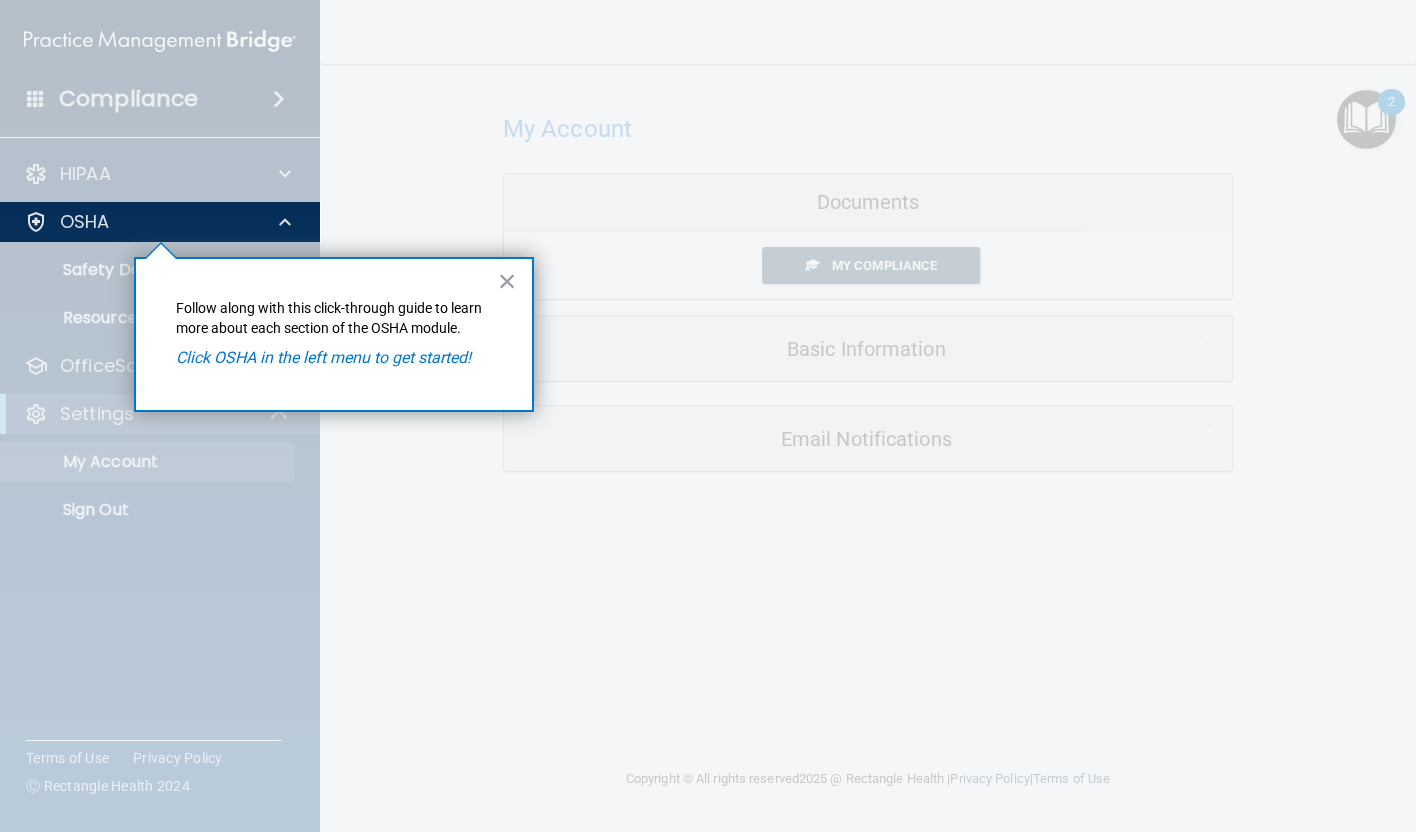 click on "× Follow along with this click-through guide to learn more about each section of the OSHA module. Click OSHA in the left menu to get started!" at bounding box center [334, 334] 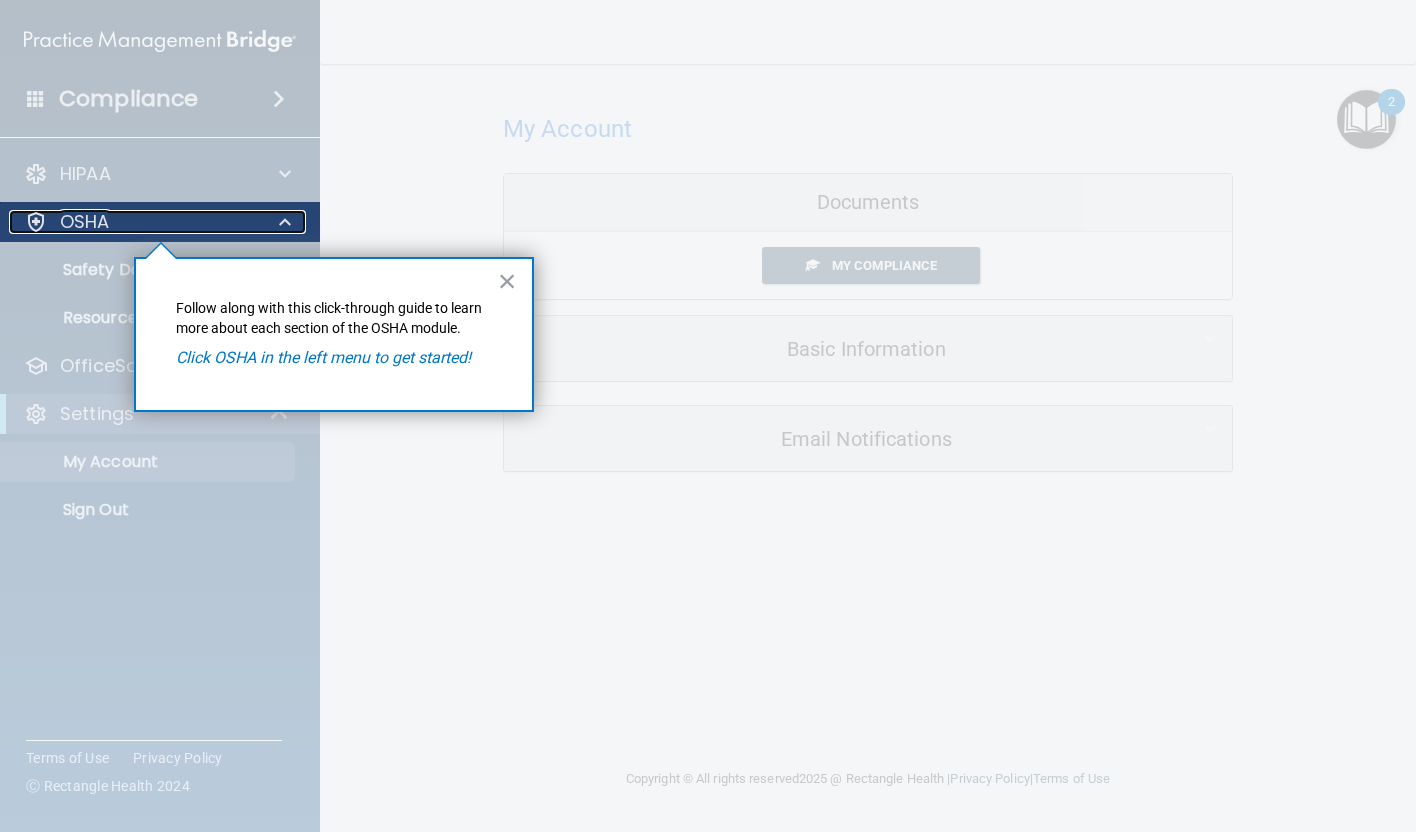 click on "OSHA" at bounding box center [133, 222] 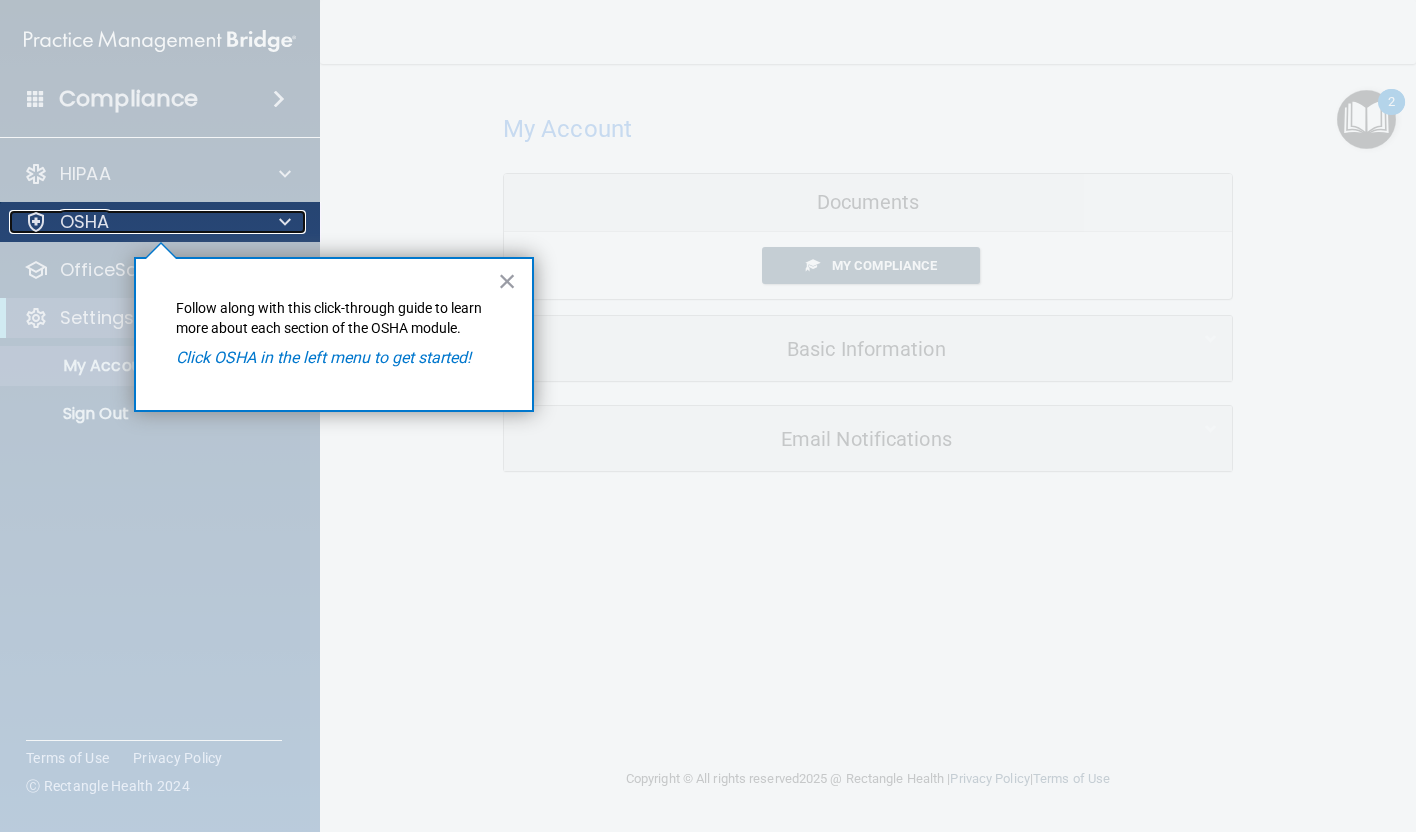 click on "OSHA" at bounding box center [85, 222] 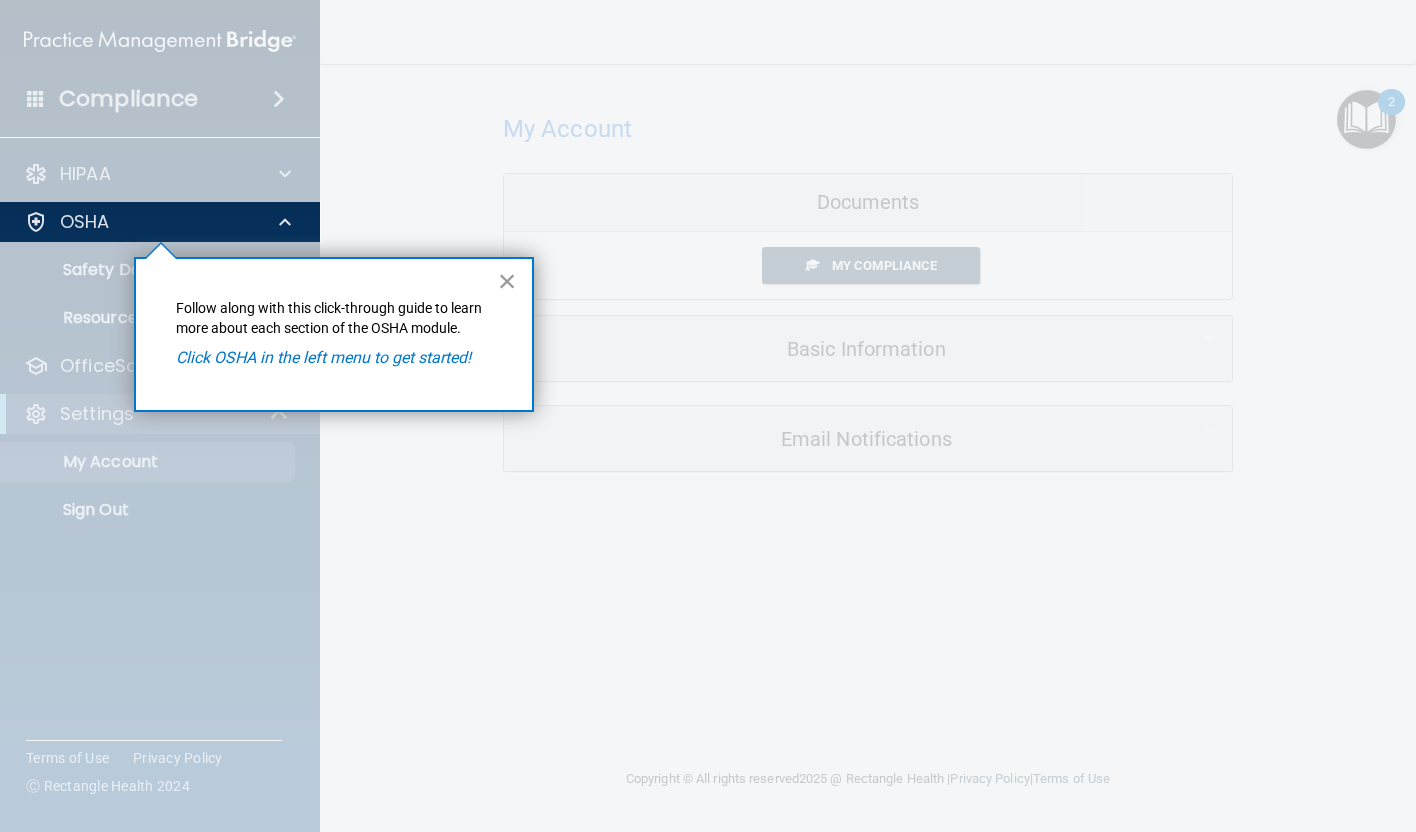 click on "×" at bounding box center (507, 281) 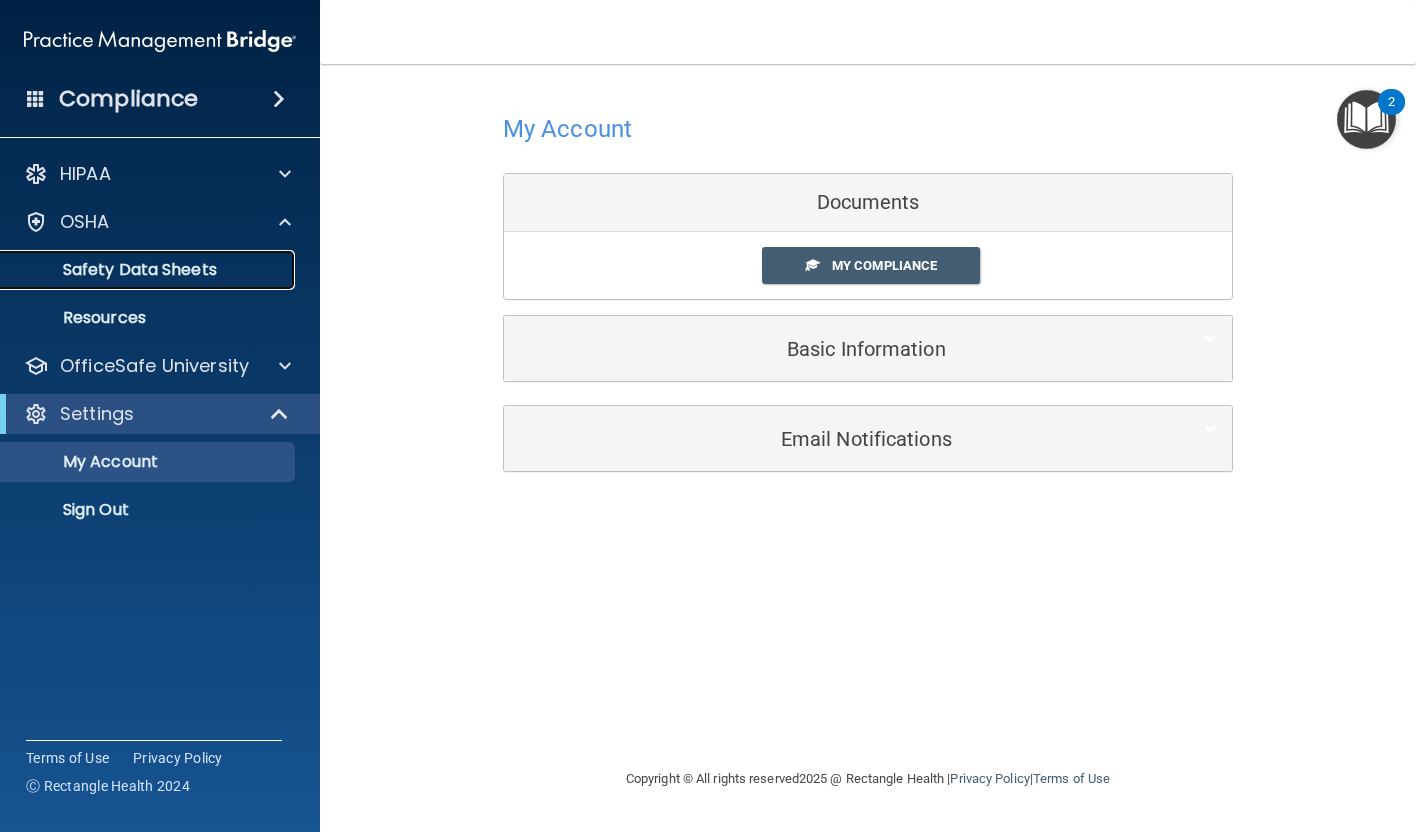 click on "Safety Data Sheets" at bounding box center (149, 270) 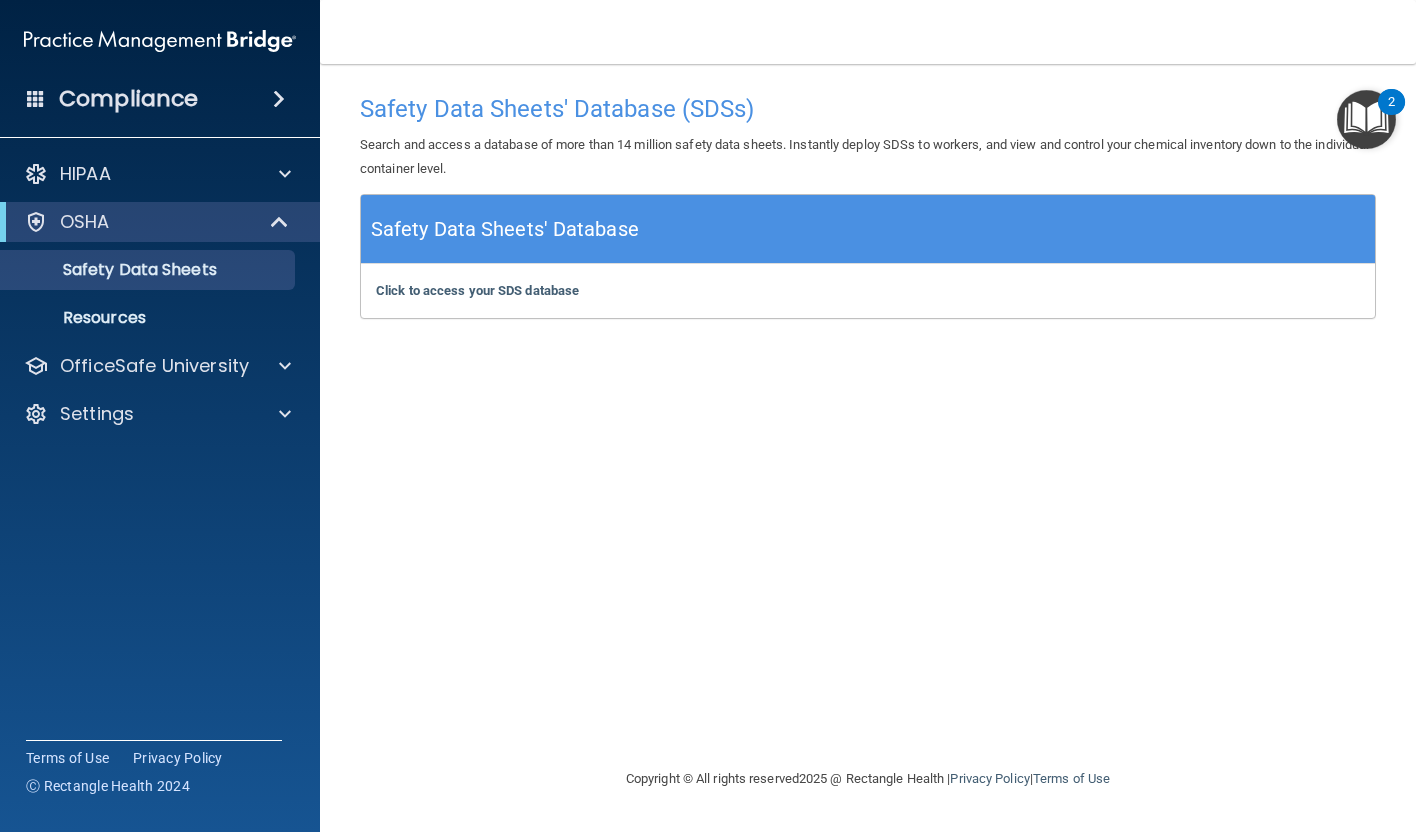 click at bounding box center (1366, 119) 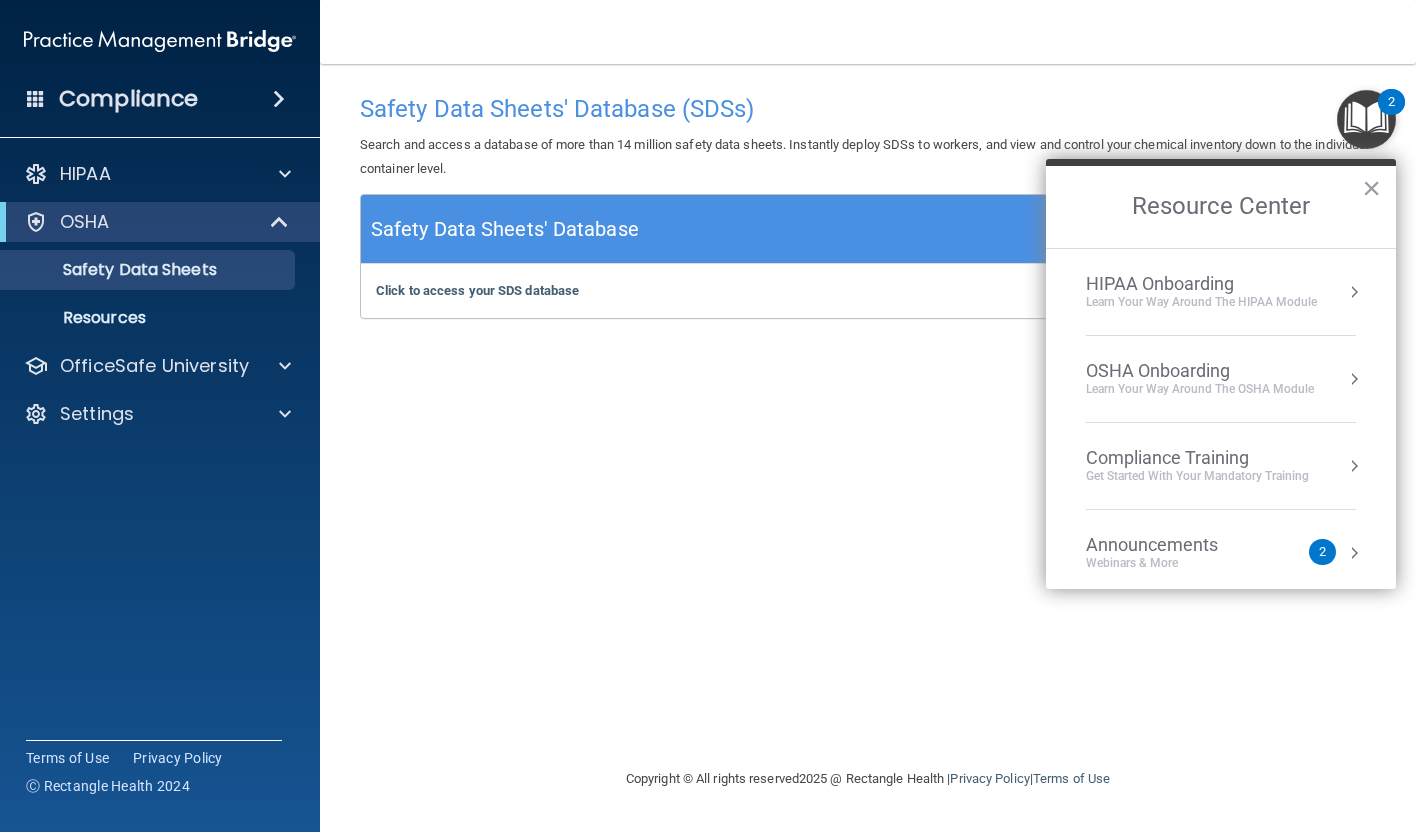 click on "OSHA Onboarding Learn your way around the OSHA module" at bounding box center [1221, 379] 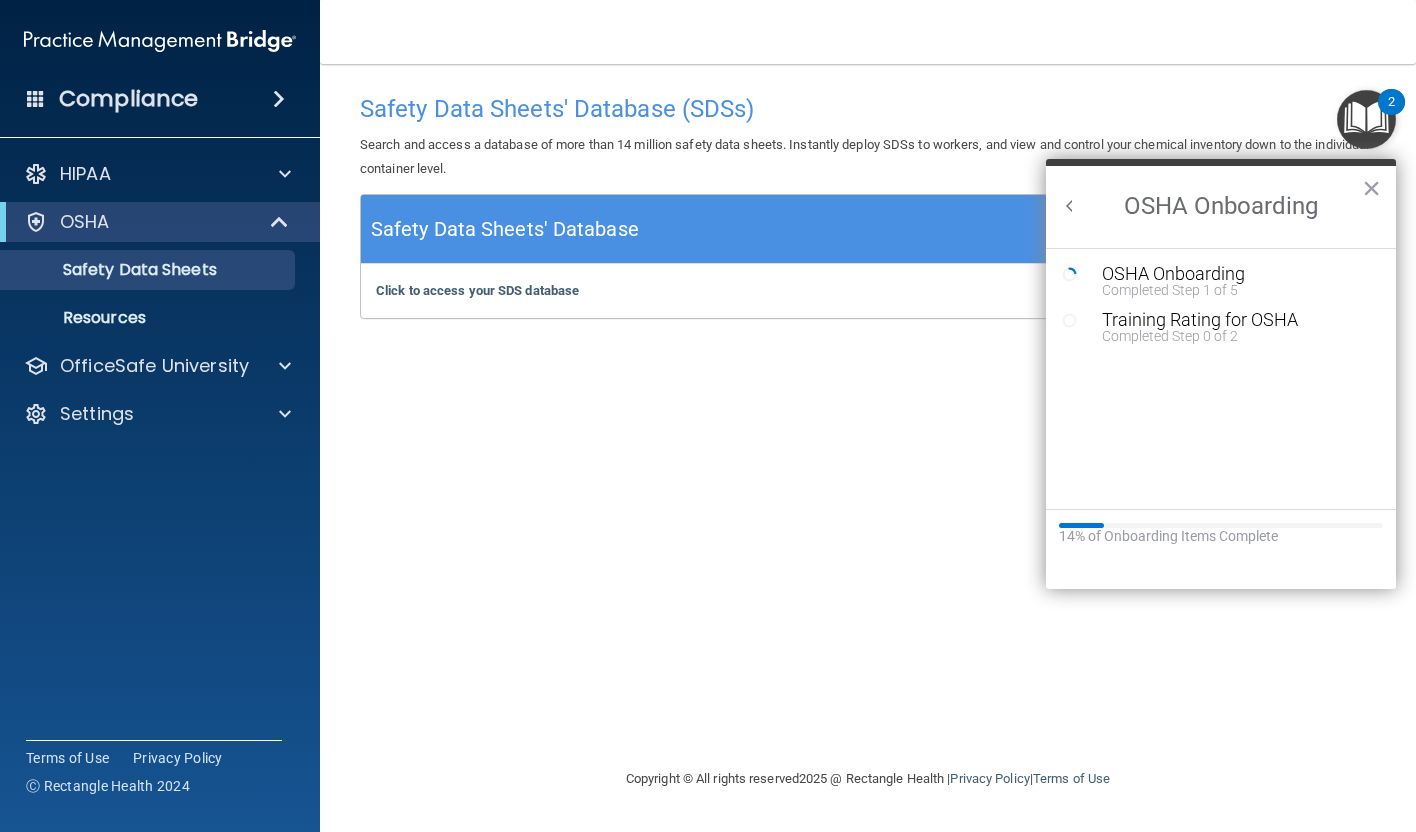scroll, scrollTop: 0, scrollLeft: 0, axis: both 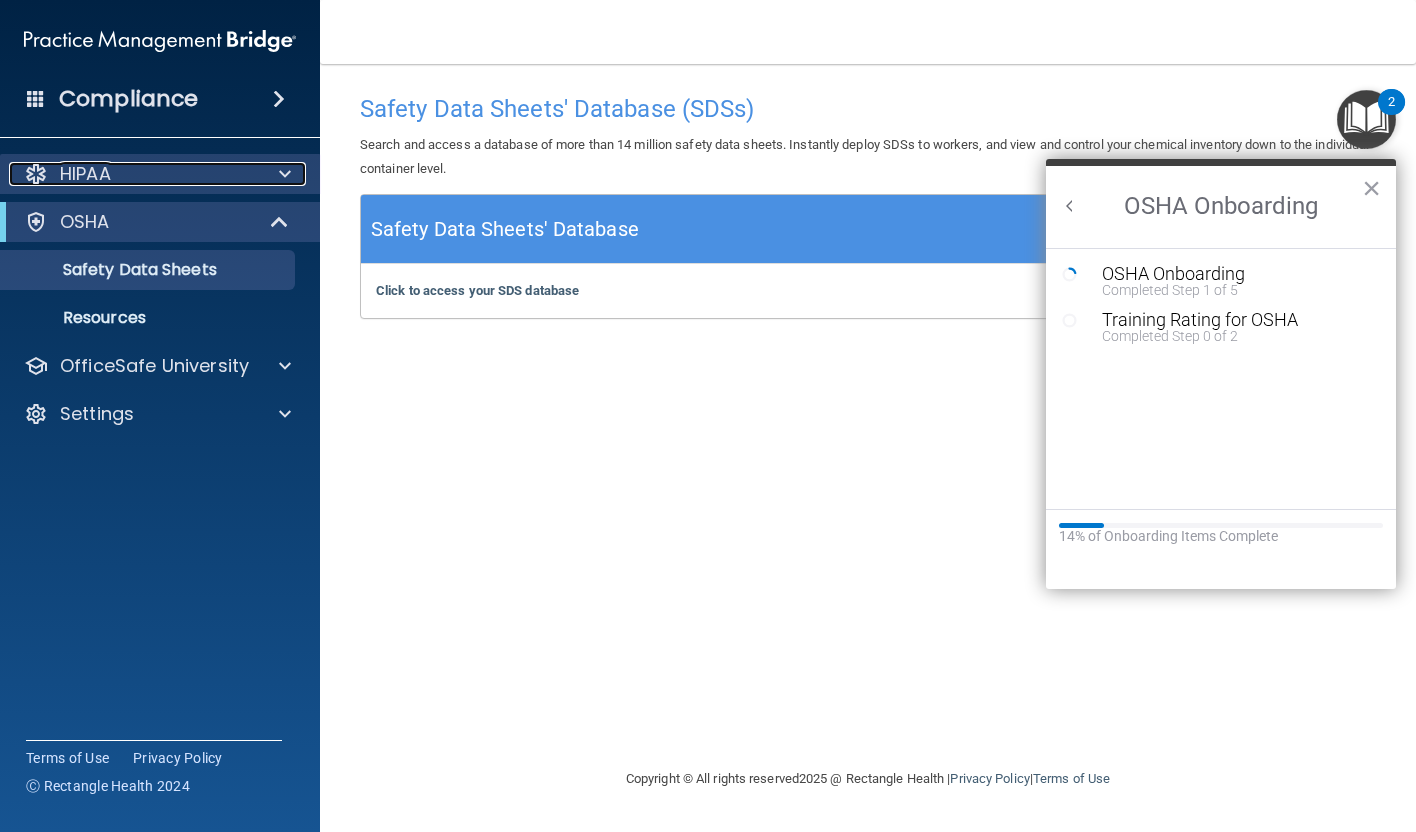 click at bounding box center (282, 174) 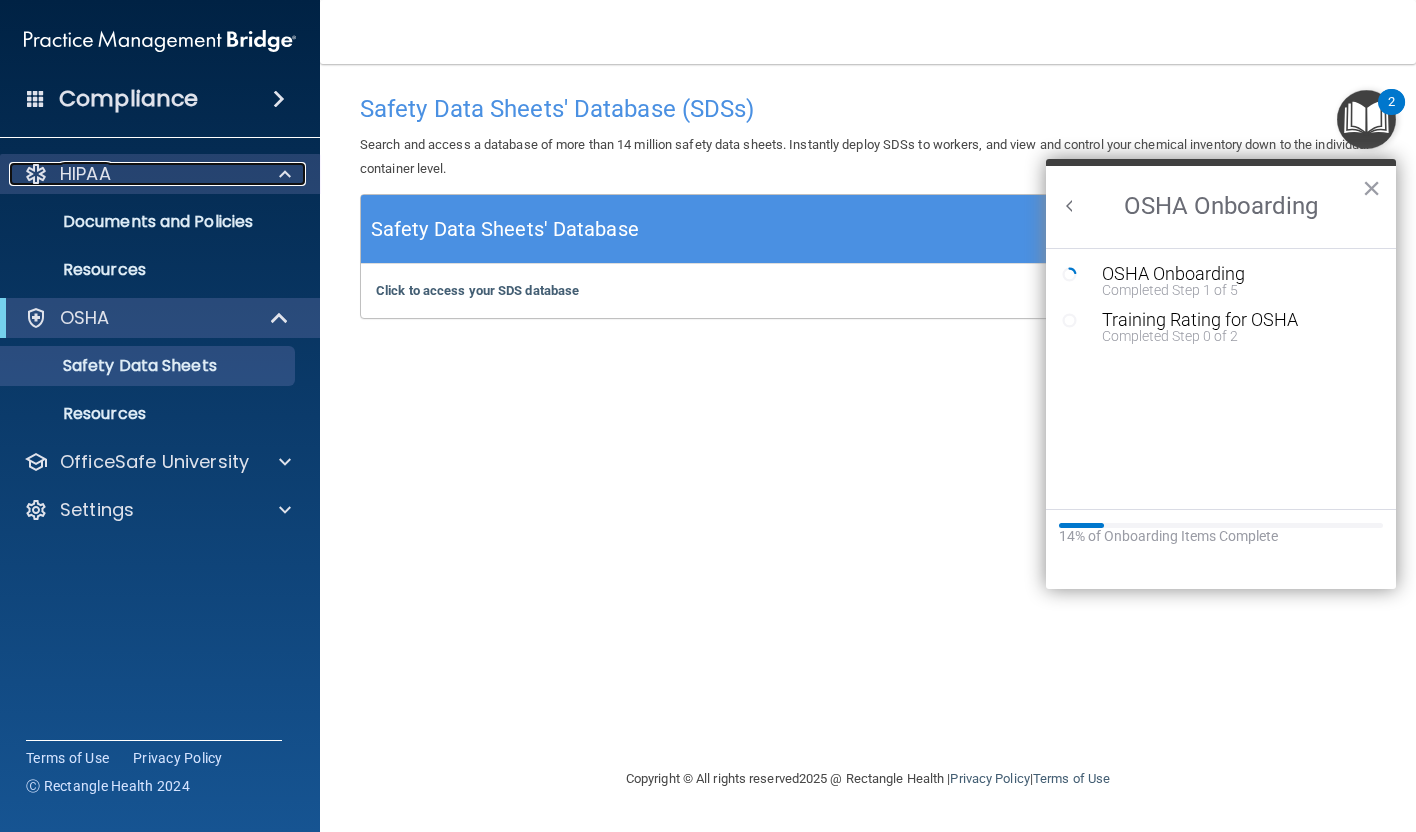 click at bounding box center (282, 174) 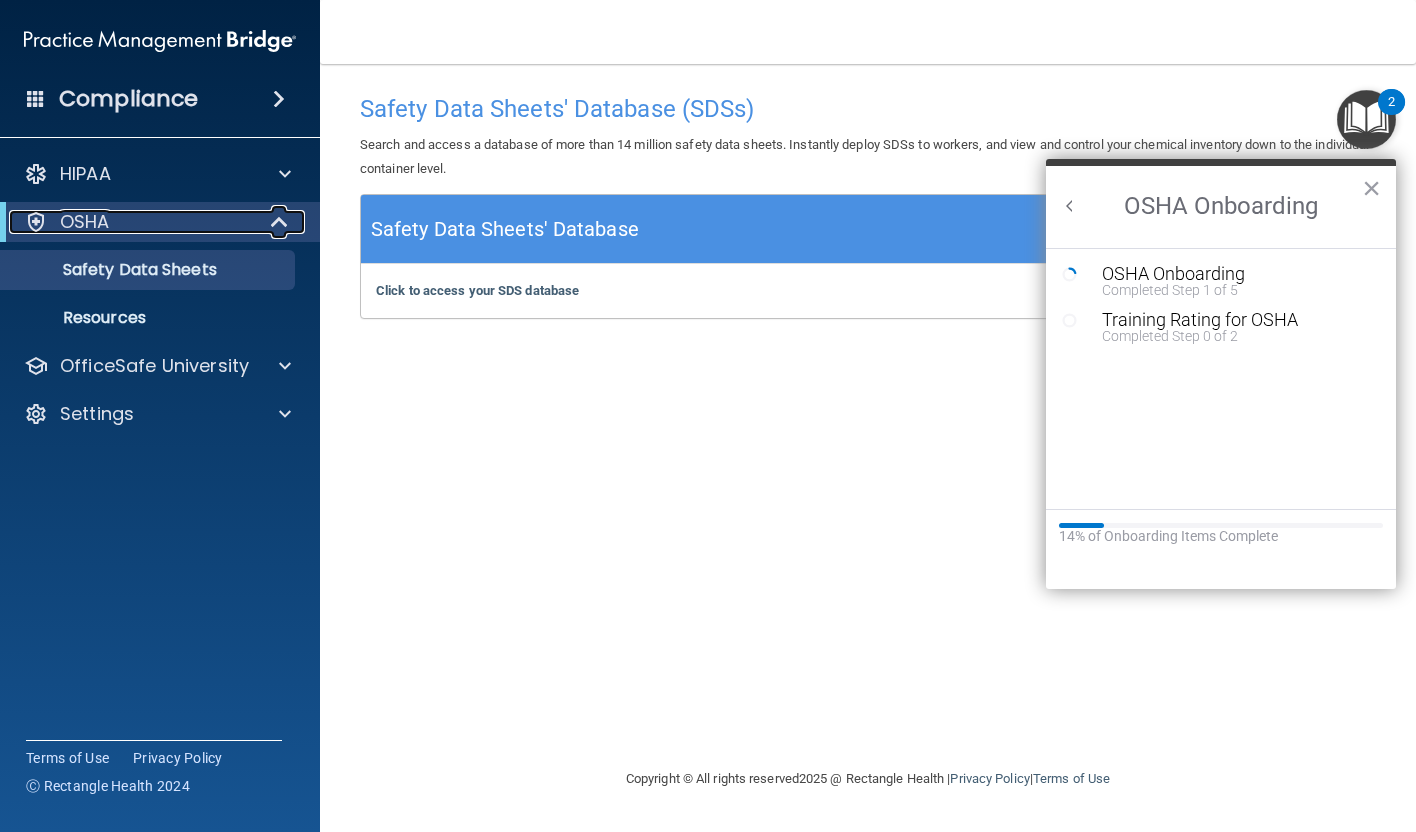 click at bounding box center [281, 222] 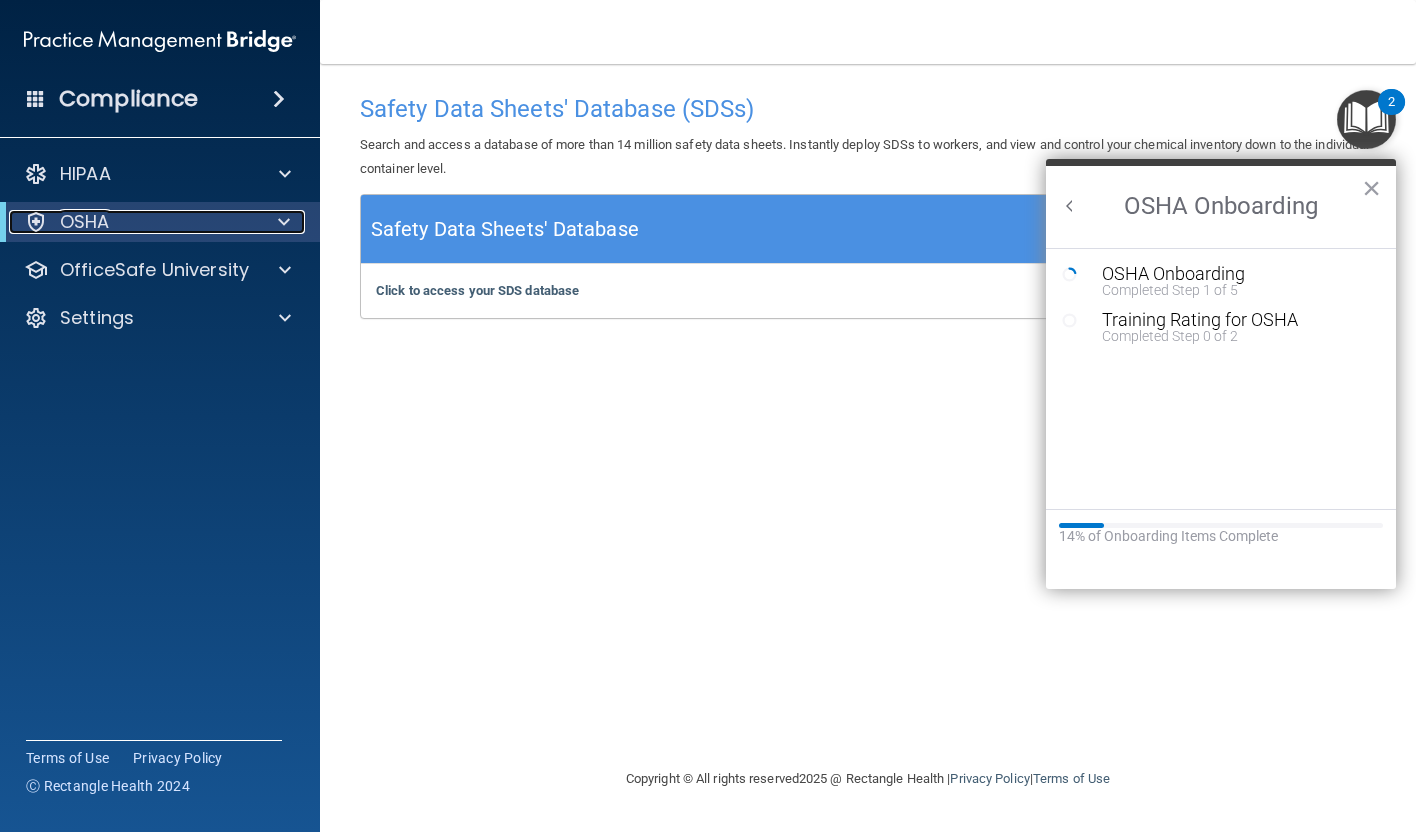click at bounding box center (284, 222) 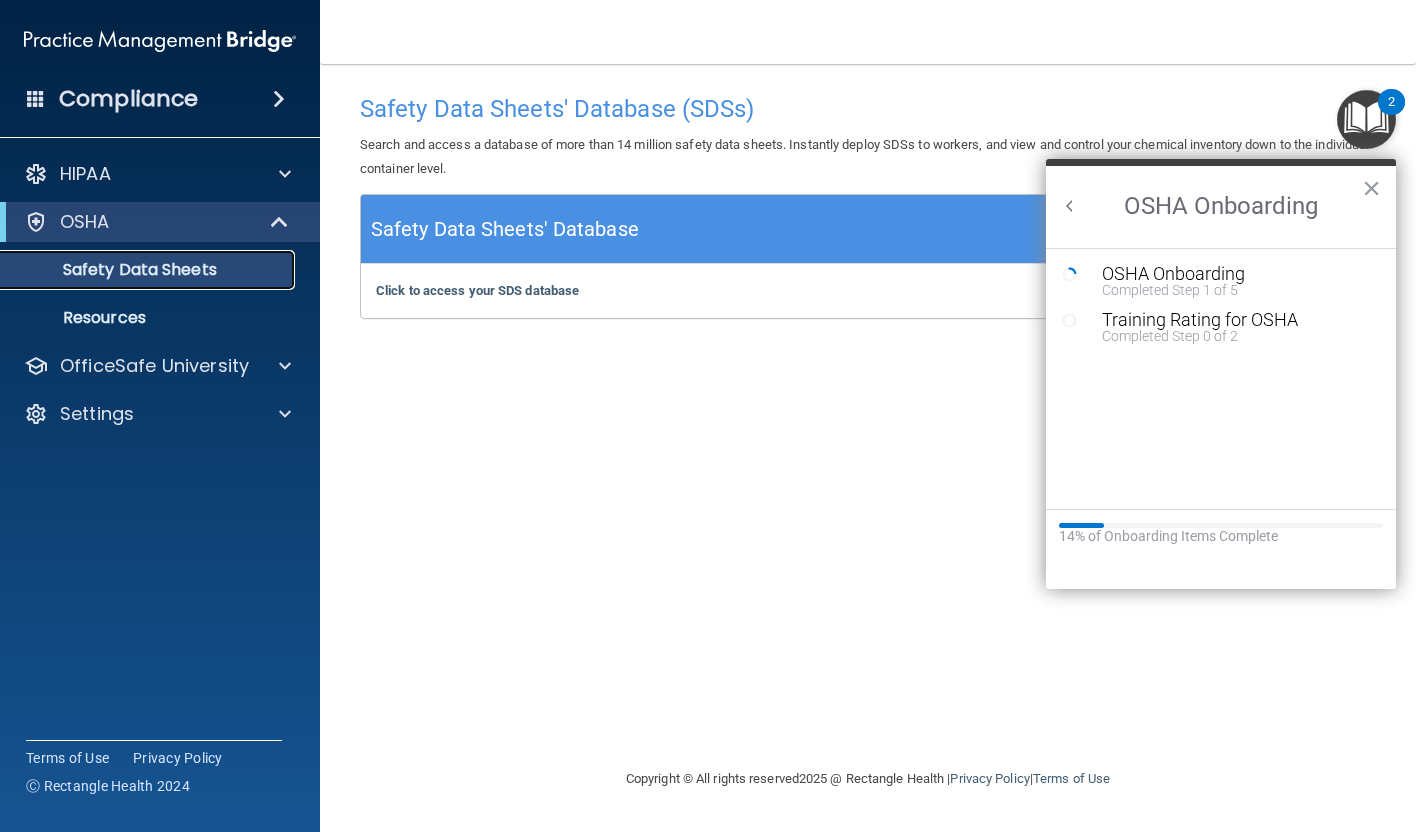 click on "Safety Data Sheets" at bounding box center [137, 270] 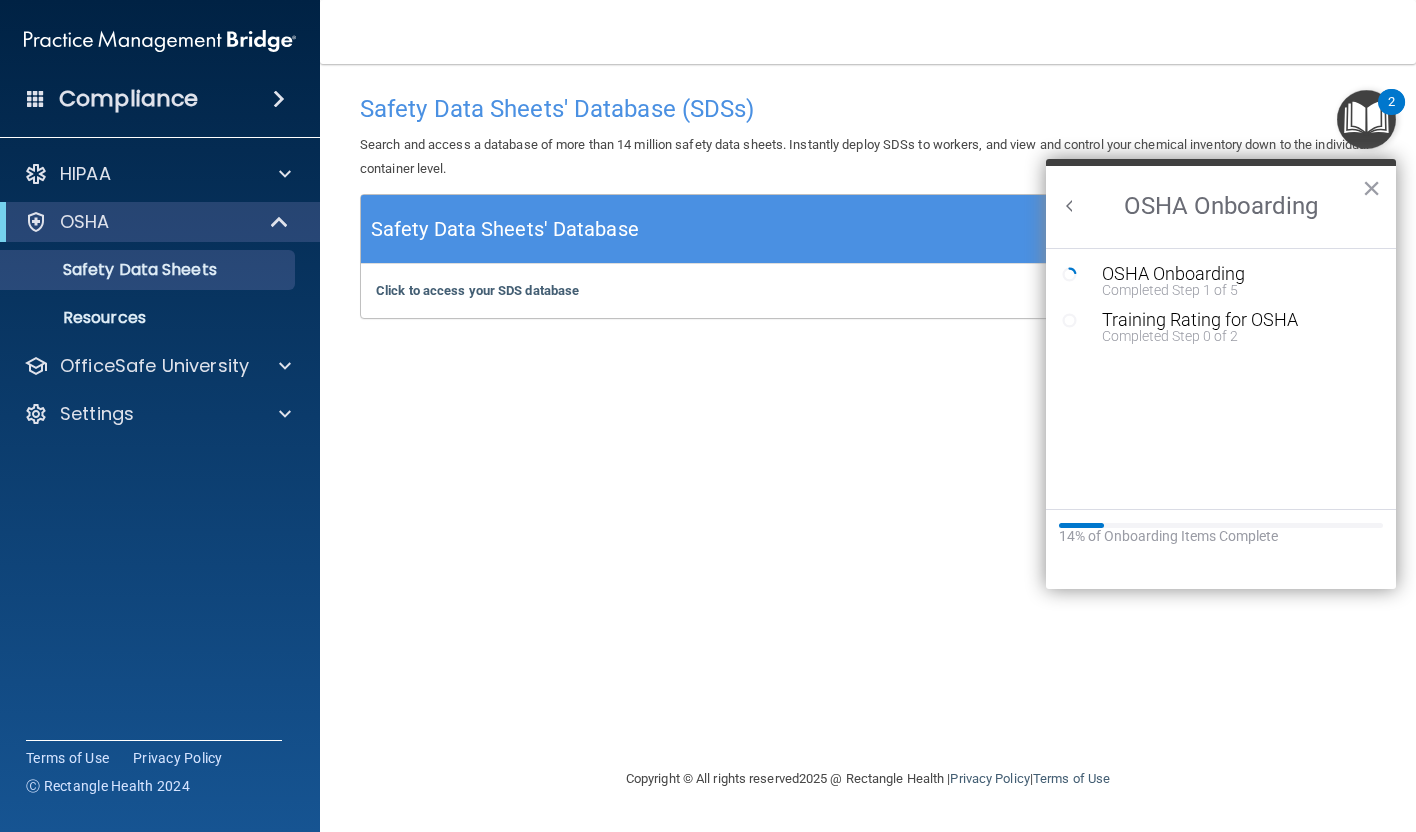 click on "Safety Data Sheets' Database" at bounding box center (868, 229) 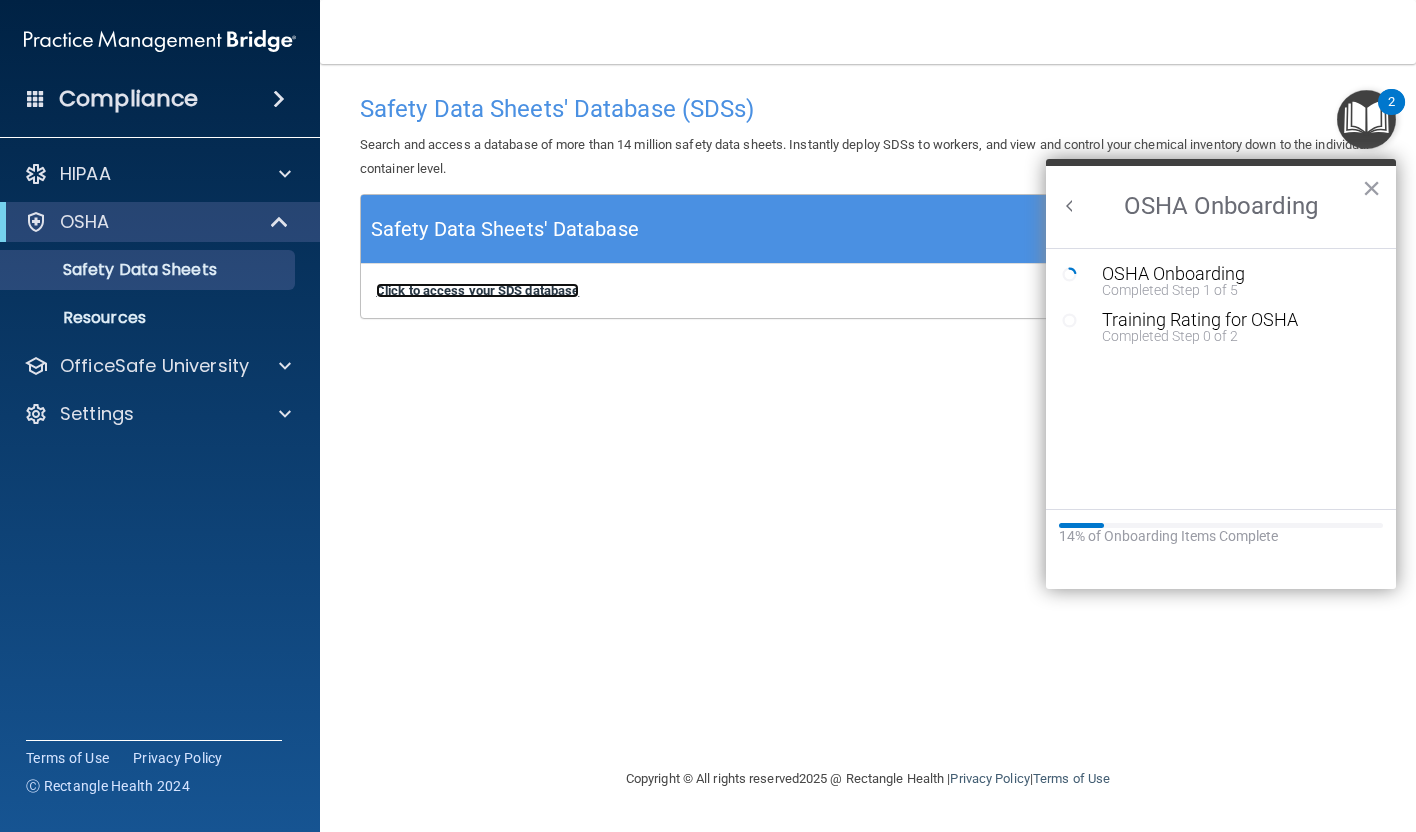 click on "Click to access your SDS database" at bounding box center [477, 290] 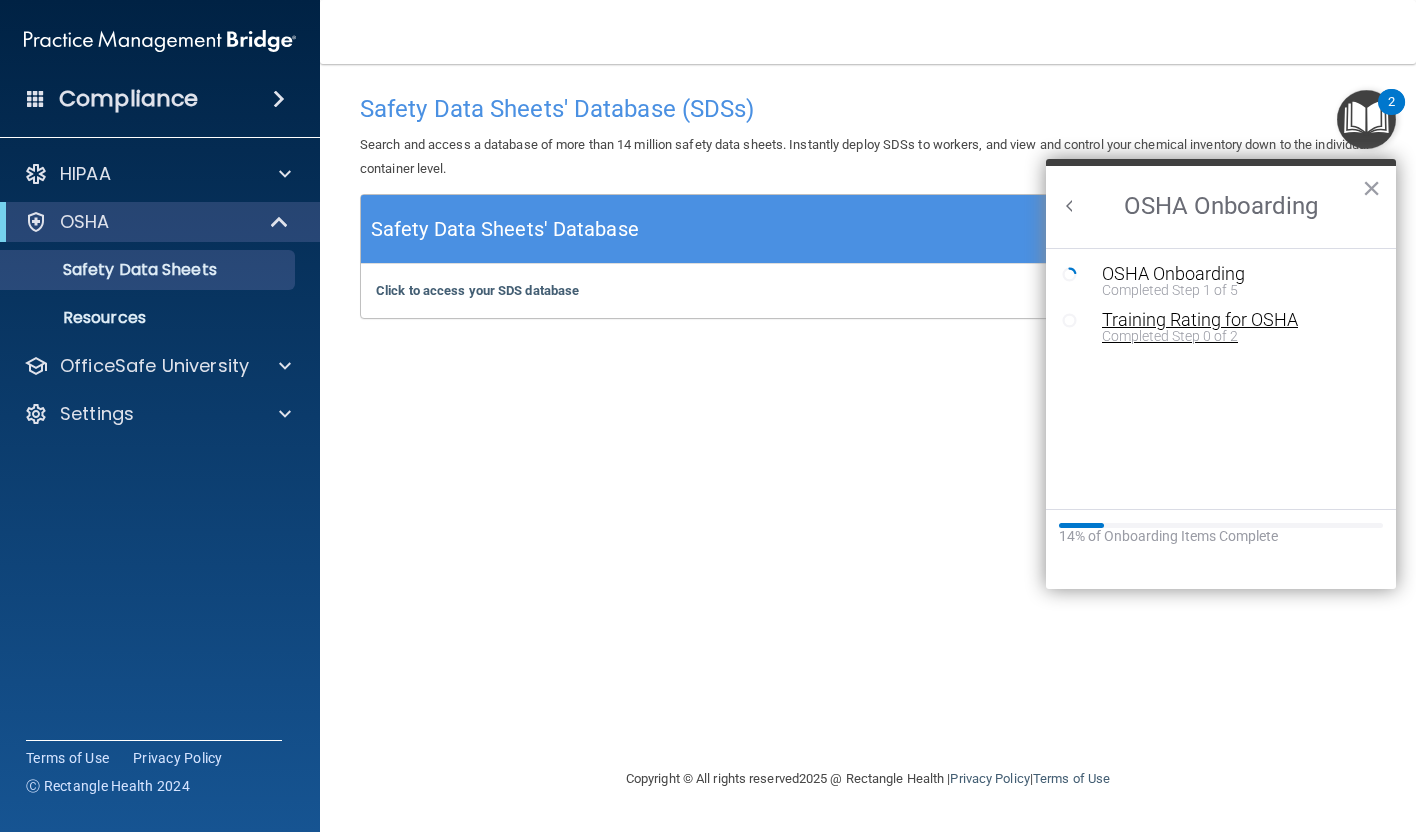 click on "Training Rating for OSHA" at bounding box center (1236, 320) 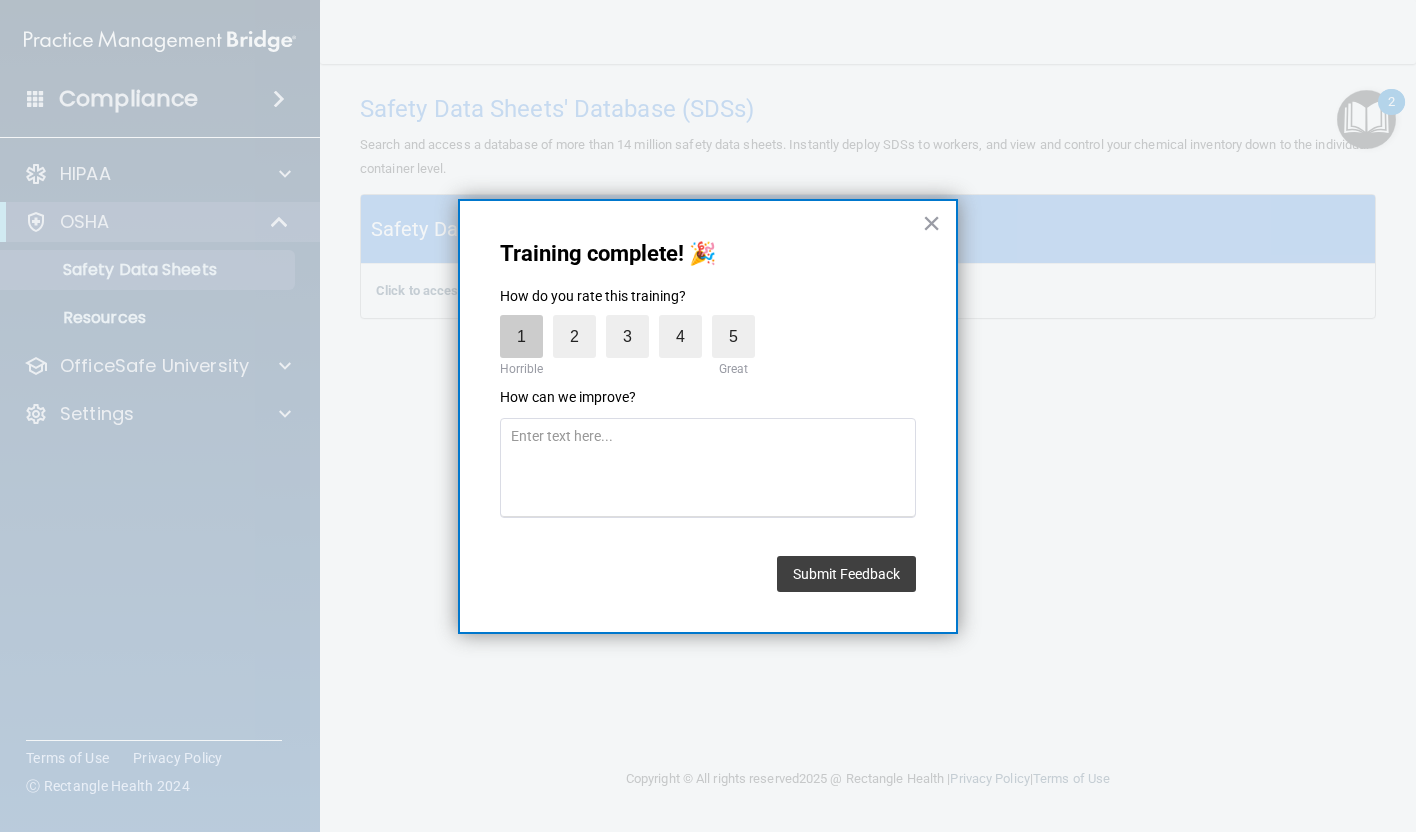 click on "1" at bounding box center [521, 336] 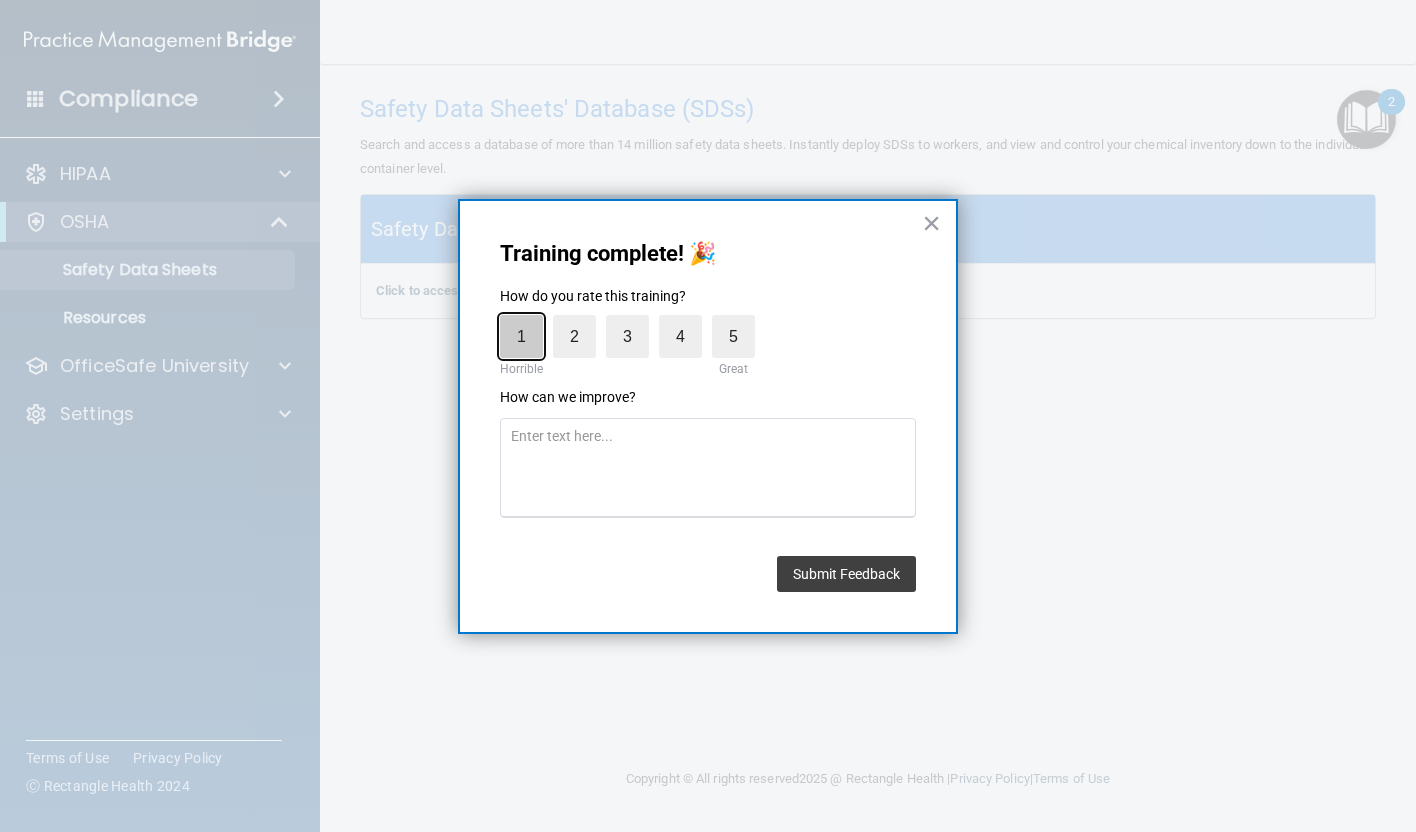 click on "1" at bounding box center [475, 320] 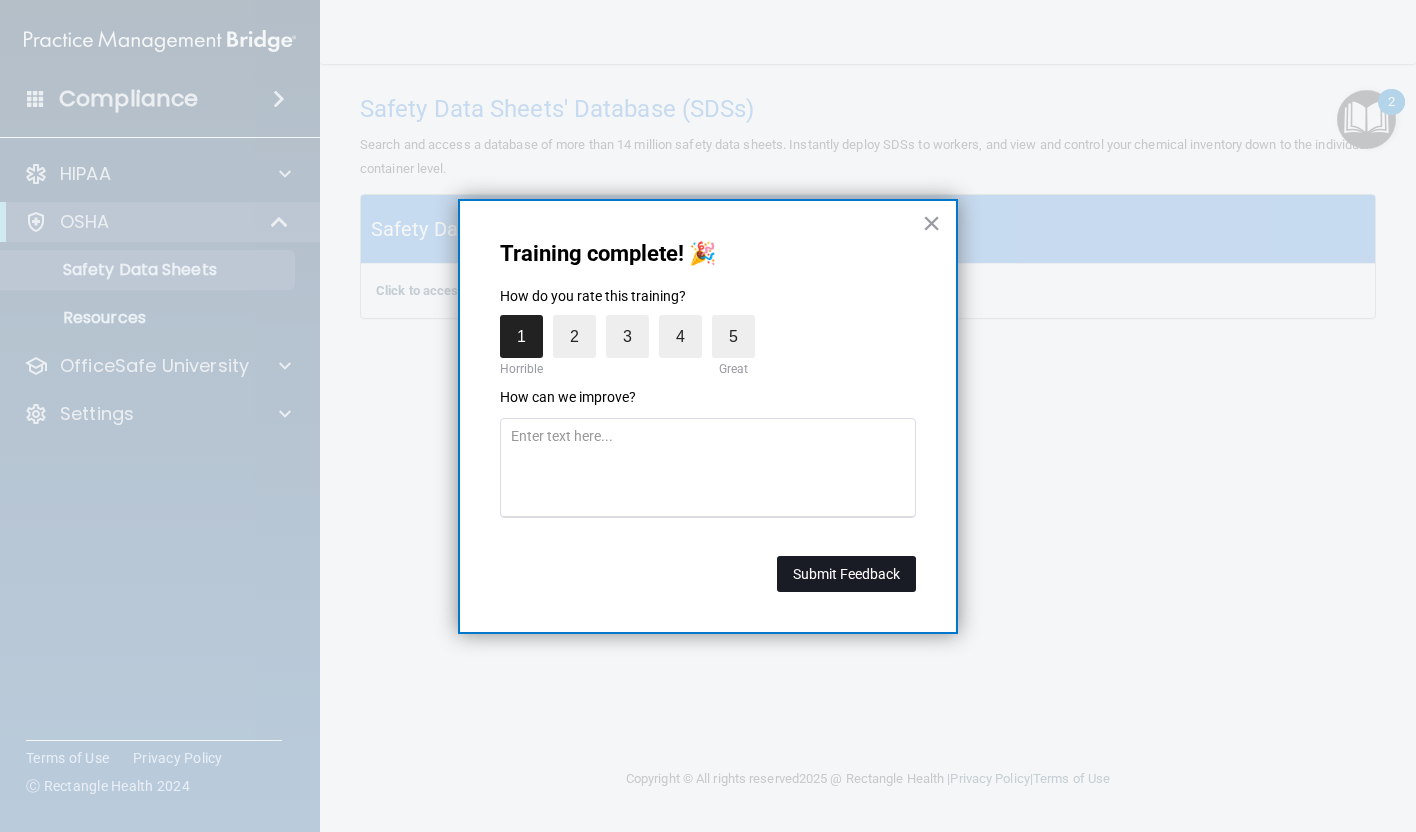 click on "Submit Feedback" at bounding box center (846, 574) 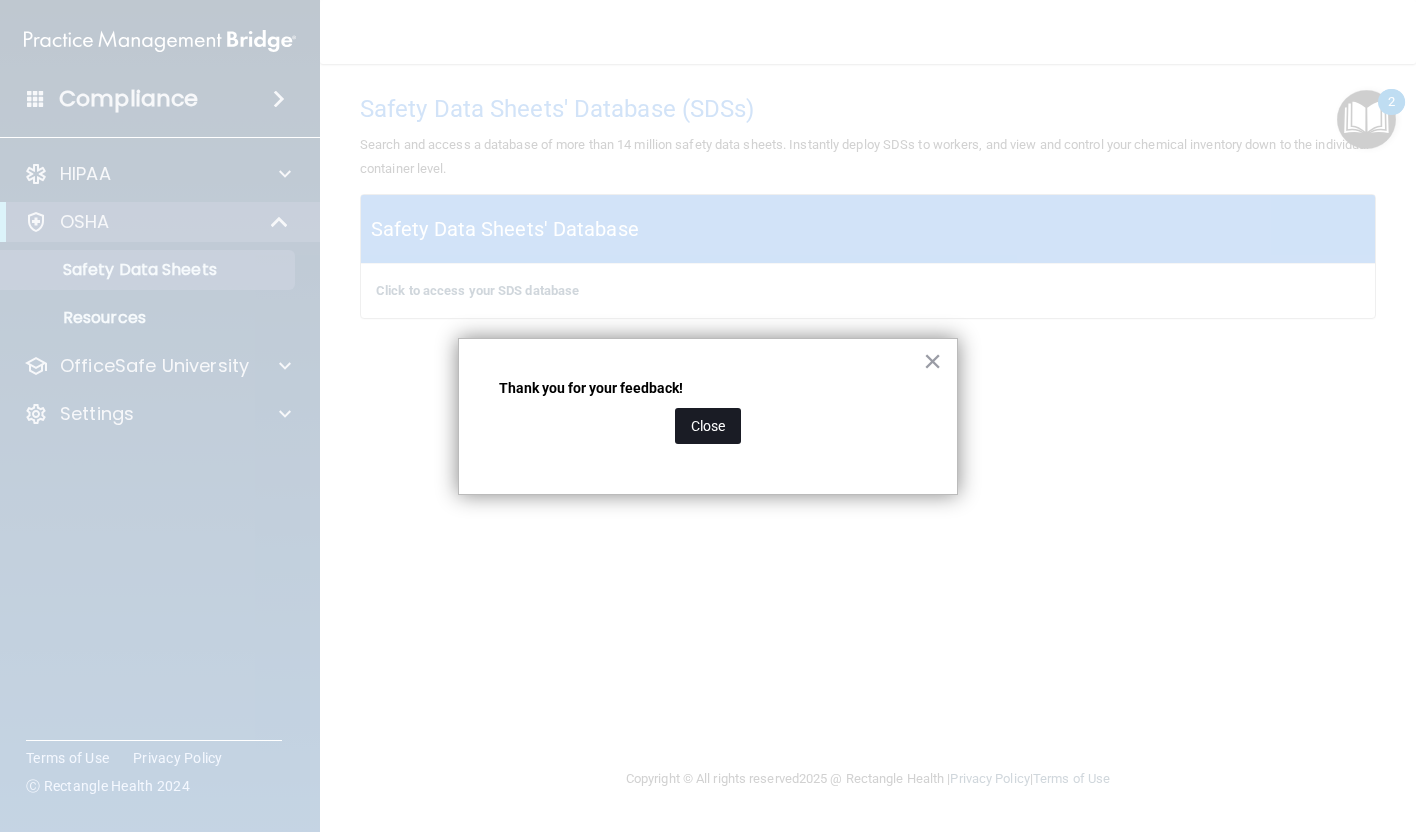 click on "Close" at bounding box center [708, 426] 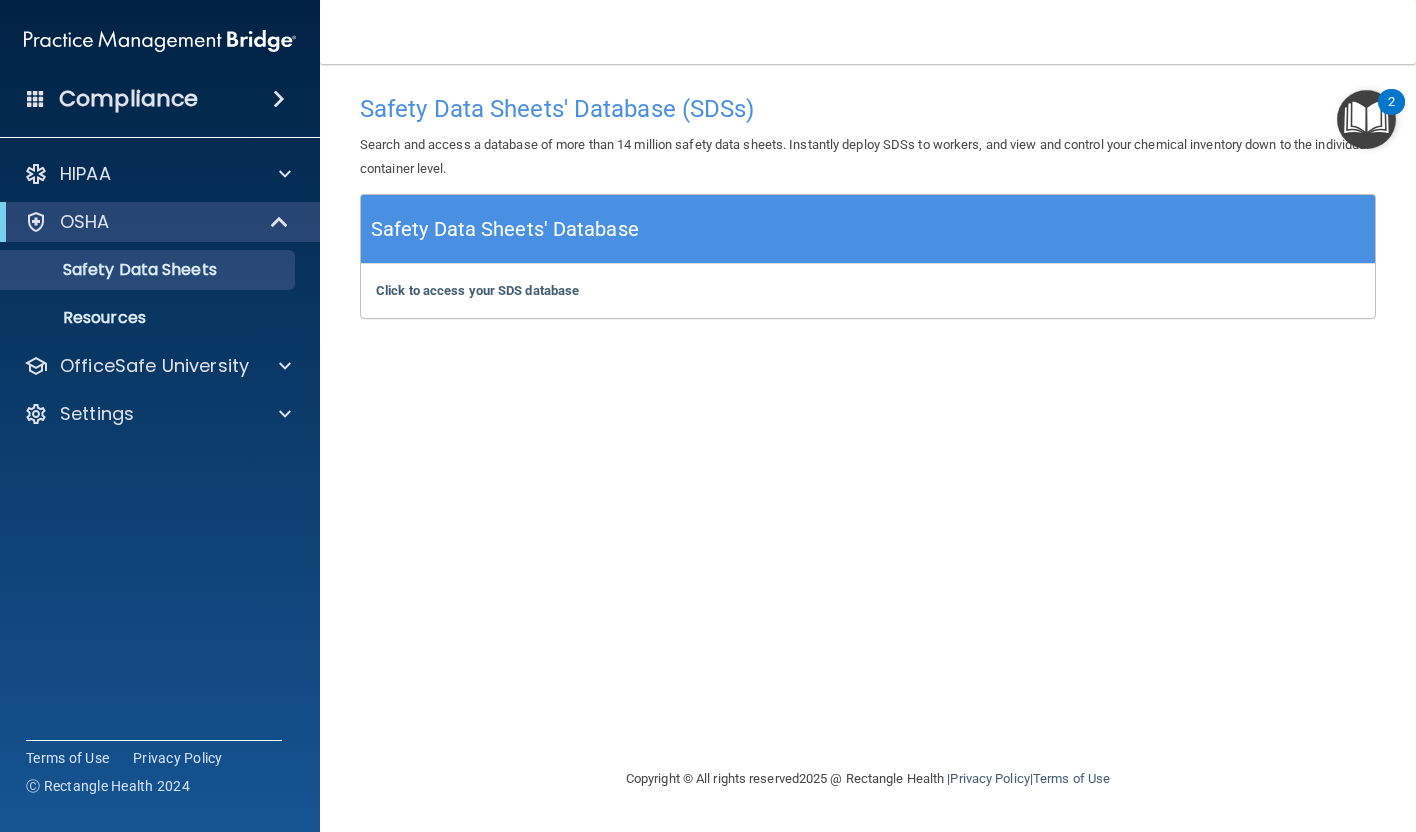 click at bounding box center (1366, 119) 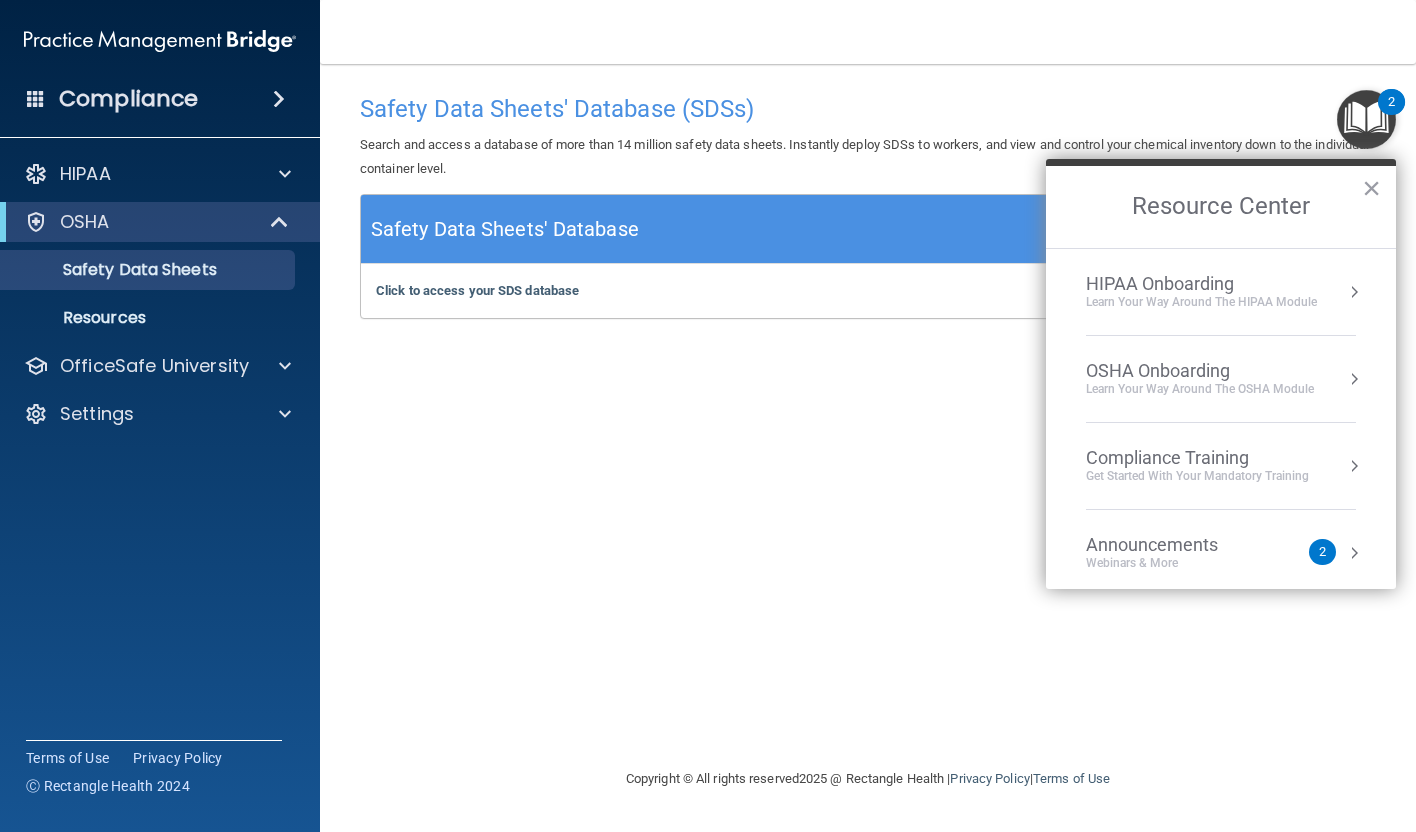 click on "Compliance Training" at bounding box center (1197, 458) 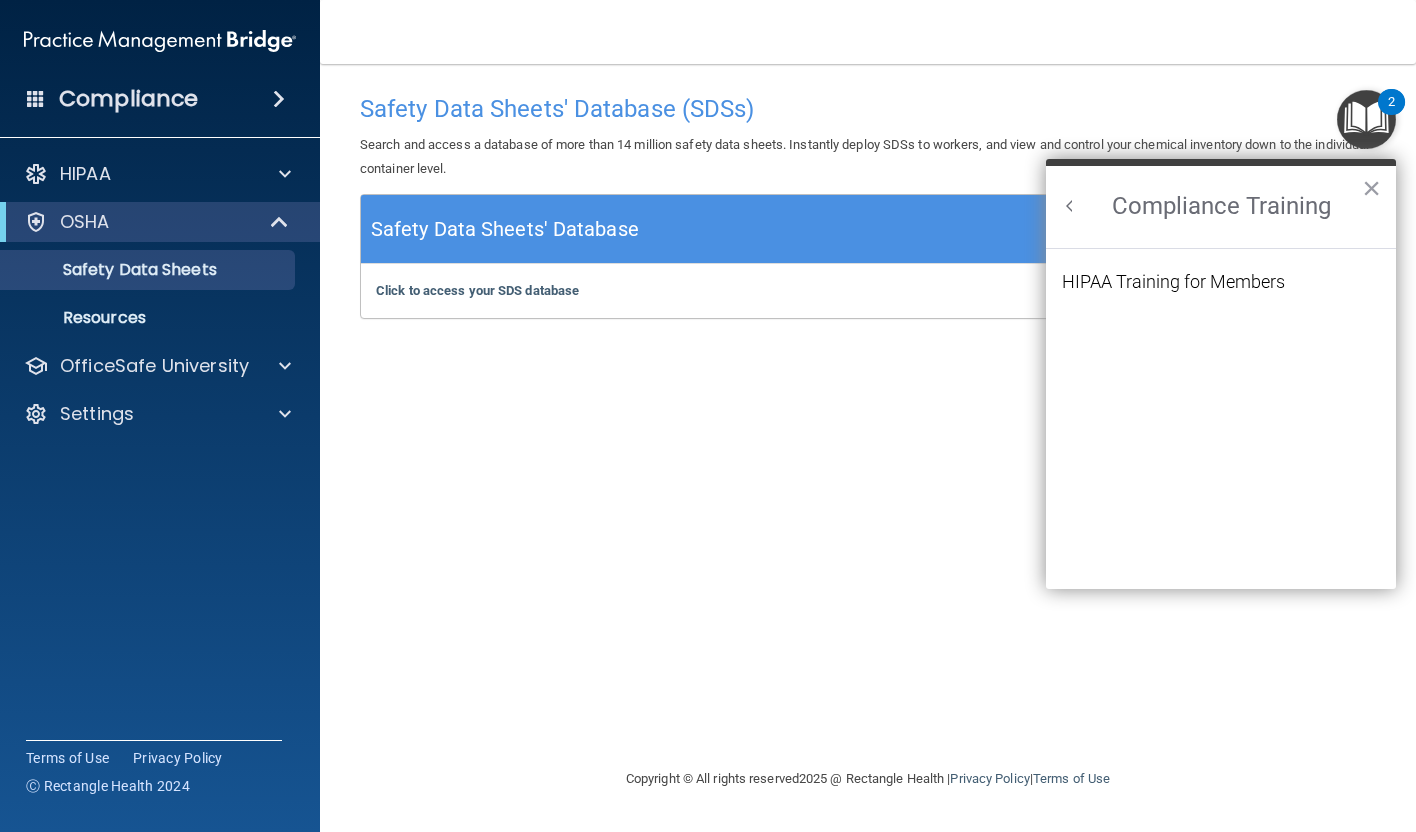 scroll, scrollTop: 0, scrollLeft: 0, axis: both 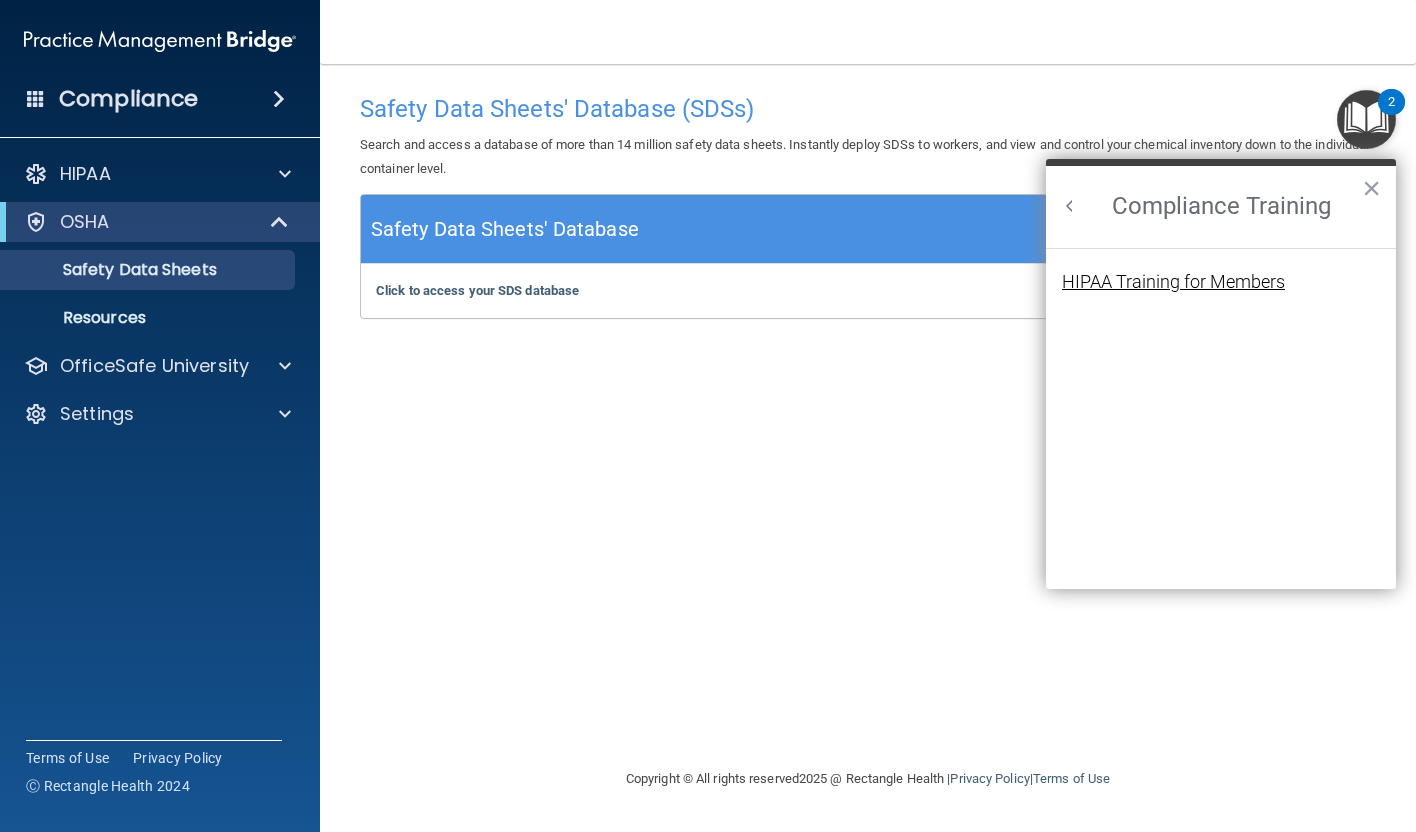click on "HIPAA Training for Members" at bounding box center (1173, 282) 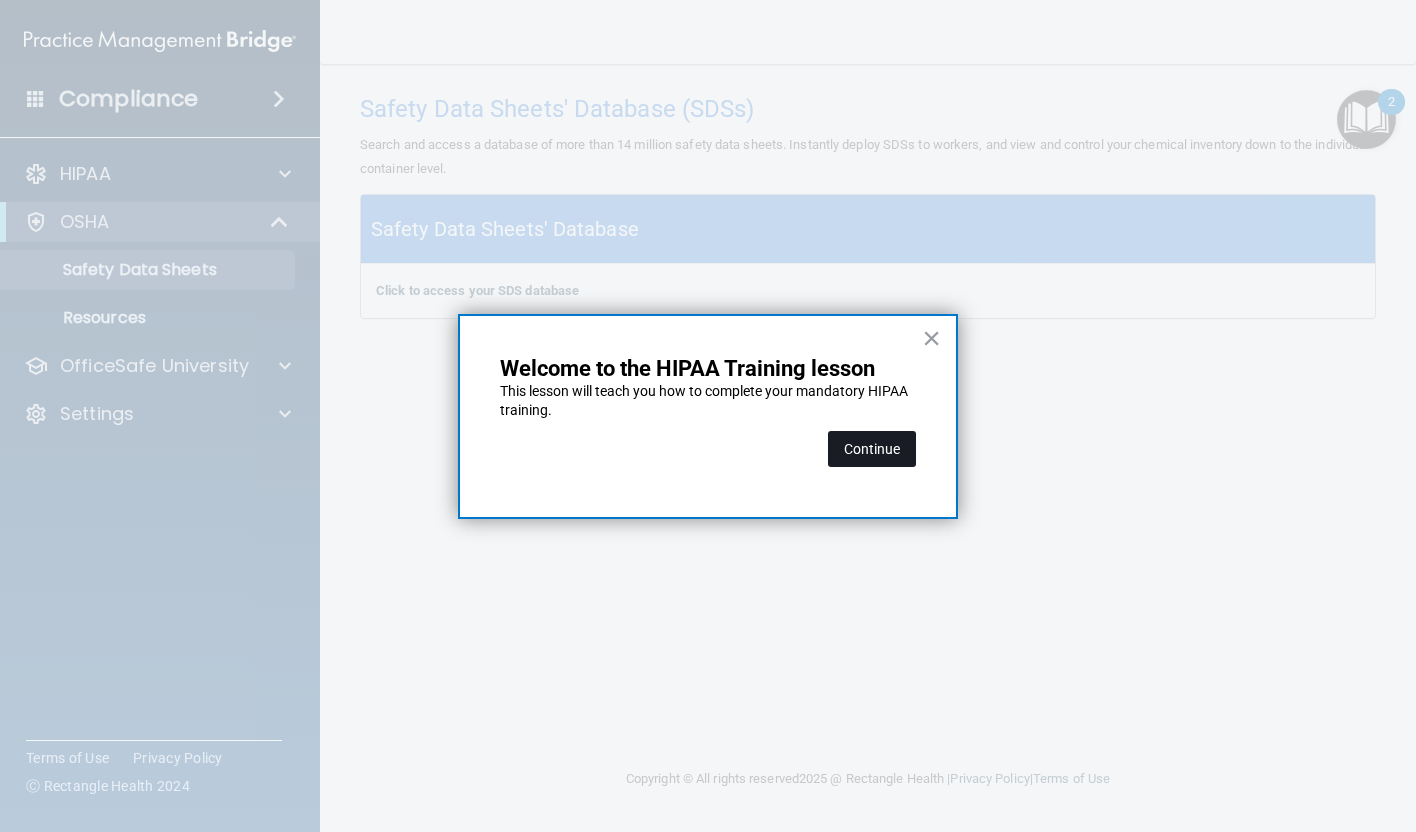 click on "Continue" at bounding box center (872, 449) 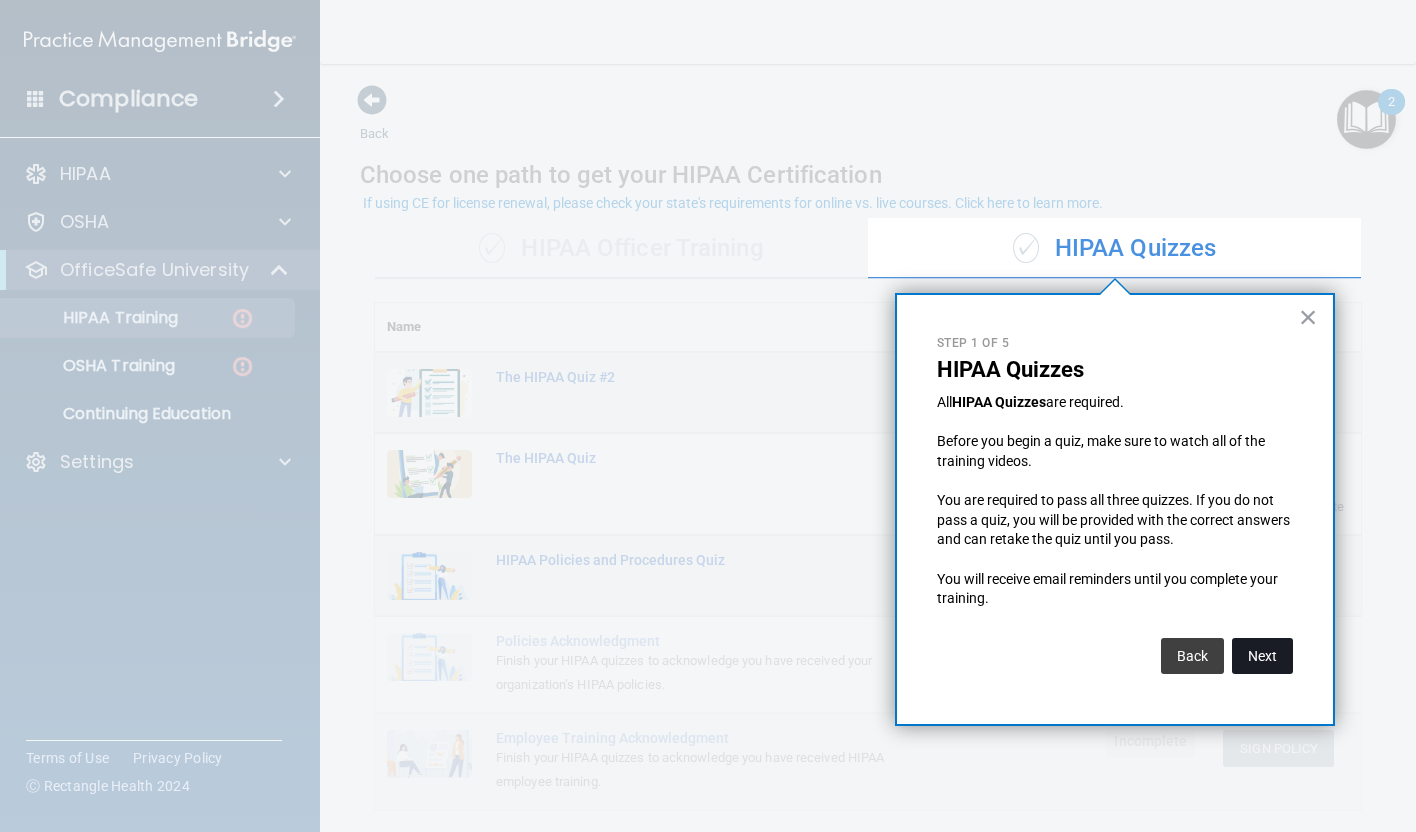 click on "Next" at bounding box center (1262, 656) 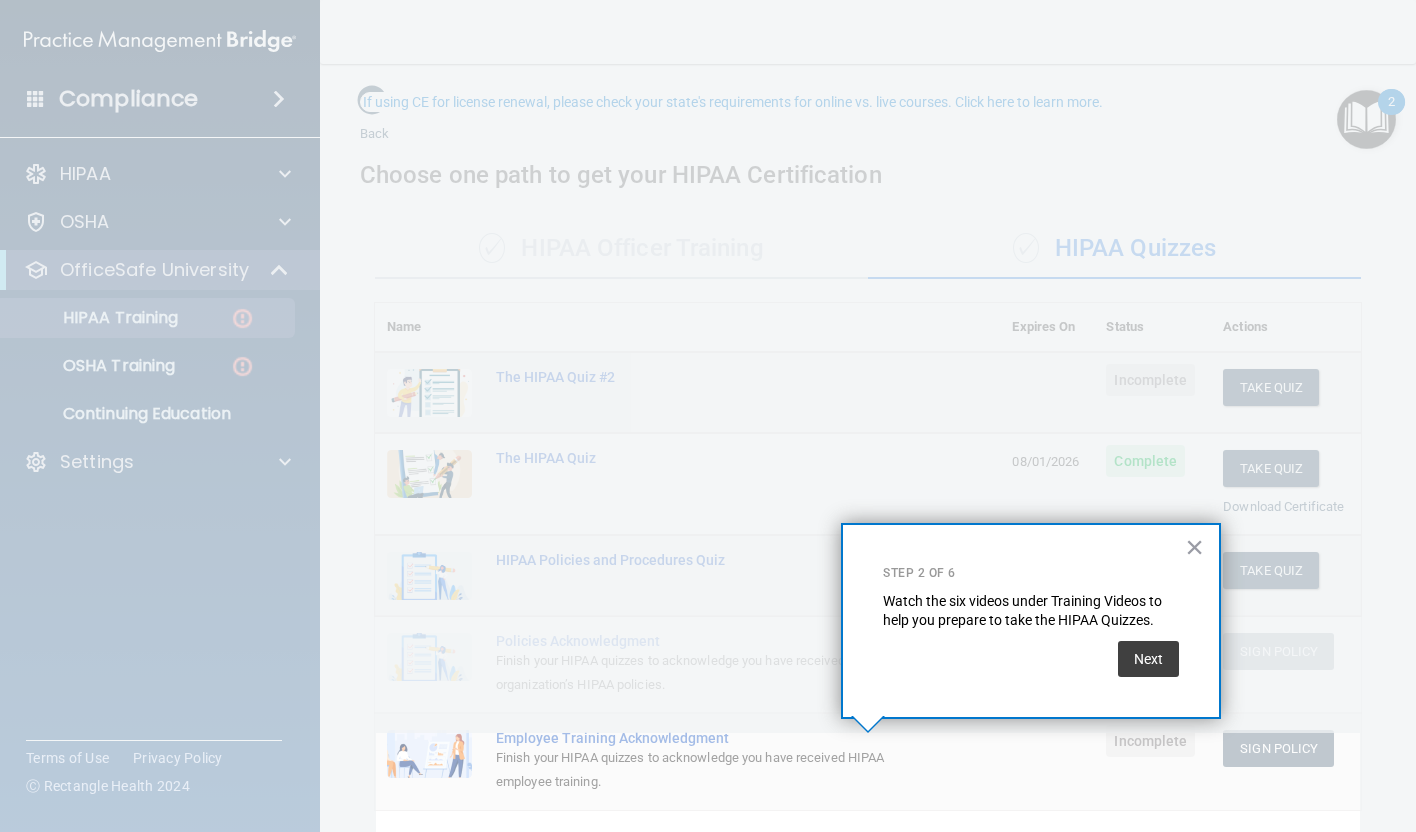 scroll, scrollTop: 101, scrollLeft: 0, axis: vertical 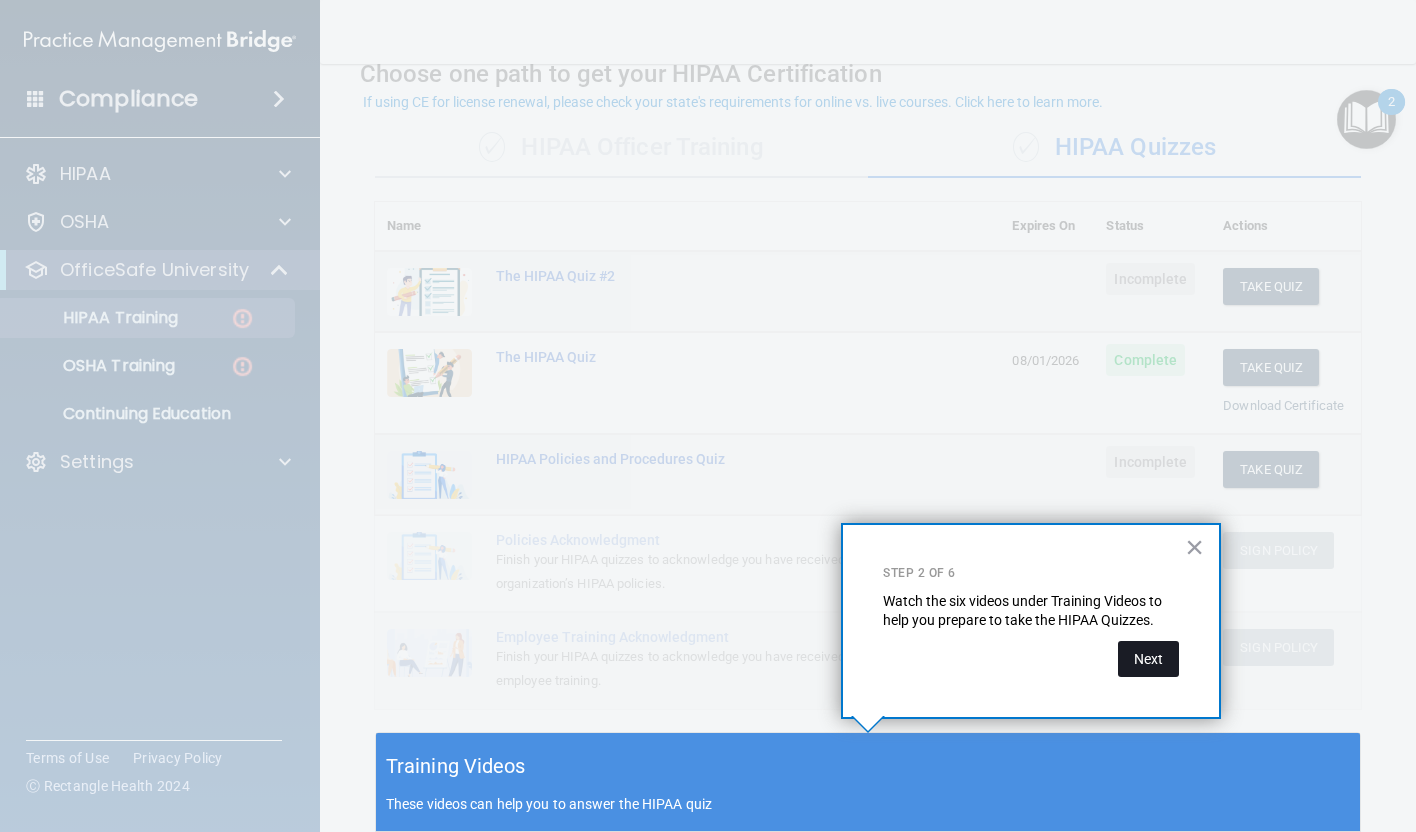 click on "Next" at bounding box center [1148, 659] 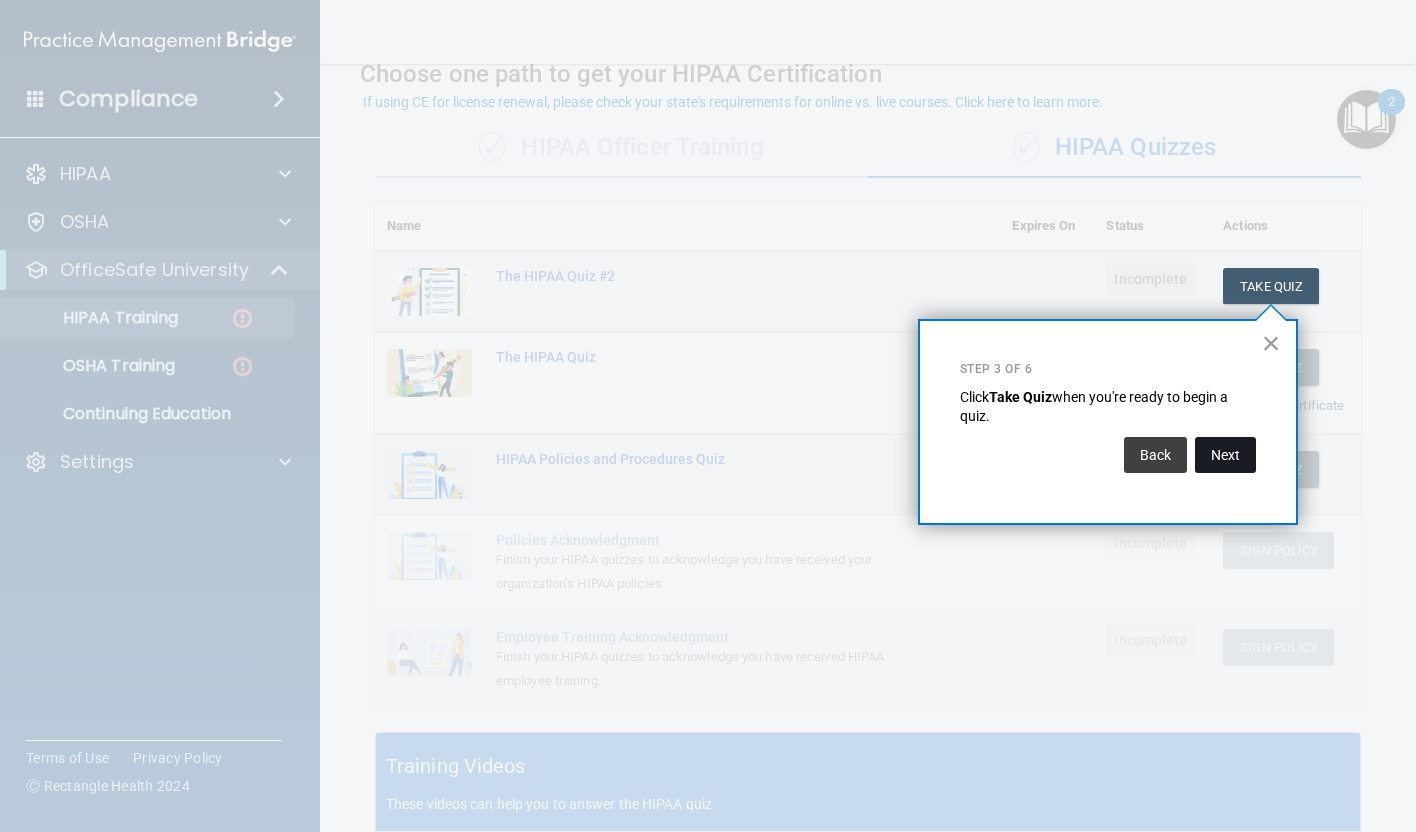 click on "Next" at bounding box center (1225, 455) 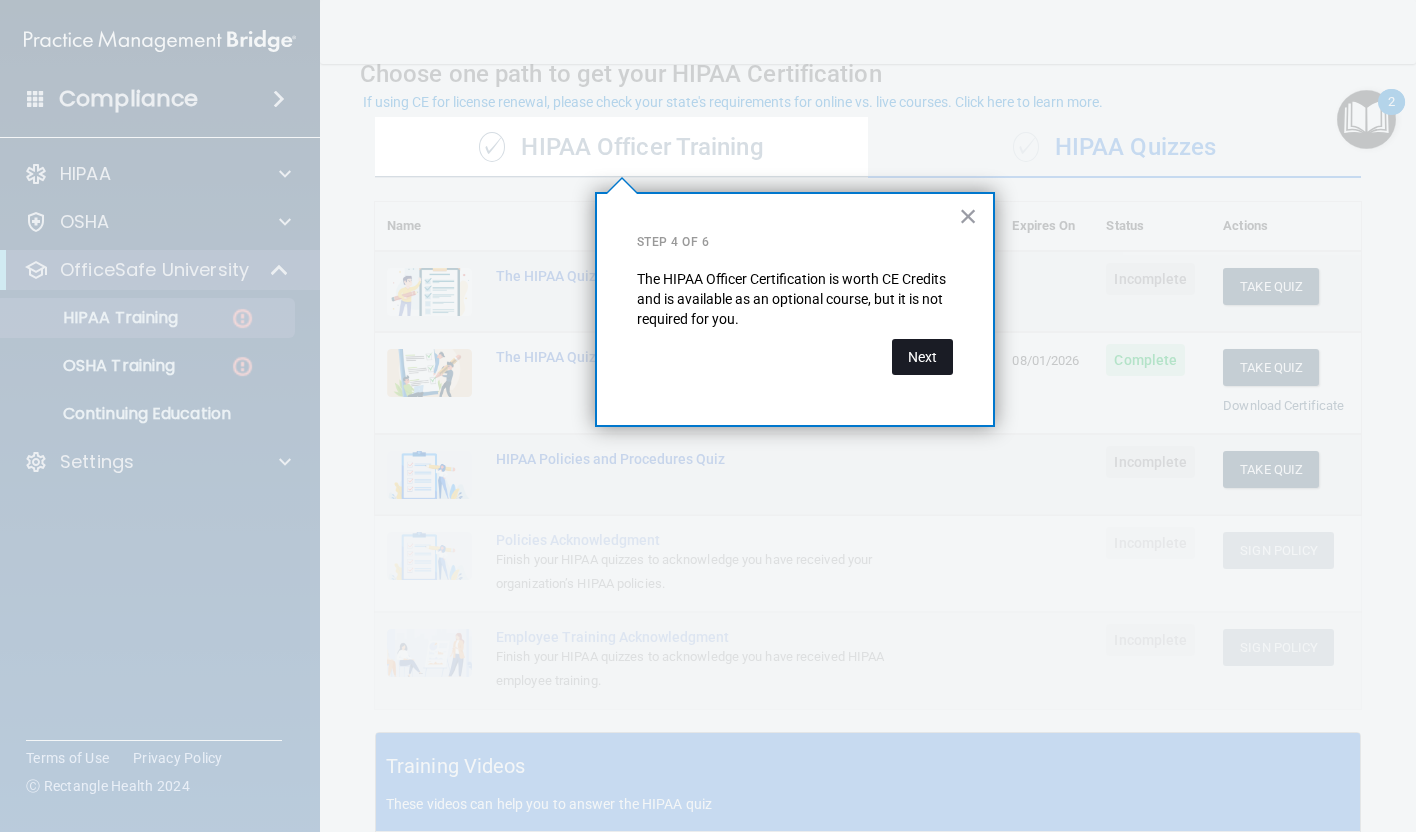 click on "Next" at bounding box center [922, 357] 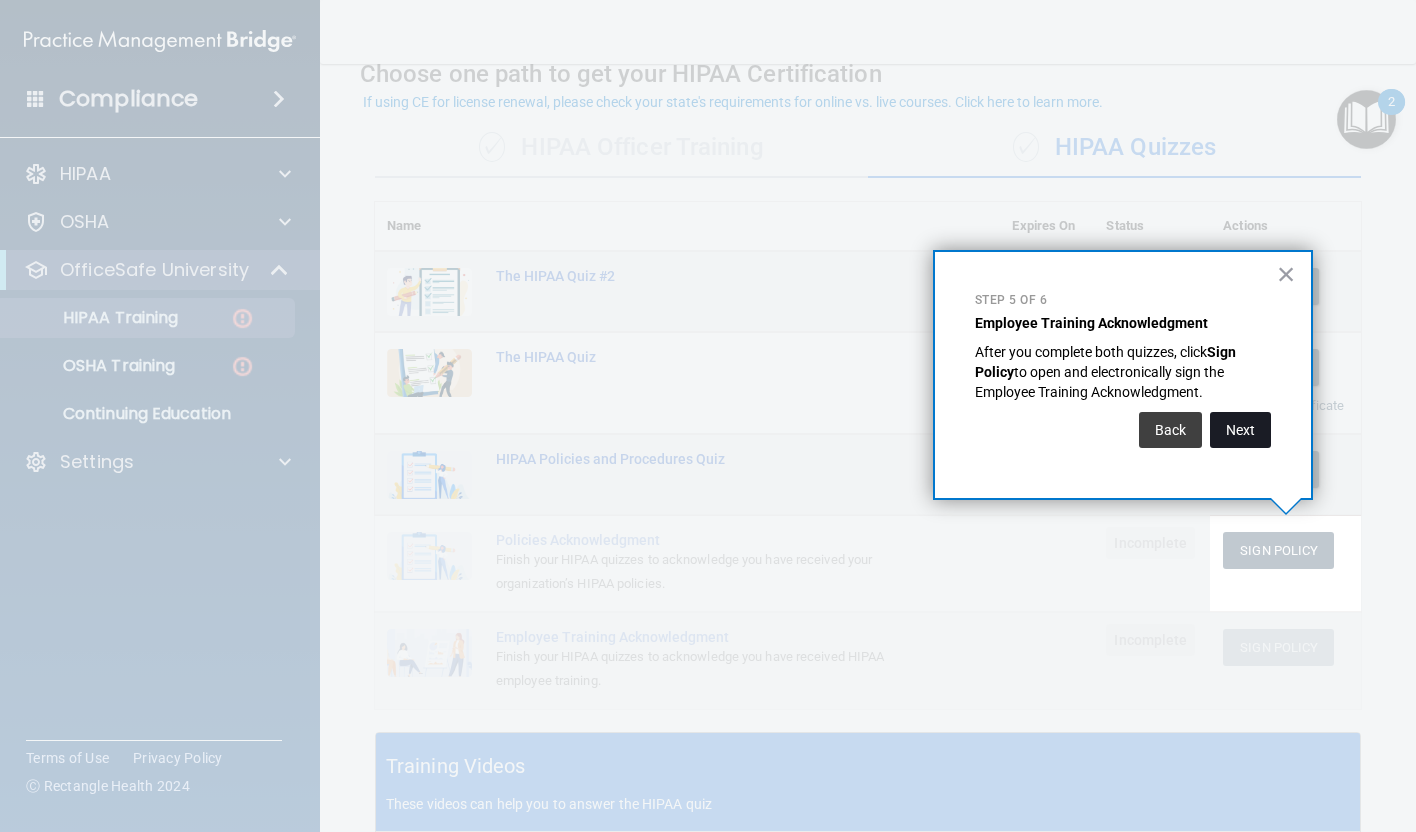 click on "Next" at bounding box center [1240, 430] 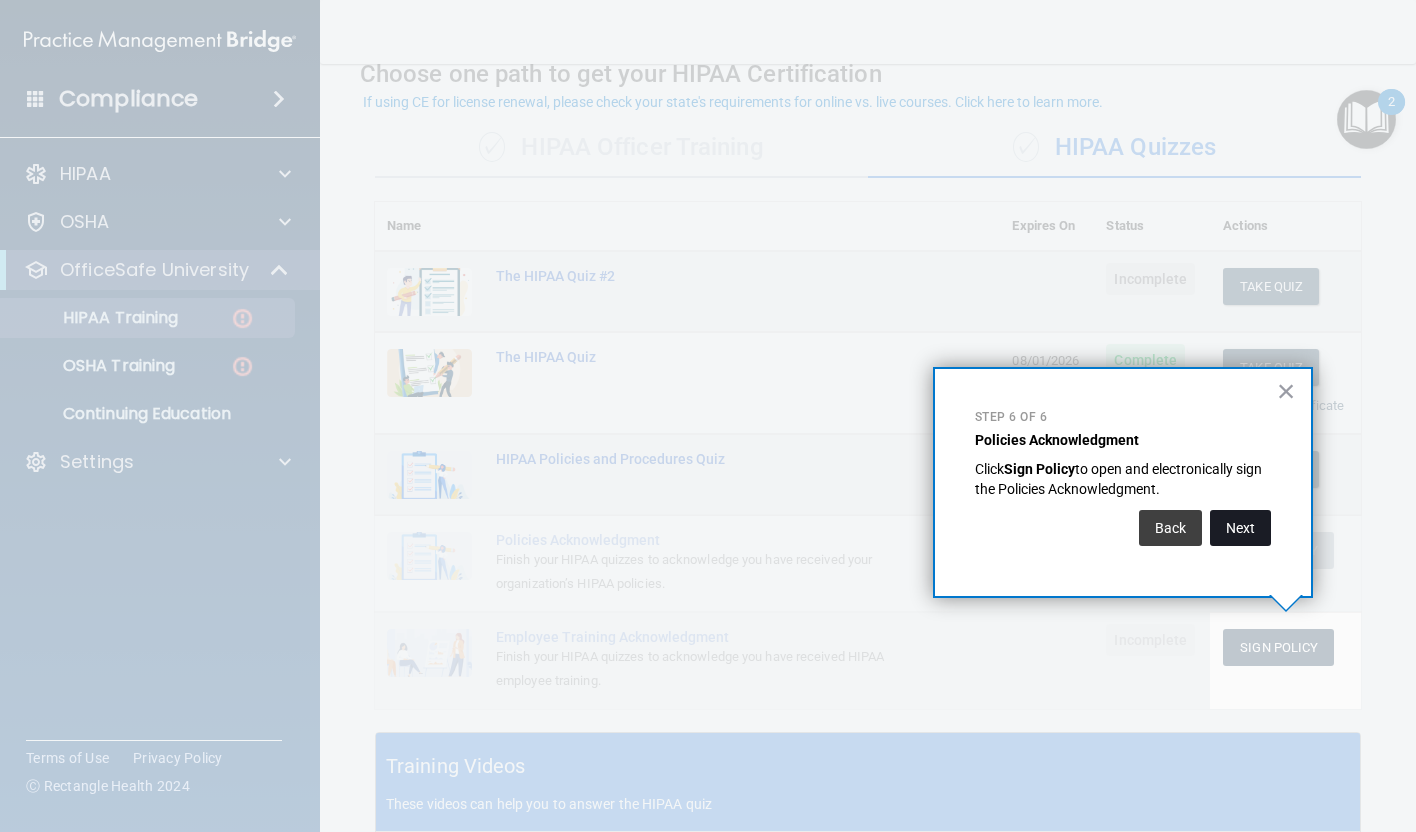 click on "Next" at bounding box center (1240, 528) 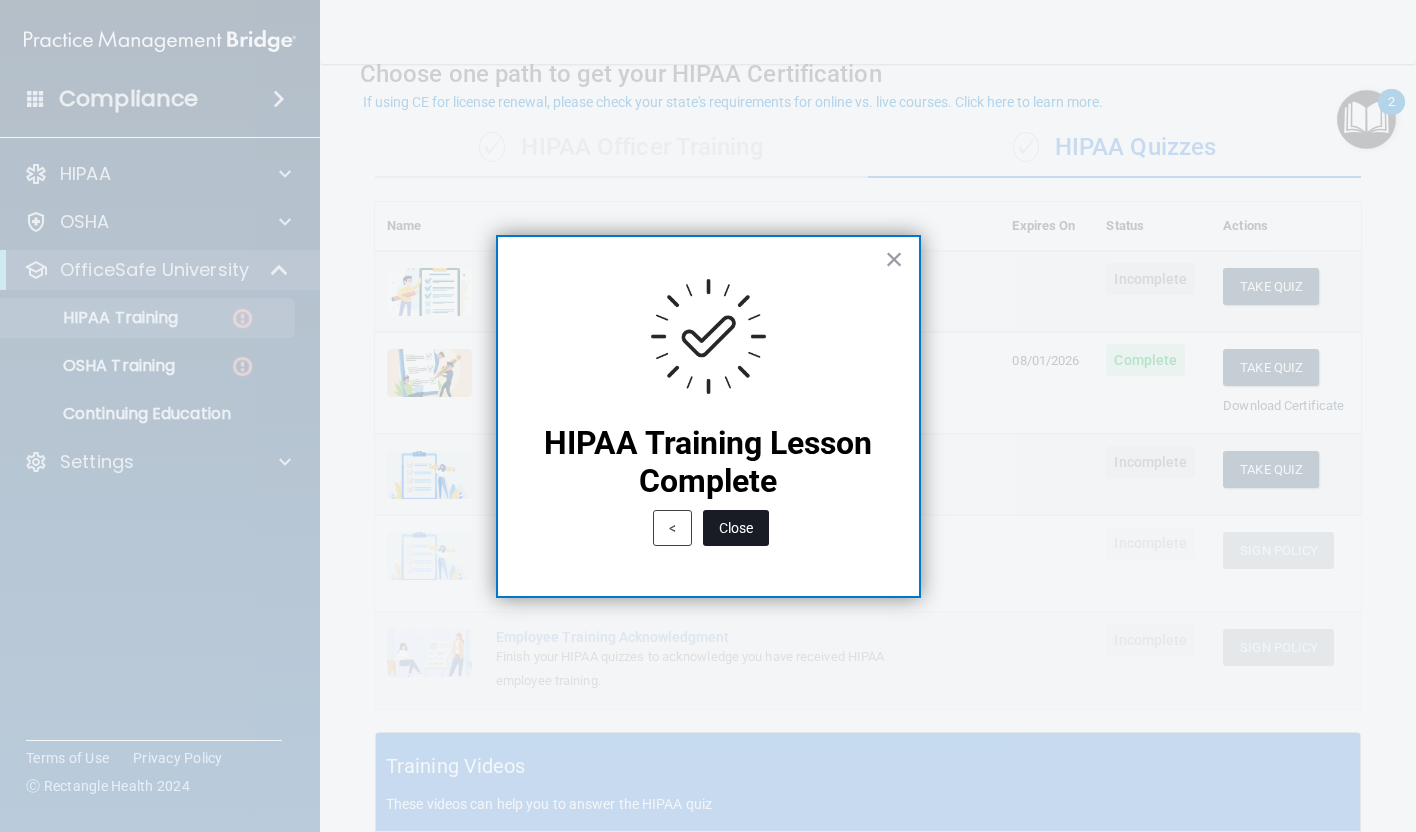 click on "Close" at bounding box center [736, 528] 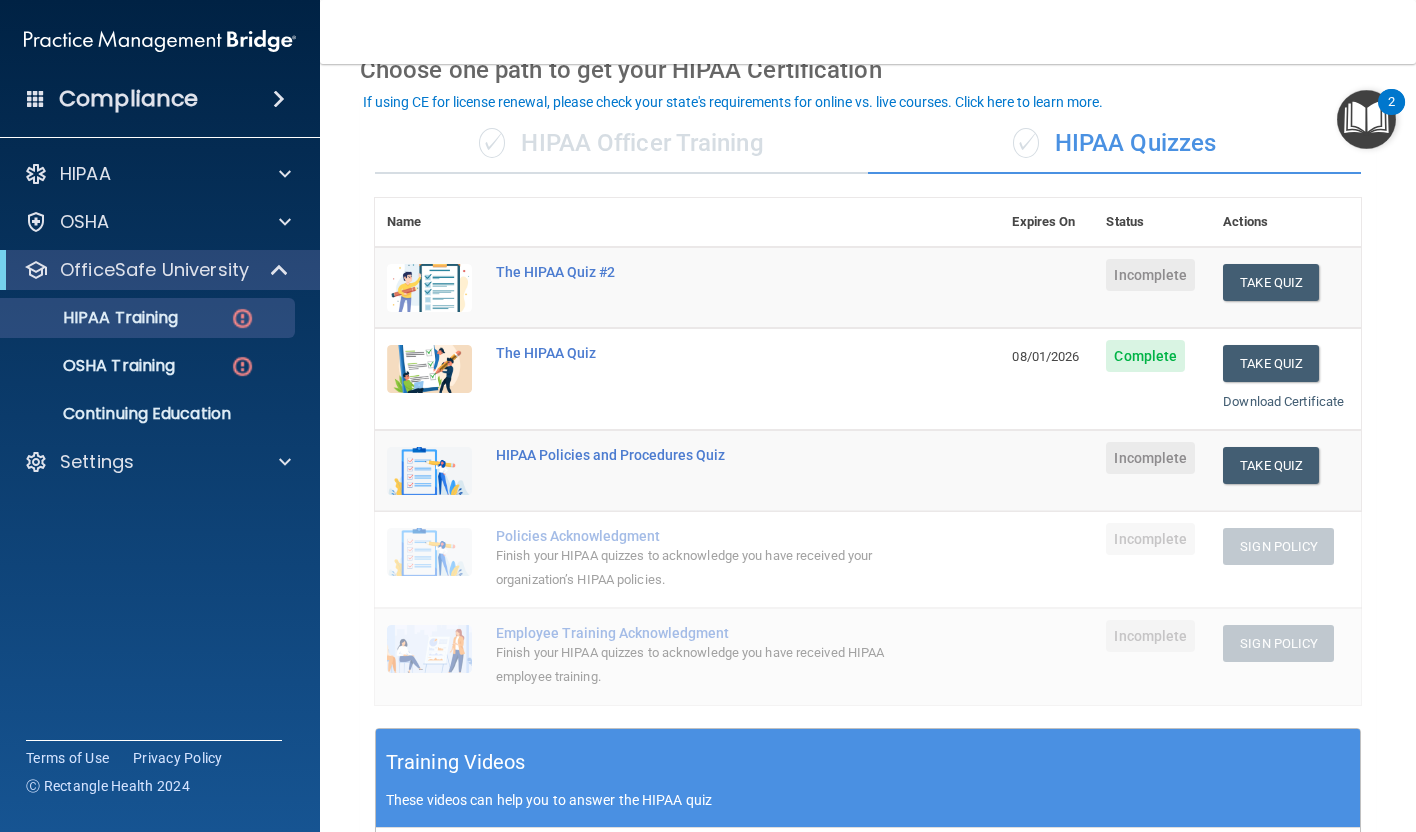 scroll, scrollTop: 153, scrollLeft: 0, axis: vertical 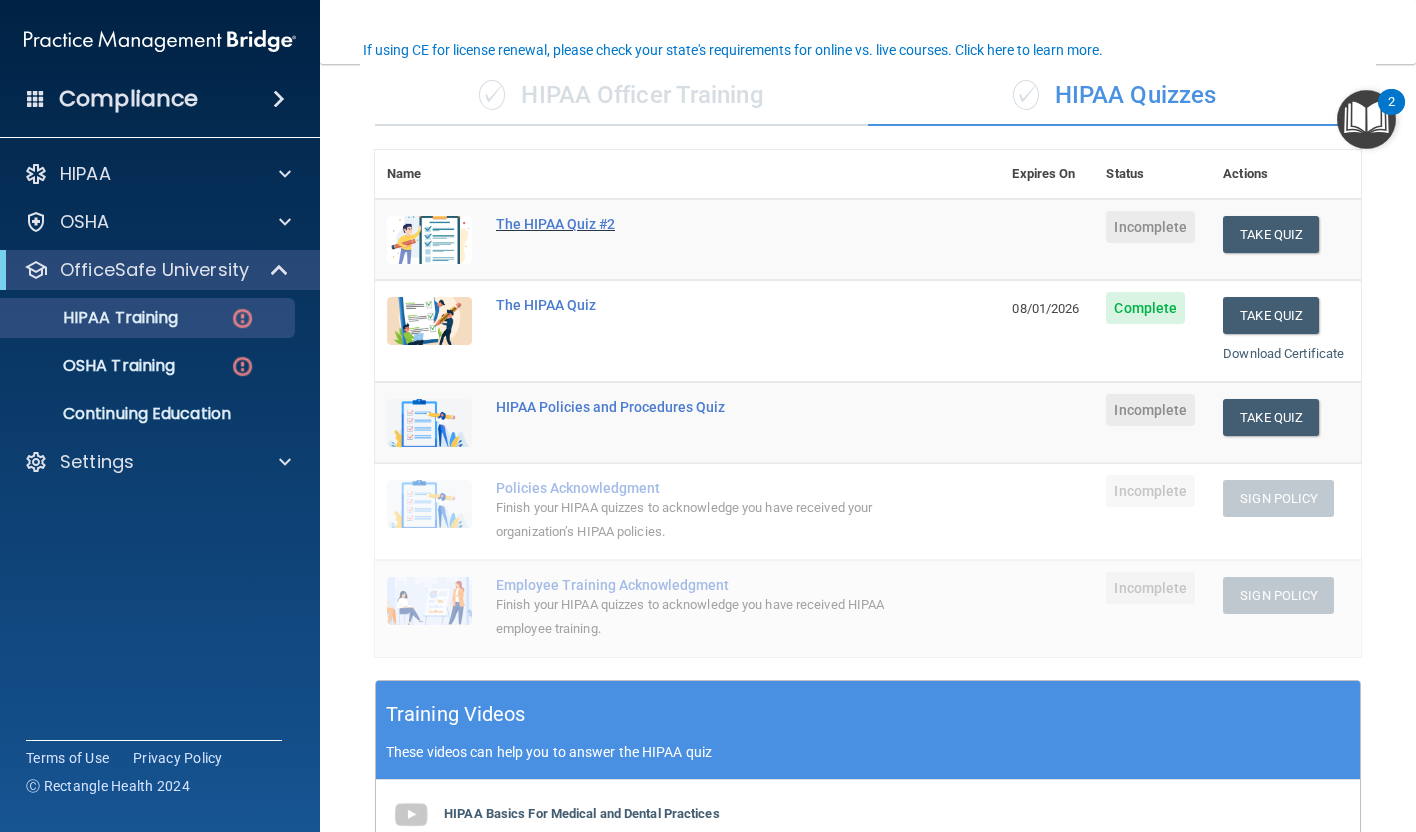 click on "The HIPAA Quiz #2" at bounding box center (698, 224) 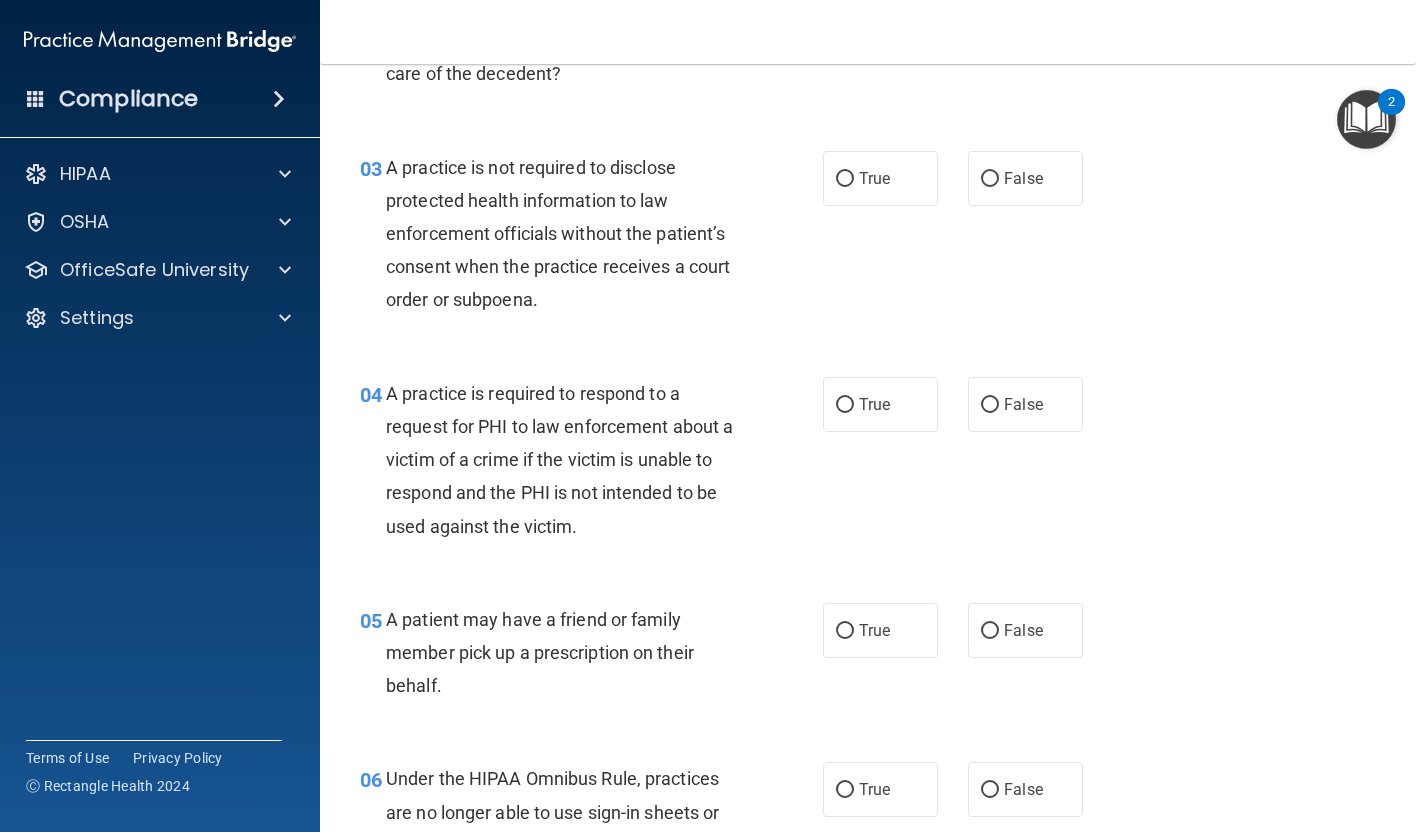 scroll, scrollTop: 0, scrollLeft: 0, axis: both 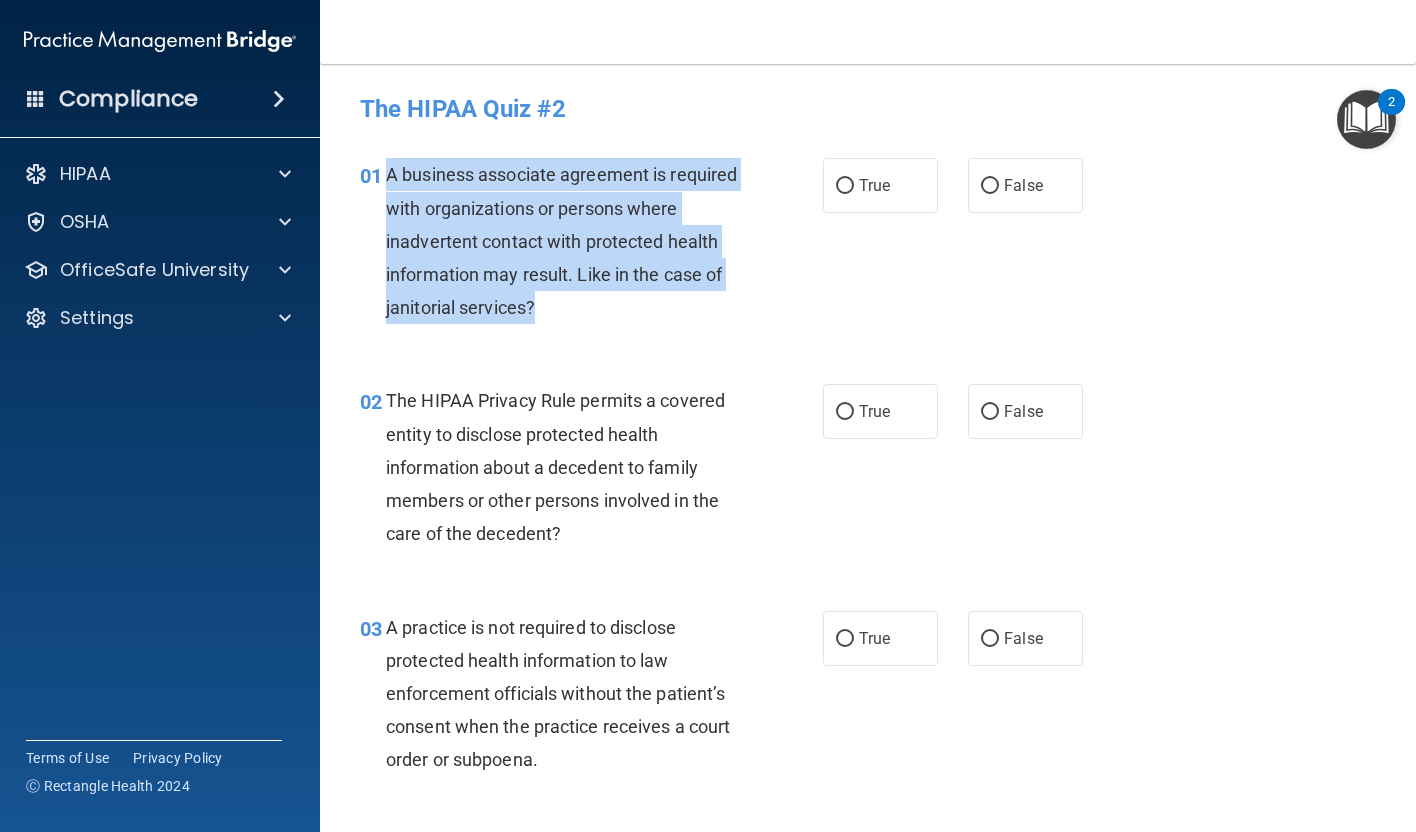 drag, startPoint x: 387, startPoint y: 174, endPoint x: 547, endPoint y: 323, distance: 218.6344 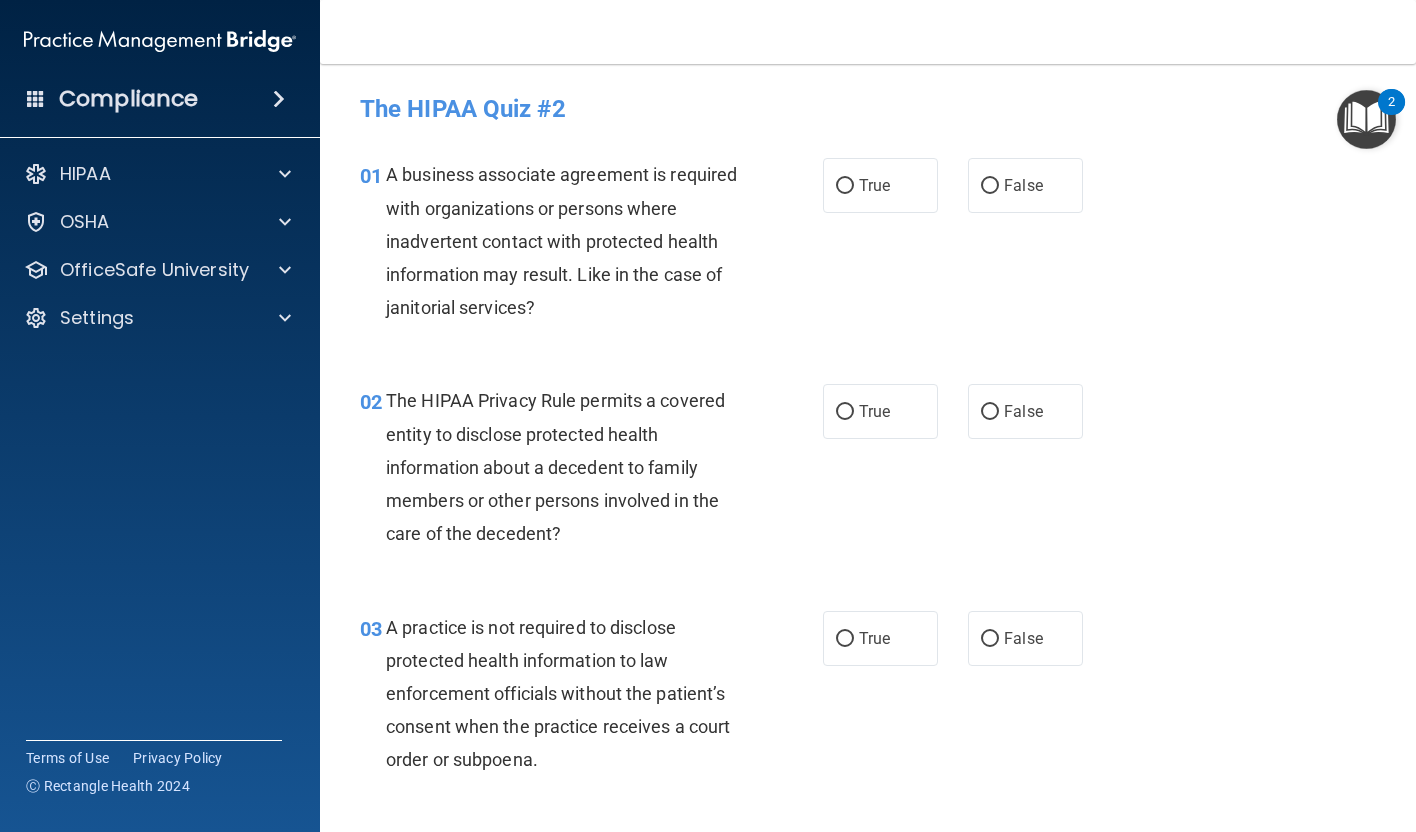 click on "The HIPAA Quiz #2" at bounding box center (868, 108) 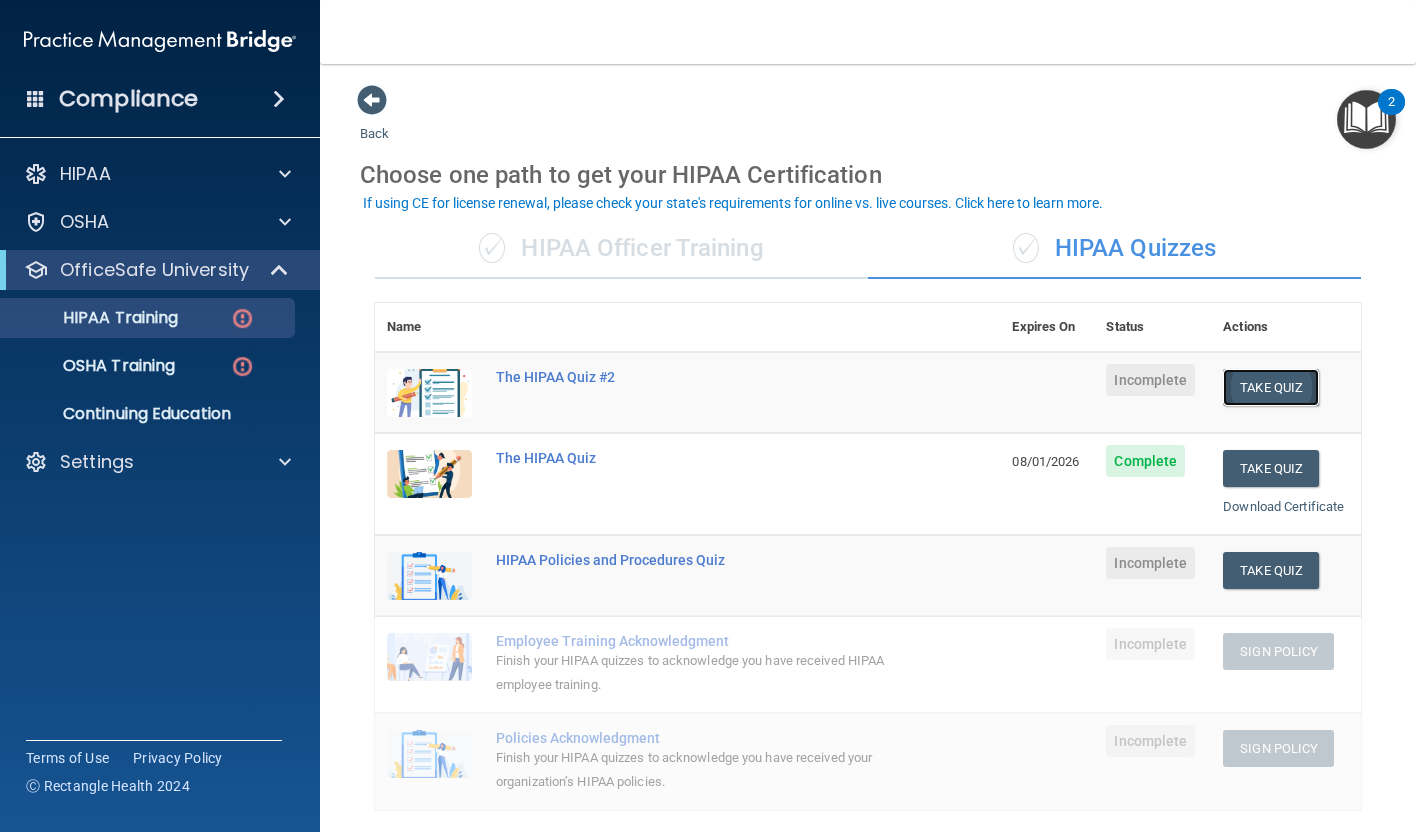 click on "Take Quiz" at bounding box center (1271, 387) 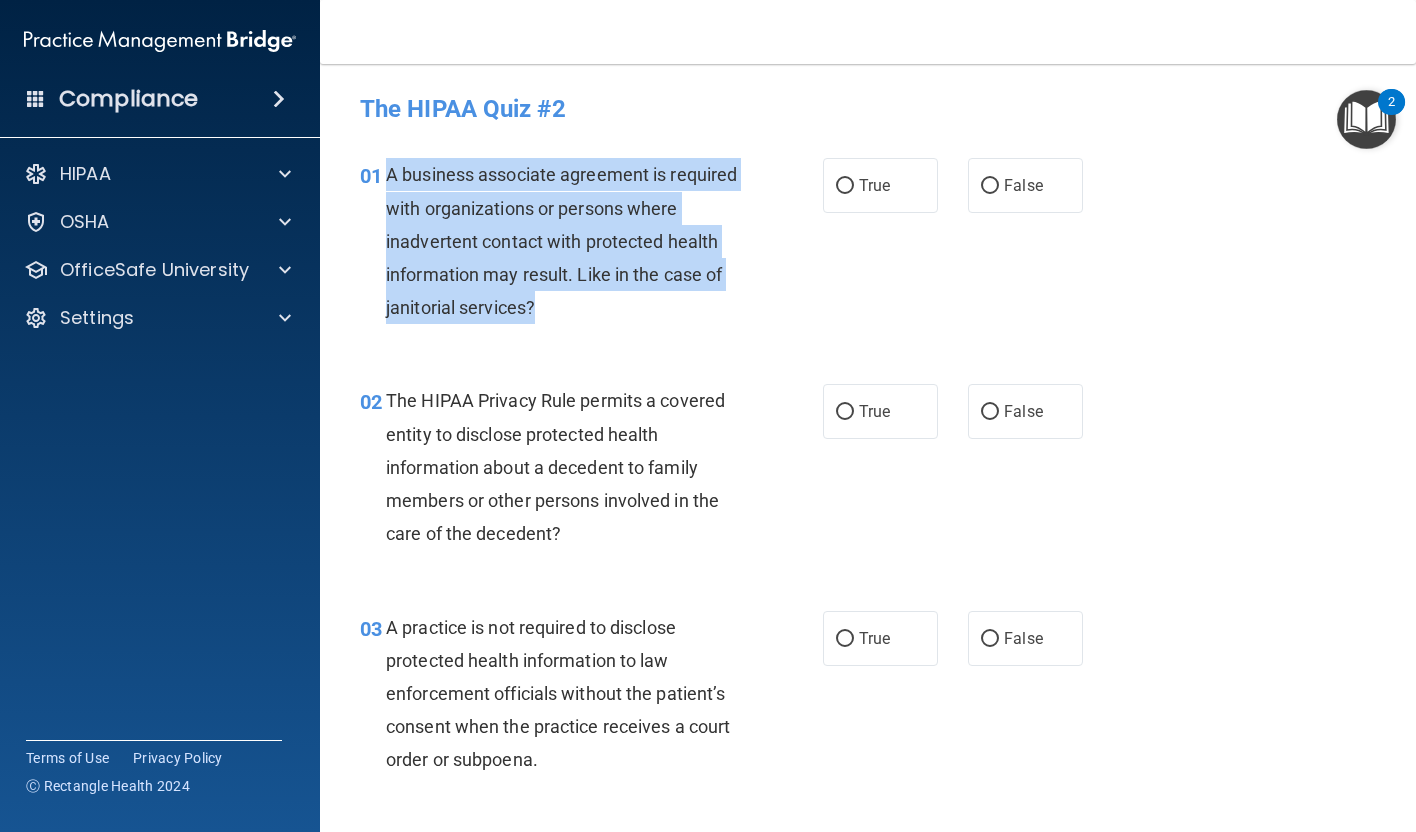 drag, startPoint x: 388, startPoint y: 173, endPoint x: 646, endPoint y: 307, distance: 290.72324 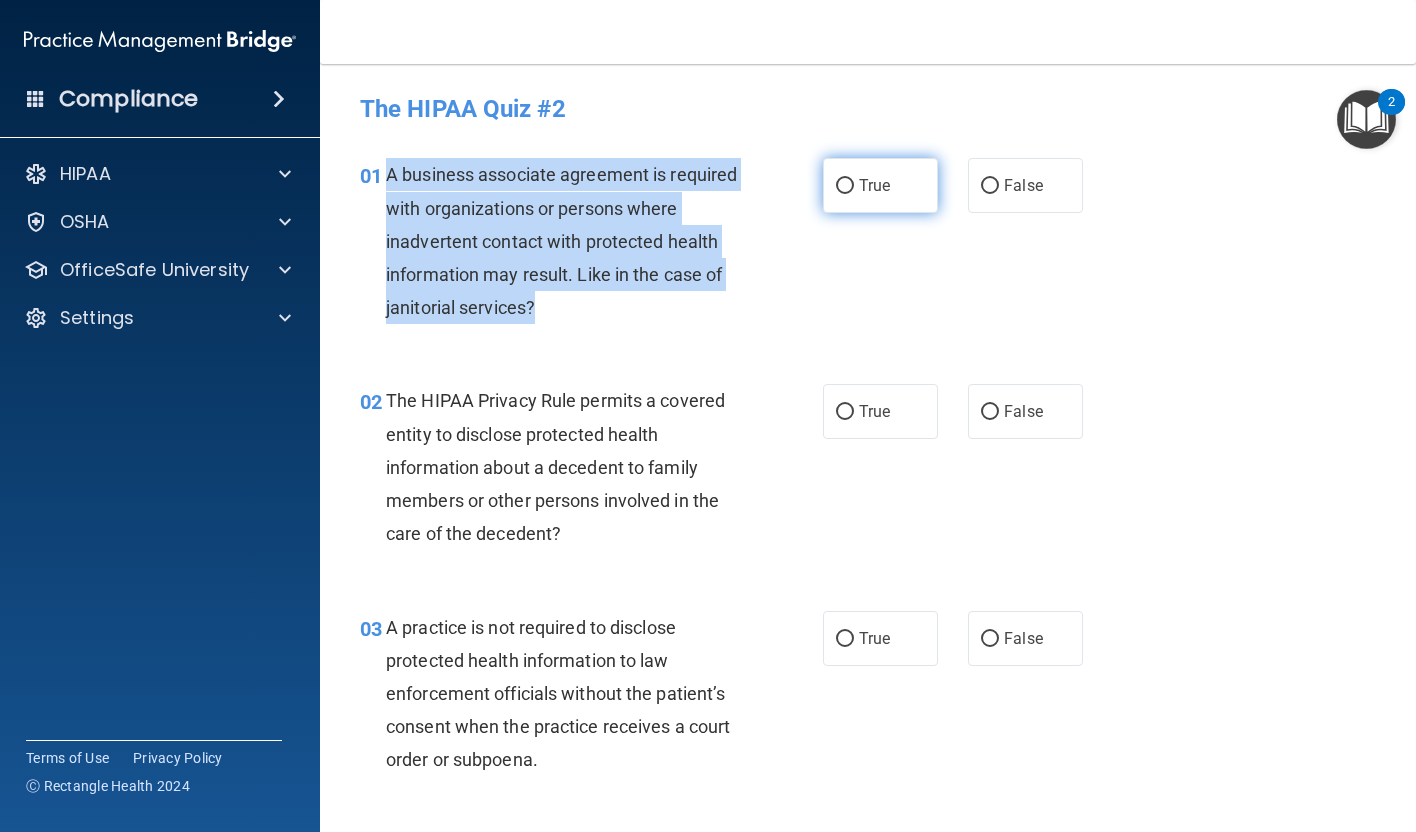 click on "True" at bounding box center [845, 186] 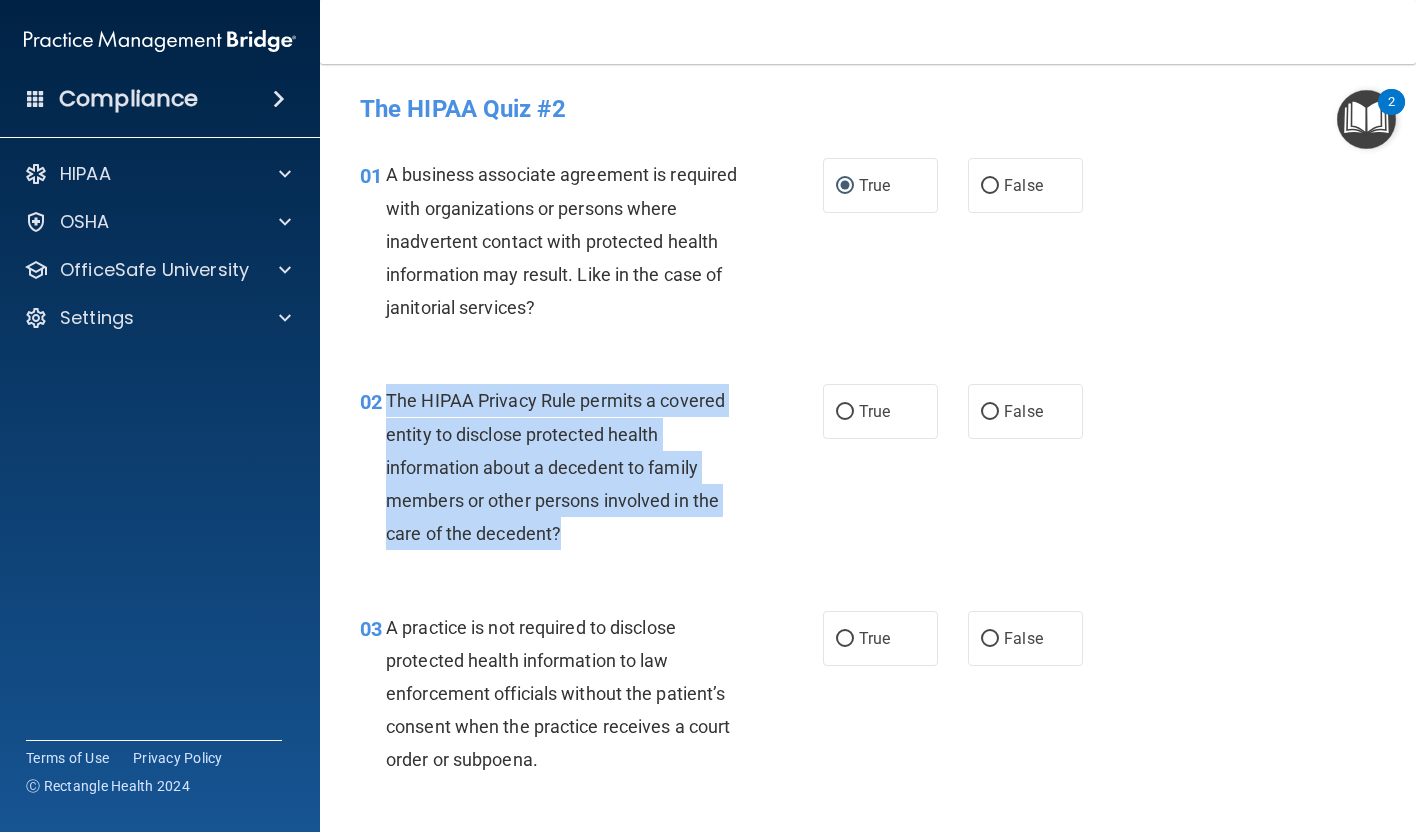 drag, startPoint x: 389, startPoint y: 392, endPoint x: 680, endPoint y: 534, distance: 323.7978 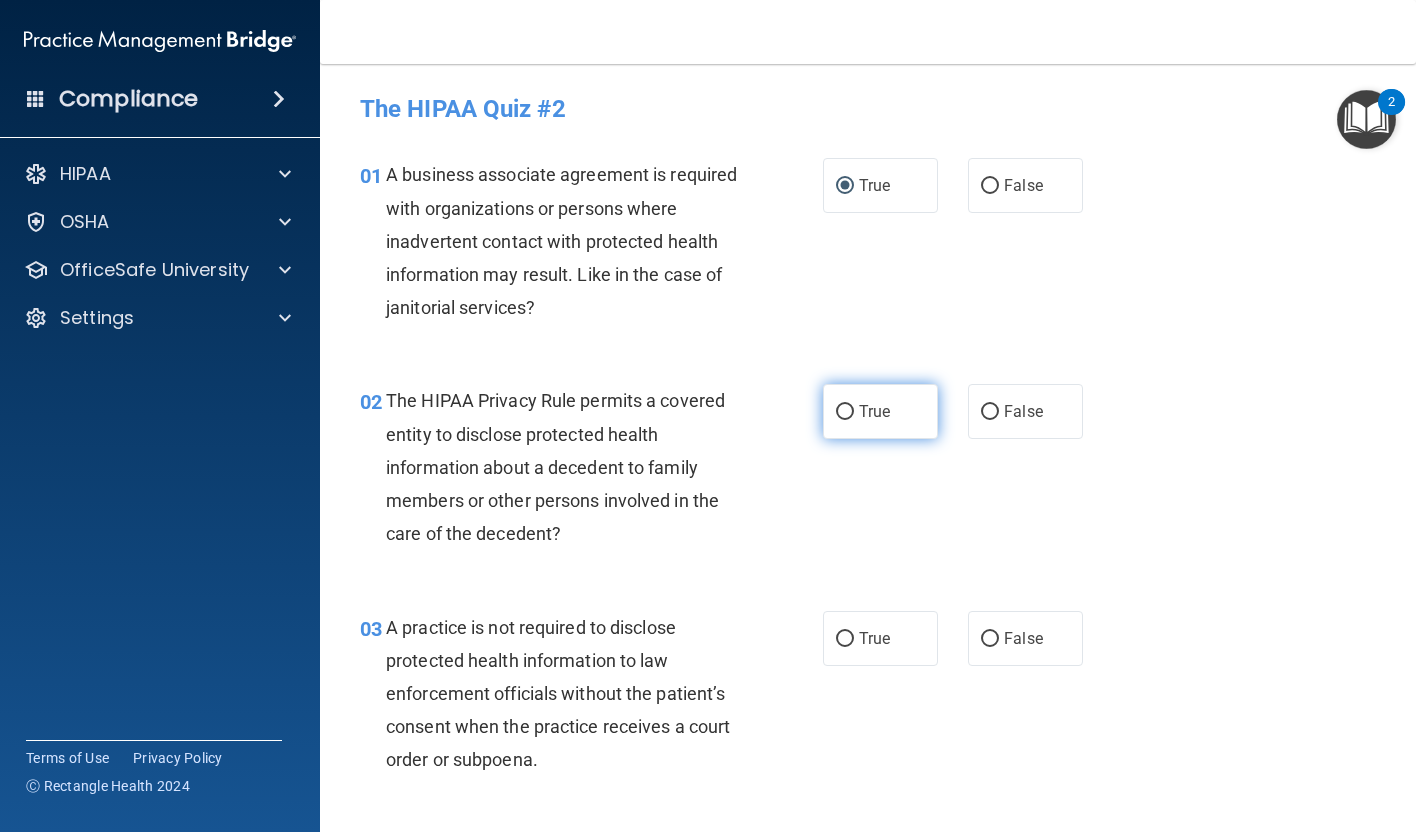 click on "True" at bounding box center [880, 411] 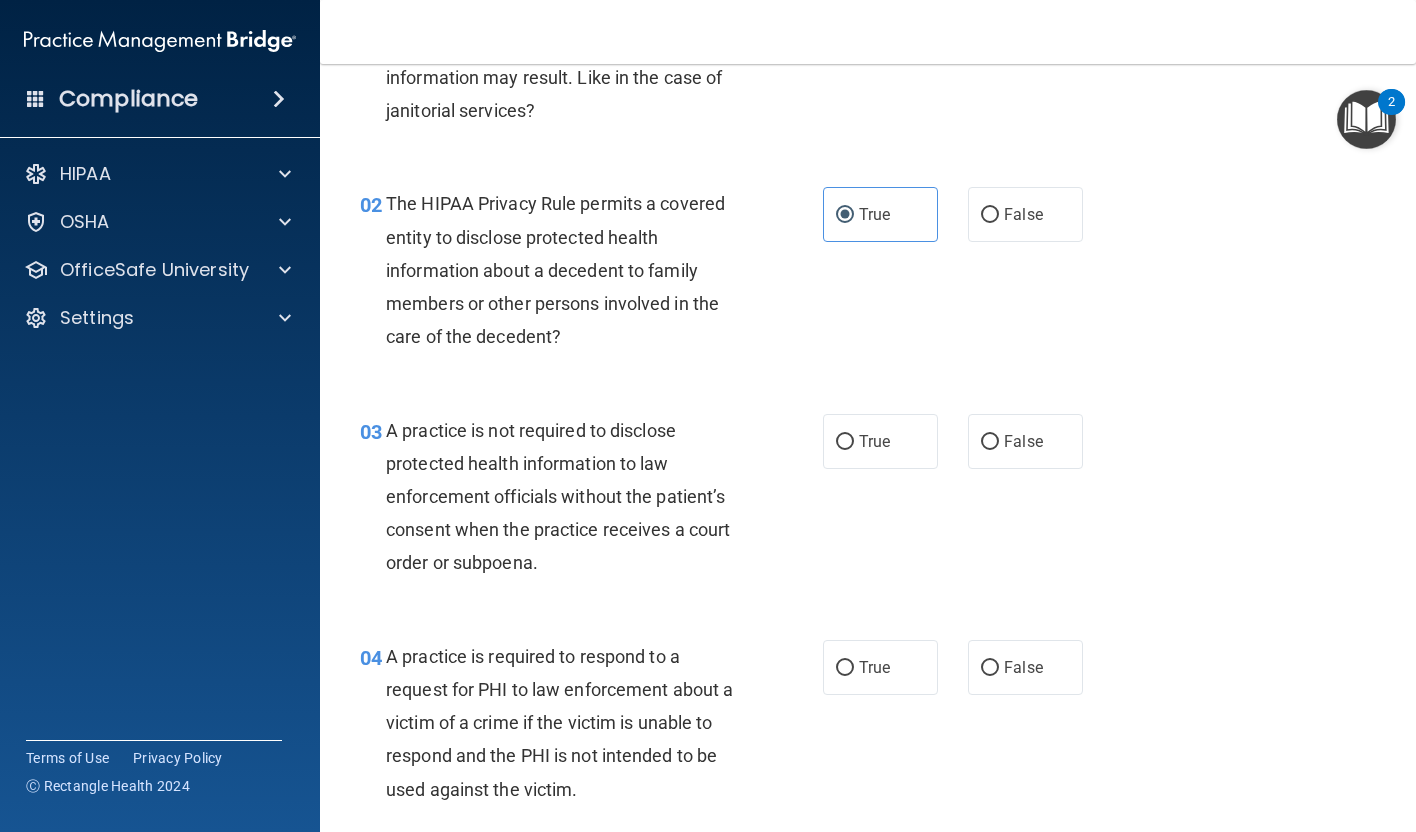 scroll, scrollTop: 200, scrollLeft: 0, axis: vertical 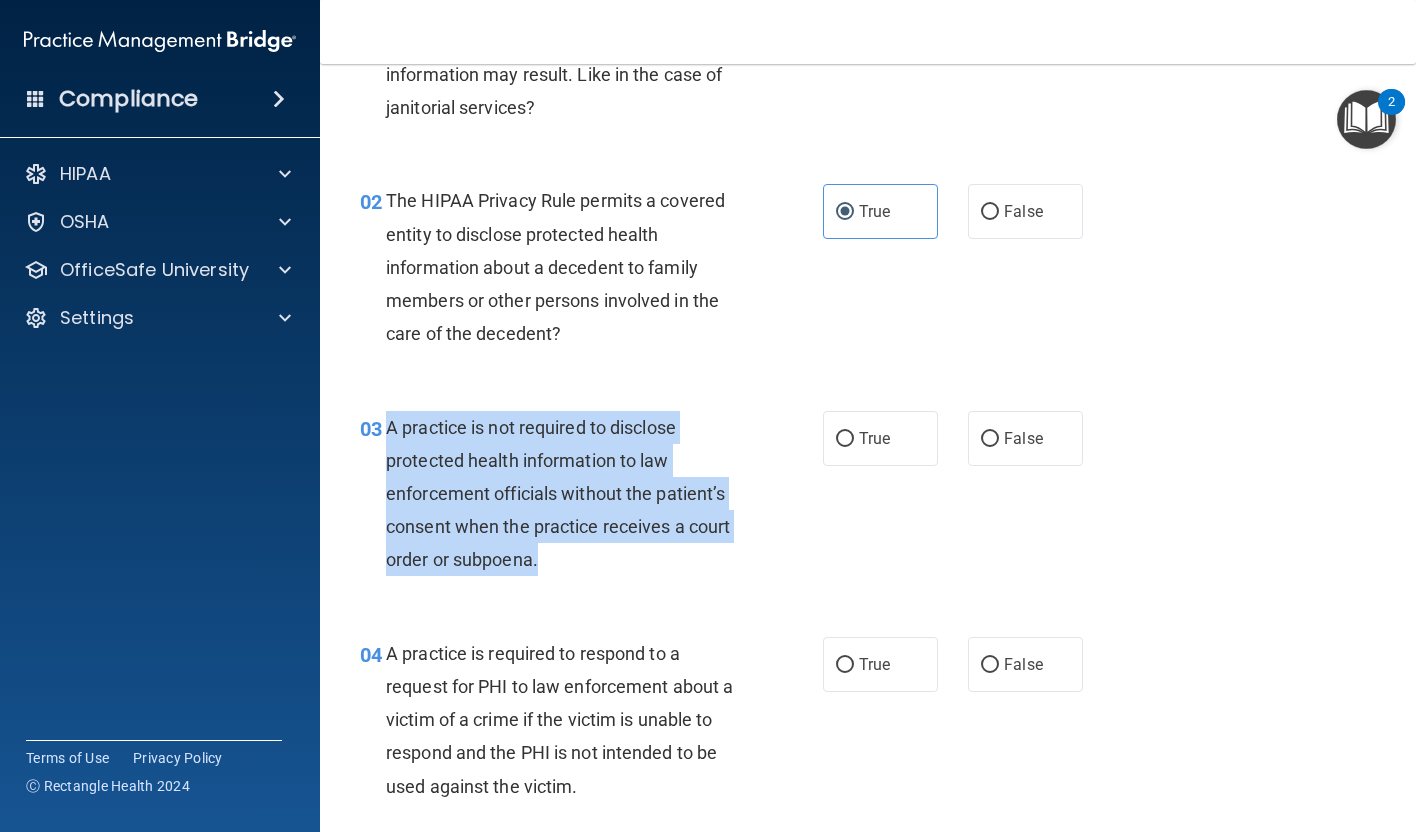 drag, startPoint x: 390, startPoint y: 427, endPoint x: 677, endPoint y: 582, distance: 326.18094 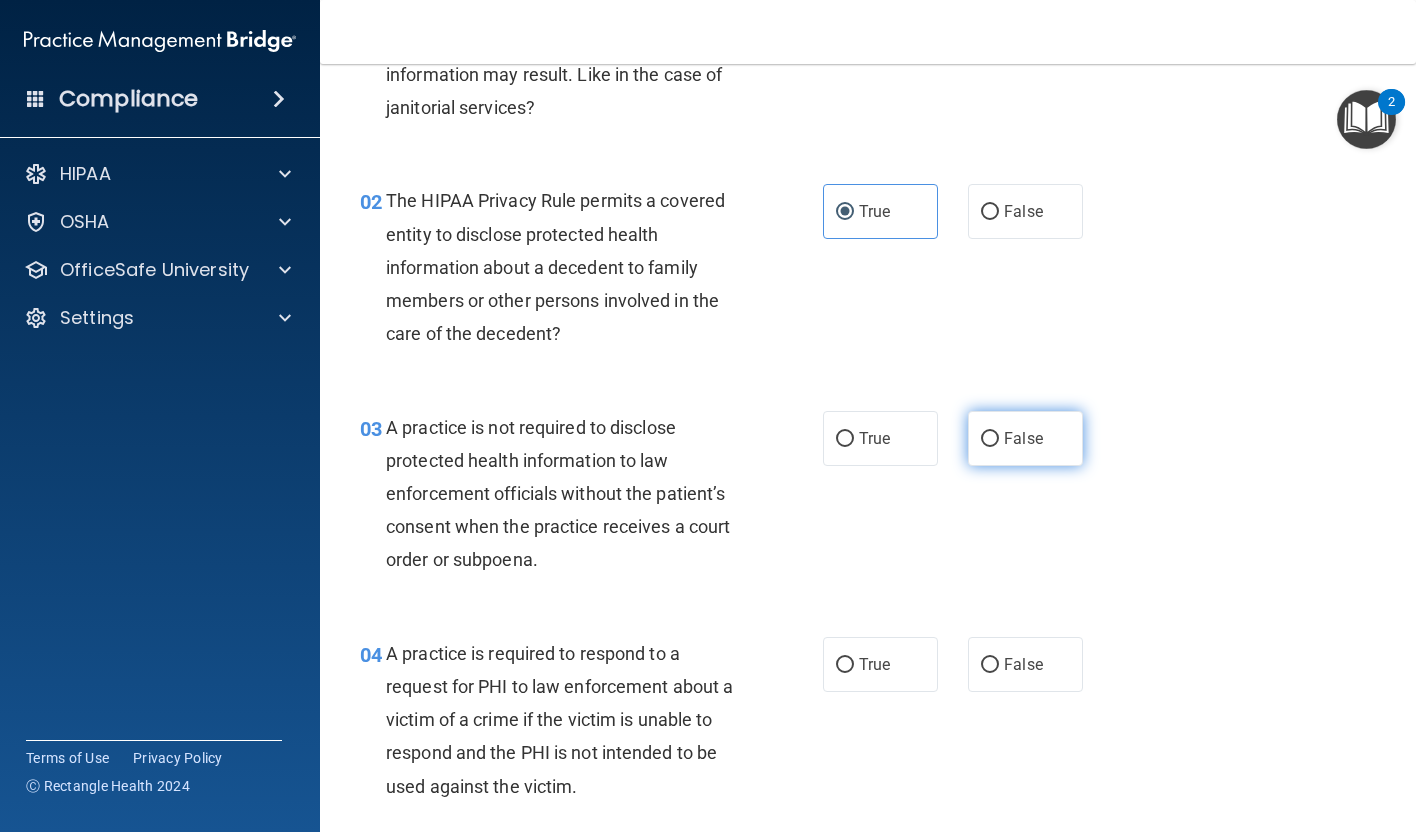 click on "False" at bounding box center (1025, 438) 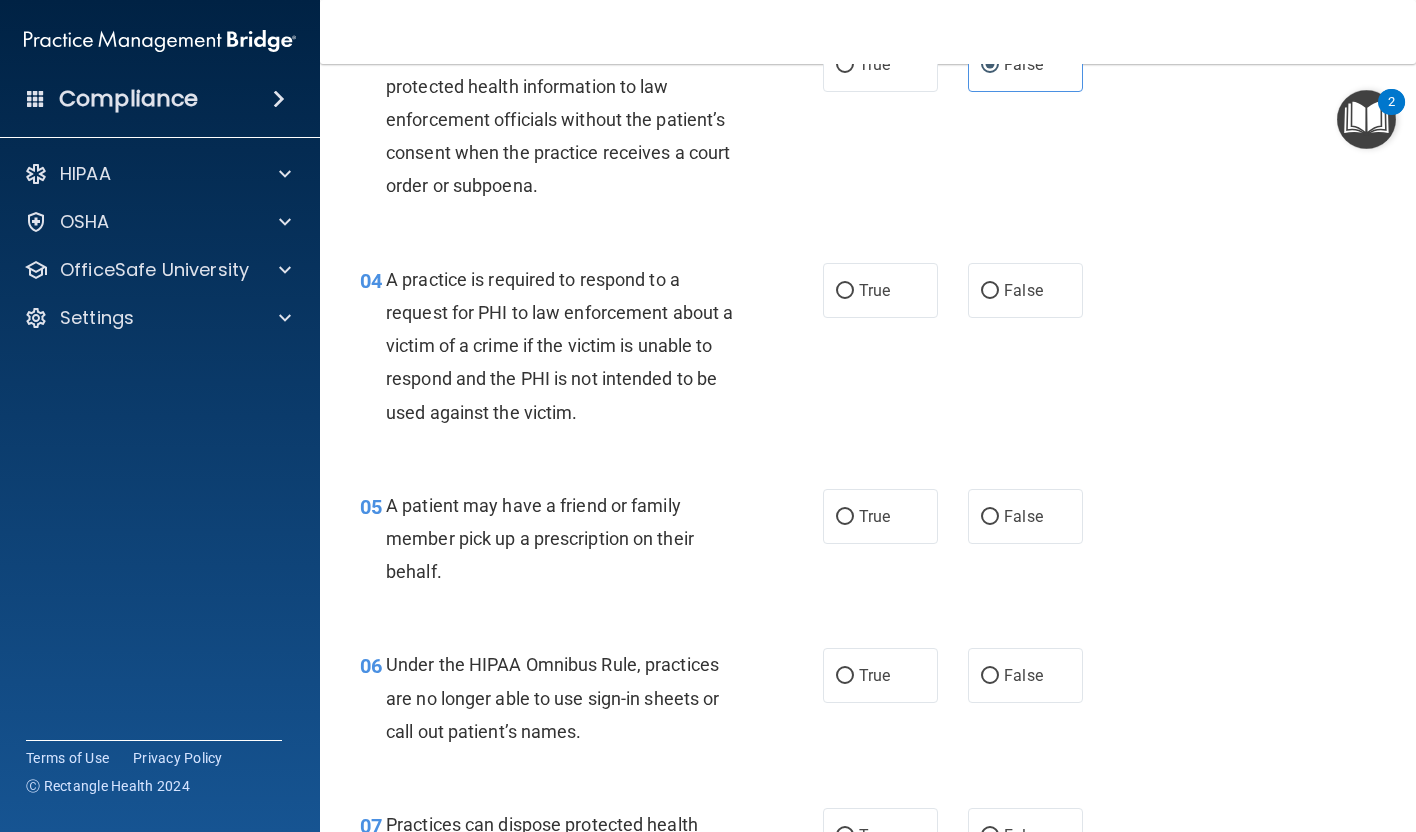 scroll, scrollTop: 585, scrollLeft: 0, axis: vertical 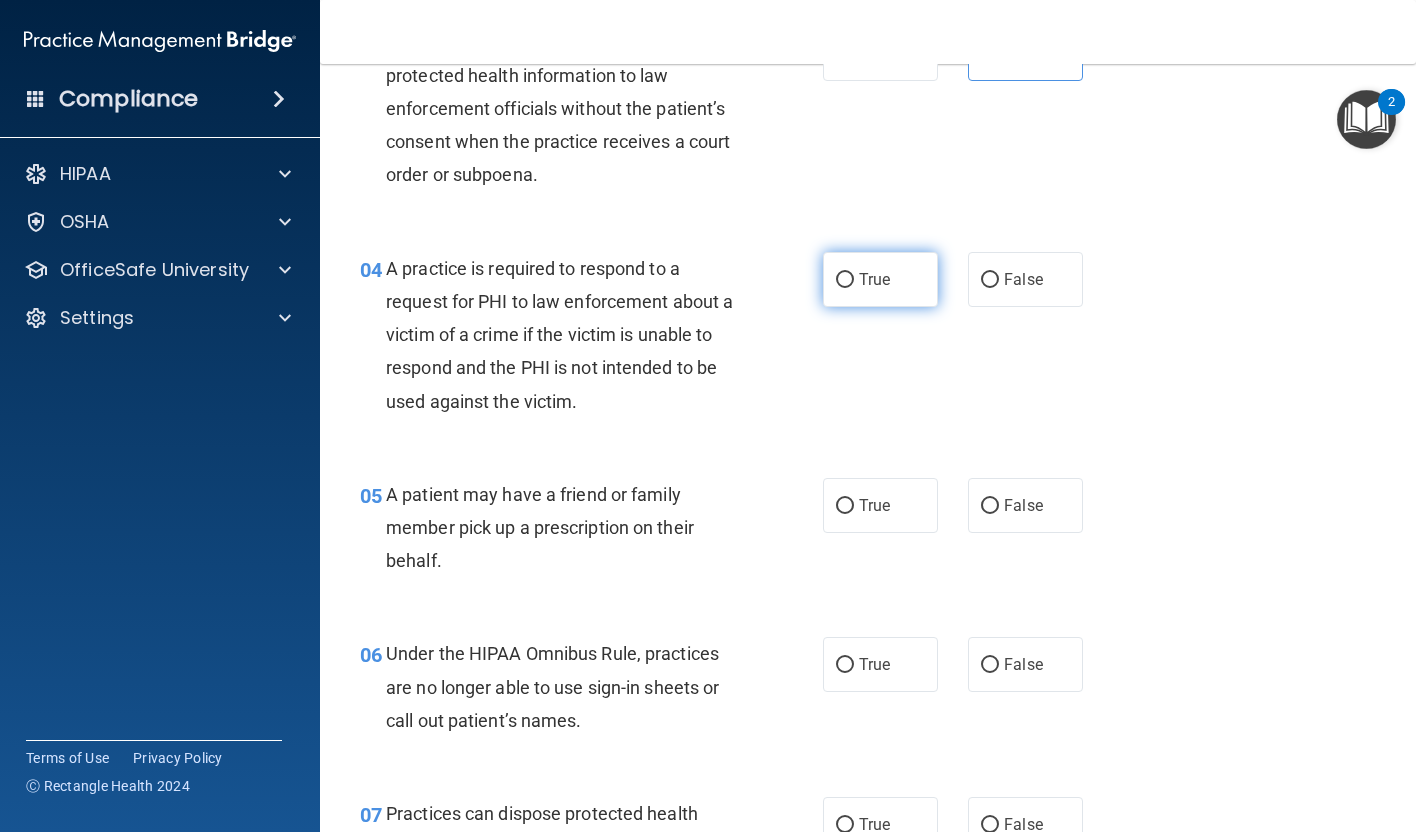 click on "True" at bounding box center [880, 279] 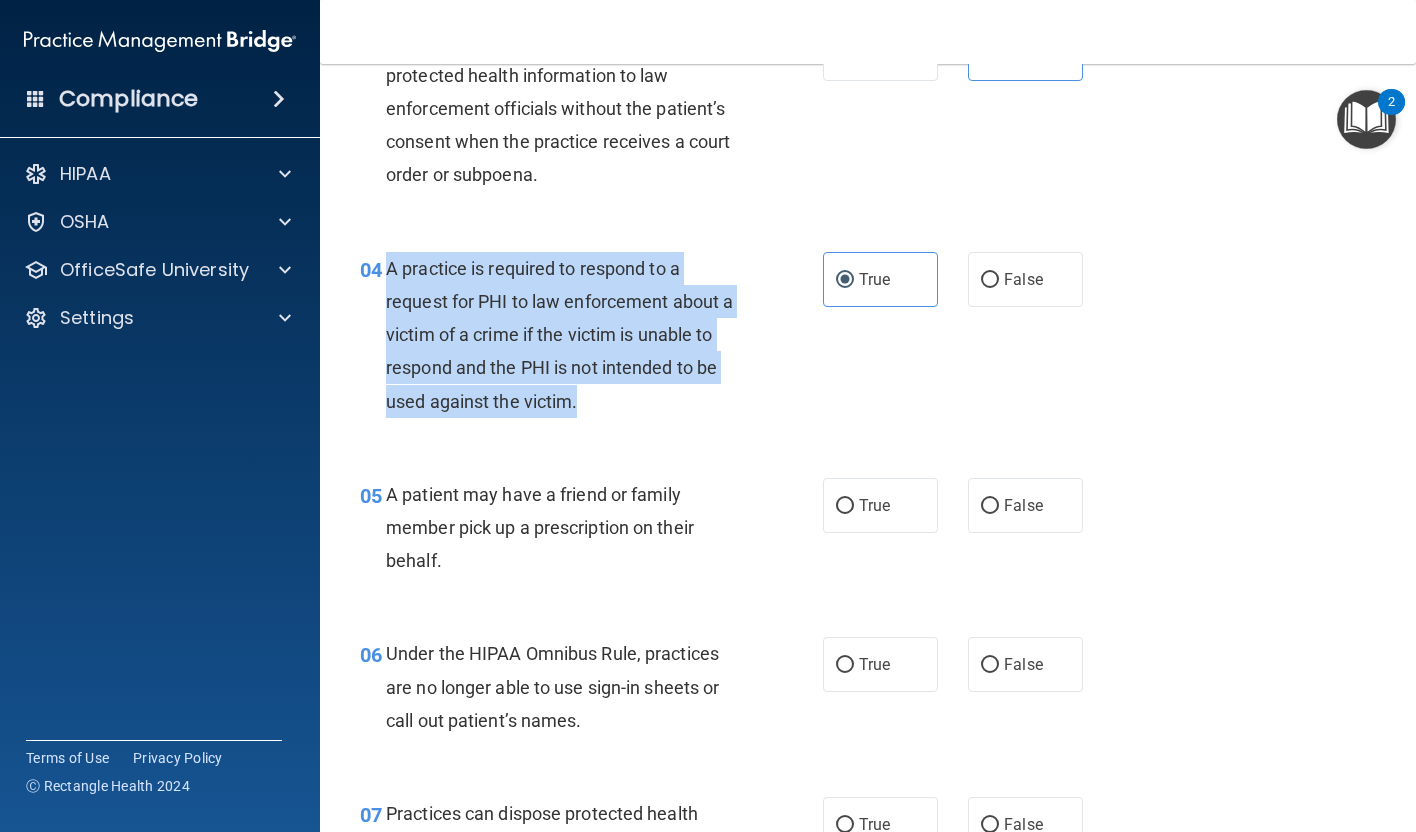 drag, startPoint x: 390, startPoint y: 268, endPoint x: 595, endPoint y: 419, distance: 254.60951 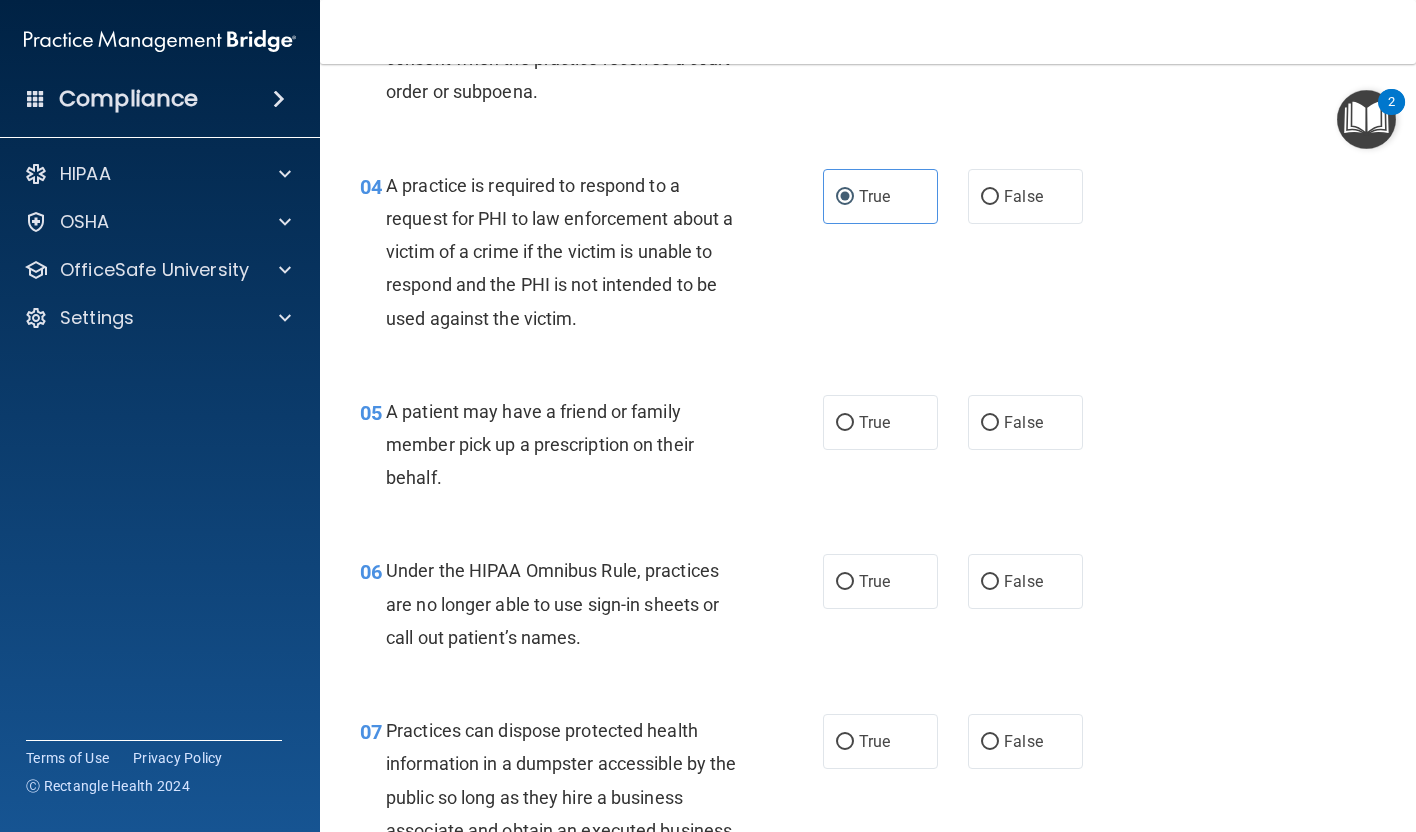 scroll, scrollTop: 682, scrollLeft: 0, axis: vertical 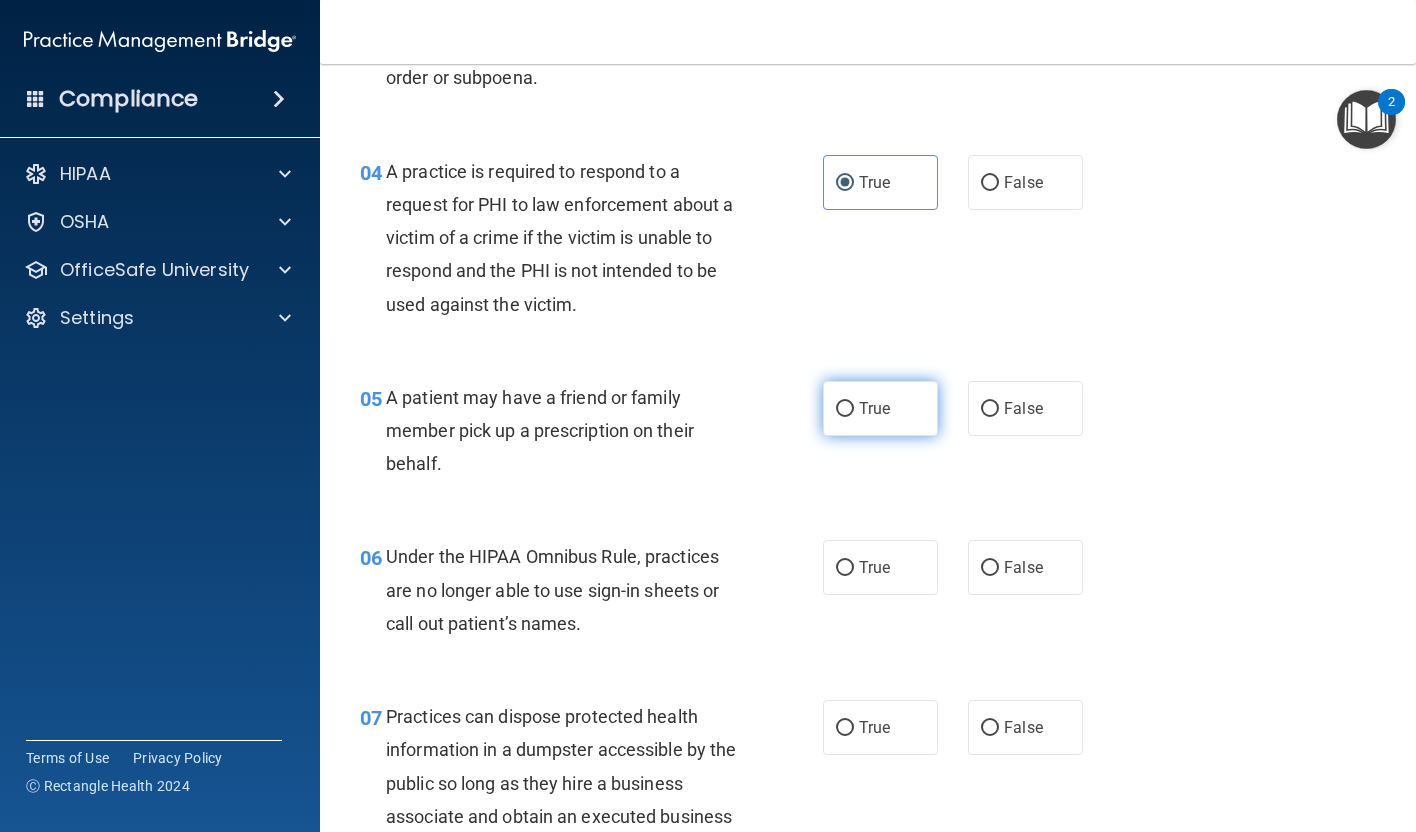 click on "True" at bounding box center [874, 408] 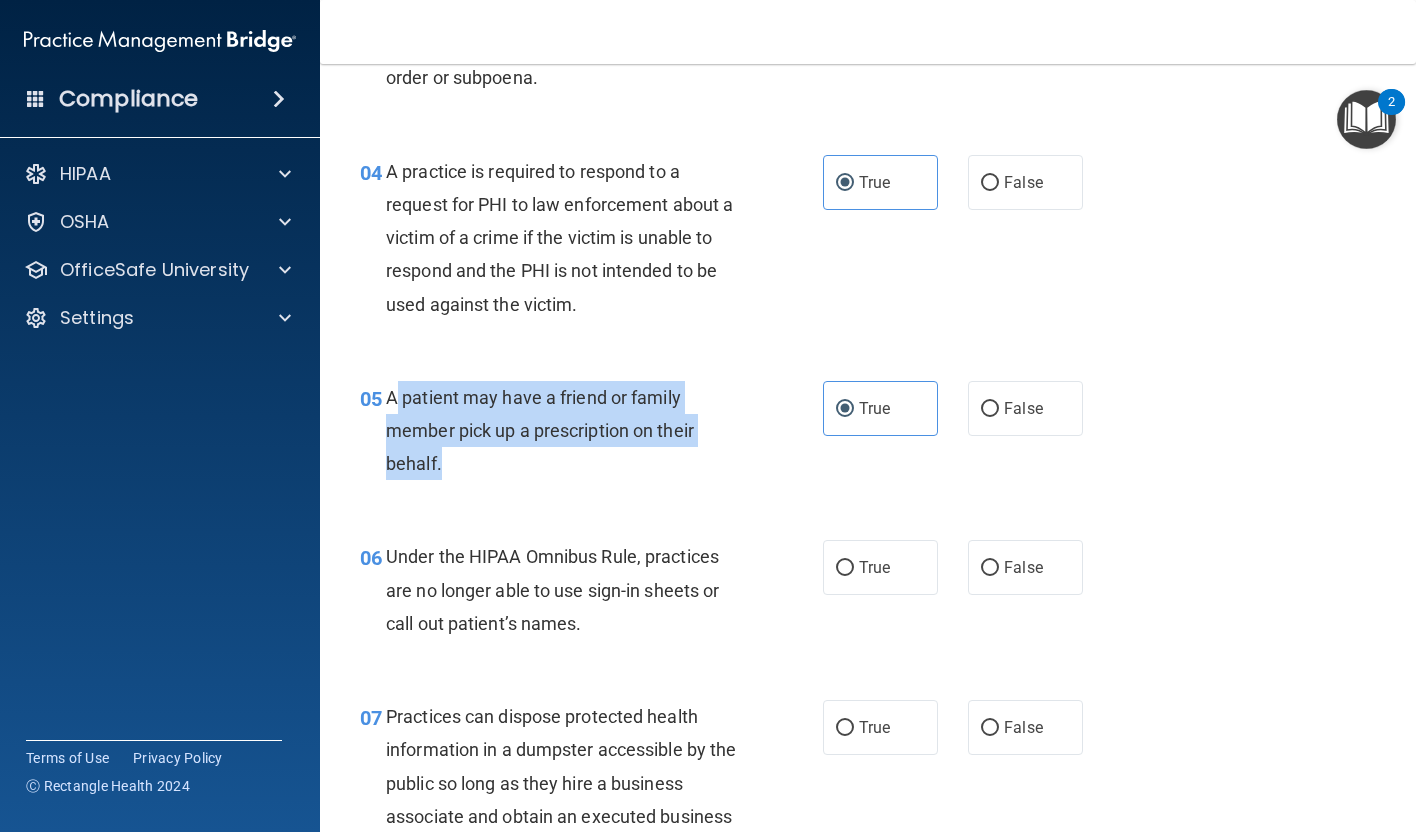drag, startPoint x: 392, startPoint y: 394, endPoint x: 512, endPoint y: 468, distance: 140.98227 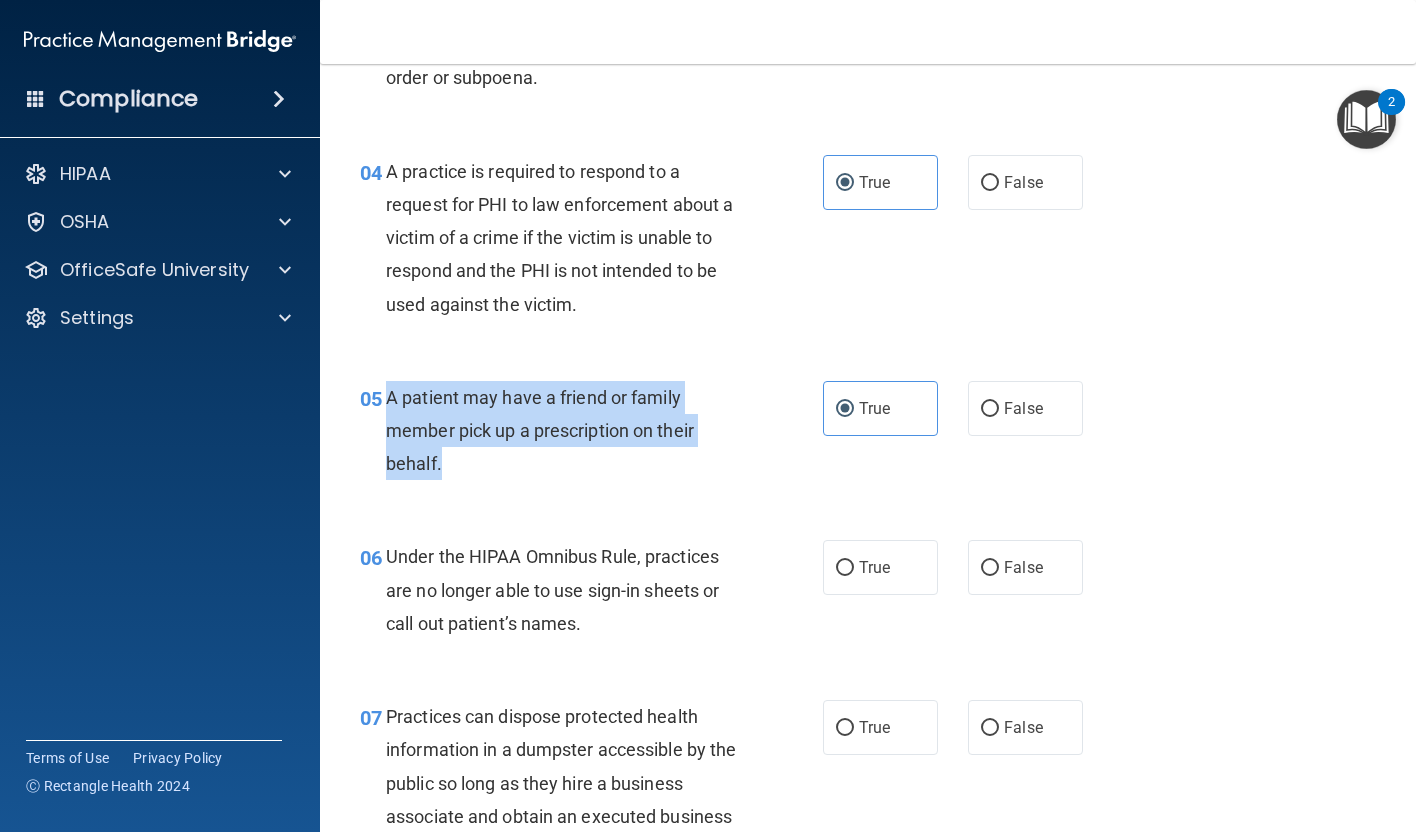 drag, startPoint x: 386, startPoint y: 392, endPoint x: 495, endPoint y: 472, distance: 135.20724 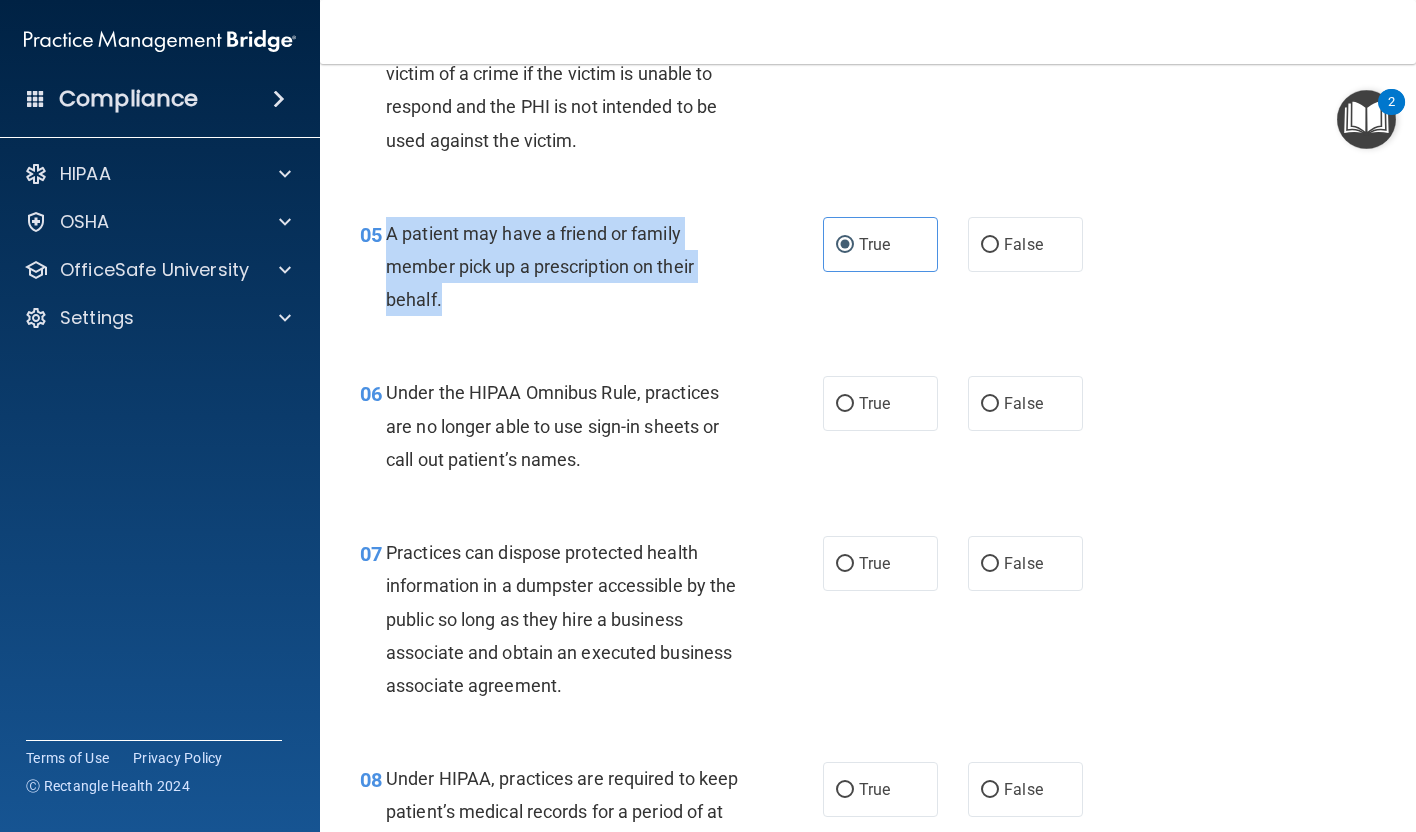 scroll, scrollTop: 868, scrollLeft: 0, axis: vertical 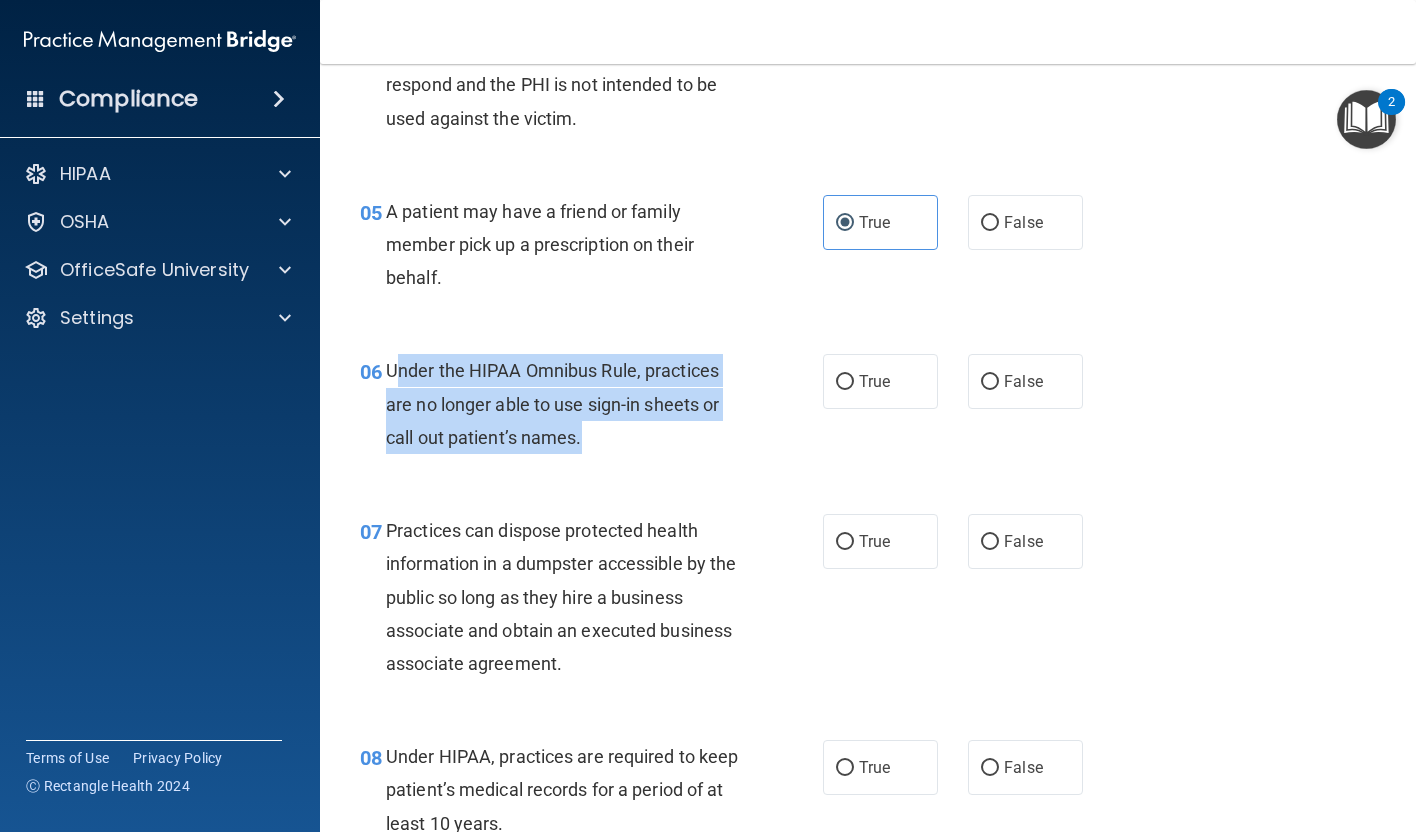 drag, startPoint x: 392, startPoint y: 366, endPoint x: 674, endPoint y: 444, distance: 292.58844 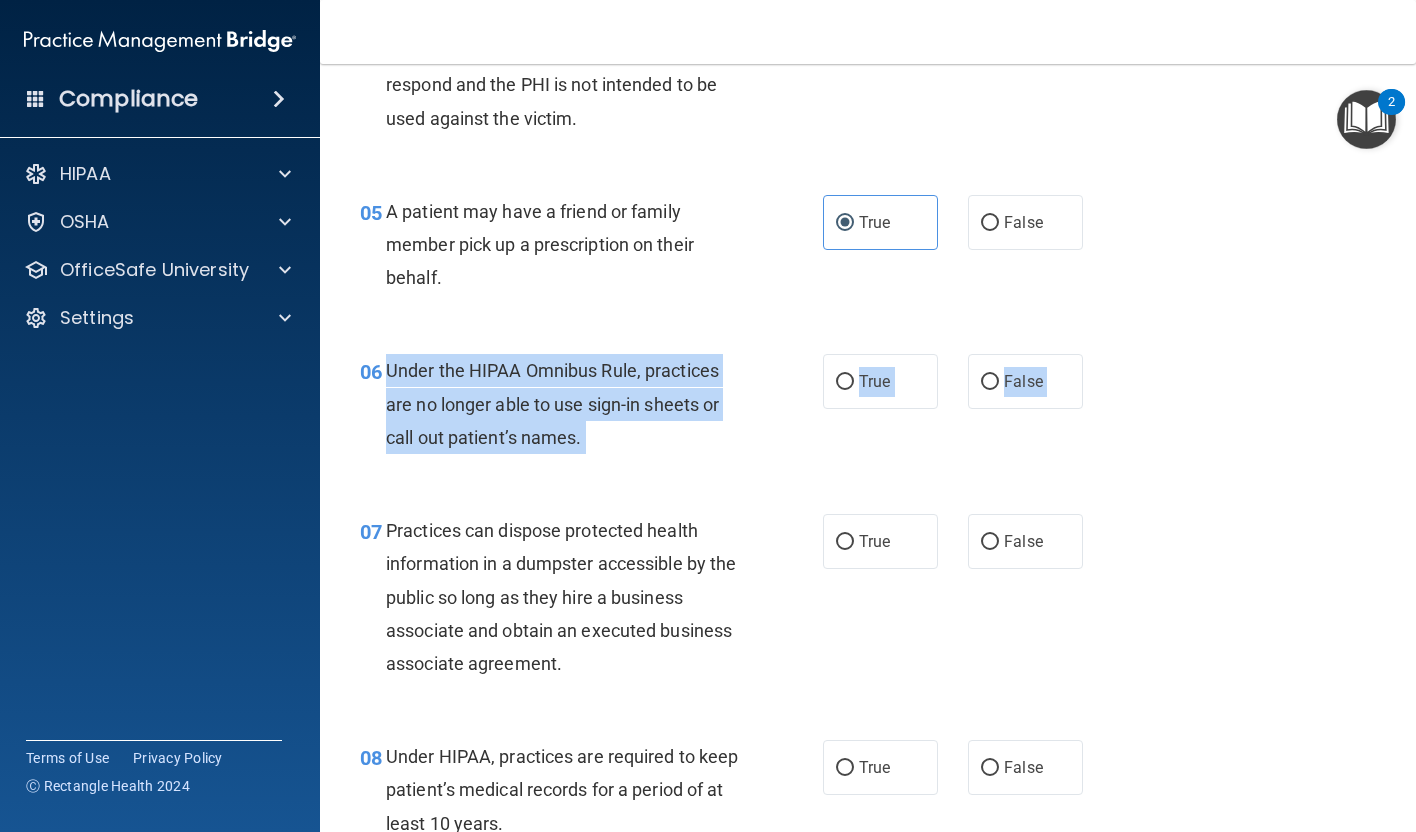 drag, startPoint x: 387, startPoint y: 359, endPoint x: 693, endPoint y: 488, distance: 332.0798 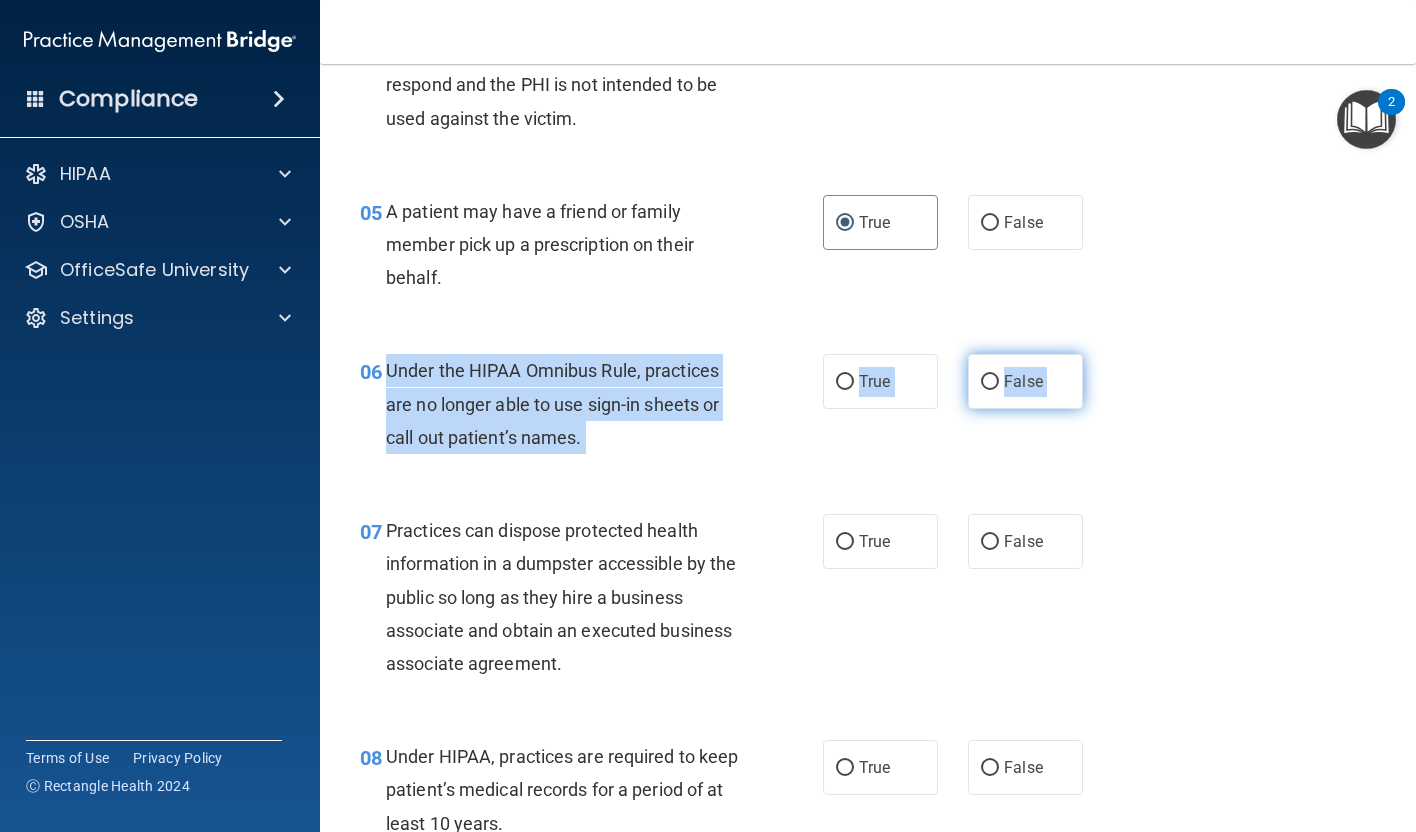 click on "False" at bounding box center [990, 382] 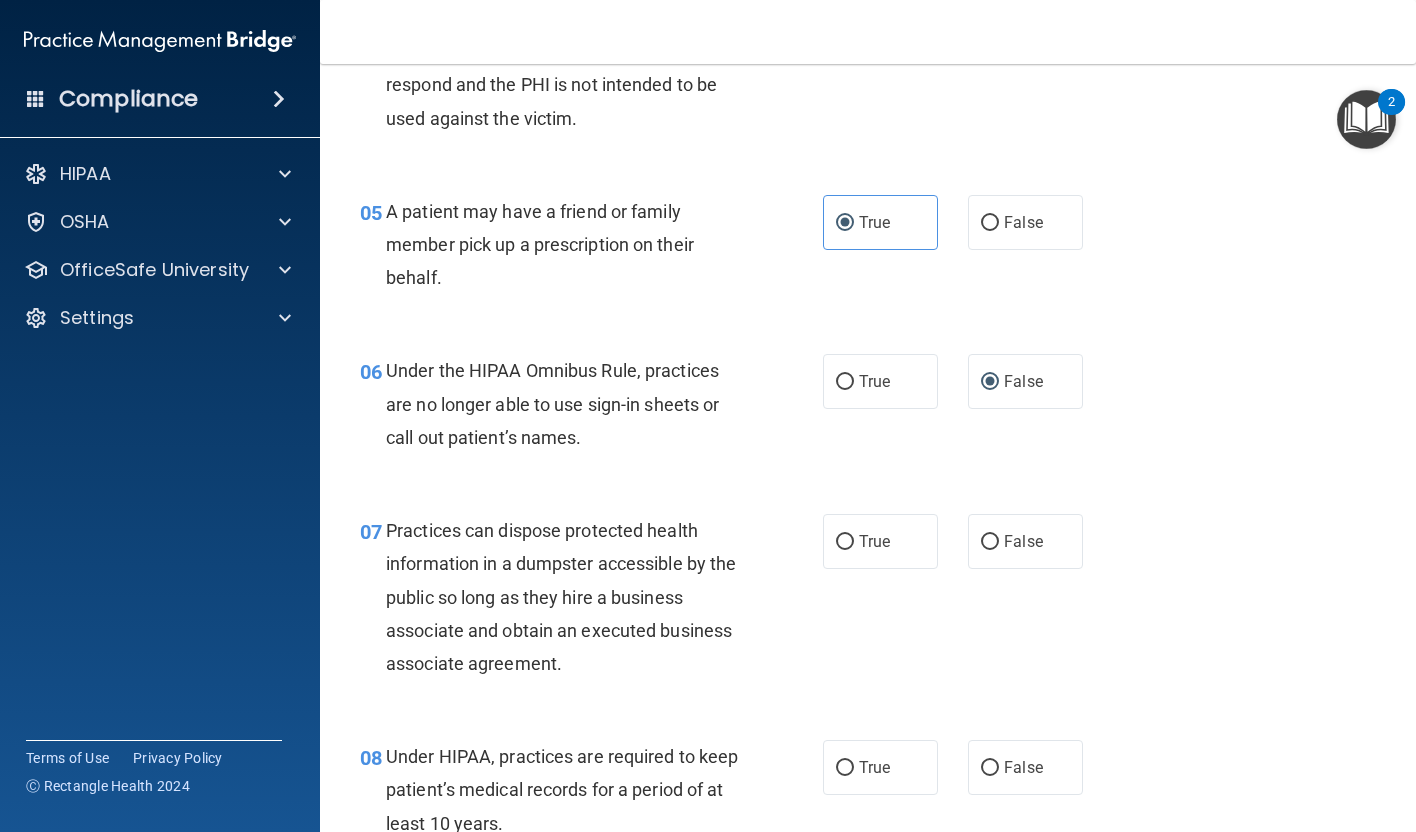 click on "07       Practices can dispose protected health information in a dumpster accessible by the public so long as they hire a business associate and obtain an executed business associate agreement.                 True           False" at bounding box center [868, 602] 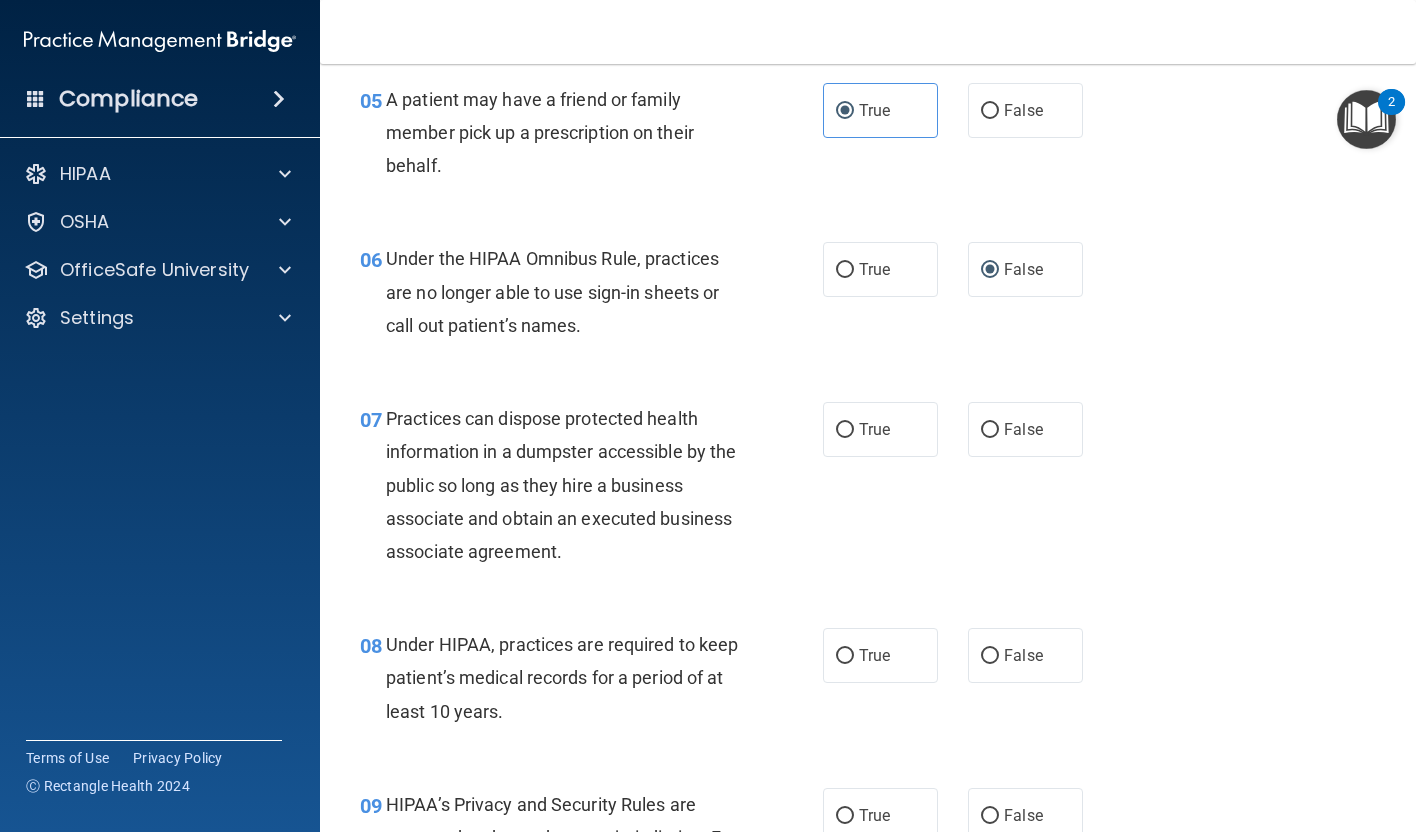 scroll, scrollTop: 981, scrollLeft: 0, axis: vertical 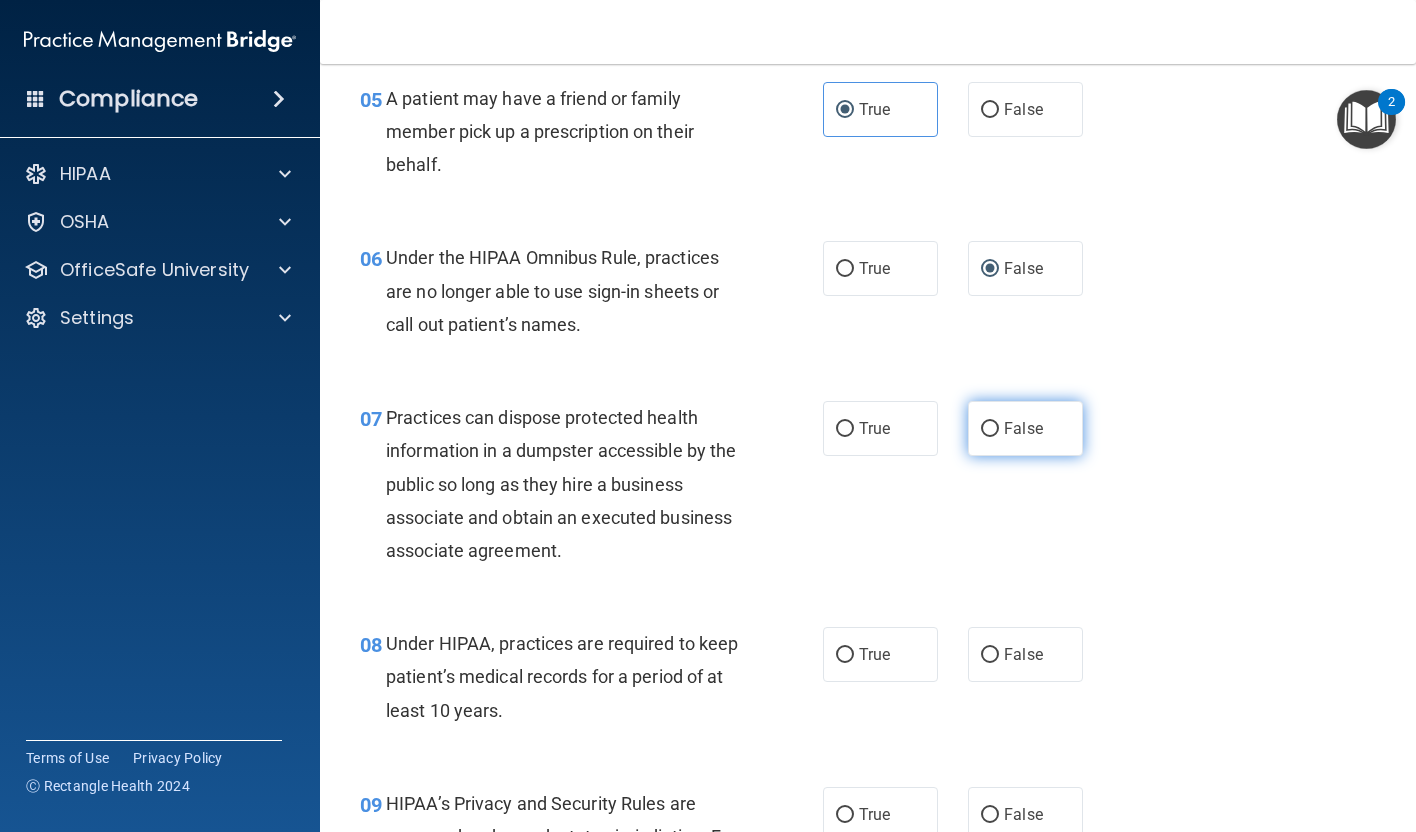 click on "False" at bounding box center [990, 429] 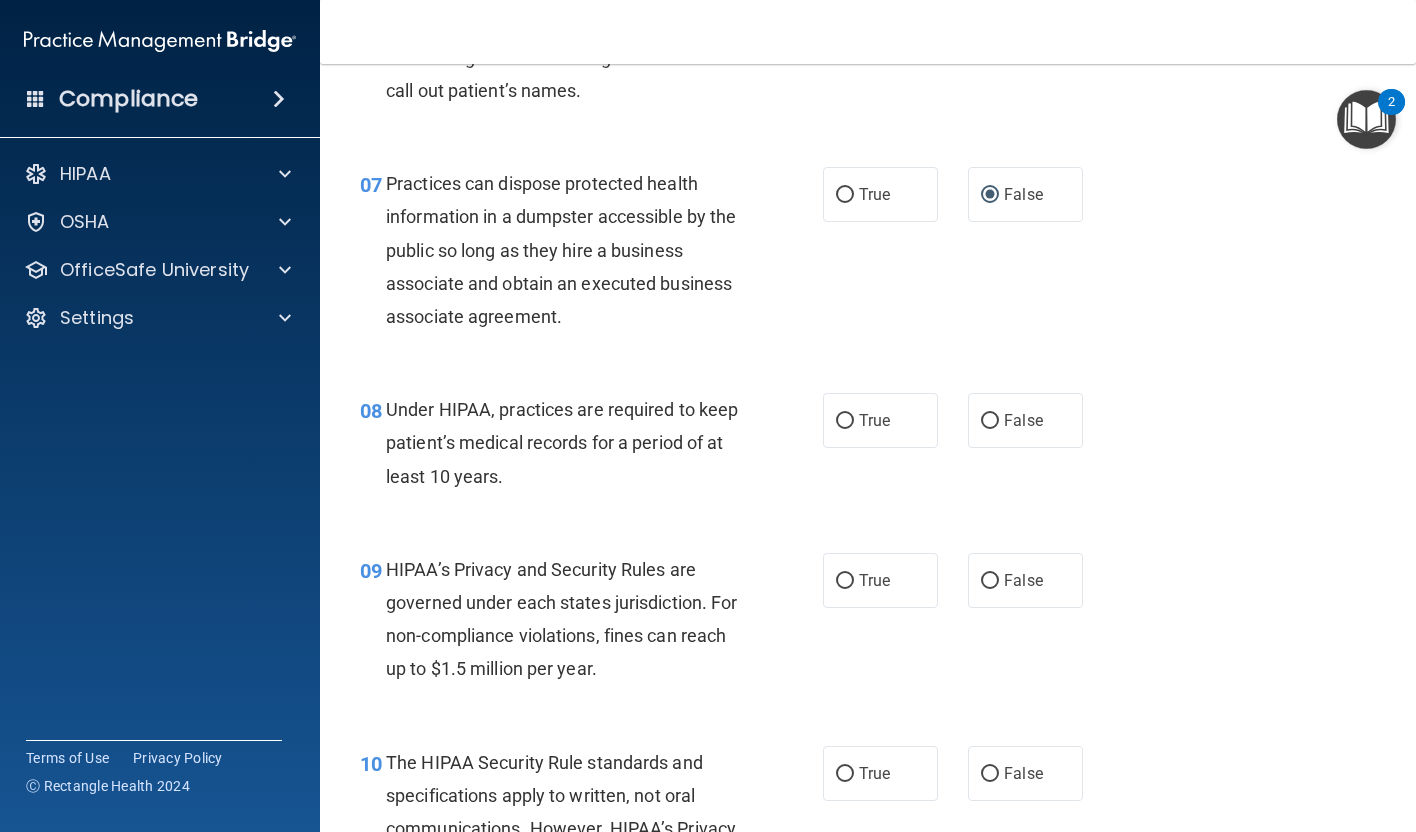 scroll, scrollTop: 1216, scrollLeft: 0, axis: vertical 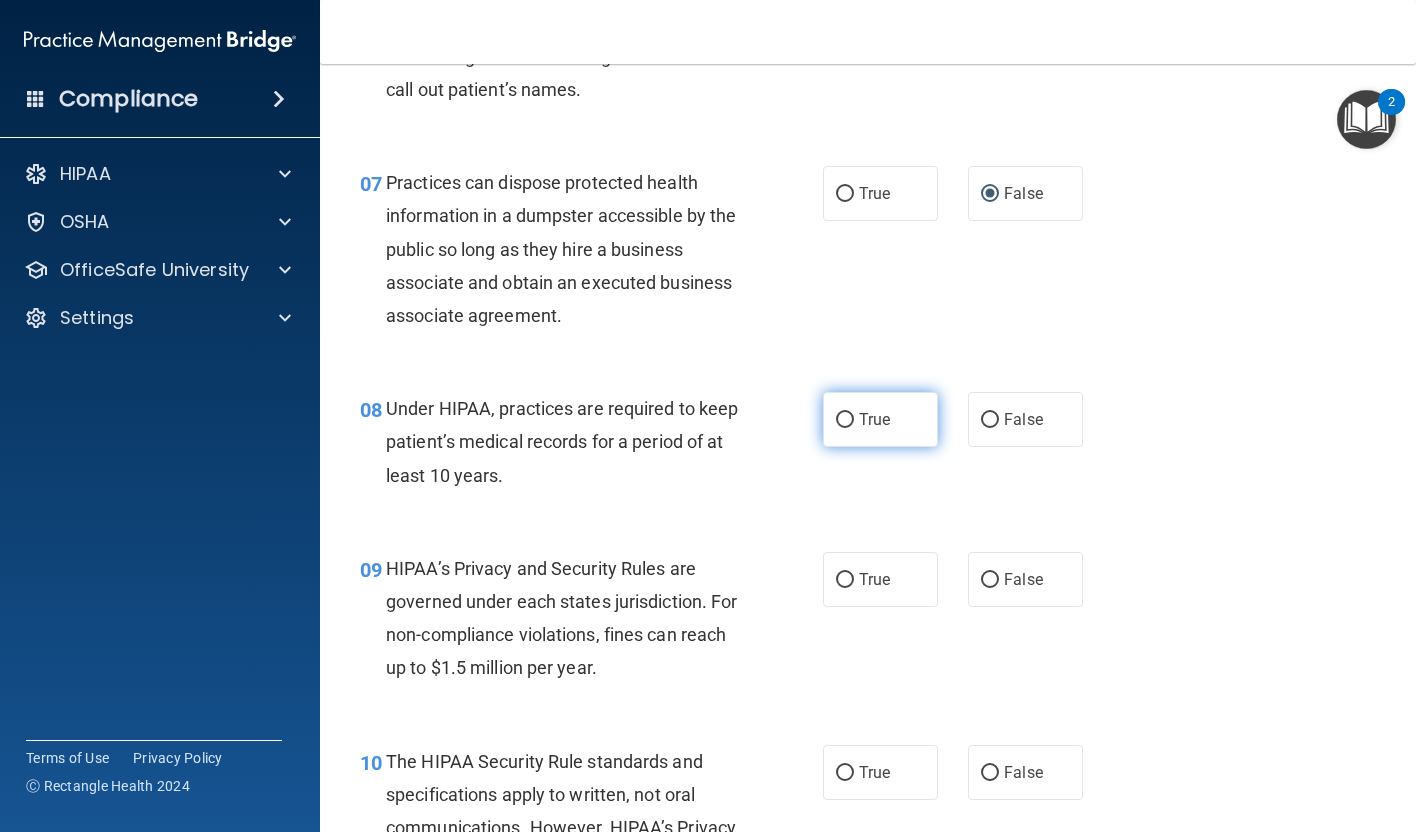 click on "True" at bounding box center [880, 419] 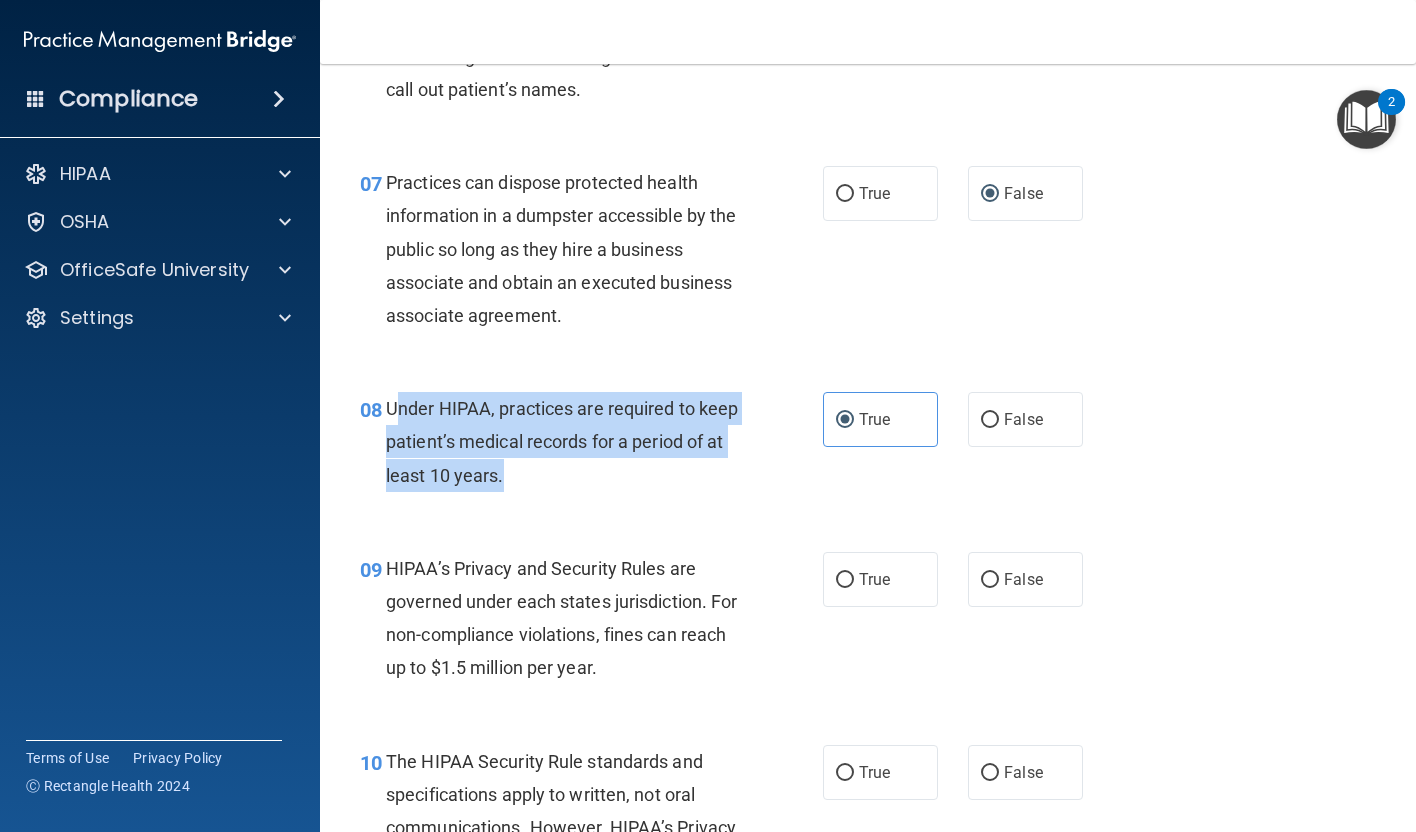 drag, startPoint x: 397, startPoint y: 404, endPoint x: 551, endPoint y: 461, distance: 164.21024 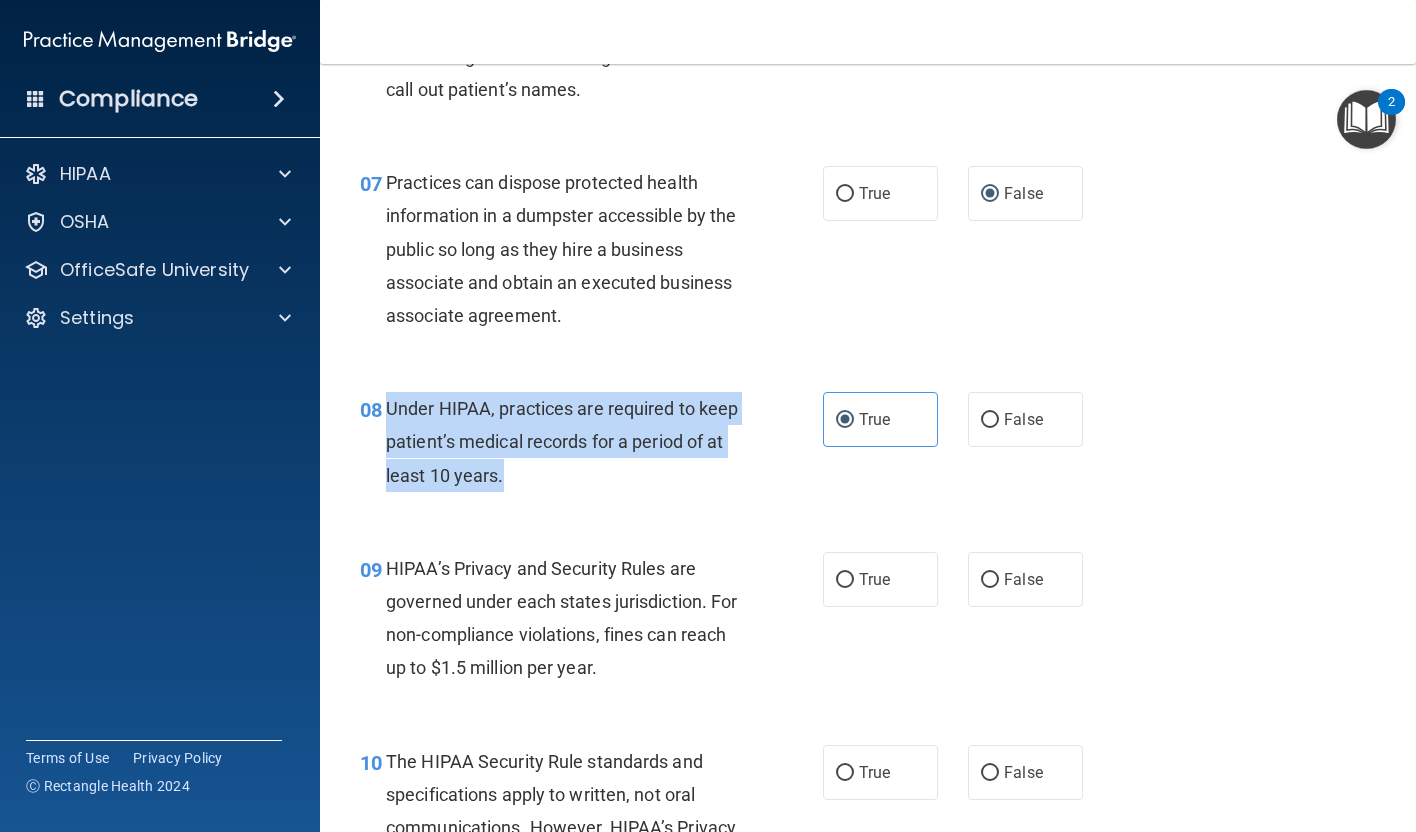 drag, startPoint x: 389, startPoint y: 413, endPoint x: 527, endPoint y: 483, distance: 154.7385 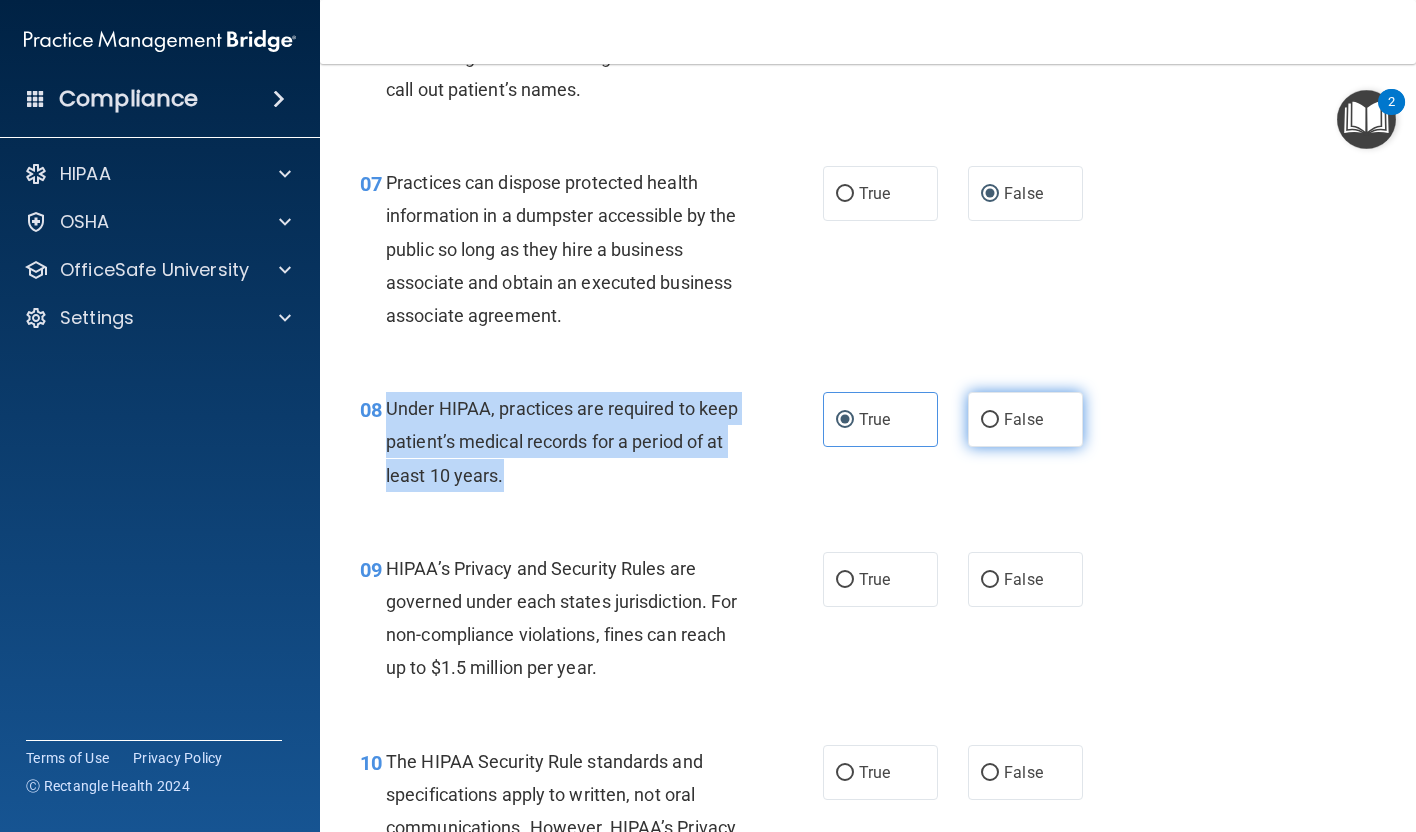 click on "False" at bounding box center [990, 420] 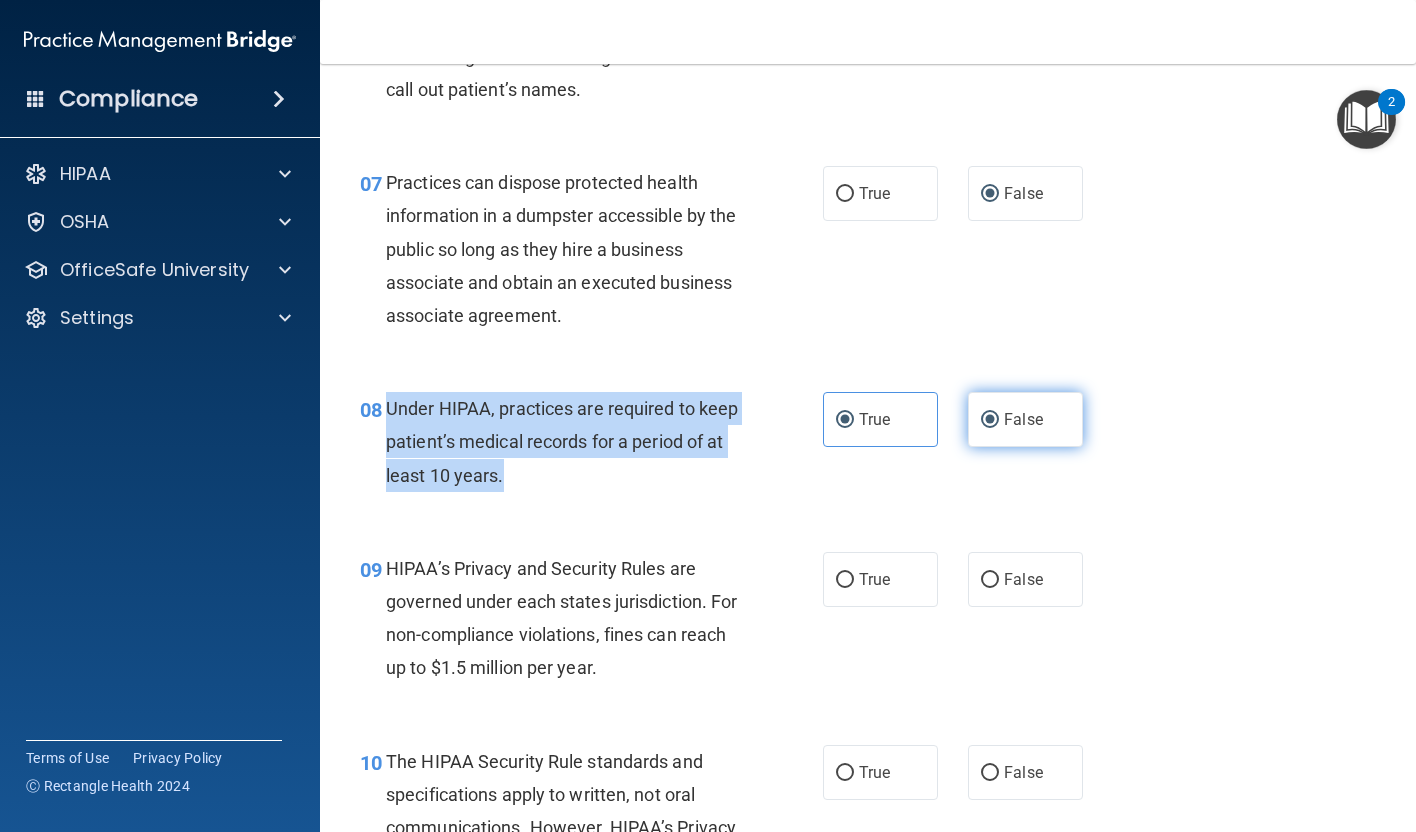 radio on "false" 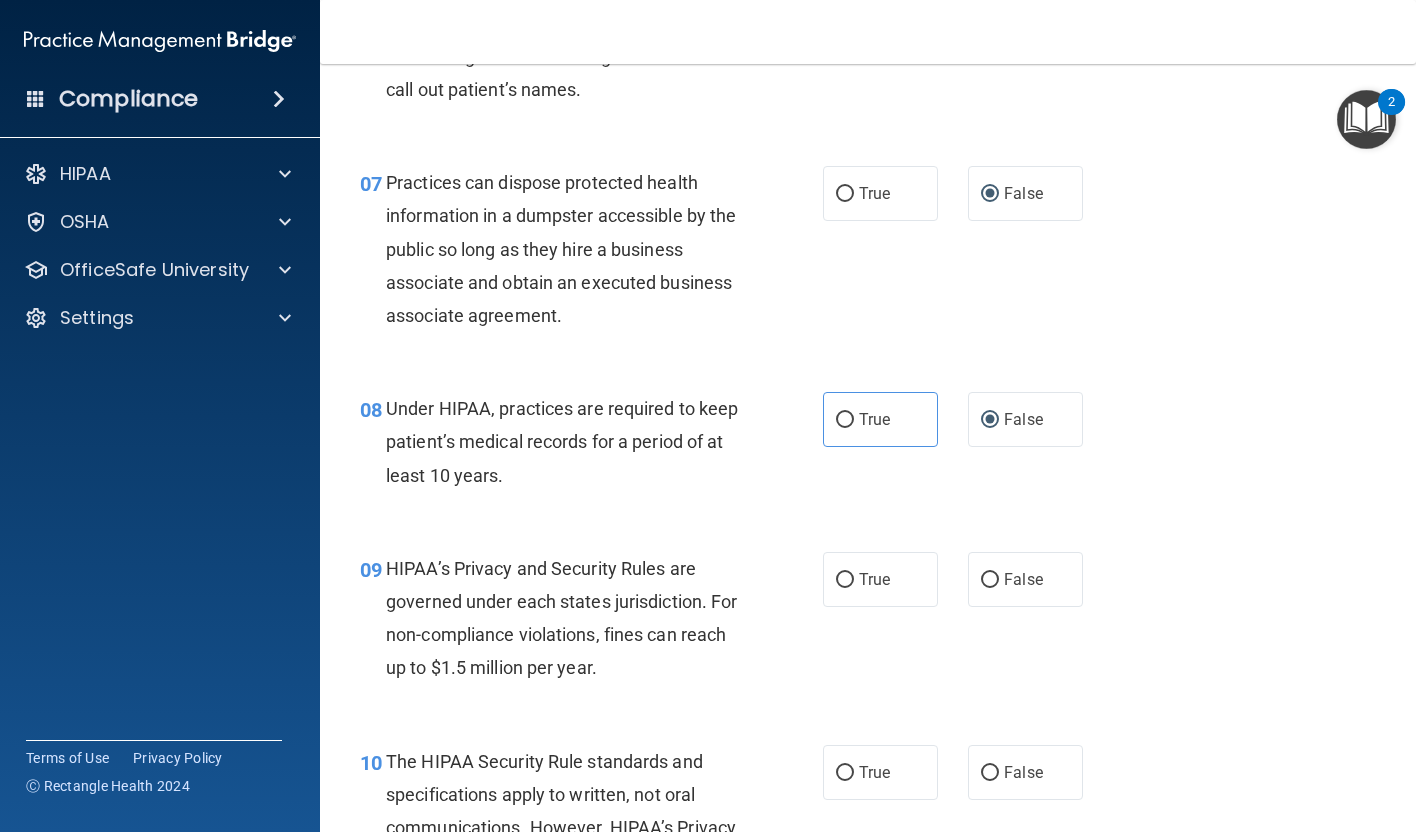 click on "09       HIPAA’s Privacy and Security Rules are governed under each states jurisdiction.  For non-compliance violations, fines can reach up to $1.5 million per year.                 True           False" at bounding box center (868, 623) 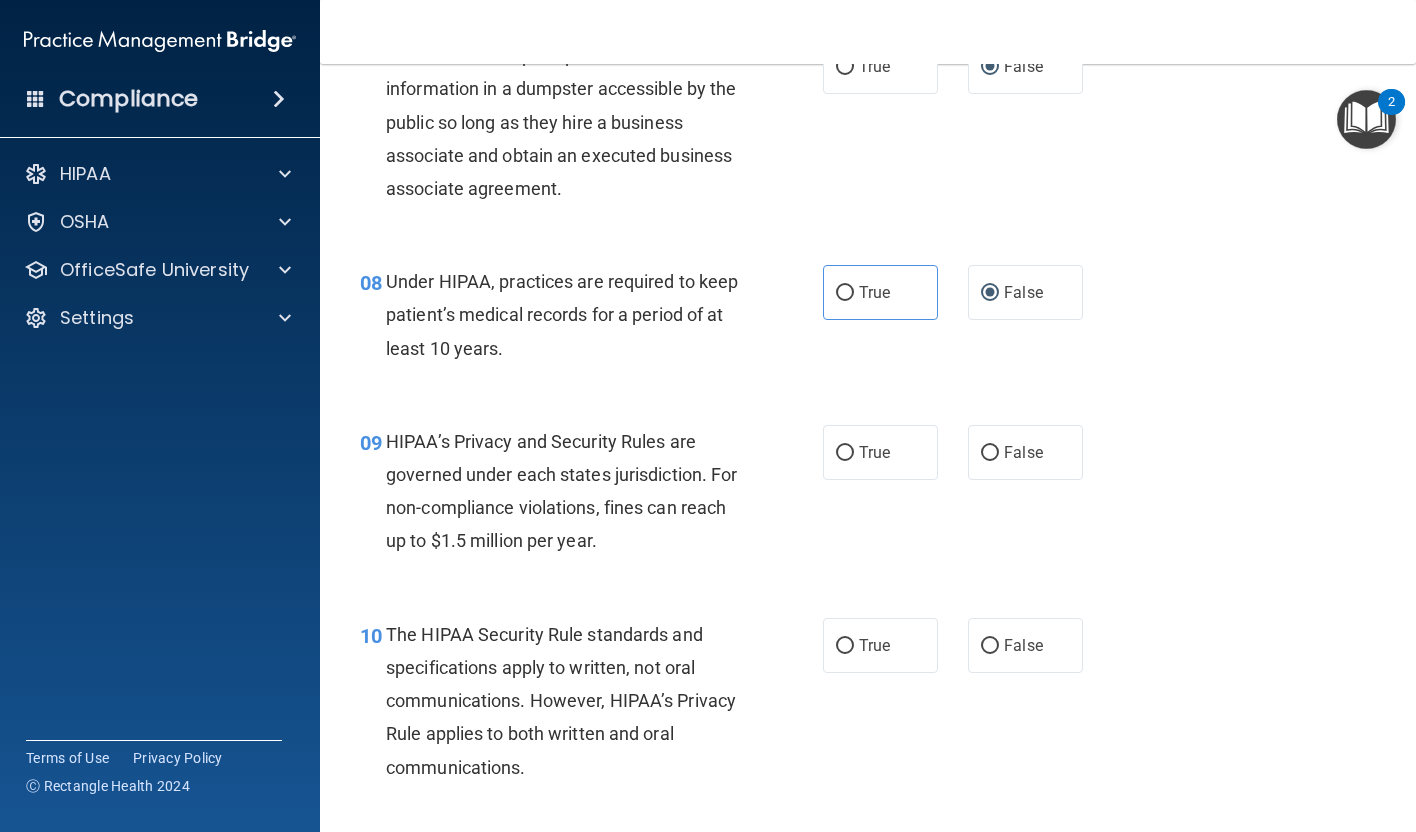 scroll, scrollTop: 1347, scrollLeft: 0, axis: vertical 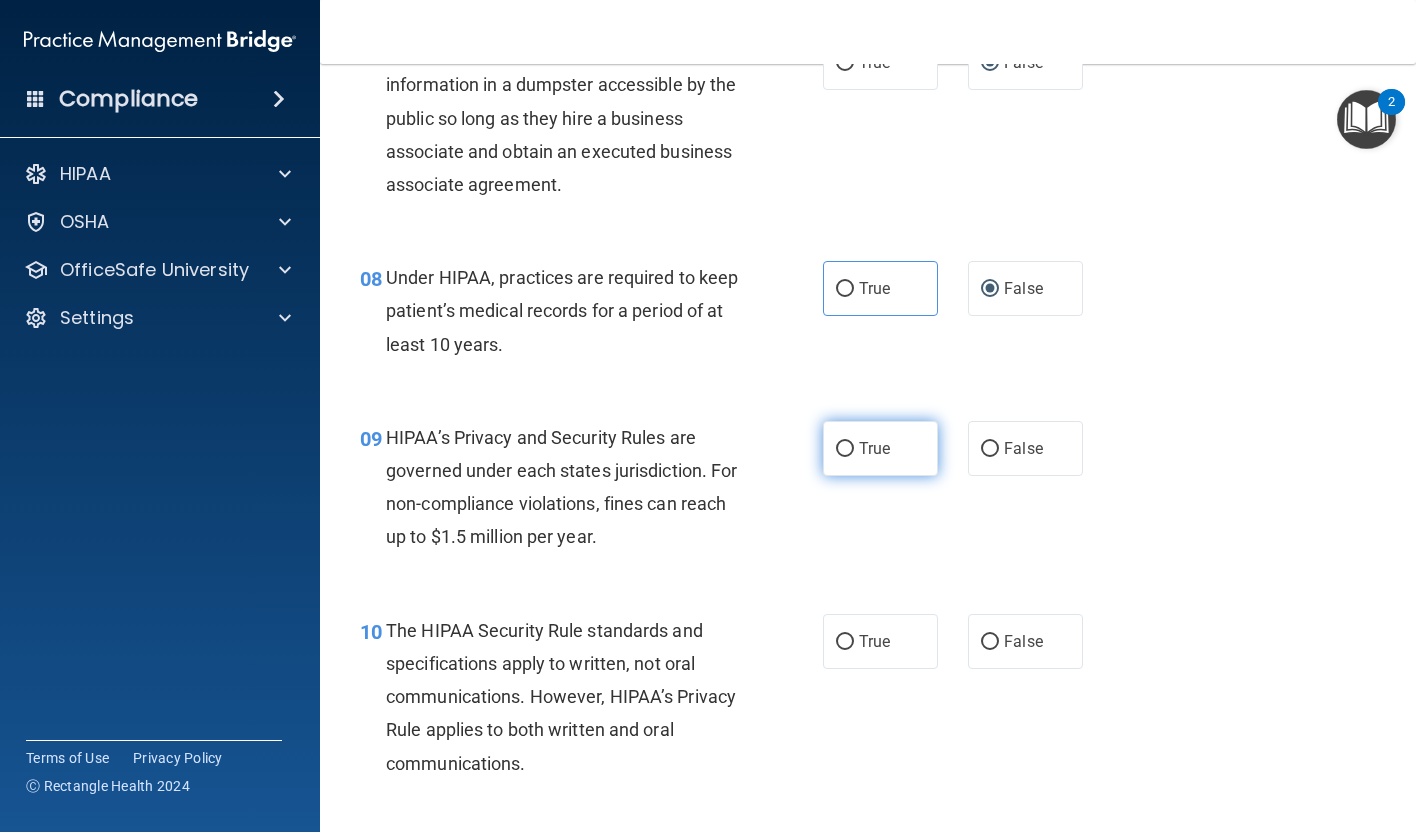 click on "True" at bounding box center (880, 448) 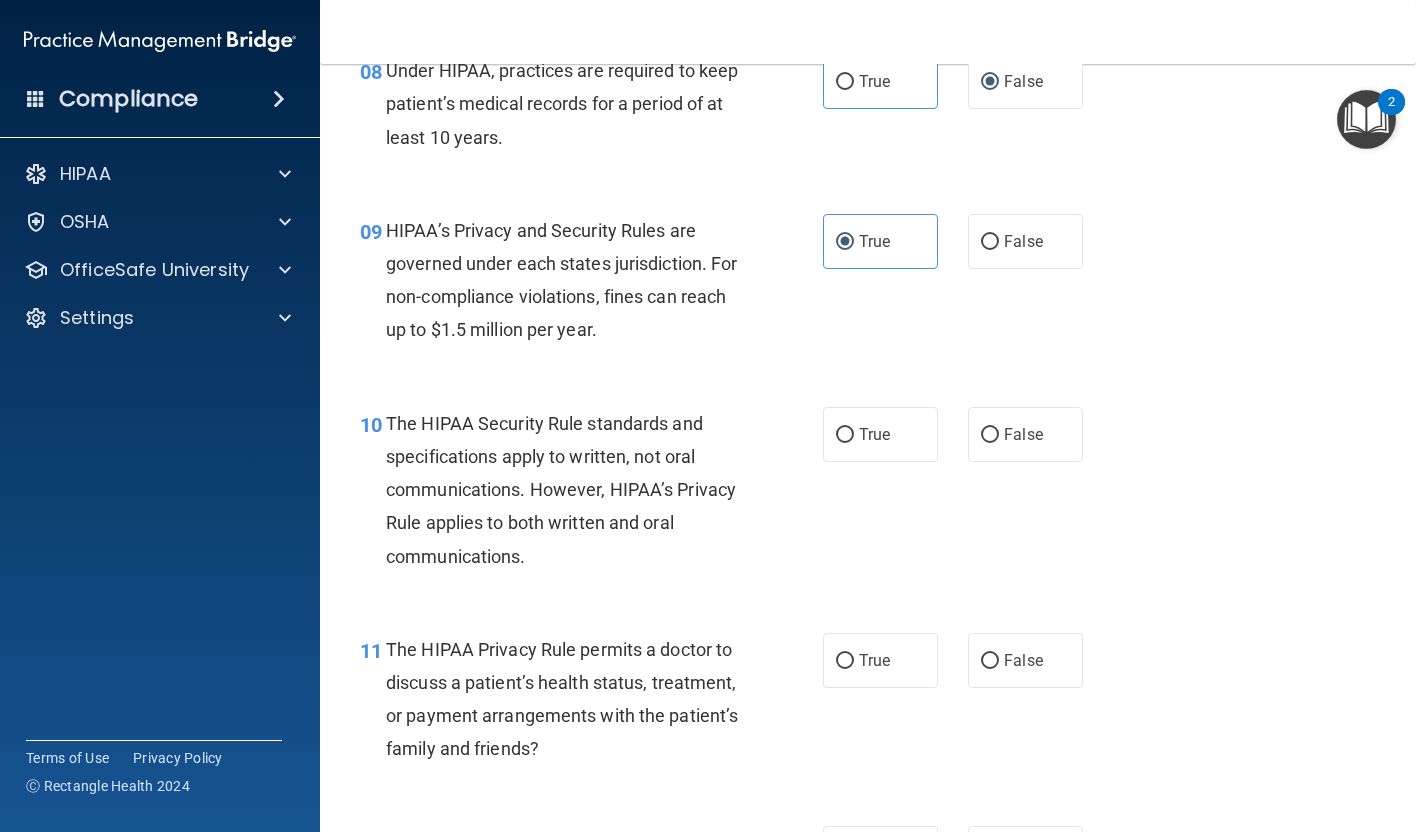 scroll, scrollTop: 1559, scrollLeft: 0, axis: vertical 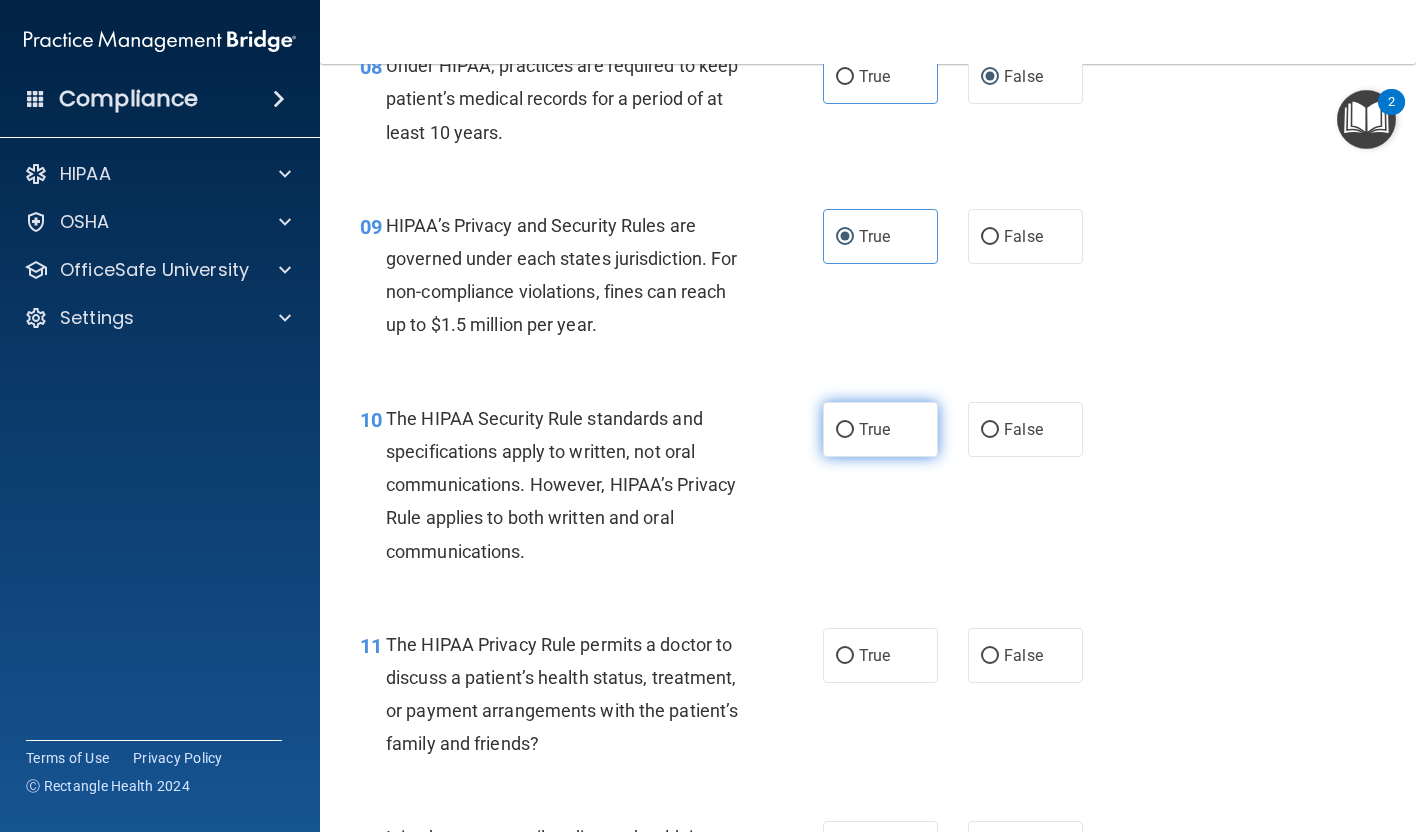 click on "True" at bounding box center [845, 430] 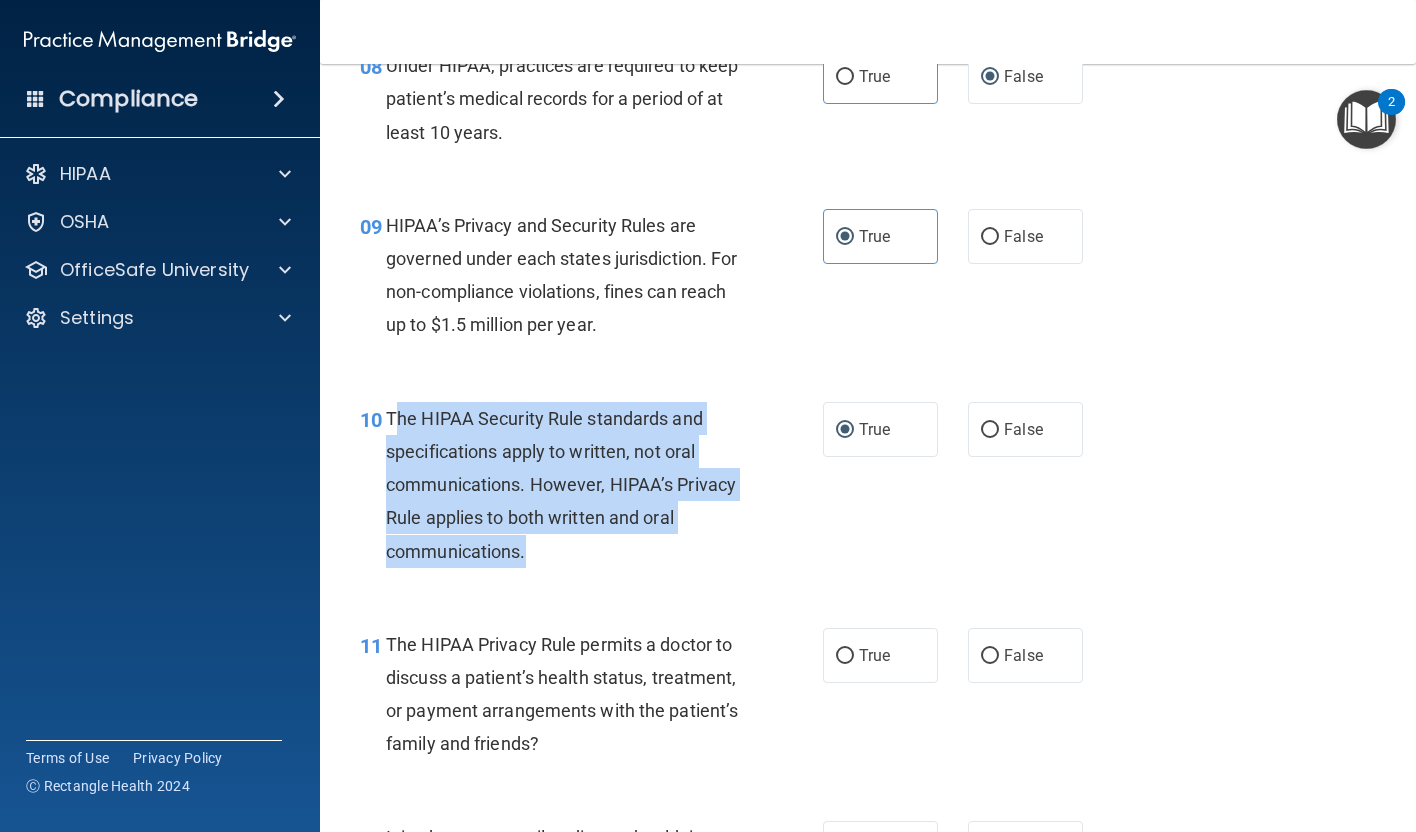 drag, startPoint x: 397, startPoint y: 404, endPoint x: 595, endPoint y: 543, distance: 241.9194 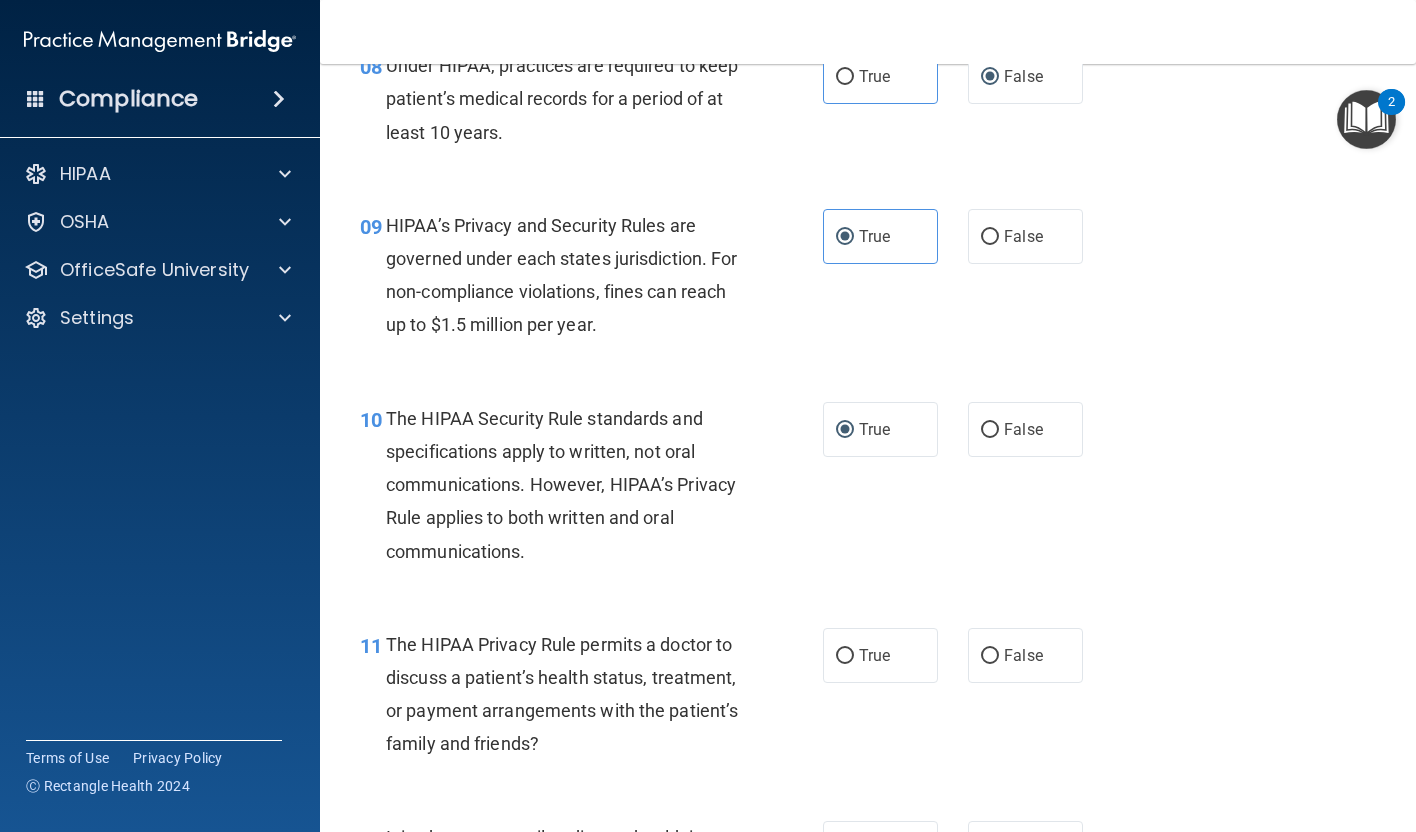 drag, startPoint x: 385, startPoint y: 414, endPoint x: 633, endPoint y: 613, distance: 317.97012 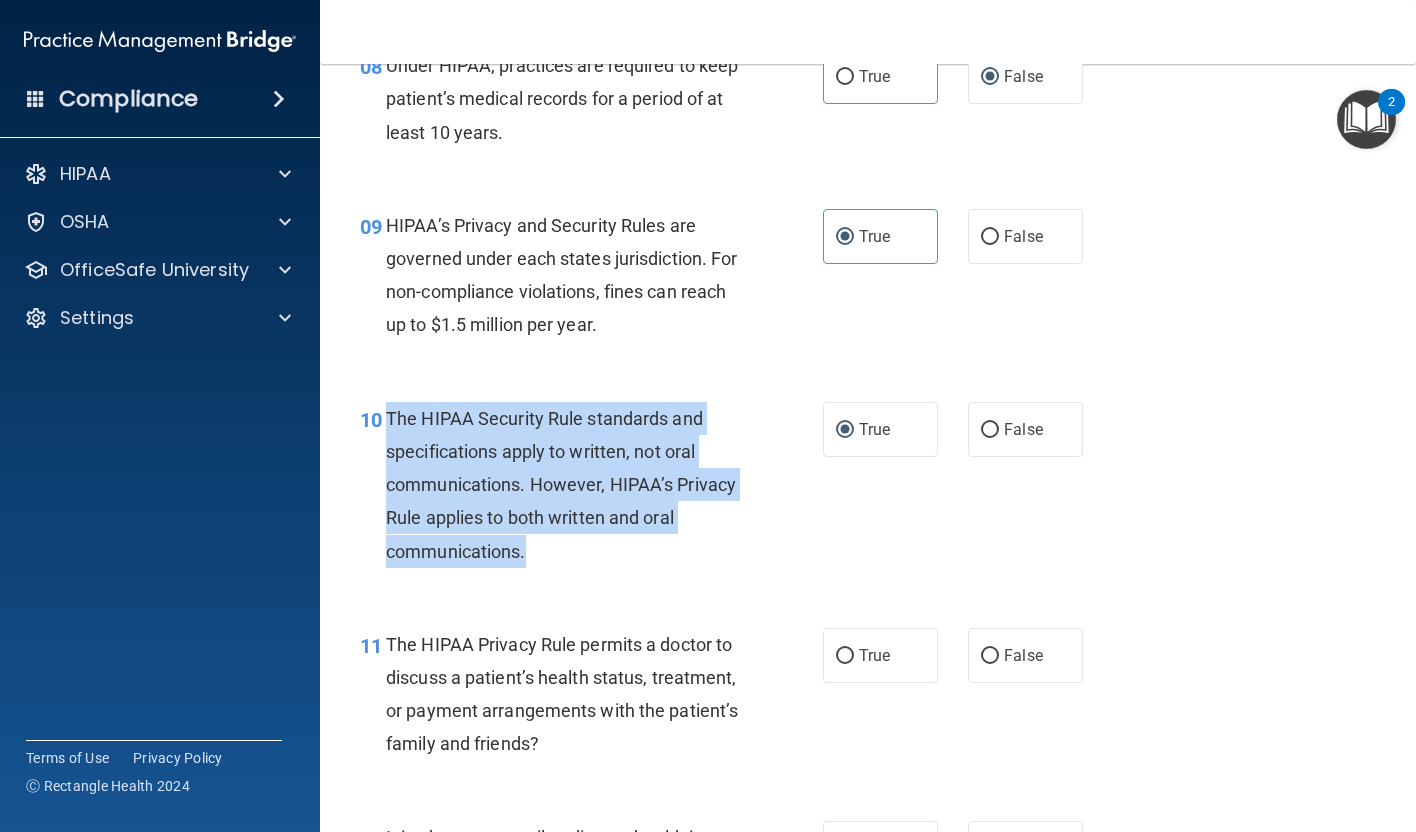 drag, startPoint x: 391, startPoint y: 417, endPoint x: 566, endPoint y: 564, distance: 228.54759 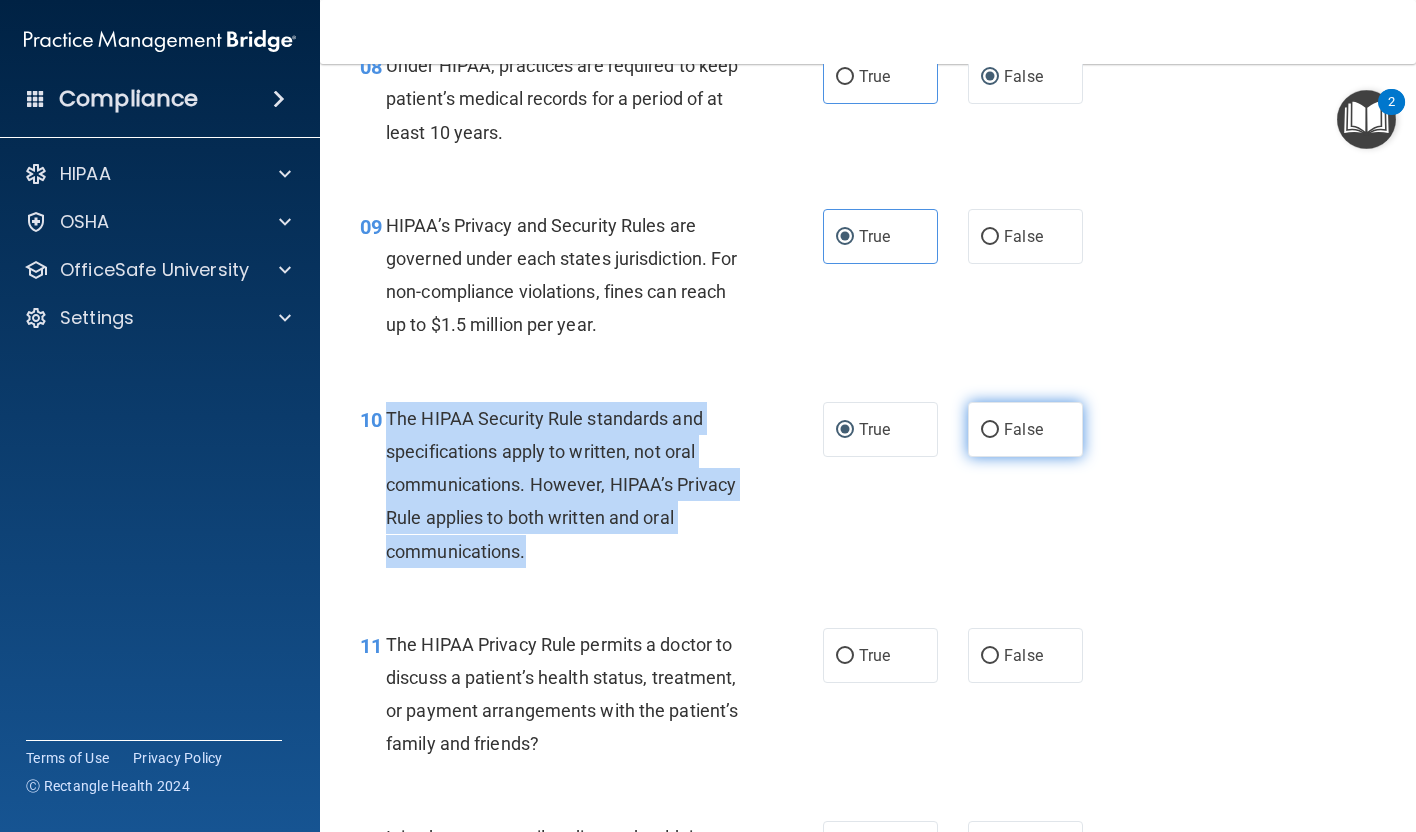 click on "False" at bounding box center [990, 430] 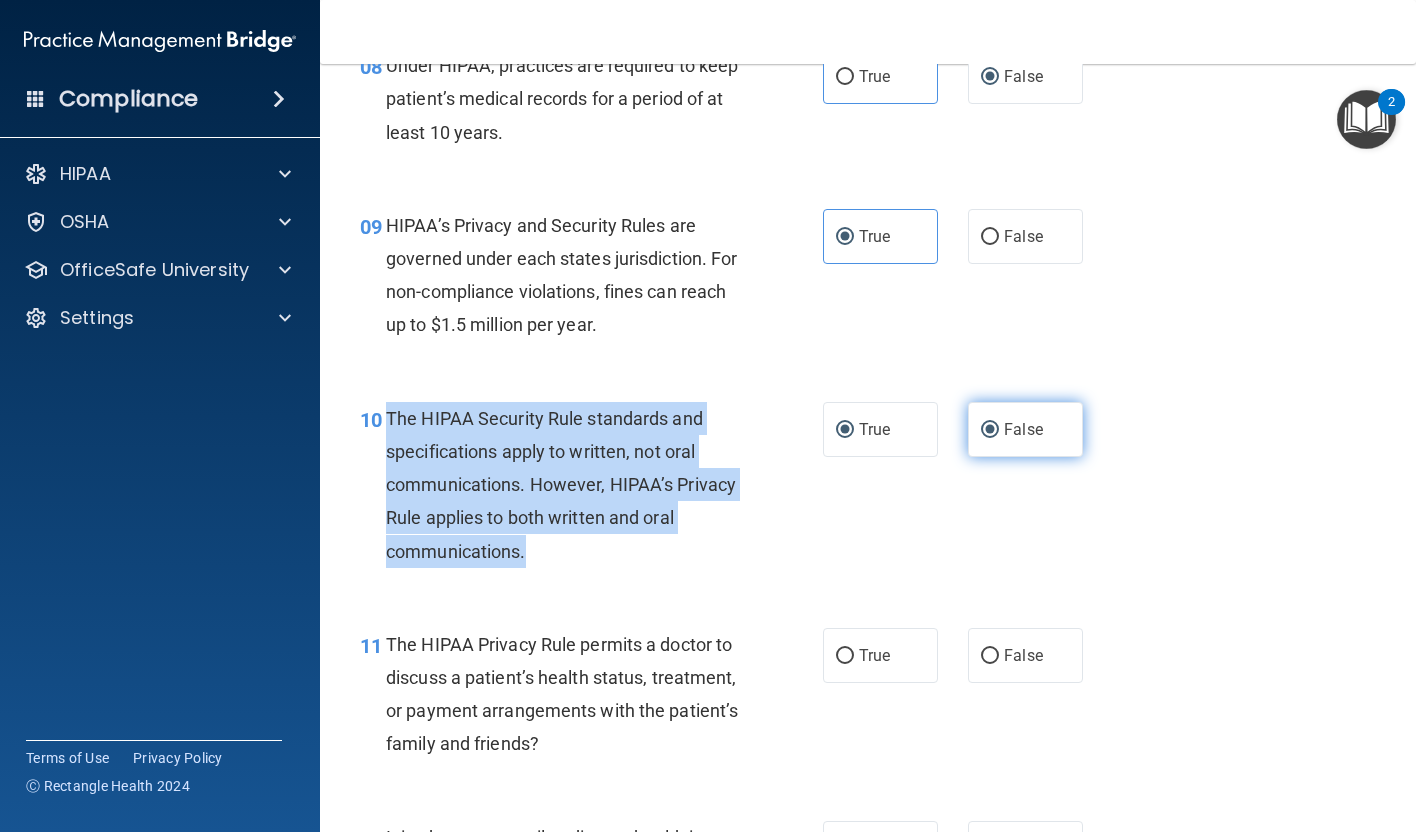 radio on "false" 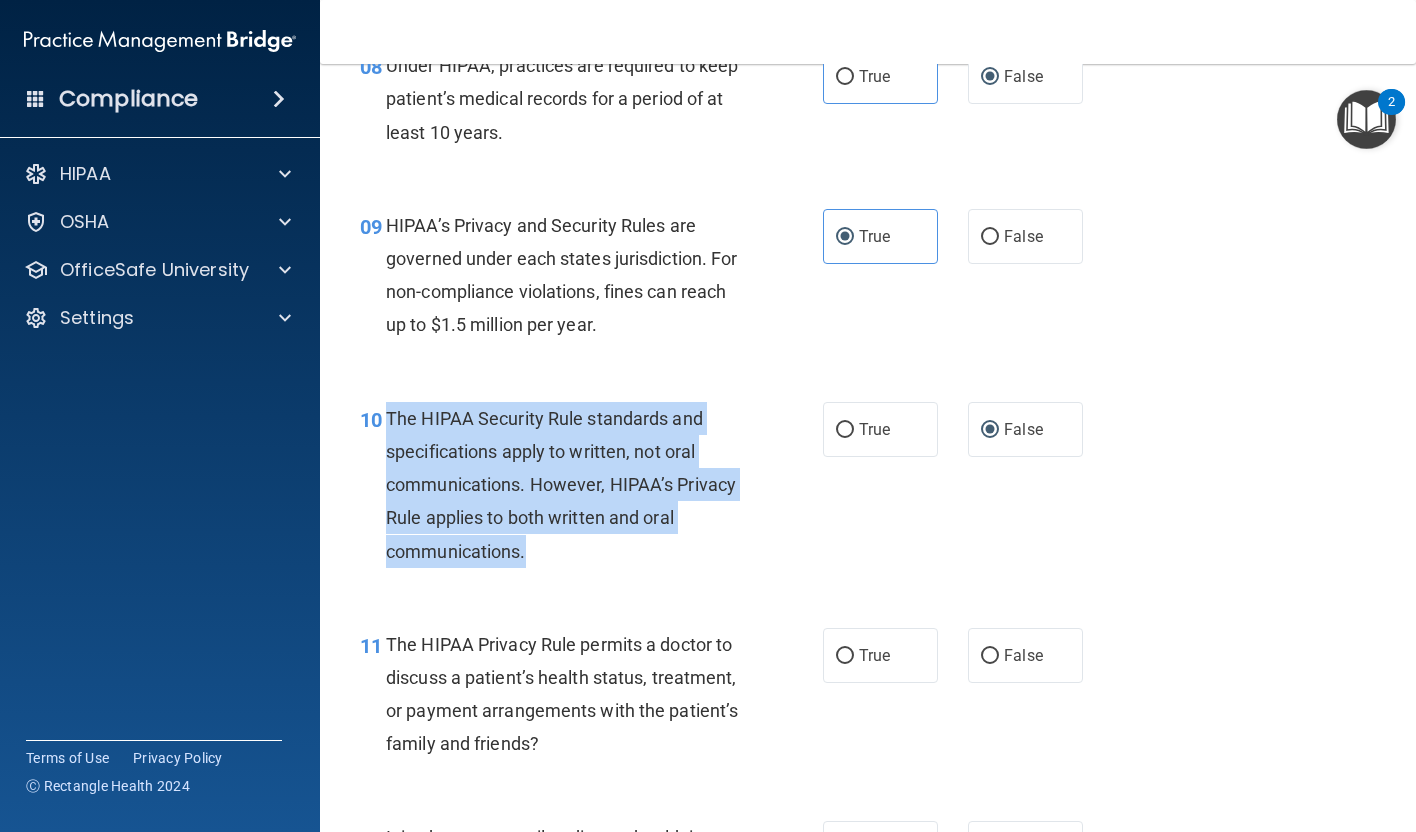 click on "The HIPAA Security Rule standards and specifications apply to written, not oral communications. However, HIPAA’s Privacy Rule applies to both written and oral communications." at bounding box center [571, 485] 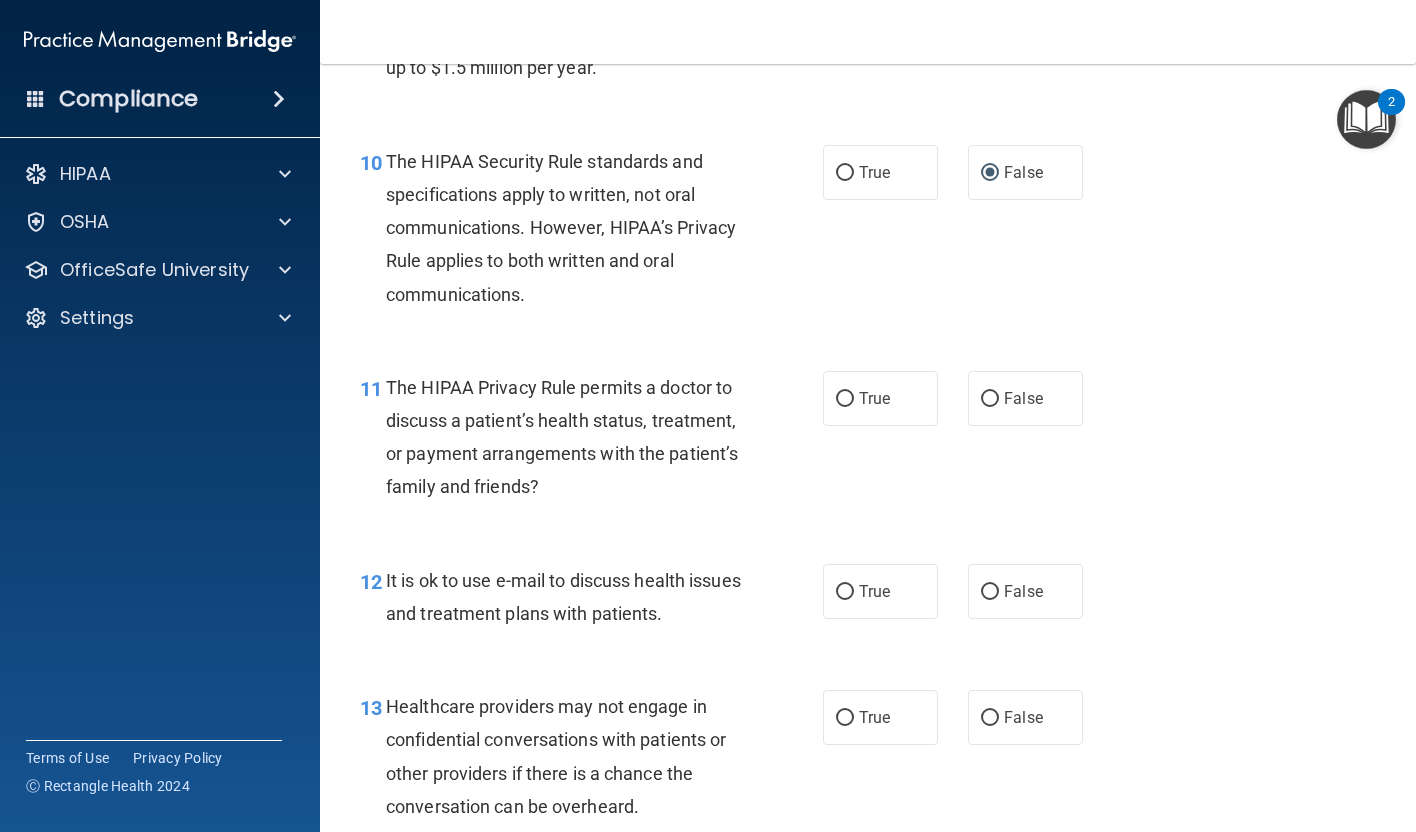scroll, scrollTop: 1849, scrollLeft: 0, axis: vertical 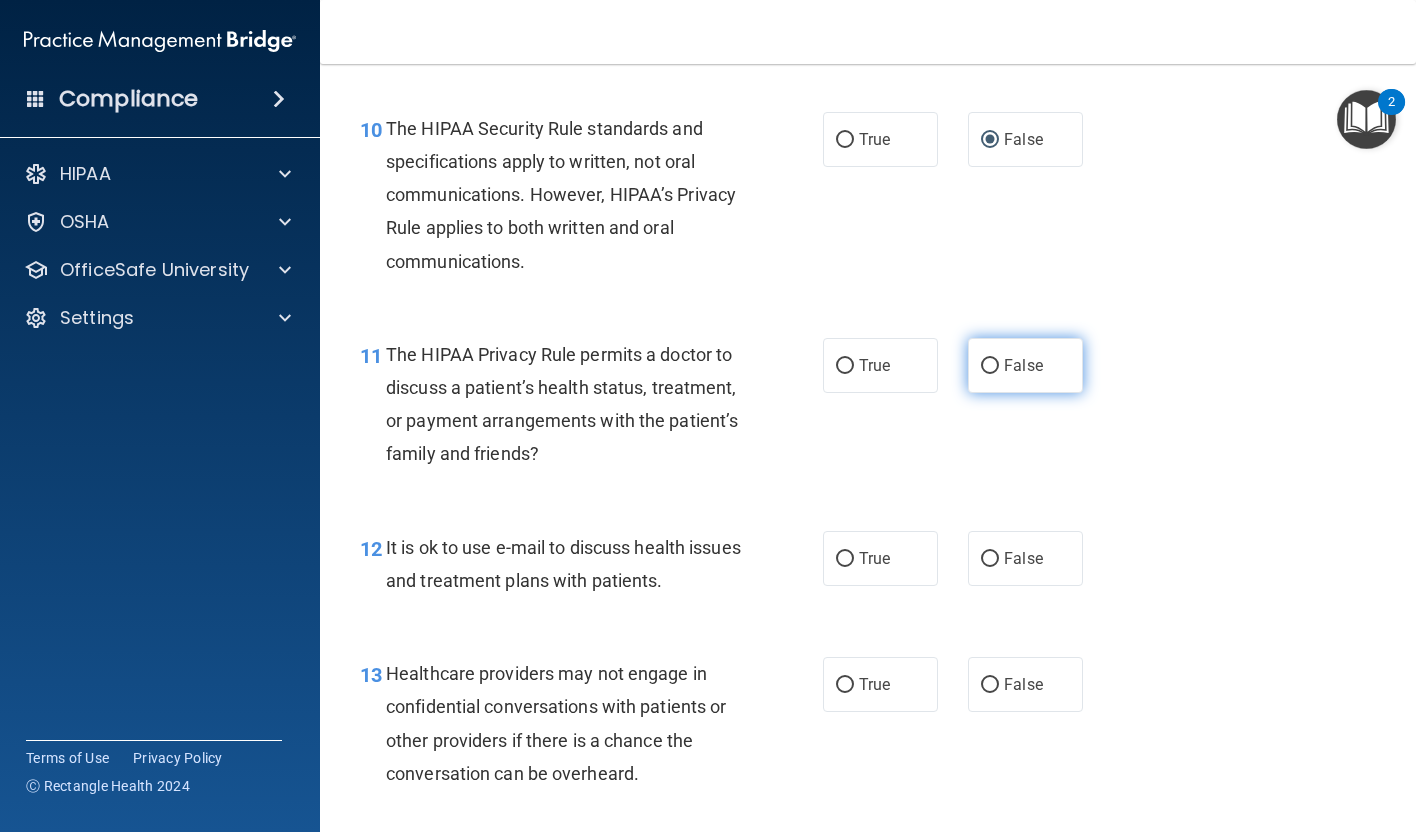 click on "False" at bounding box center (1023, 365) 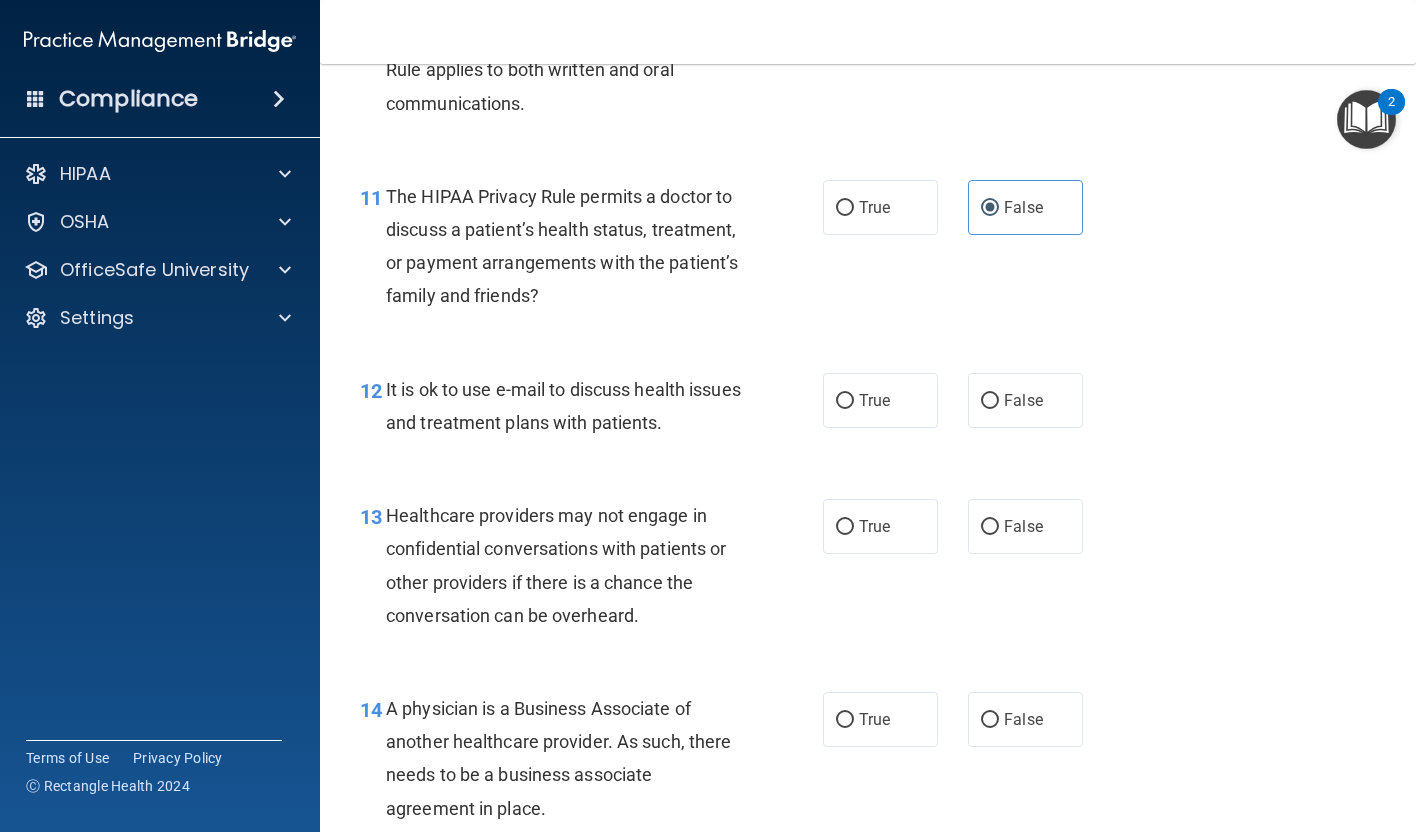 scroll, scrollTop: 2011, scrollLeft: 0, axis: vertical 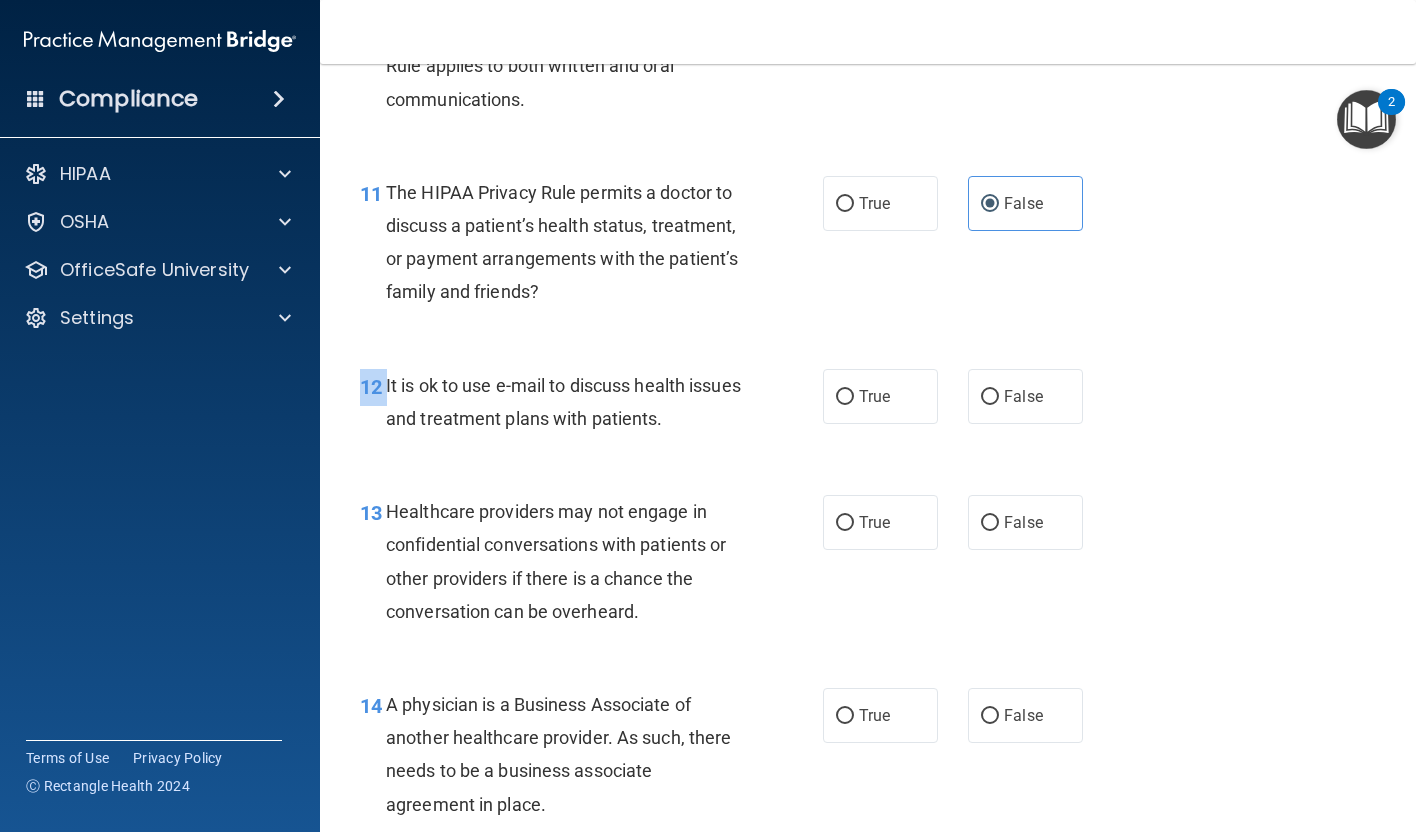 drag, startPoint x: 387, startPoint y: 380, endPoint x: 786, endPoint y: 459, distance: 406.74564 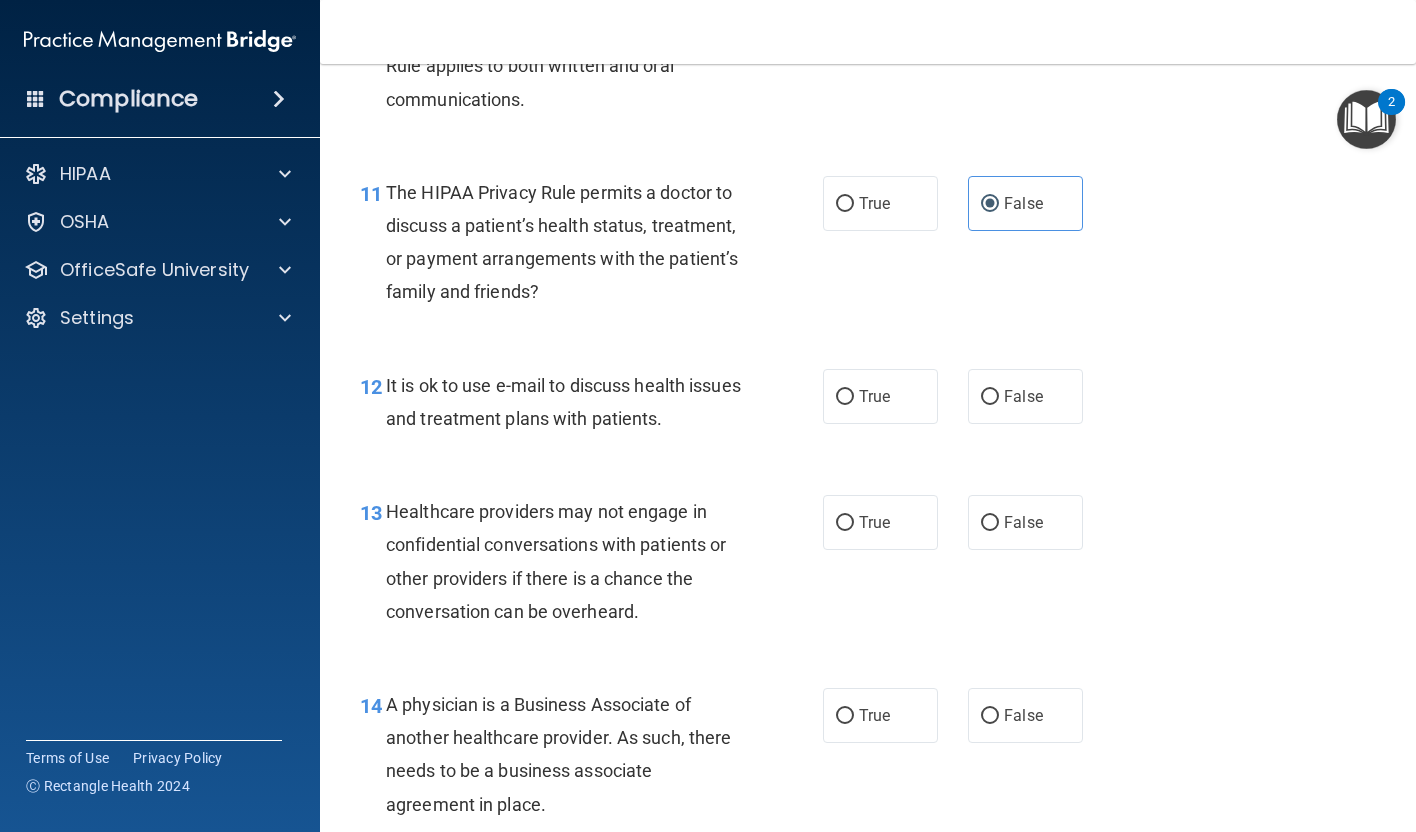 click on "12       It is ok to use e-mail to discuss health issues and treatment plans with patients.                 True           False" at bounding box center [868, 407] 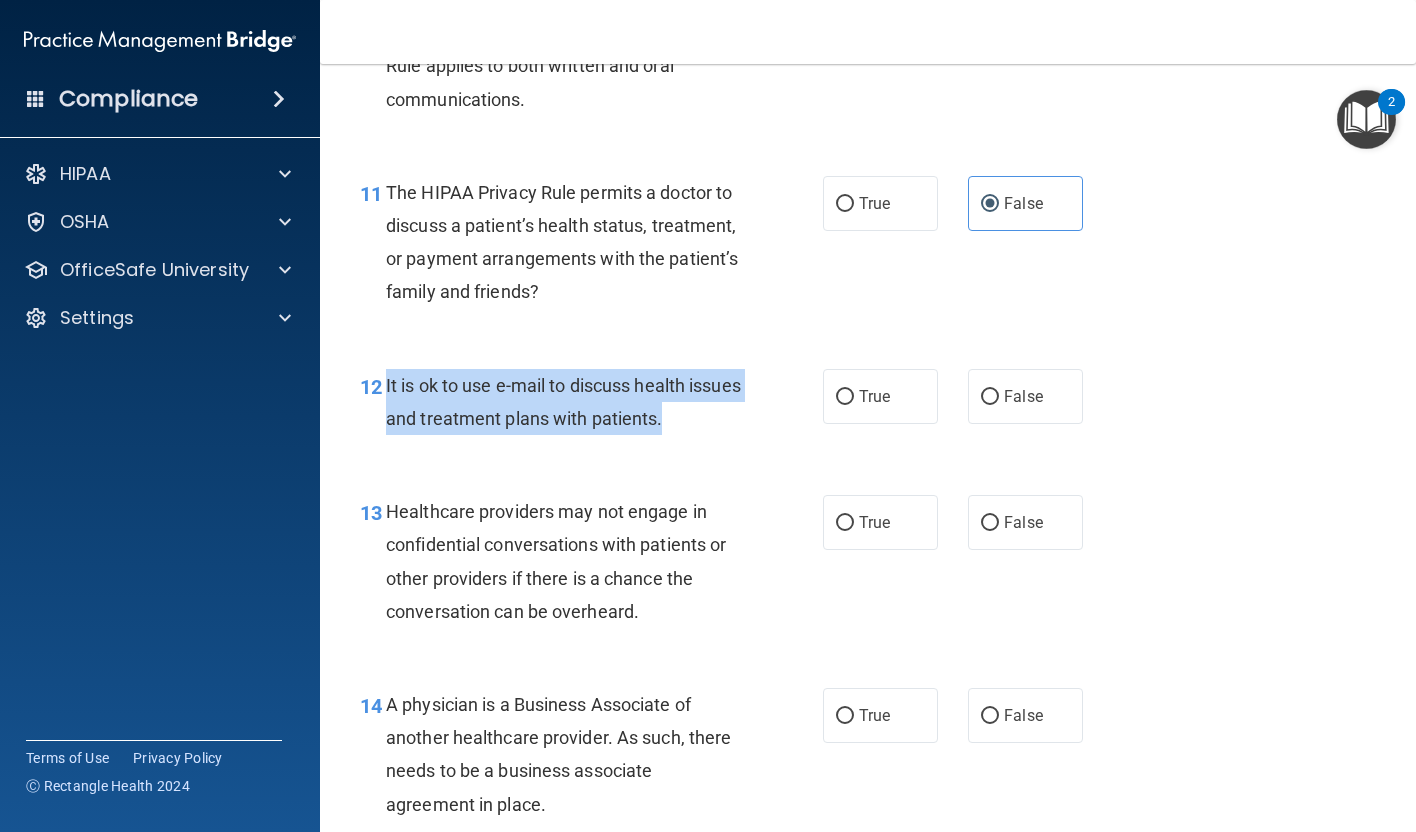drag, startPoint x: 751, startPoint y: 437, endPoint x: 380, endPoint y: 389, distance: 374.09222 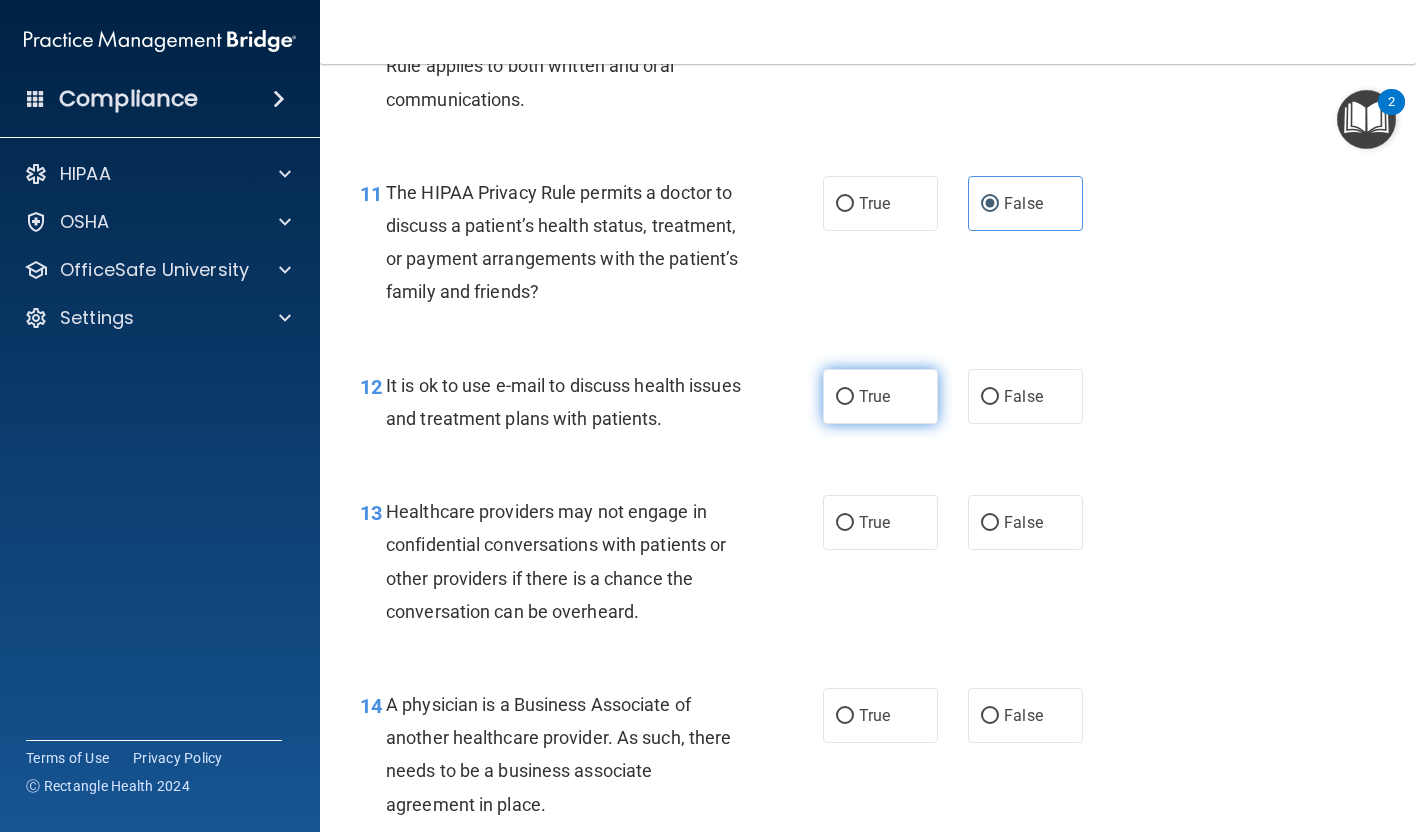 click on "True" at bounding box center (880, 396) 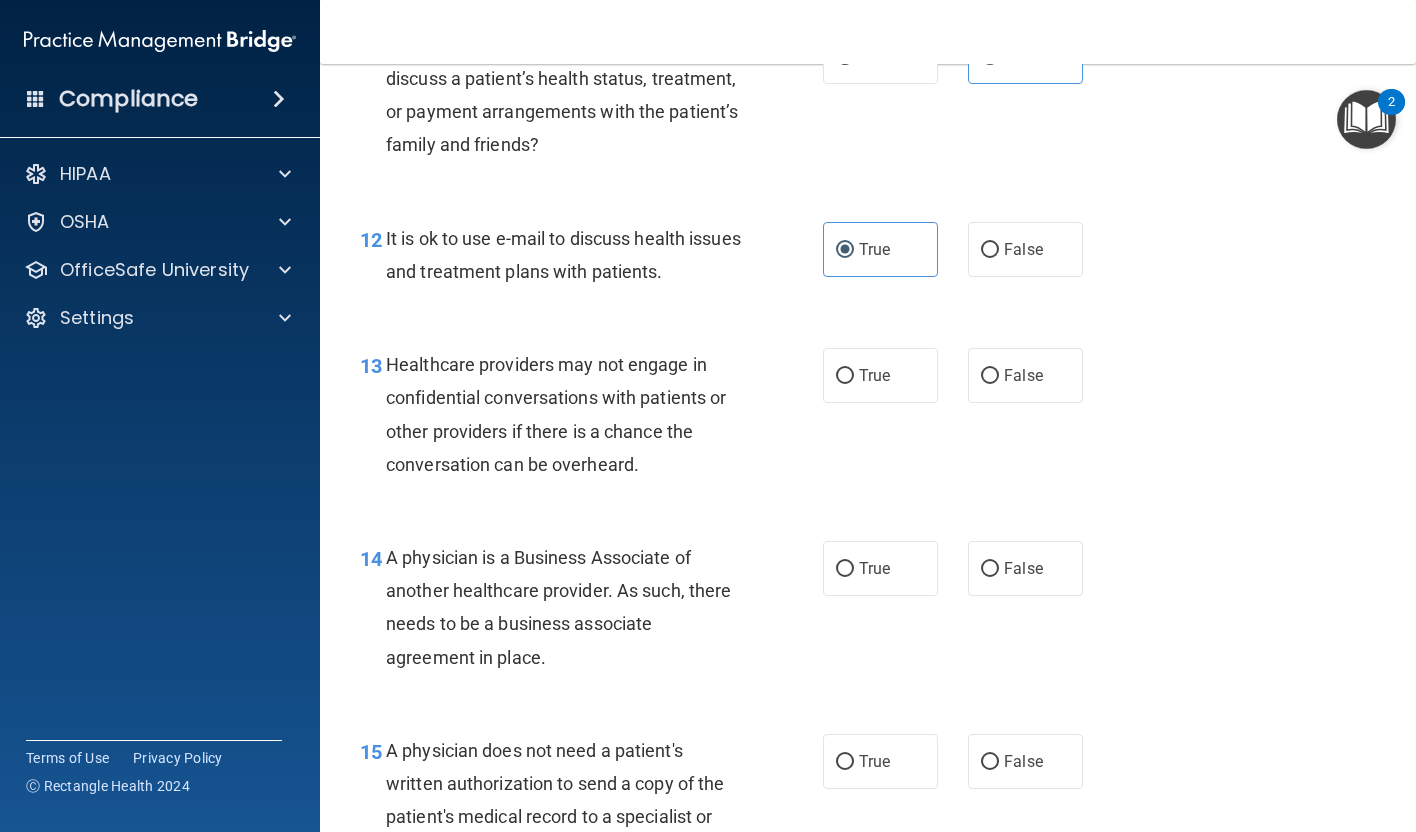 scroll, scrollTop: 2169, scrollLeft: 0, axis: vertical 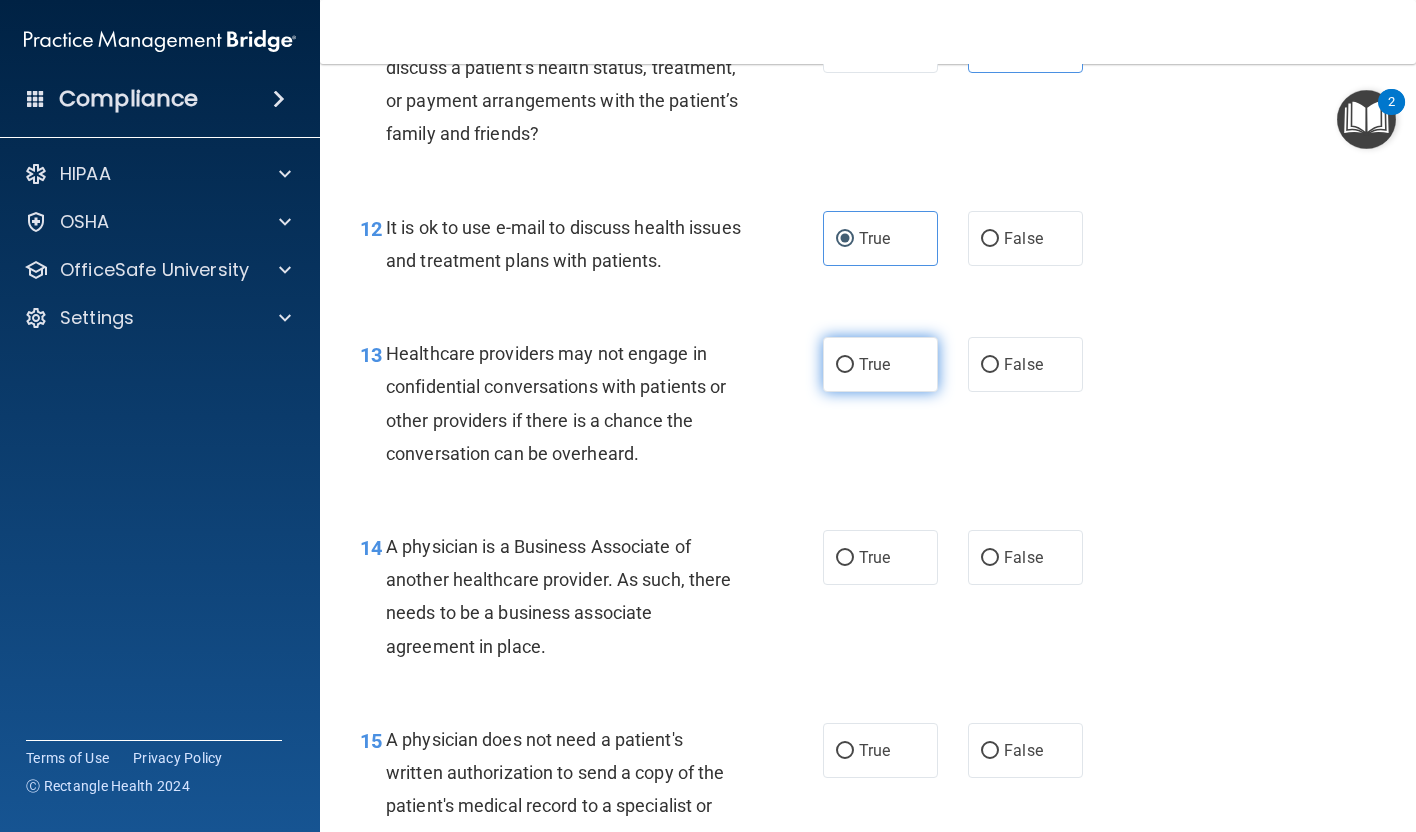 click on "True" at bounding box center [874, 364] 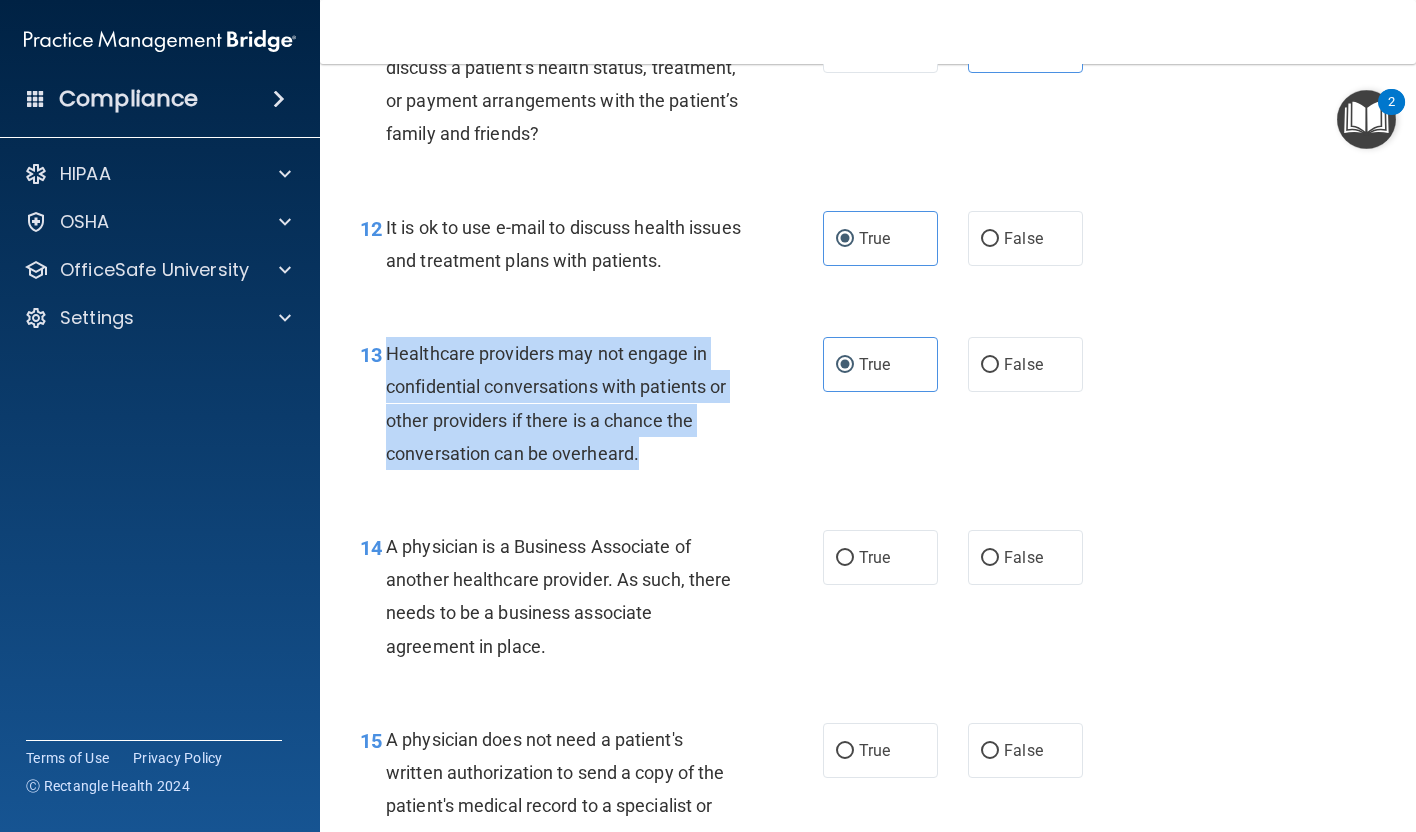 drag, startPoint x: 388, startPoint y: 356, endPoint x: 681, endPoint y: 470, distance: 314.39624 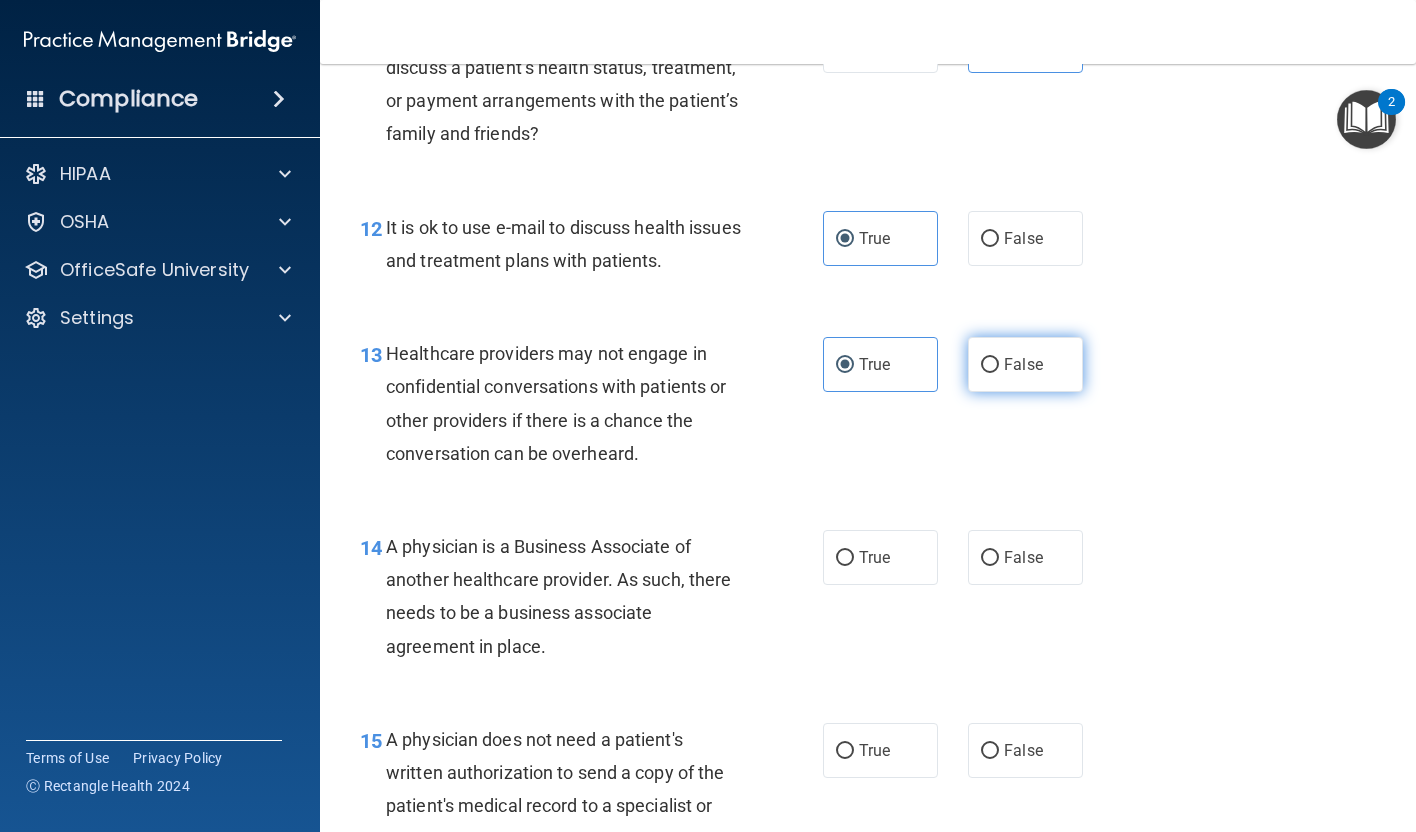 click on "False" at bounding box center (1025, 364) 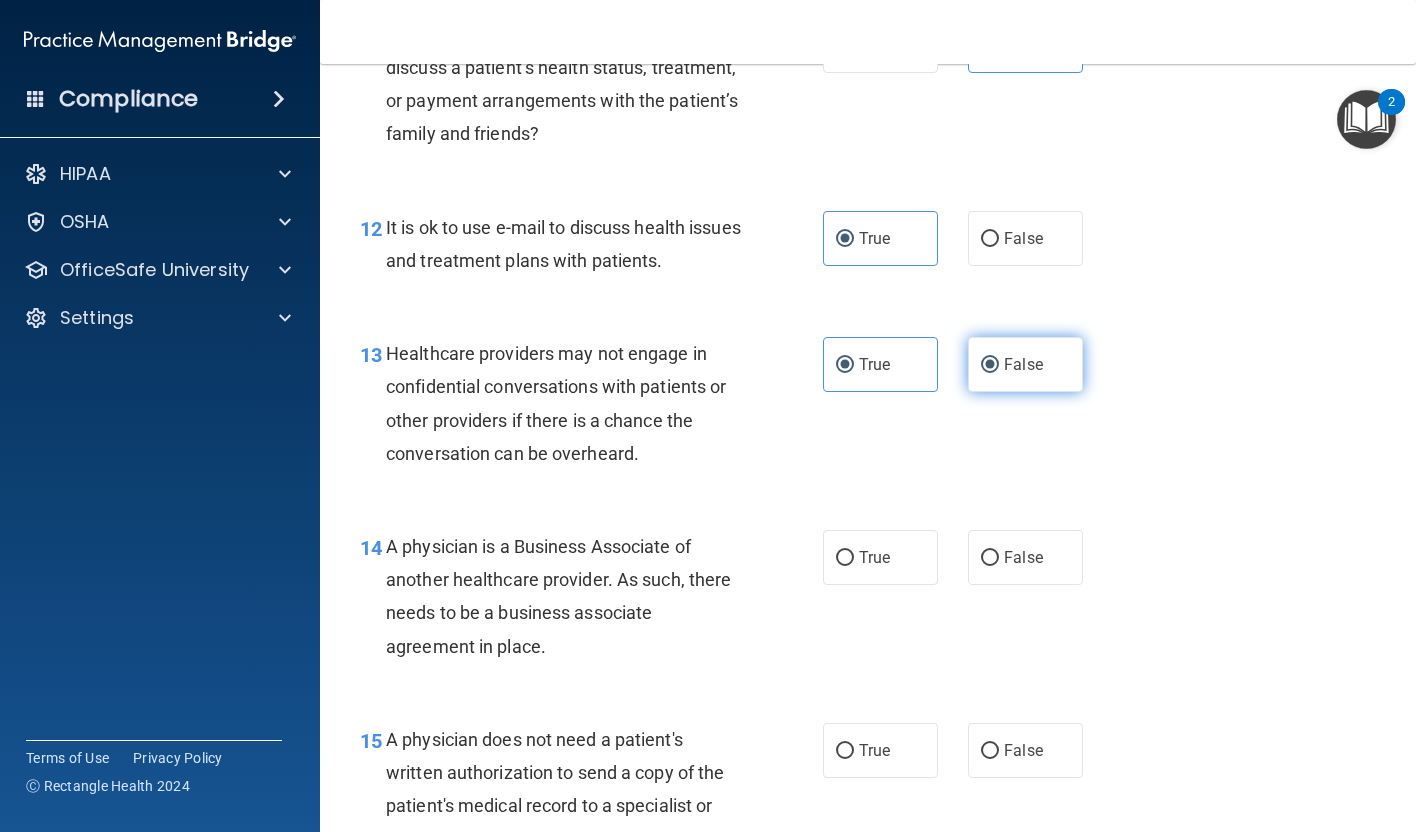 radio on "false" 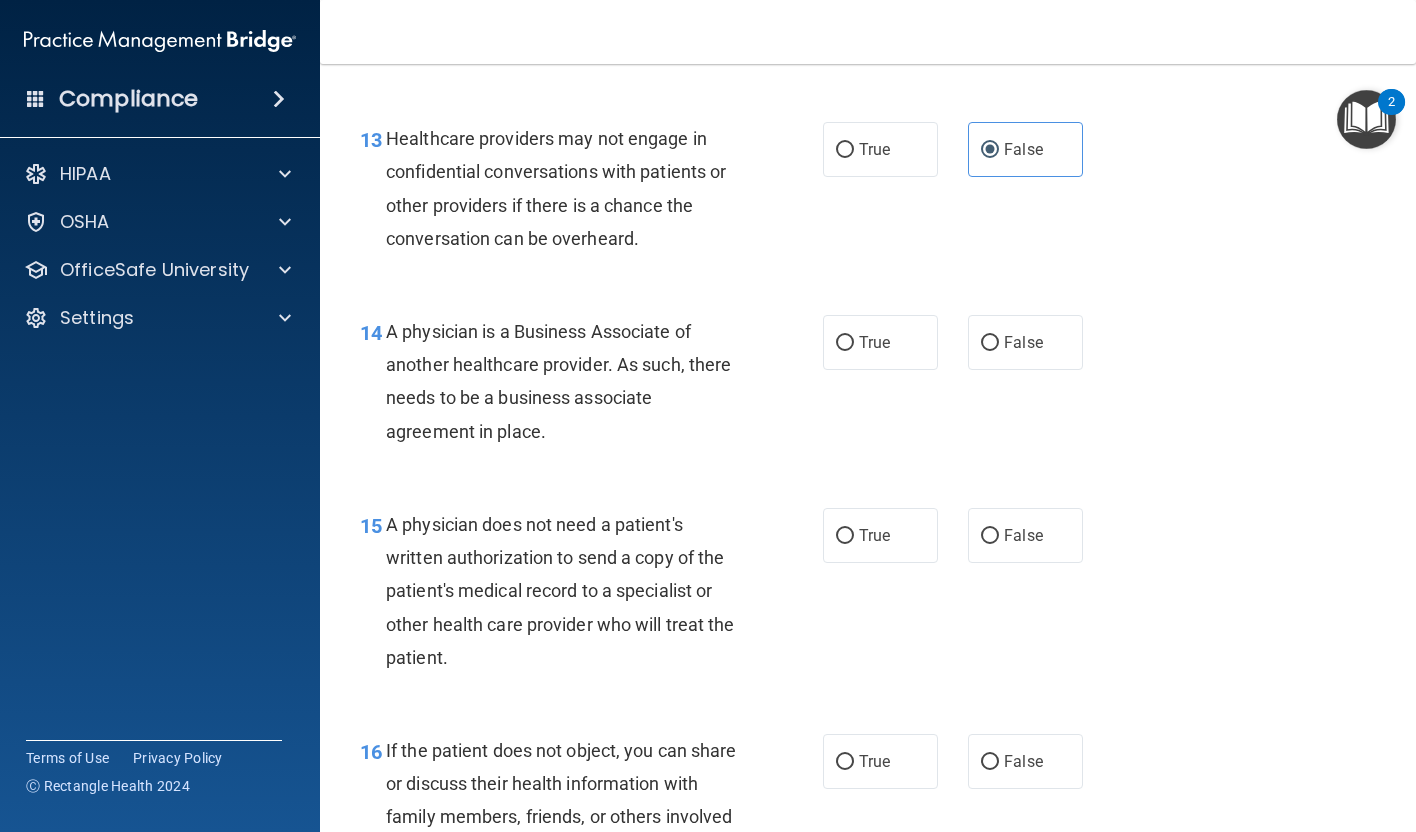 scroll, scrollTop: 2385, scrollLeft: 0, axis: vertical 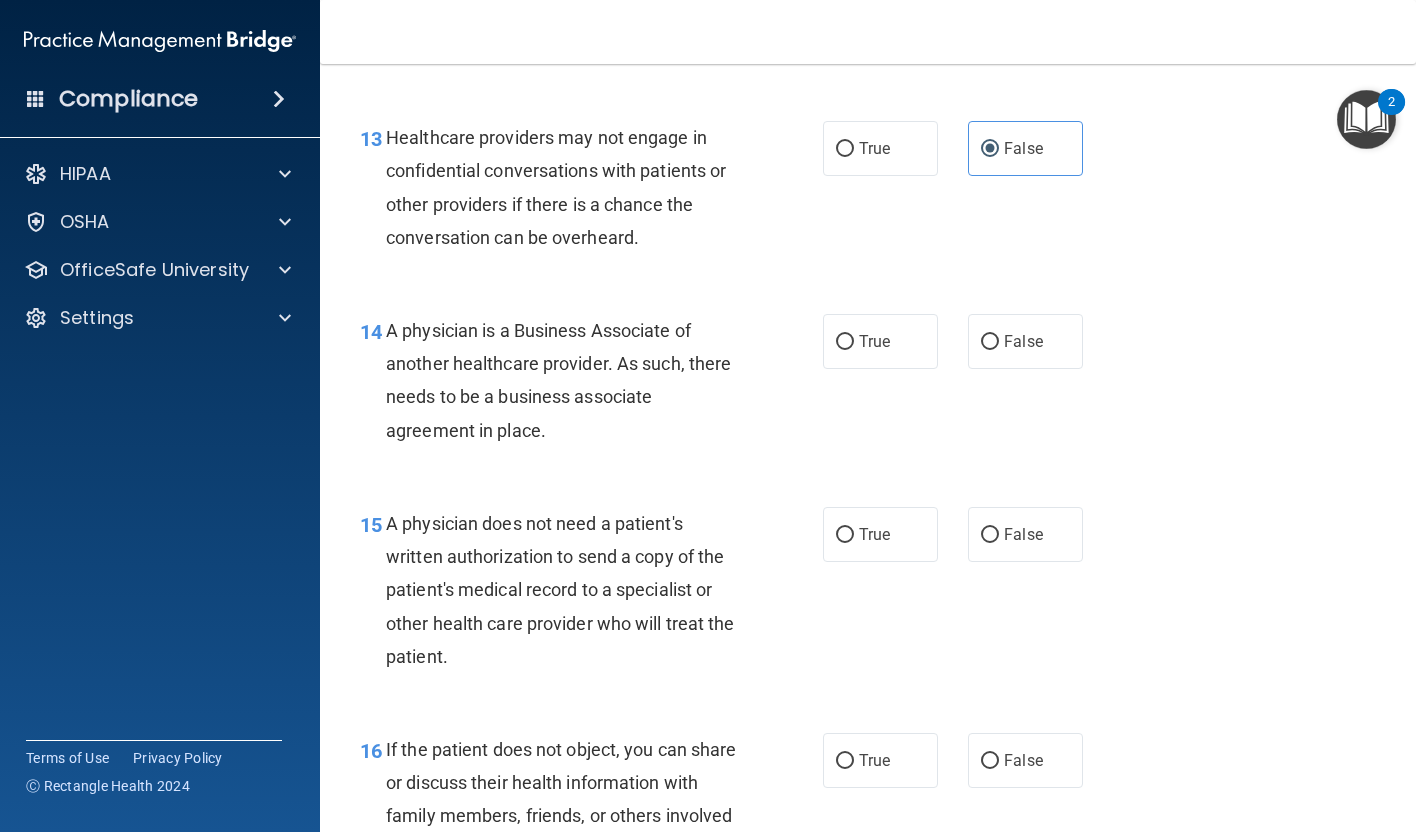 drag, startPoint x: 391, startPoint y: 322, endPoint x: 574, endPoint y: 431, distance: 213.00235 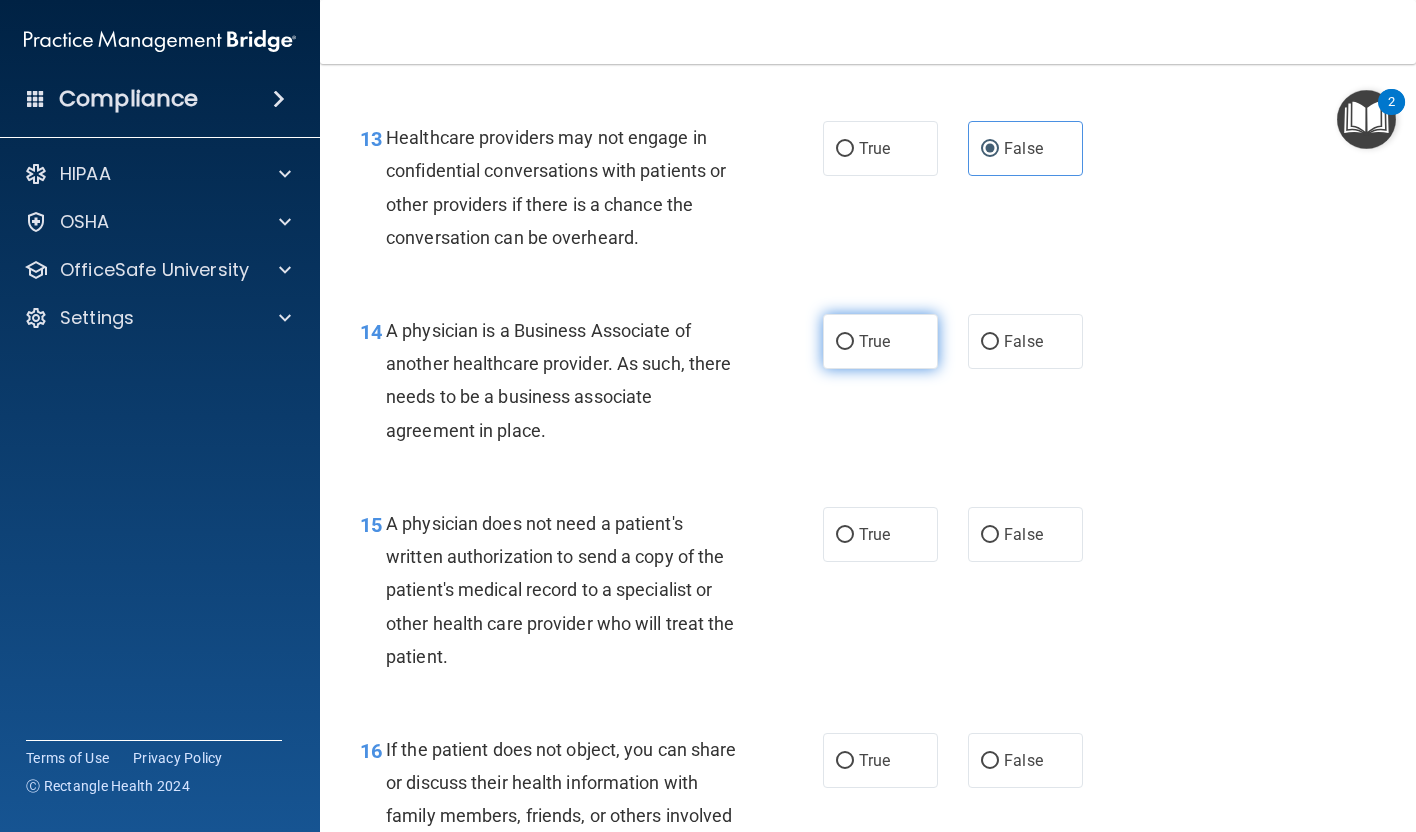 click on "True" at bounding box center (880, 341) 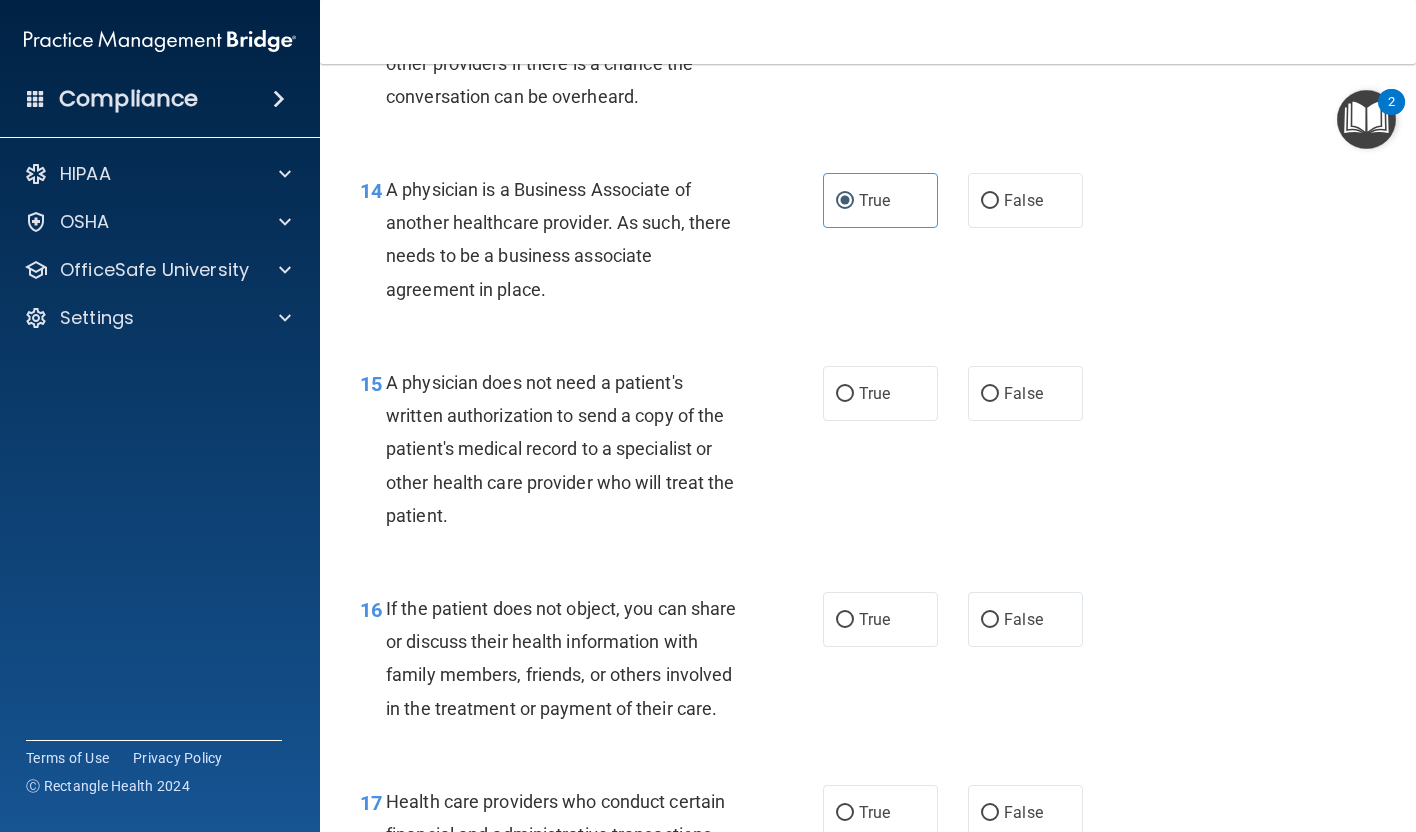 scroll, scrollTop: 2531, scrollLeft: 0, axis: vertical 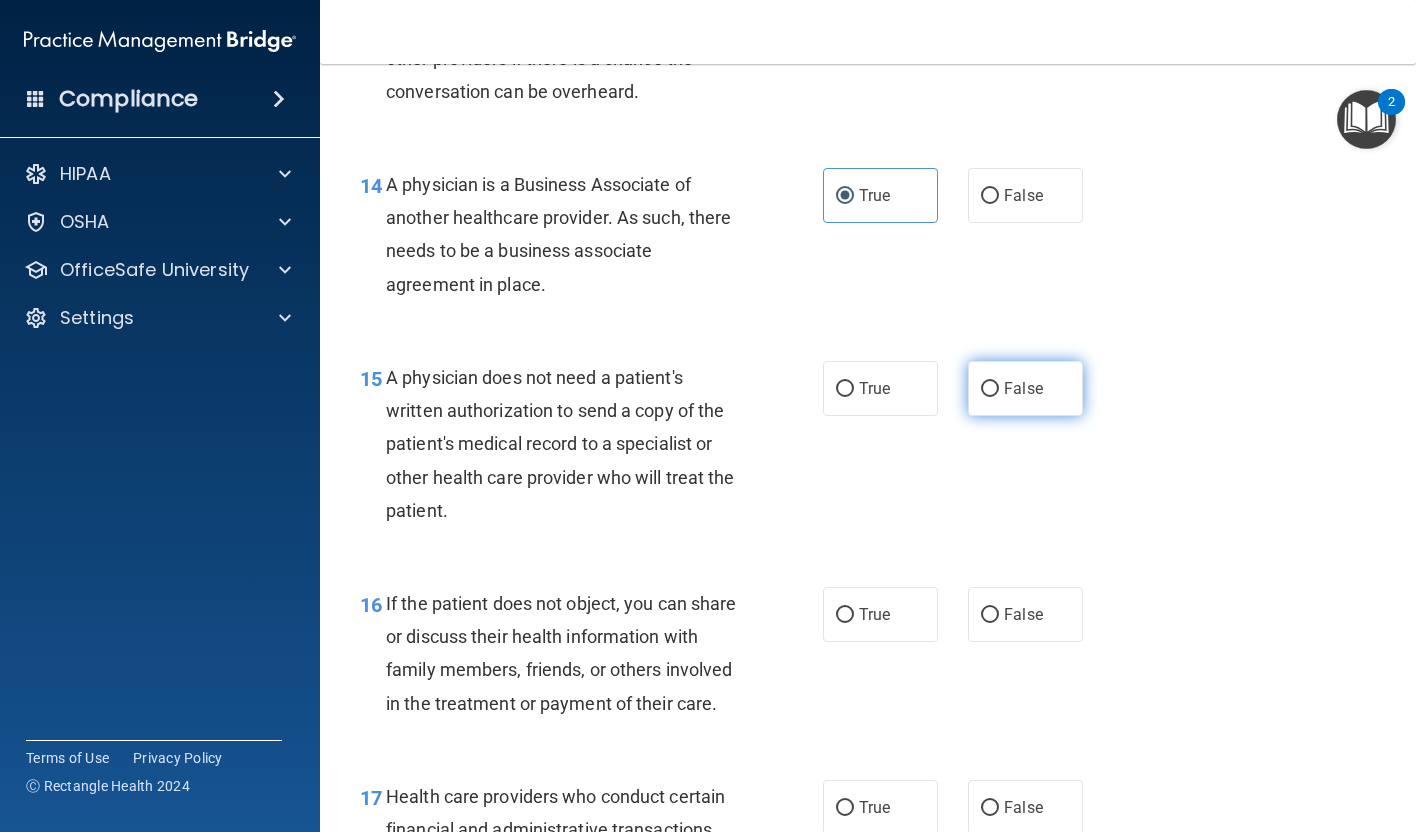 click on "False" at bounding box center (1025, 388) 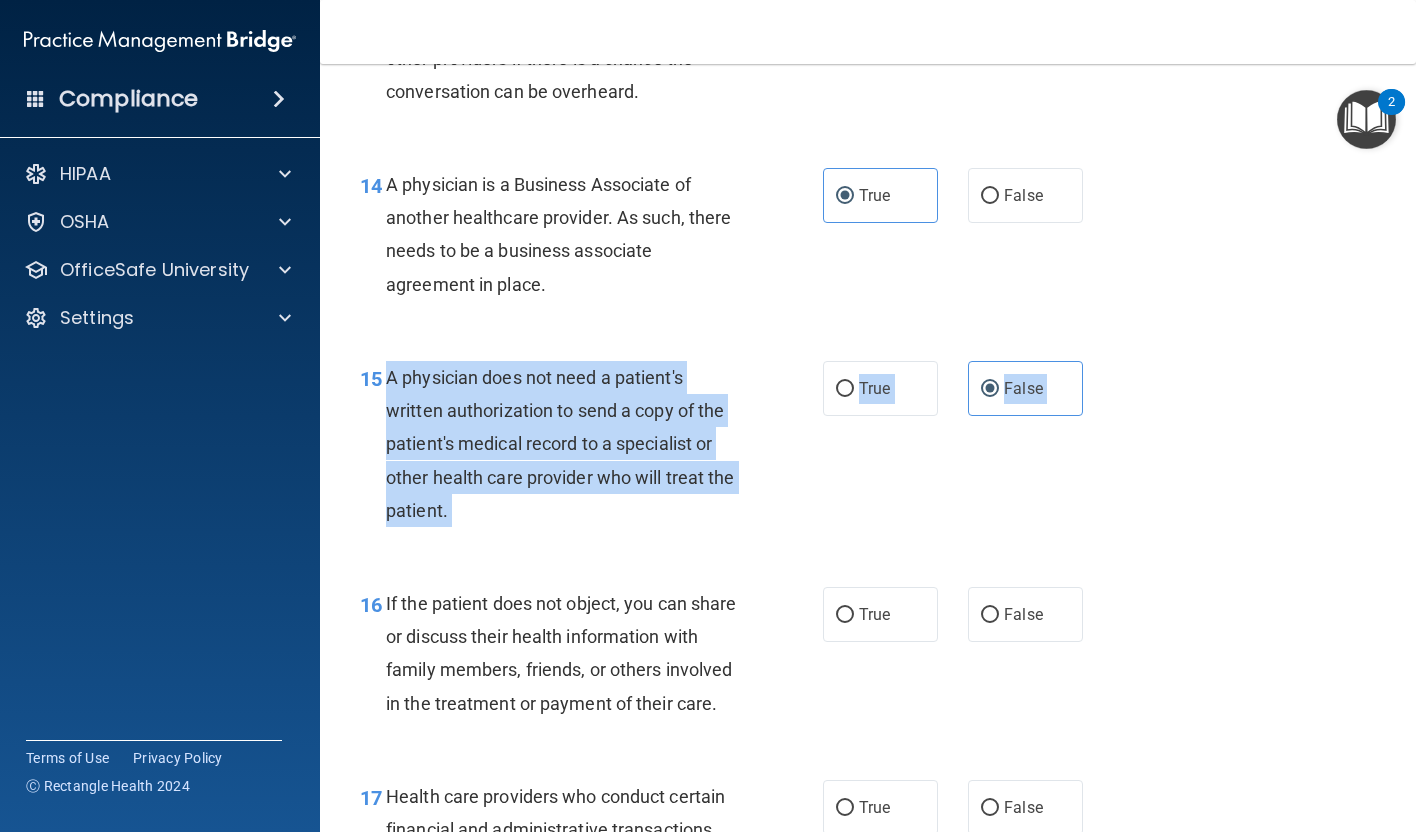 drag, startPoint x: 389, startPoint y: 377, endPoint x: 484, endPoint y: 544, distance: 192.13016 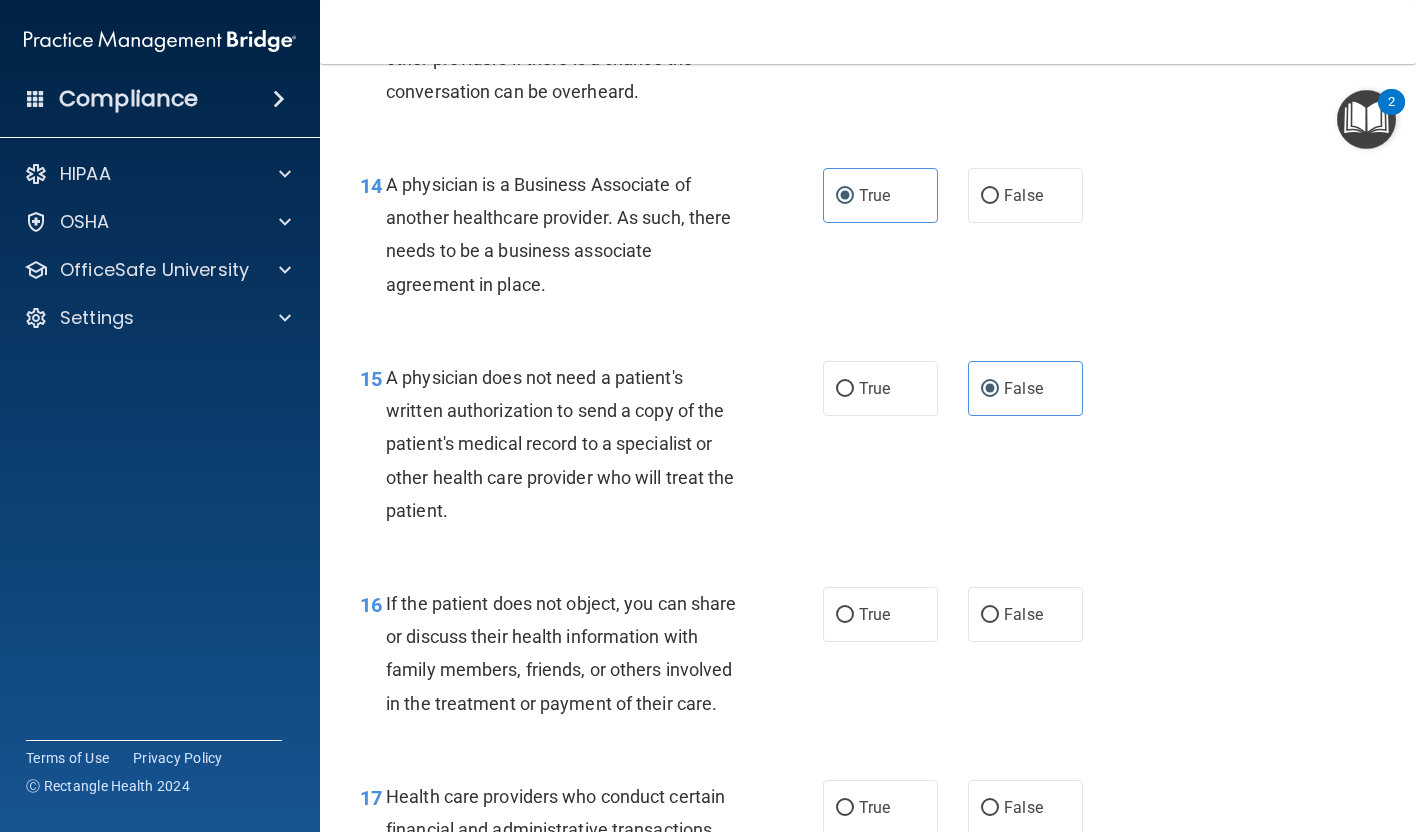 click on "15       A physician does not need a patient's written authorization to send a copy of the patient's medical record to a specialist or other health care provider who will treat the patient." at bounding box center [591, 449] 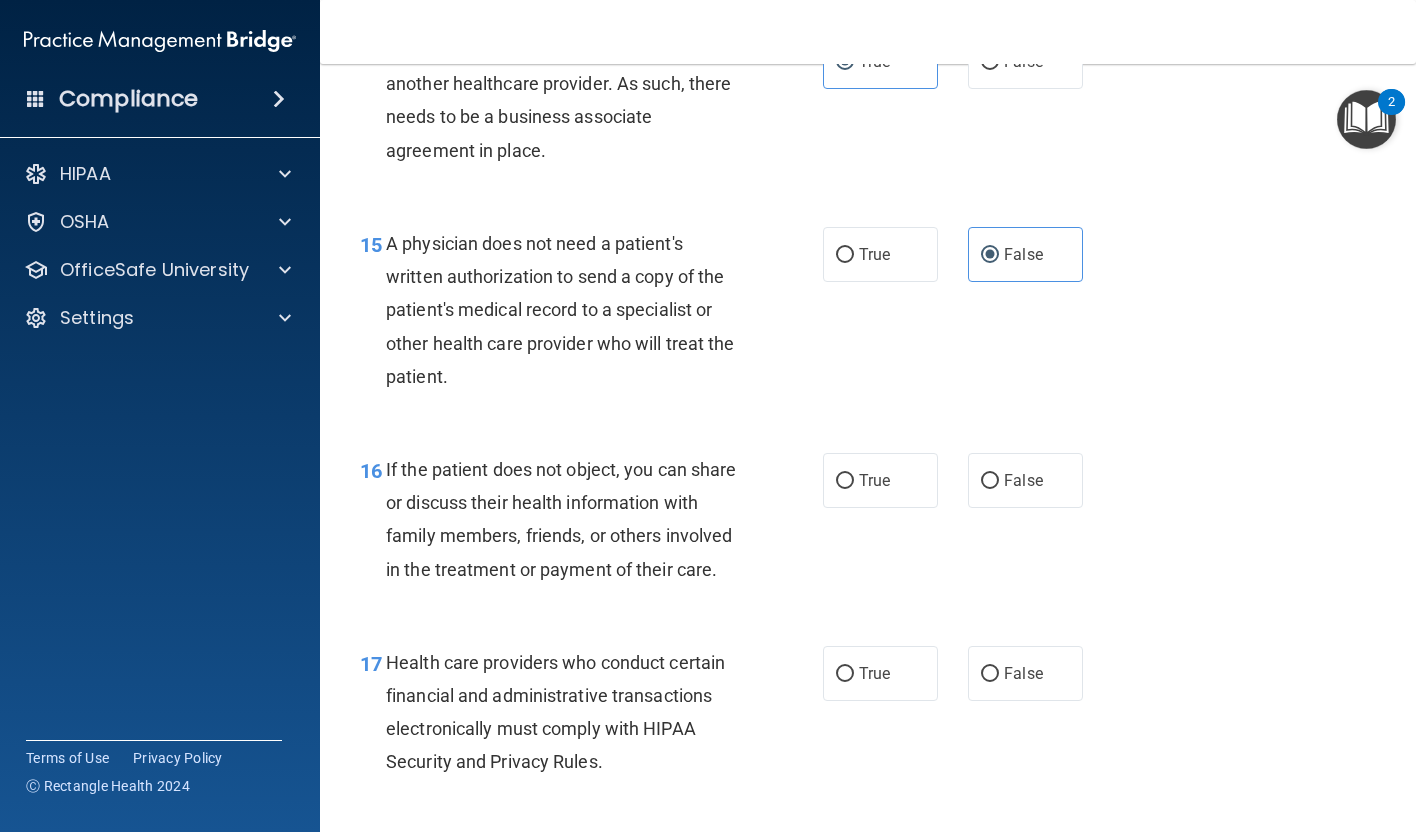 scroll, scrollTop: 2669, scrollLeft: 0, axis: vertical 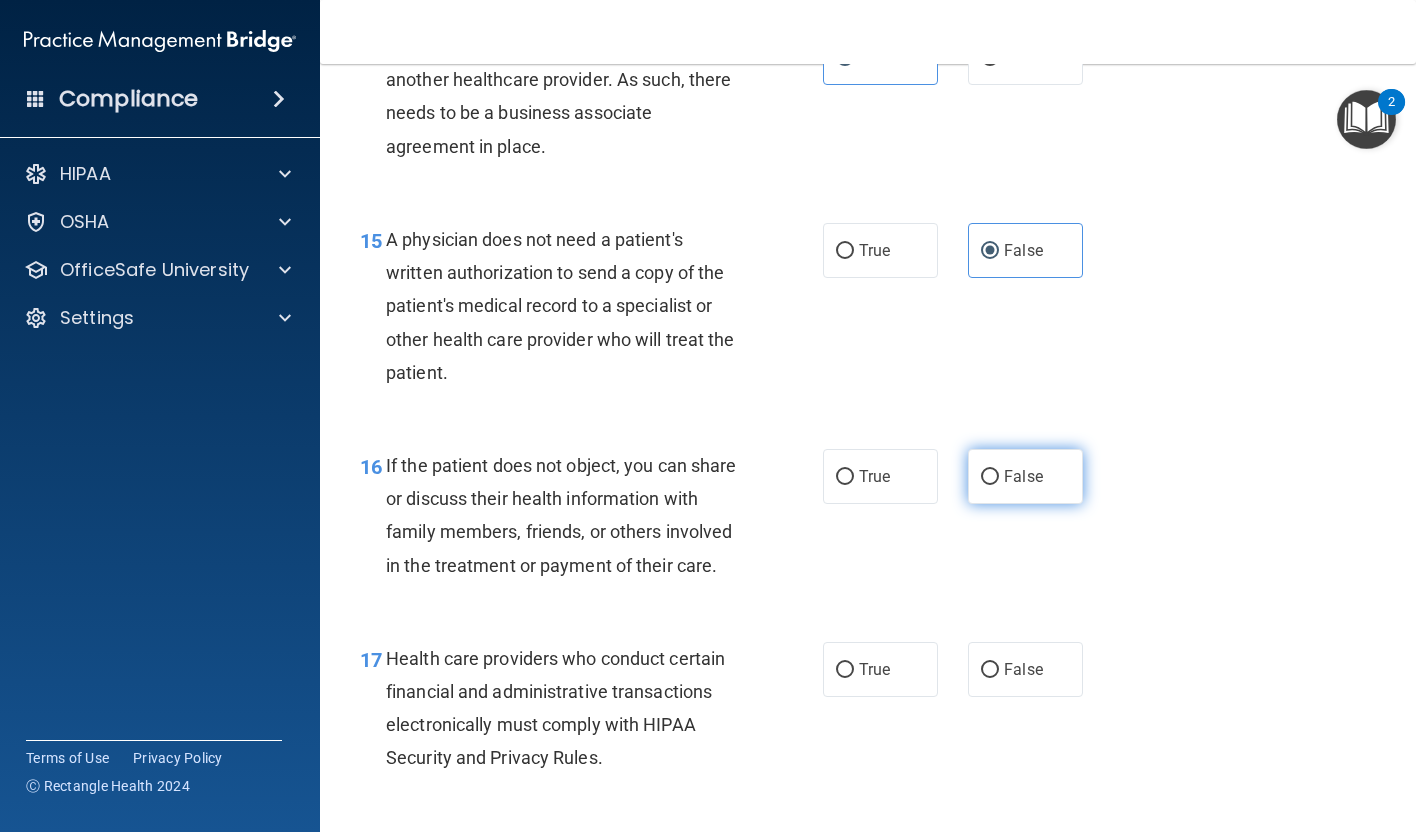 click on "False" at bounding box center [1025, 476] 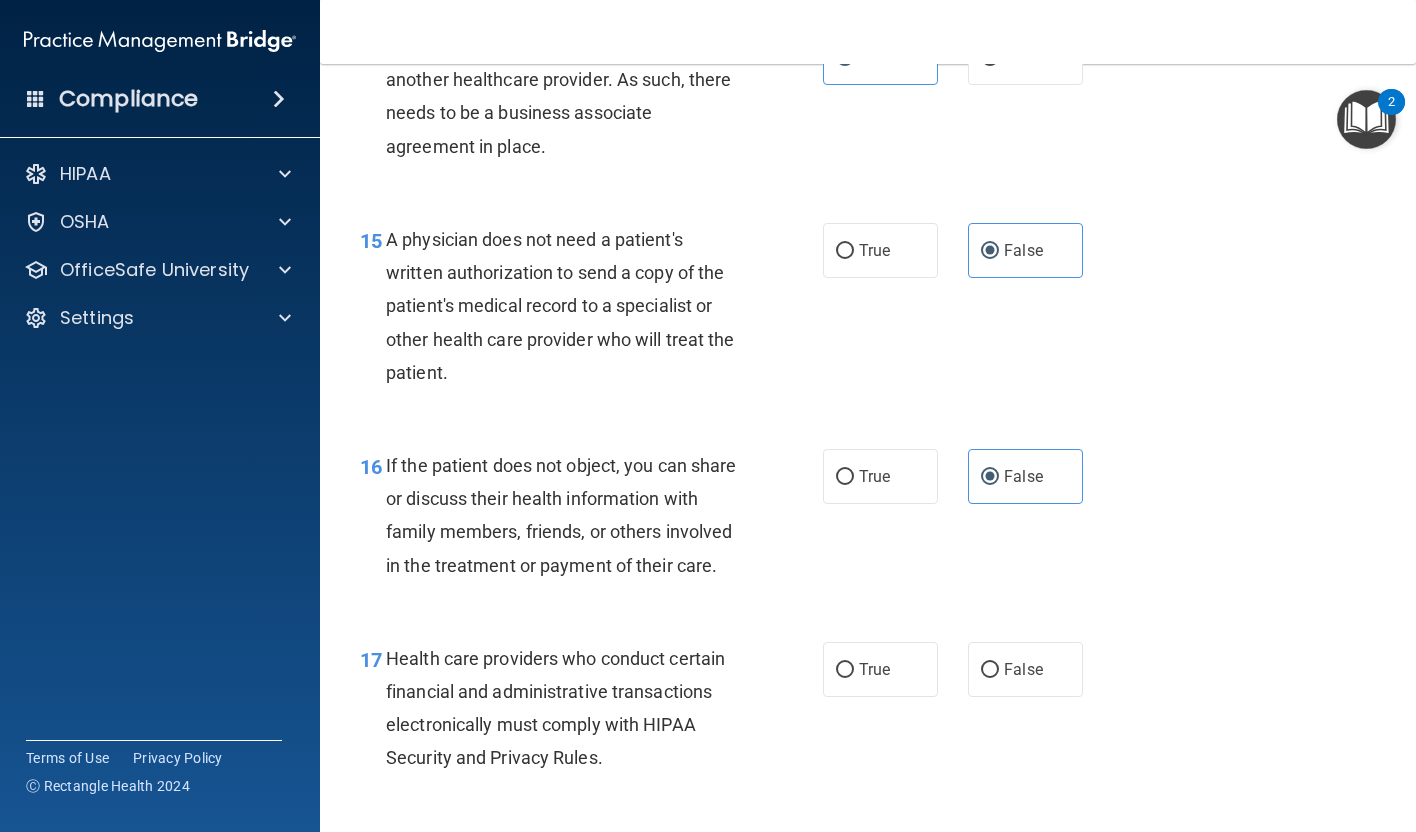 drag, startPoint x: 388, startPoint y: 462, endPoint x: 760, endPoint y: 590, distance: 393.40564 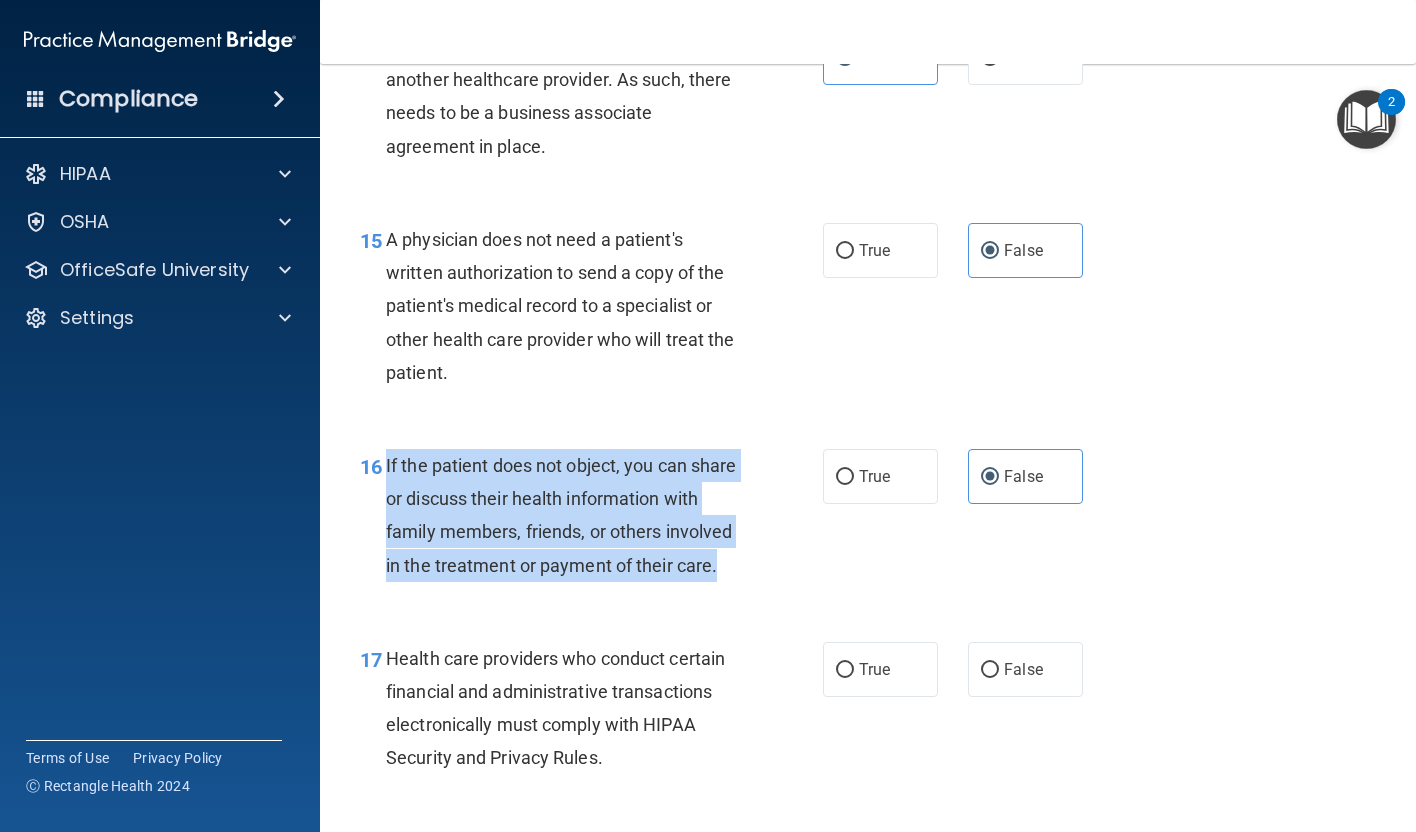 drag, startPoint x: 747, startPoint y: 580, endPoint x: 382, endPoint y: 472, distance: 380.64288 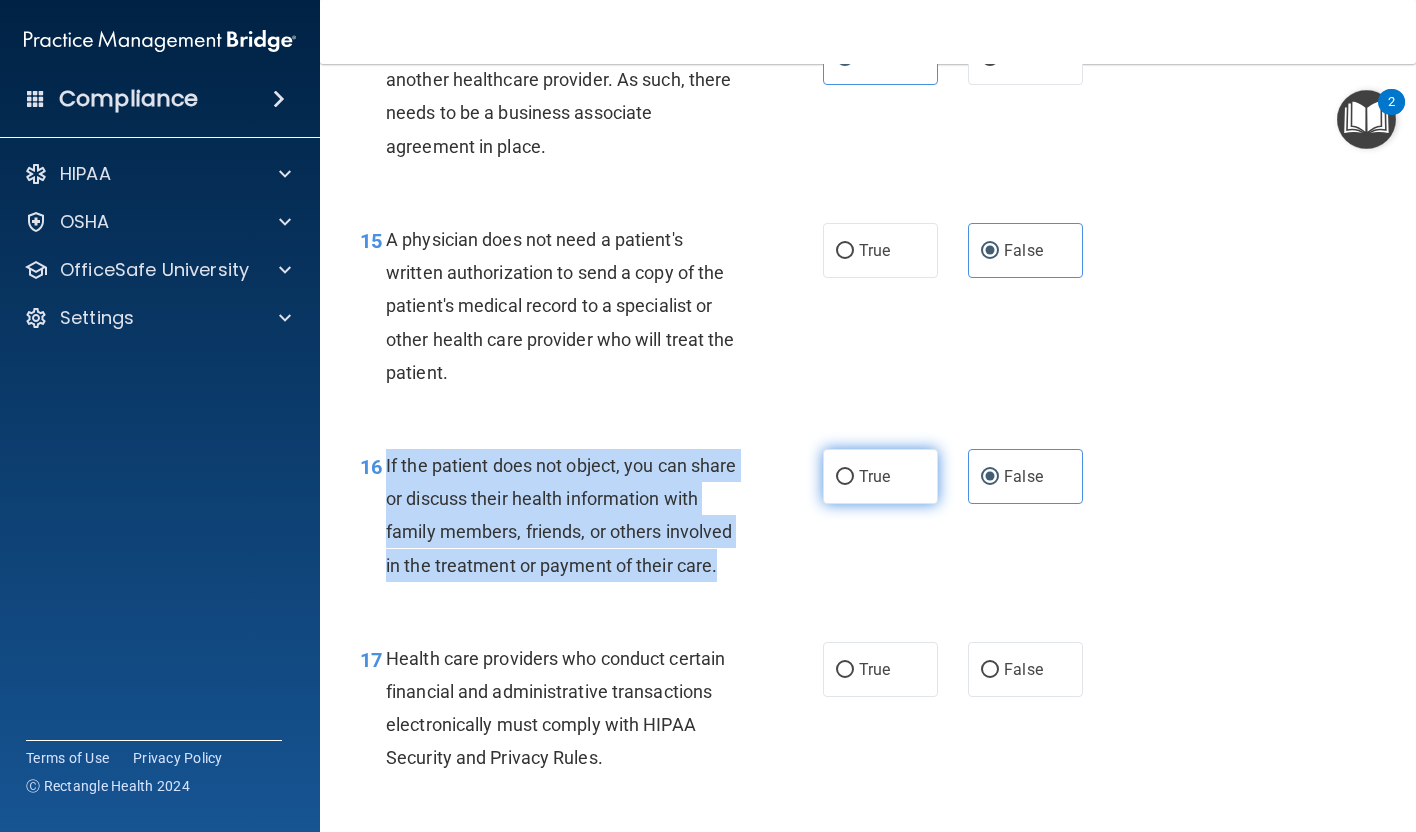click on "True" at bounding box center (845, 477) 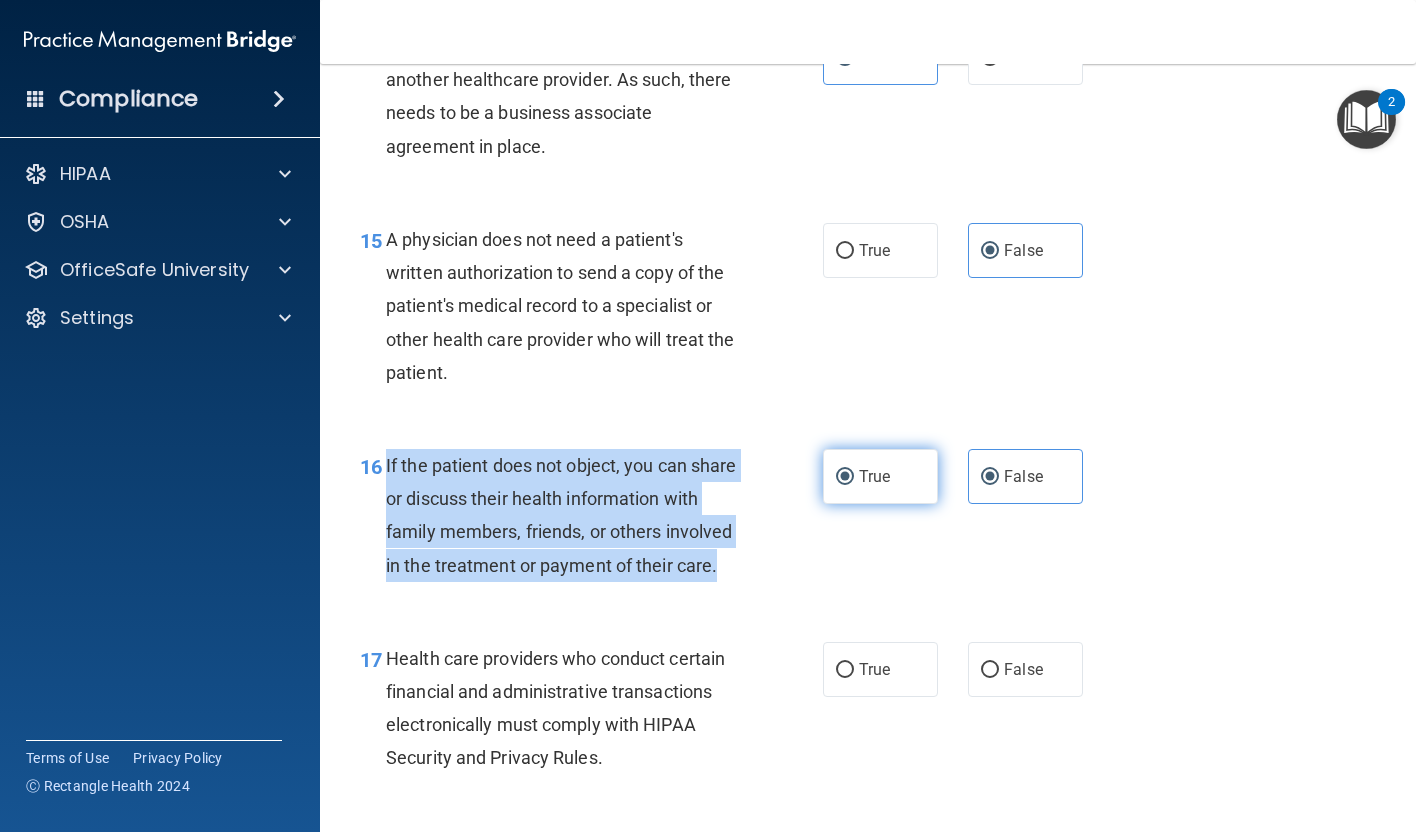 radio on "false" 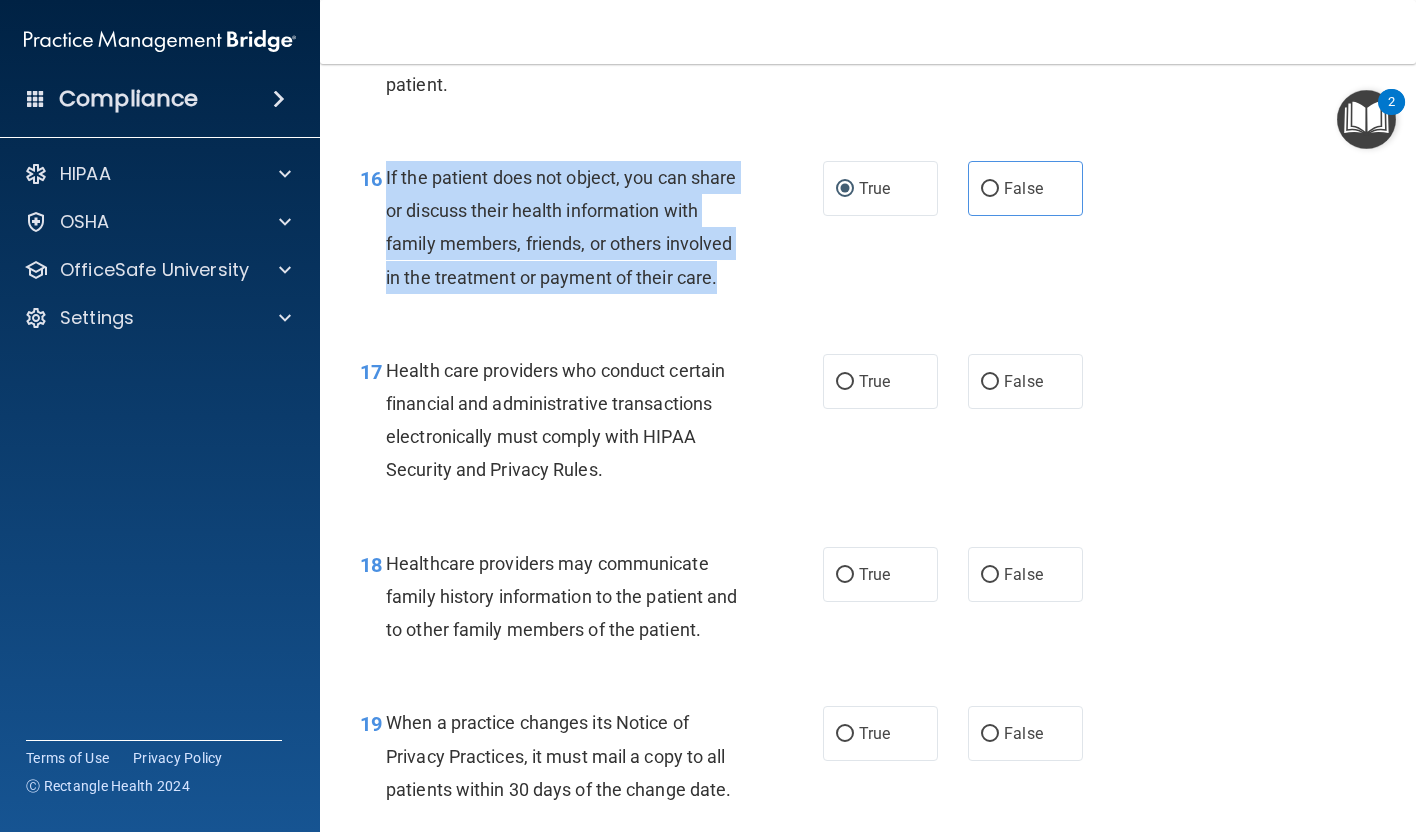 scroll, scrollTop: 2974, scrollLeft: 0, axis: vertical 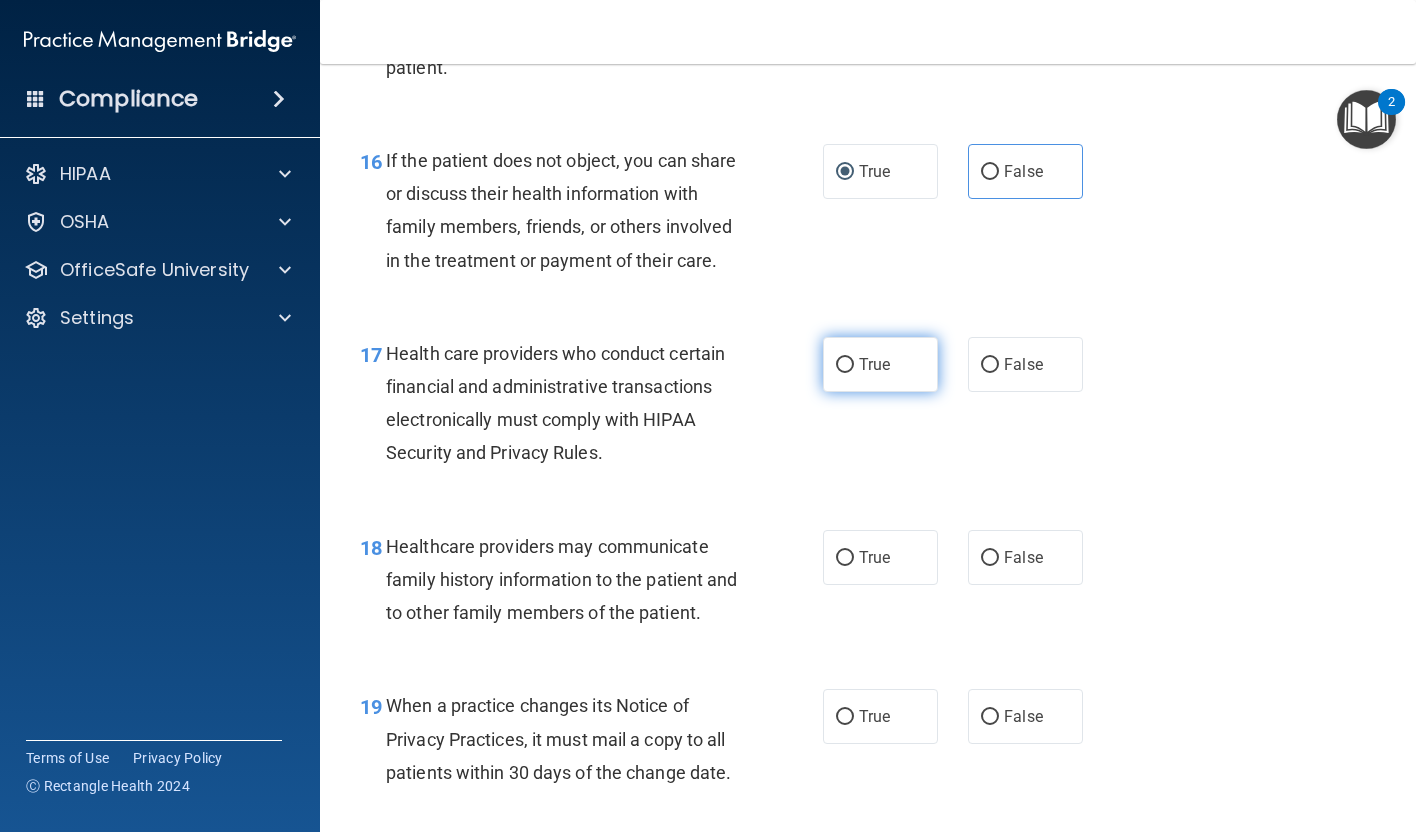 click on "True" at bounding box center [880, 364] 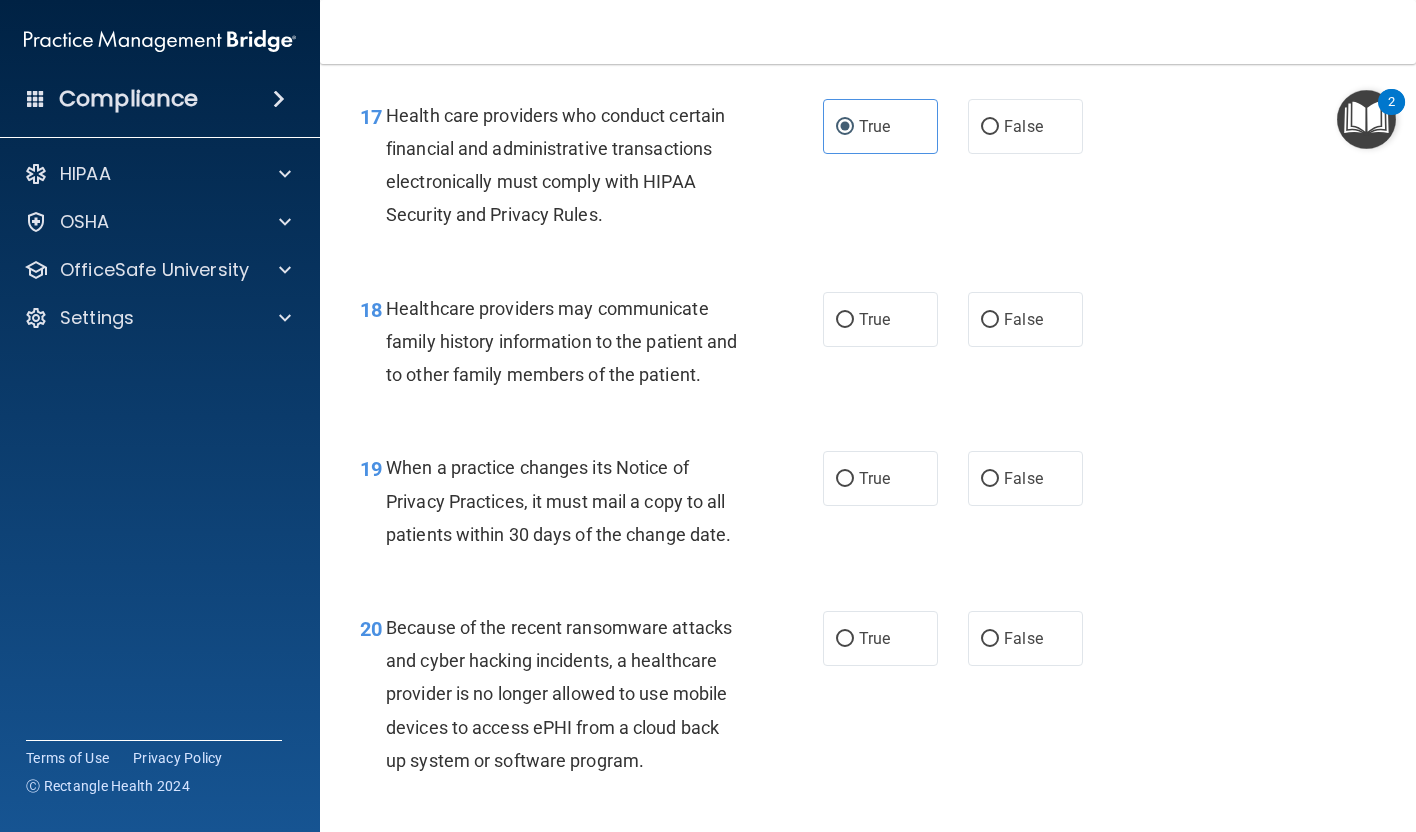 scroll, scrollTop: 3214, scrollLeft: 0, axis: vertical 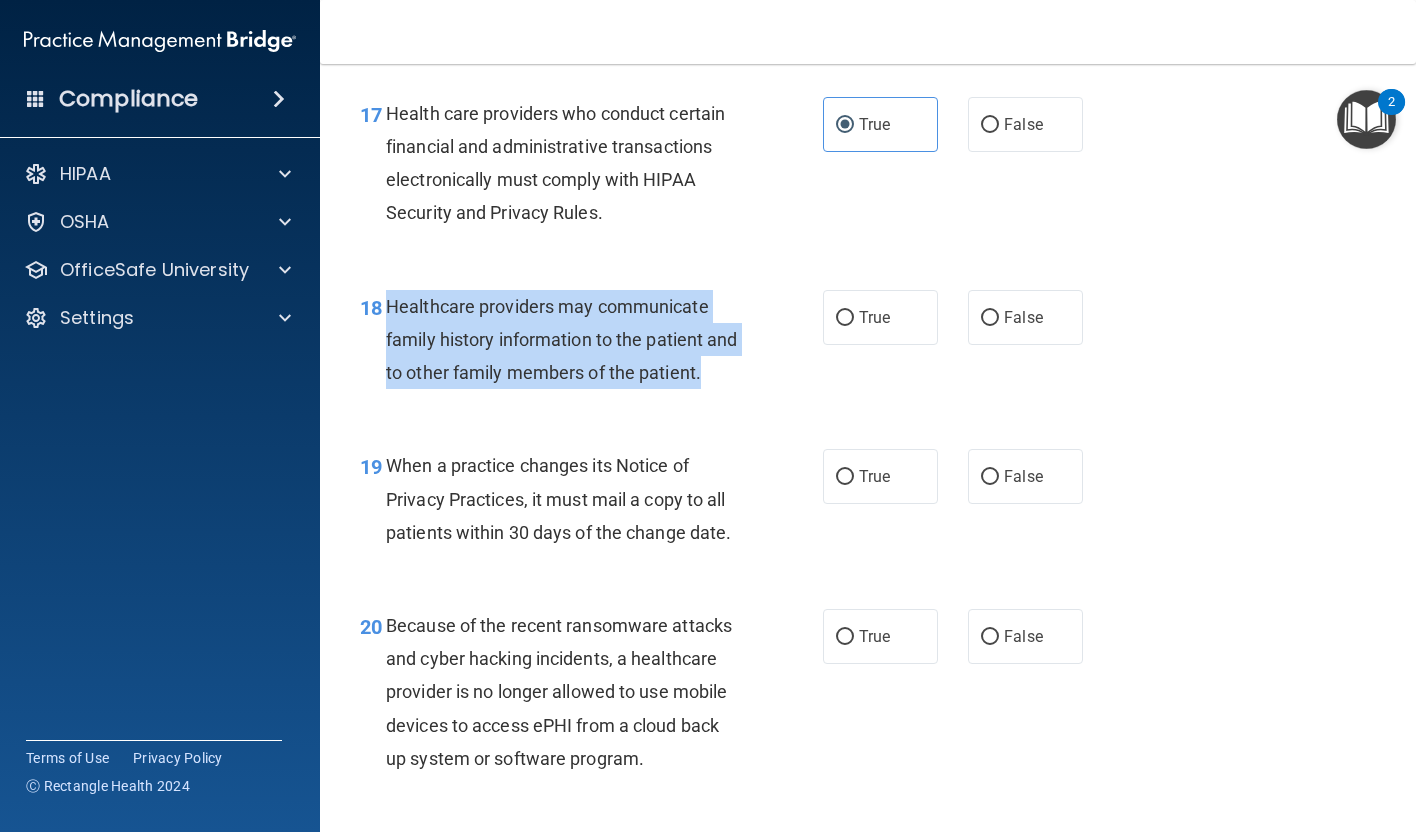 drag, startPoint x: 387, startPoint y: 299, endPoint x: 706, endPoint y: 377, distance: 328.3976 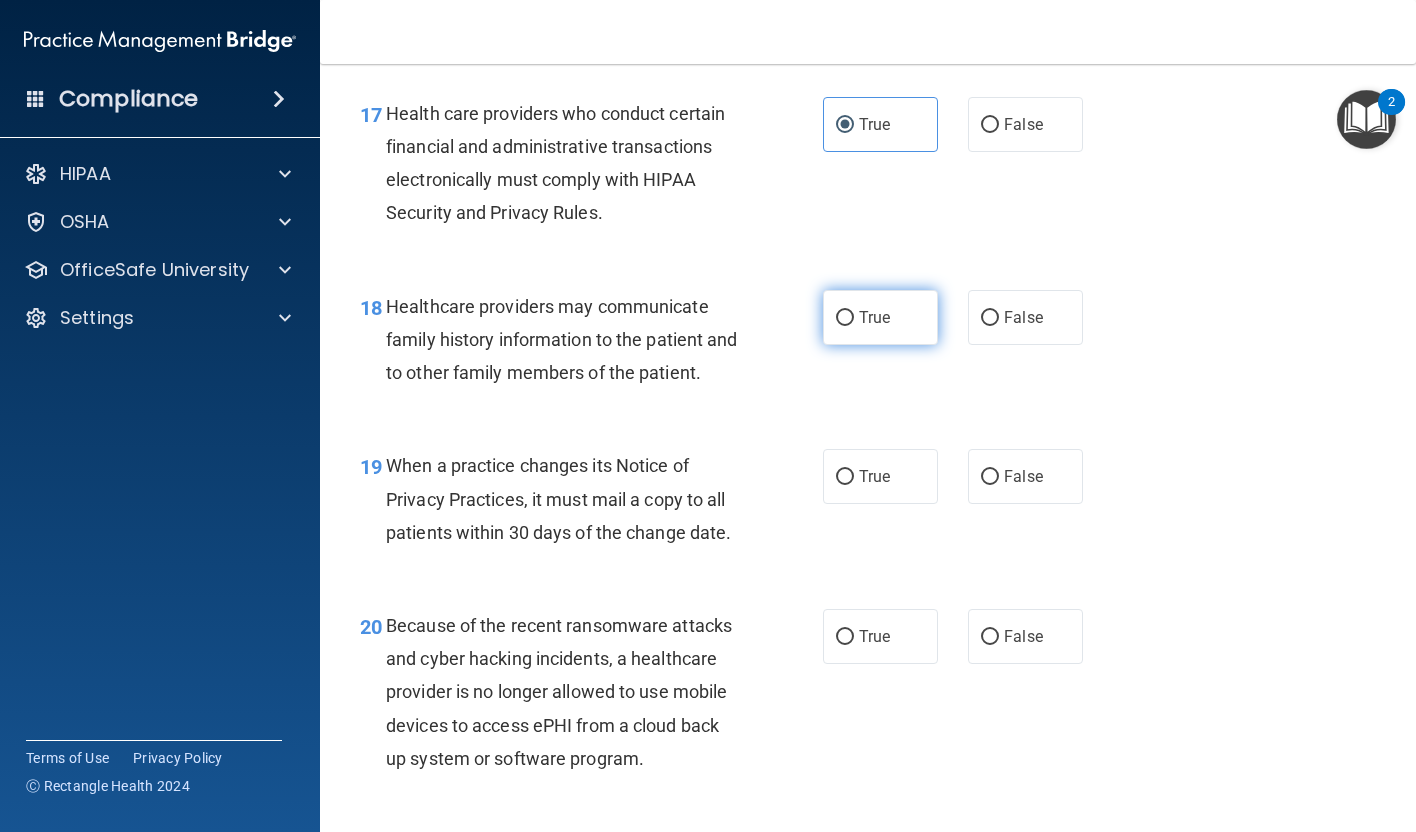 click on "True" at bounding box center [880, 317] 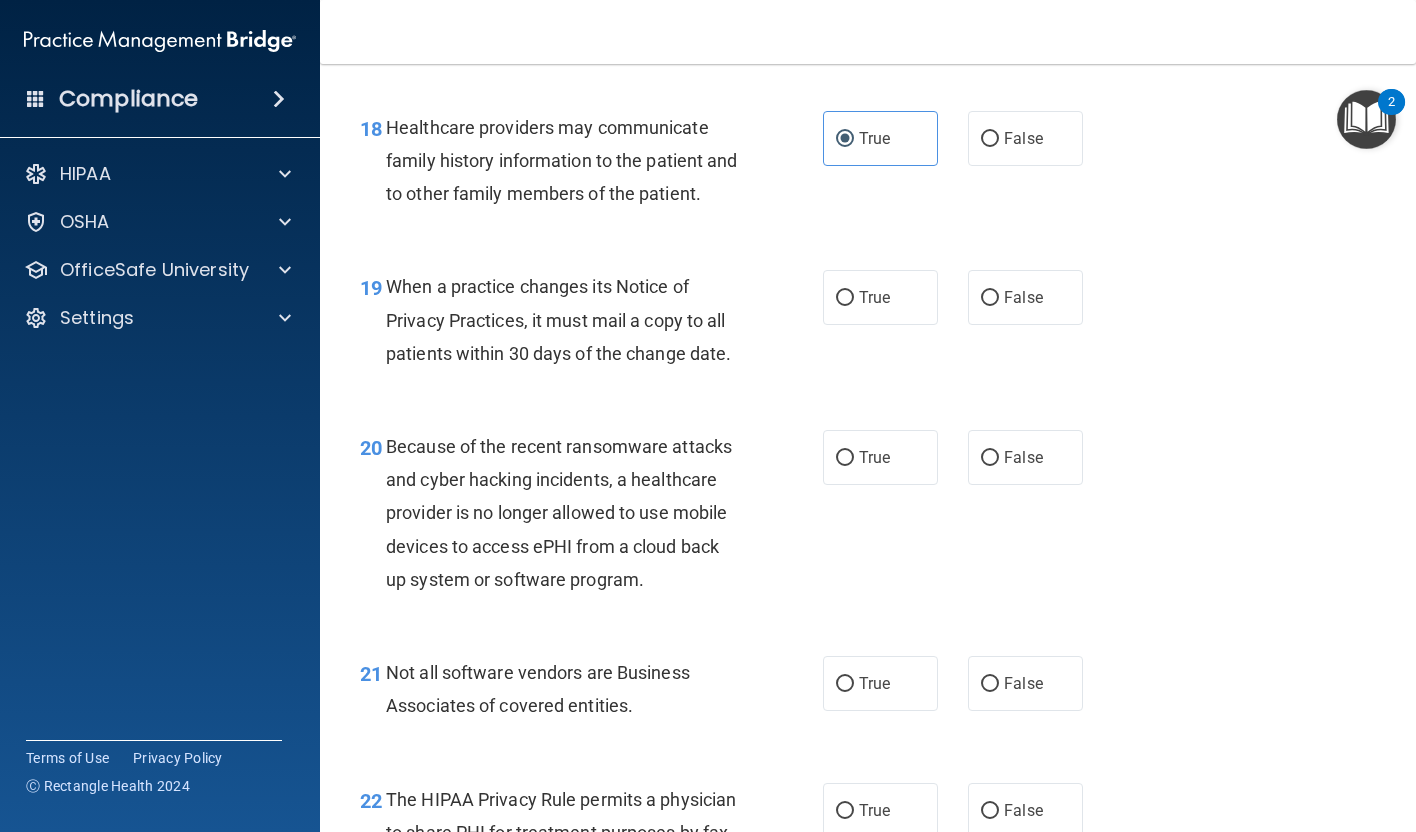 scroll, scrollTop: 3396, scrollLeft: 0, axis: vertical 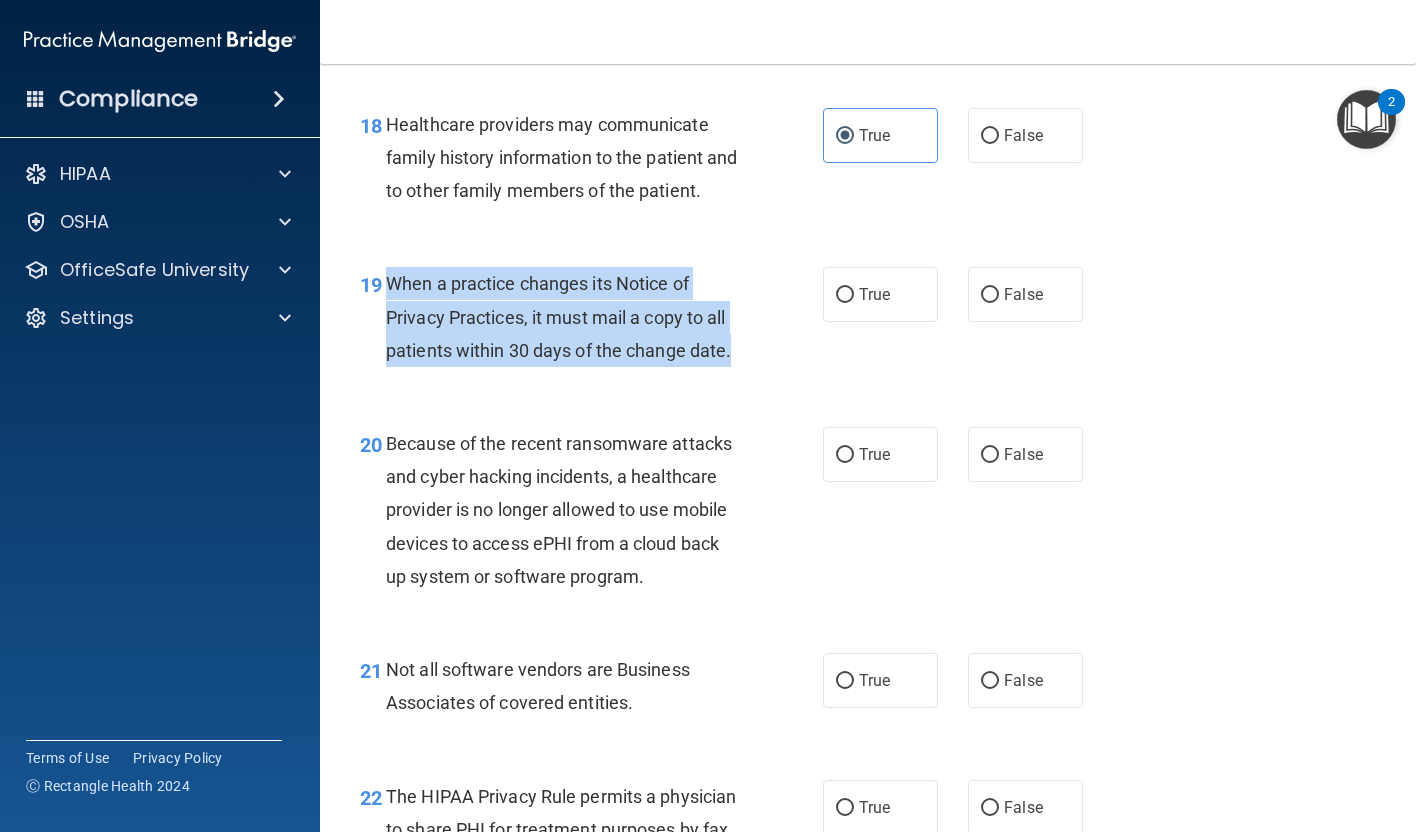 drag, startPoint x: 386, startPoint y: 280, endPoint x: 741, endPoint y: 346, distance: 361.0831 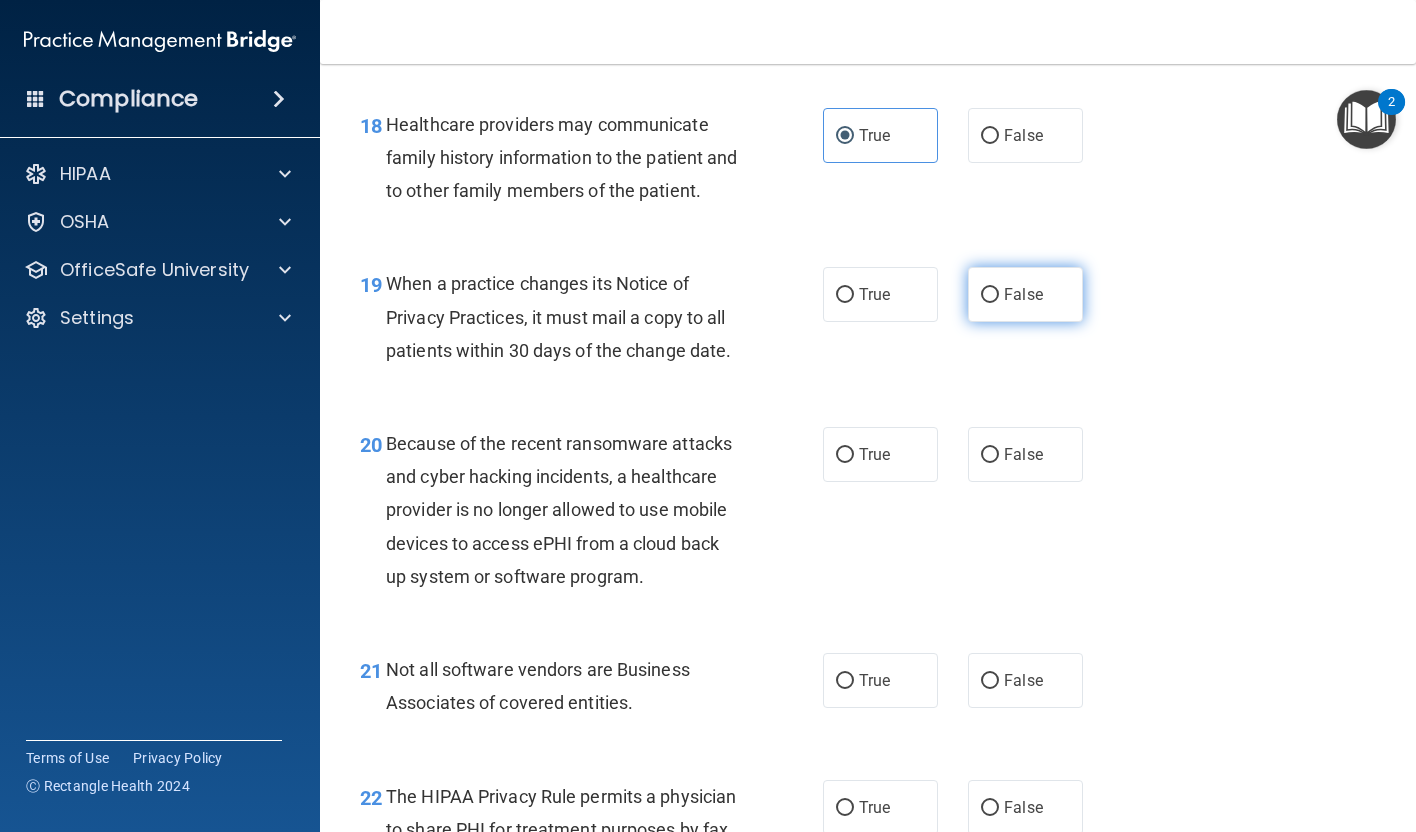click on "False" at bounding box center [1023, 294] 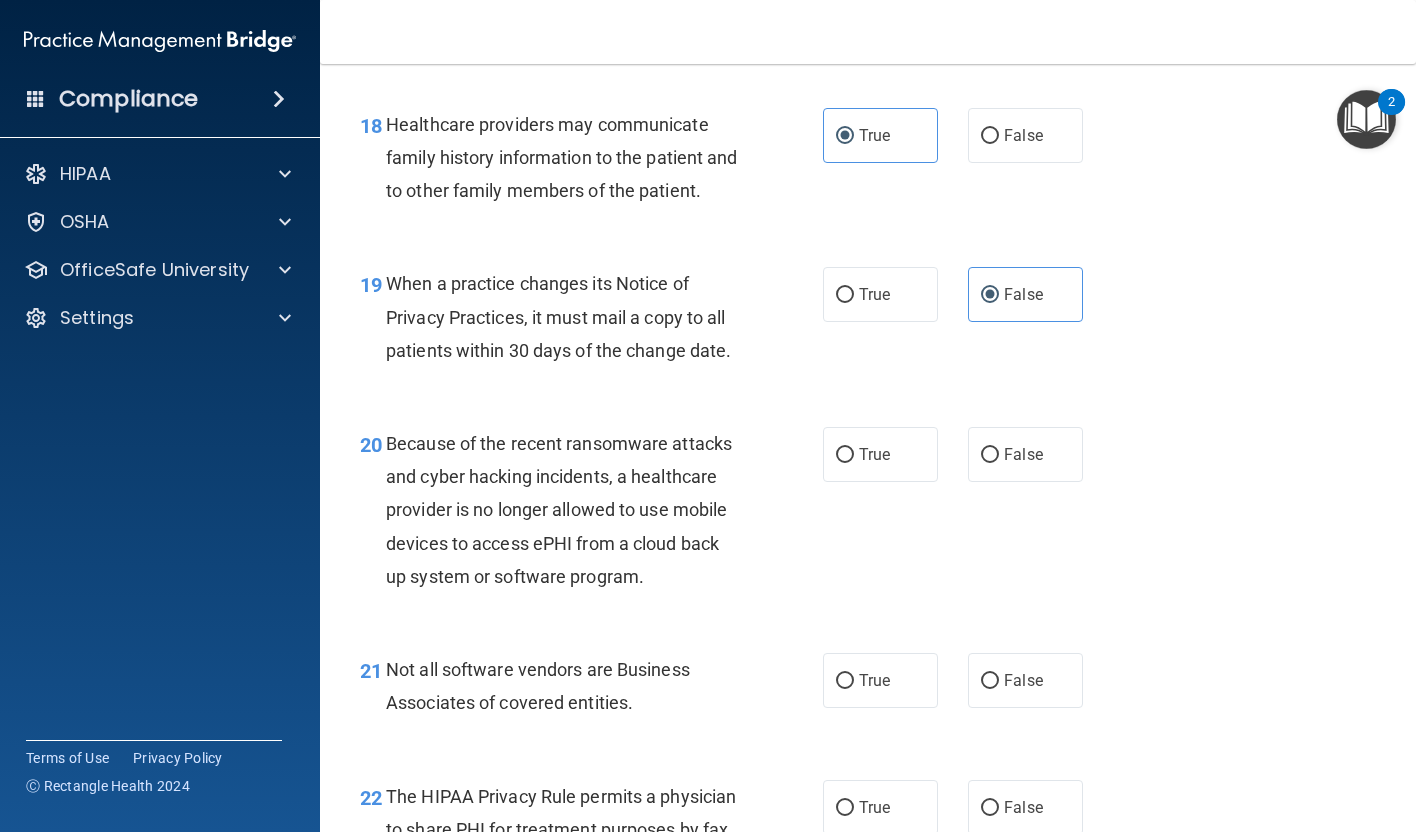 scroll, scrollTop: 3436, scrollLeft: 0, axis: vertical 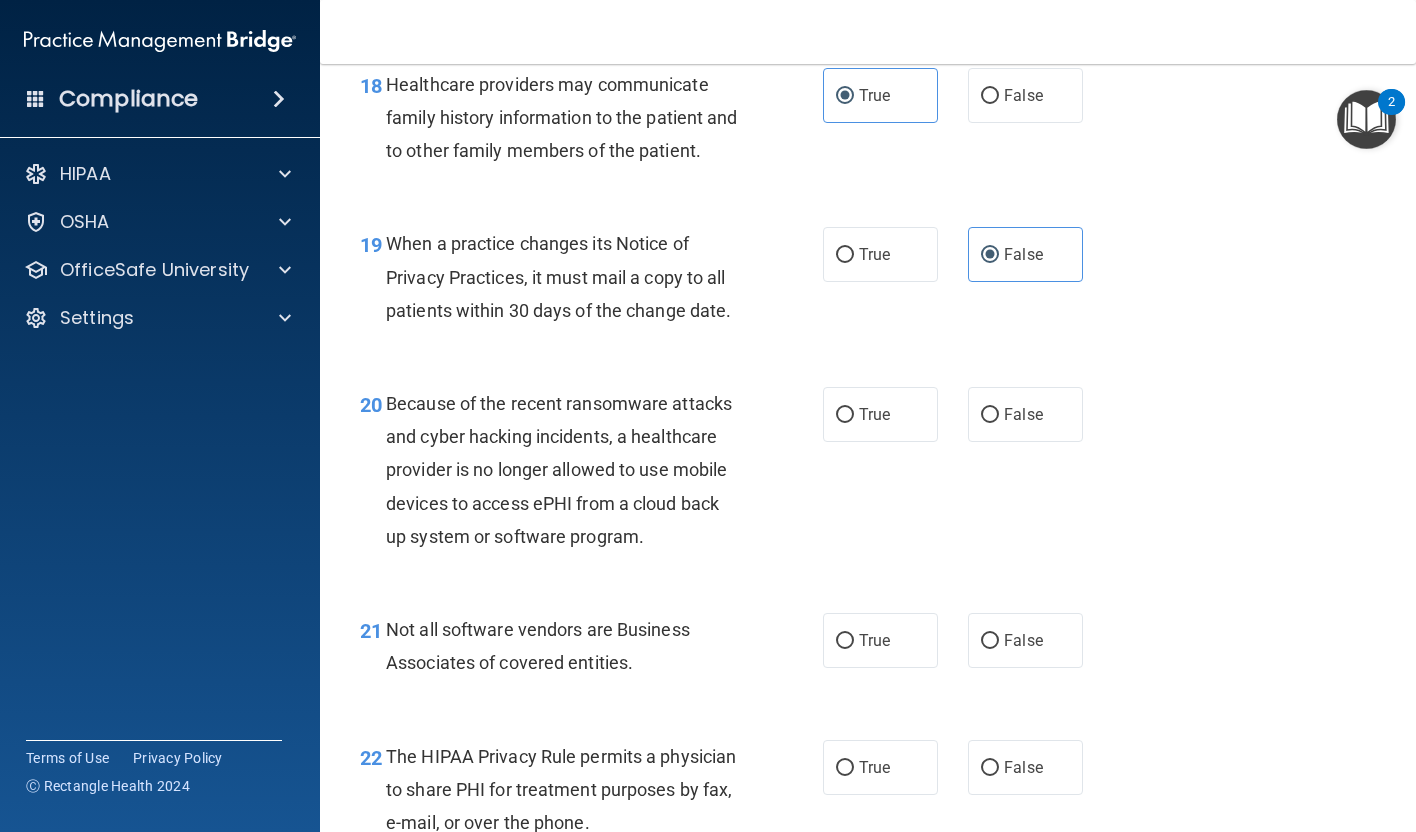 drag, startPoint x: 385, startPoint y: 403, endPoint x: 618, endPoint y: 525, distance: 263.0076 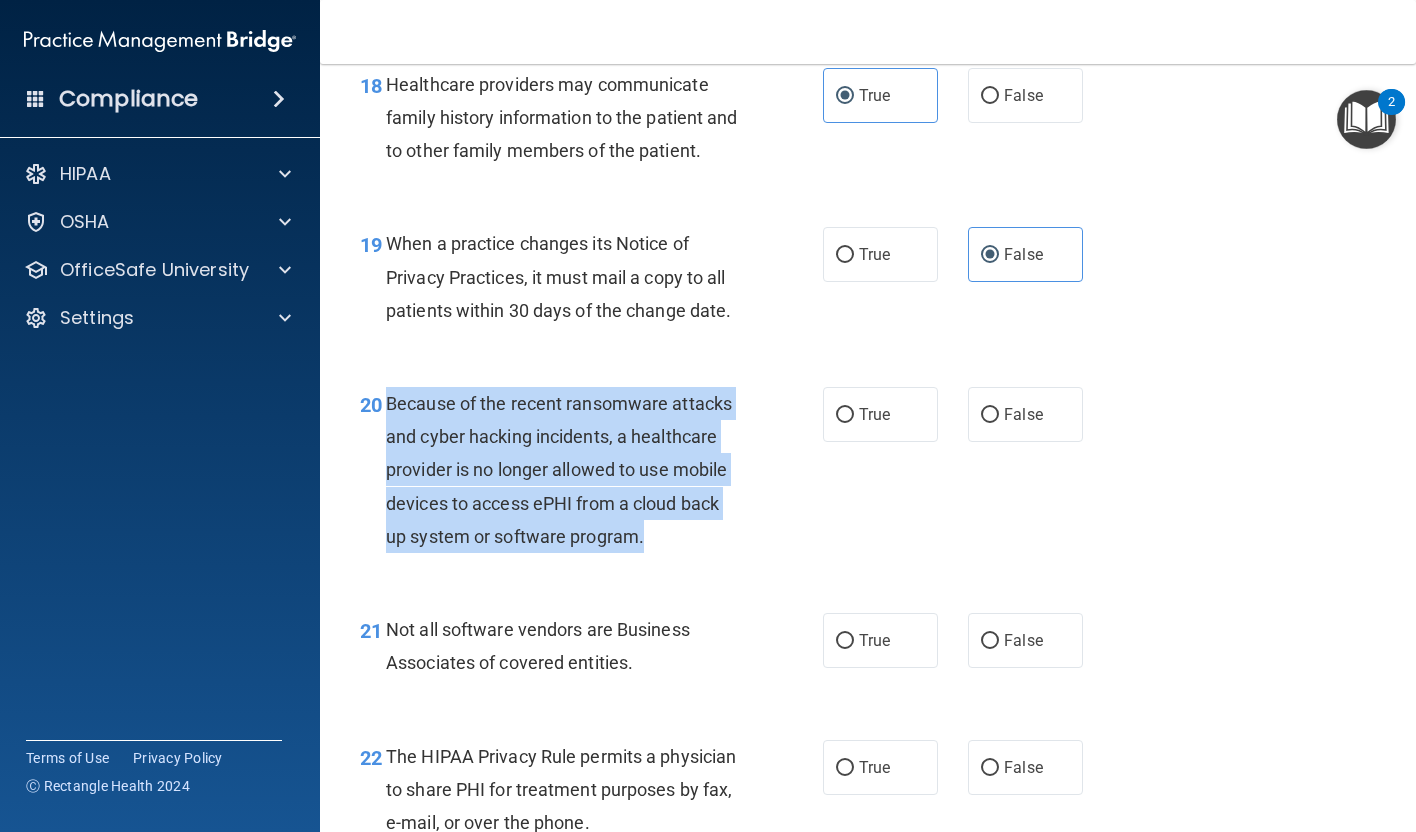 drag, startPoint x: 647, startPoint y: 535, endPoint x: 374, endPoint y: 425, distance: 294.32803 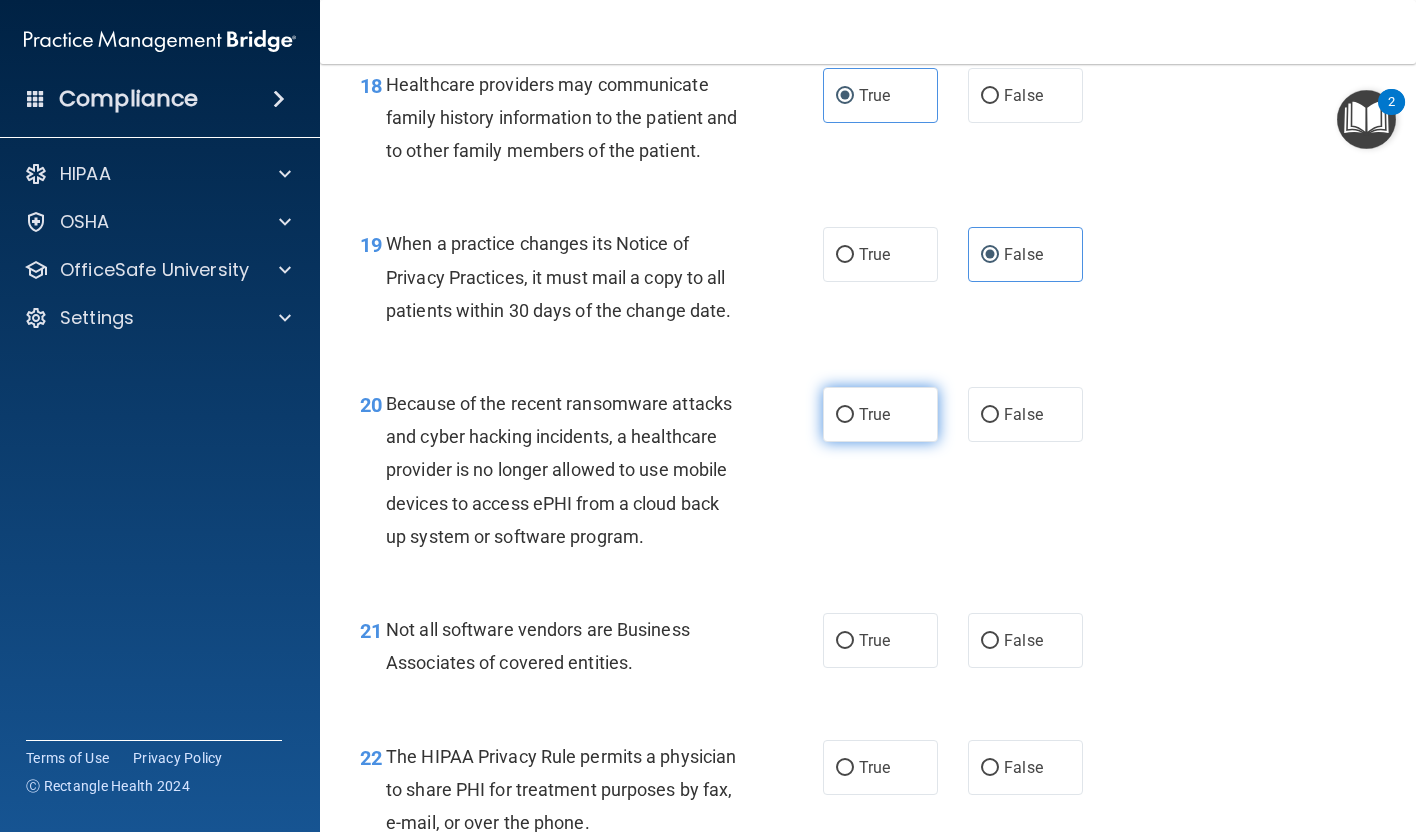 click on "True" at bounding box center [880, 414] 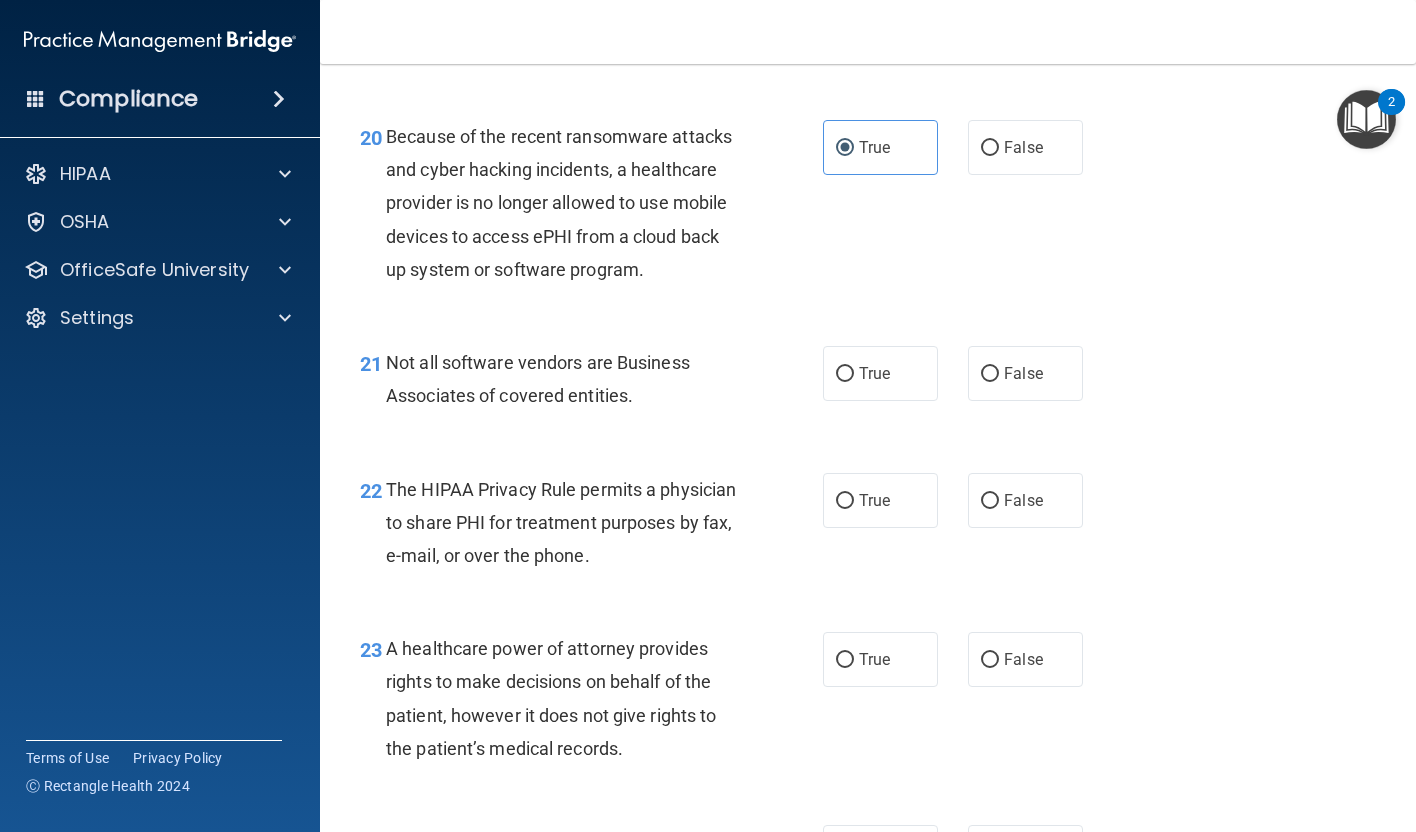 scroll, scrollTop: 3709, scrollLeft: 0, axis: vertical 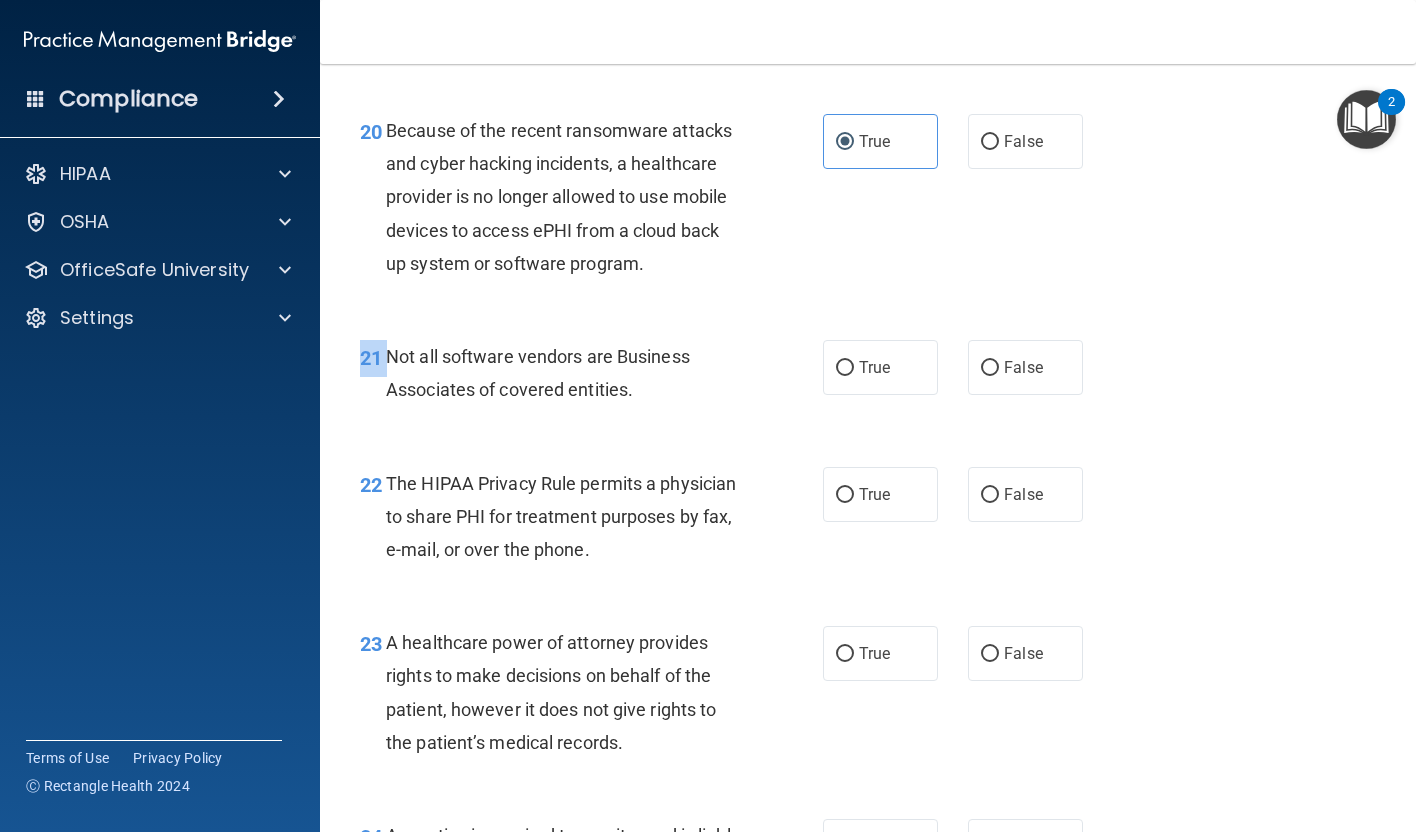 drag, startPoint x: 392, startPoint y: 356, endPoint x: 737, endPoint y: 427, distance: 352.23004 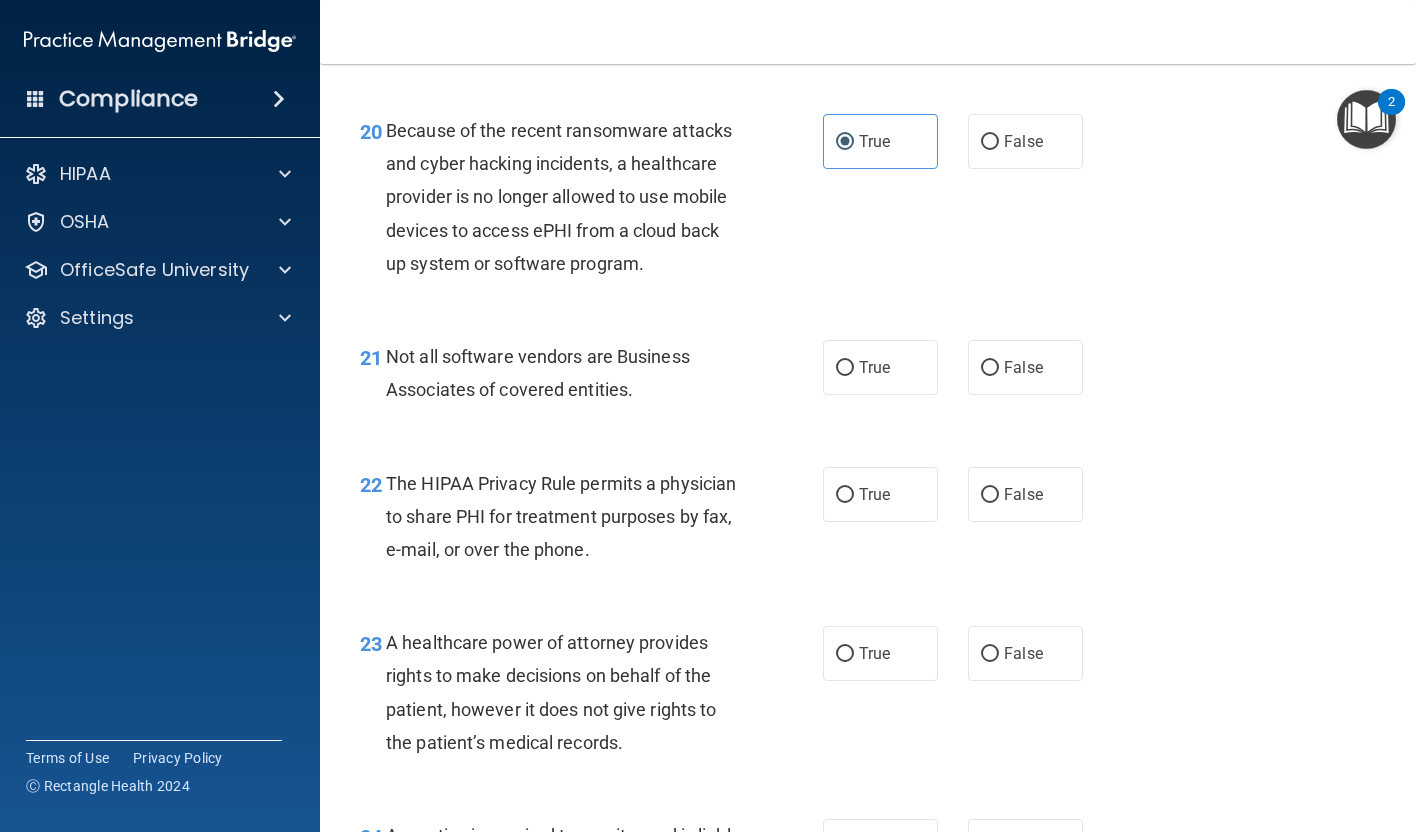 click on "21       Not all software vendors are Business Associates of covered entities.                 True           False" at bounding box center (868, 378) 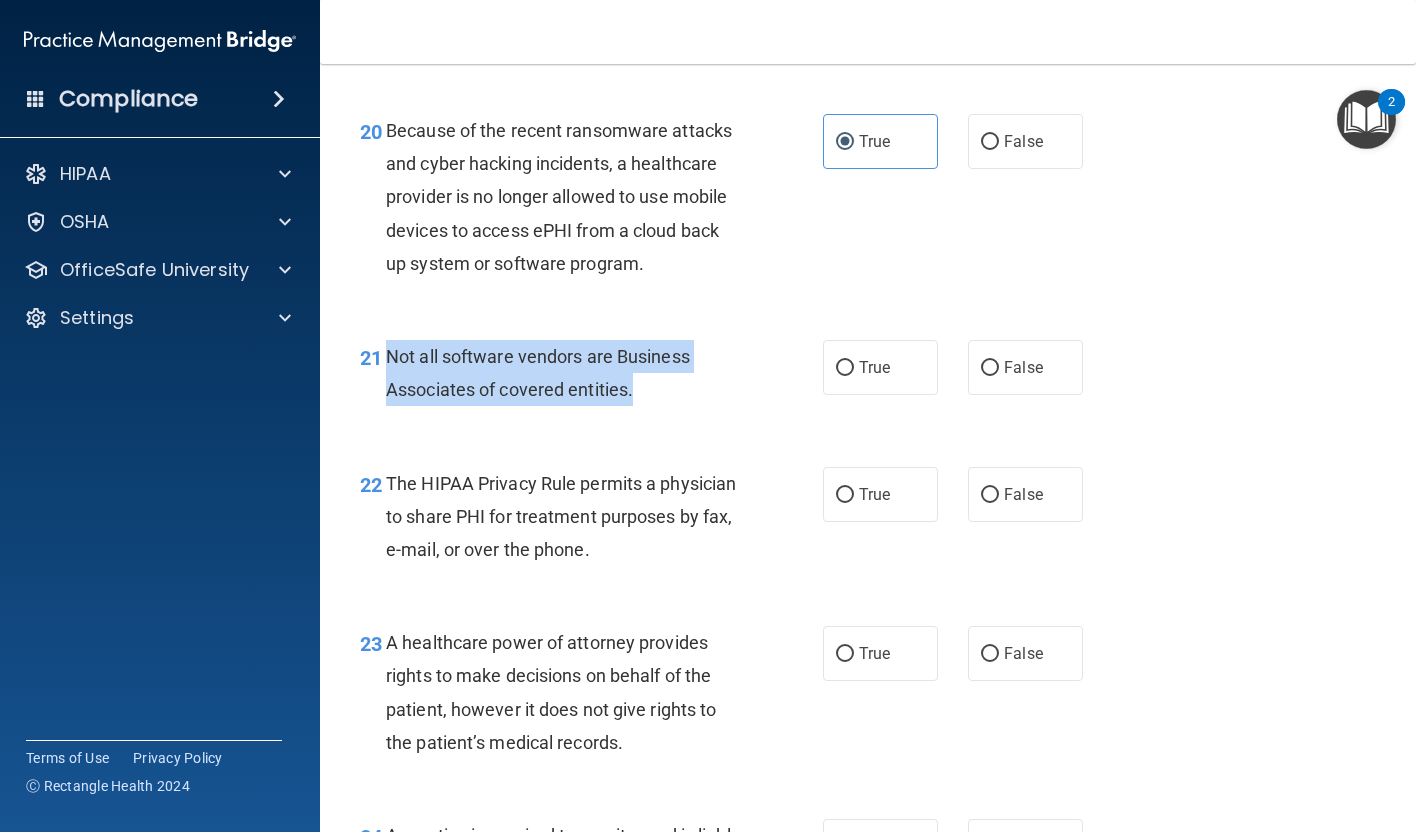 drag, startPoint x: 696, startPoint y: 402, endPoint x: 388, endPoint y: 368, distance: 309.87094 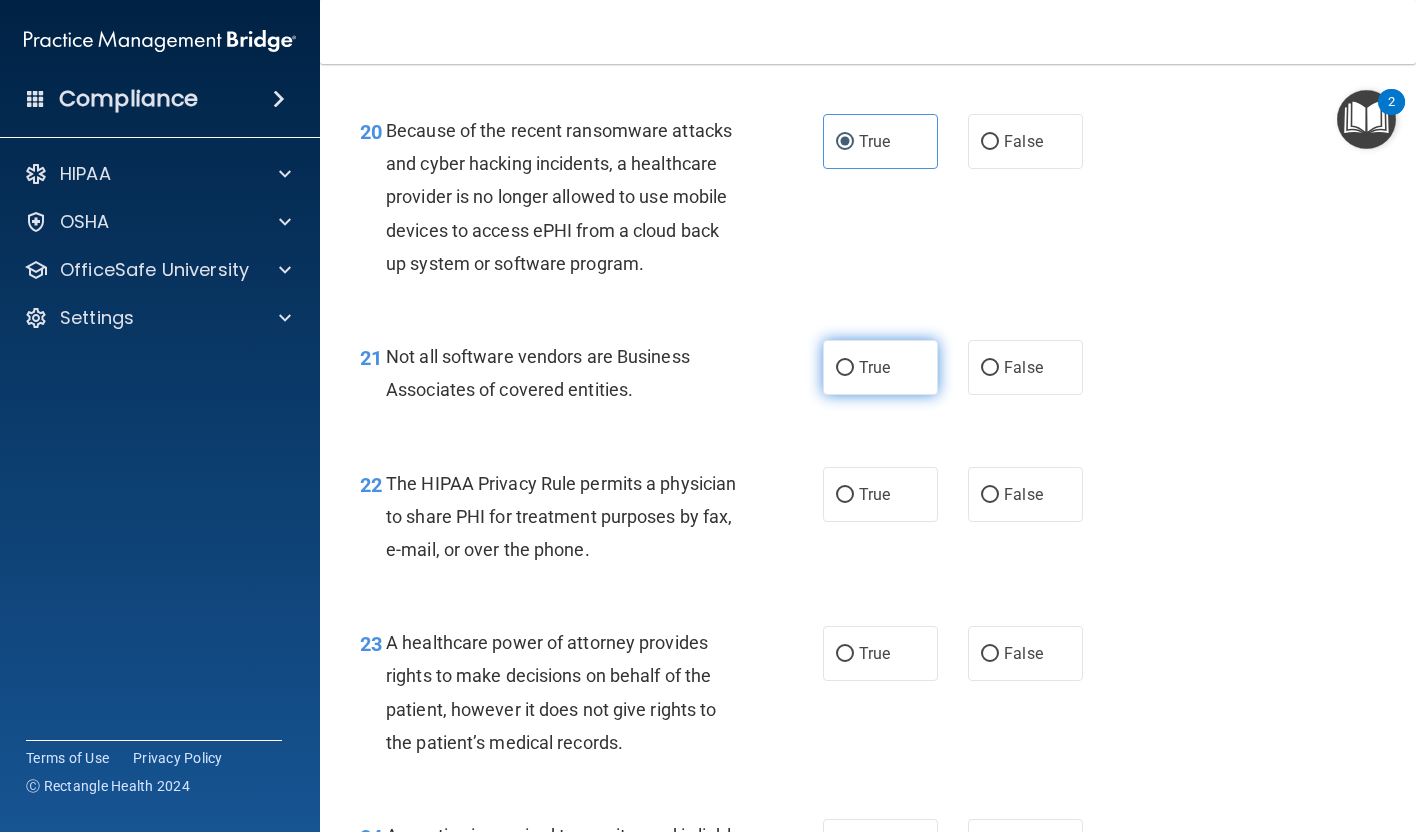 click on "True" at bounding box center (880, 367) 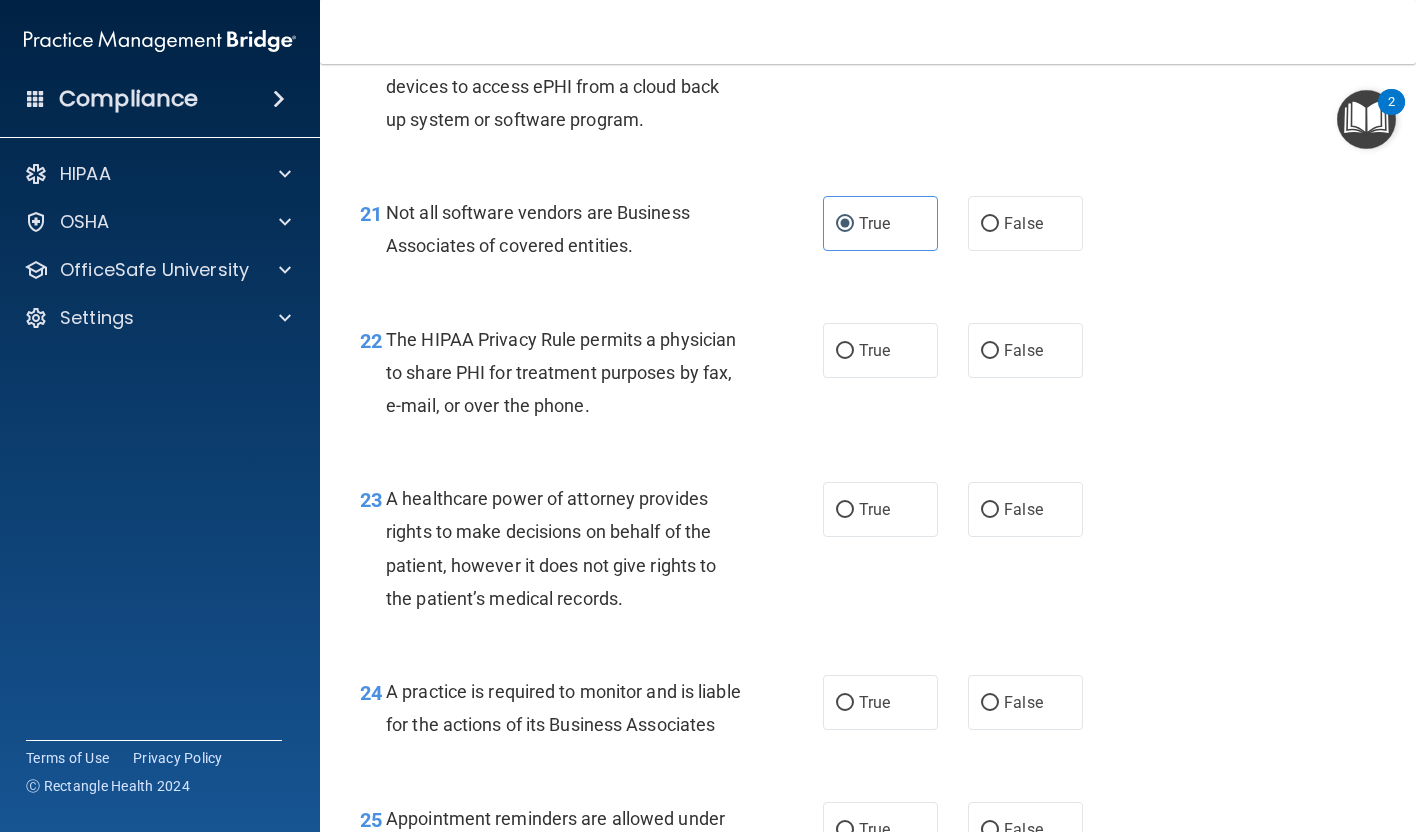 scroll, scrollTop: 3885, scrollLeft: 0, axis: vertical 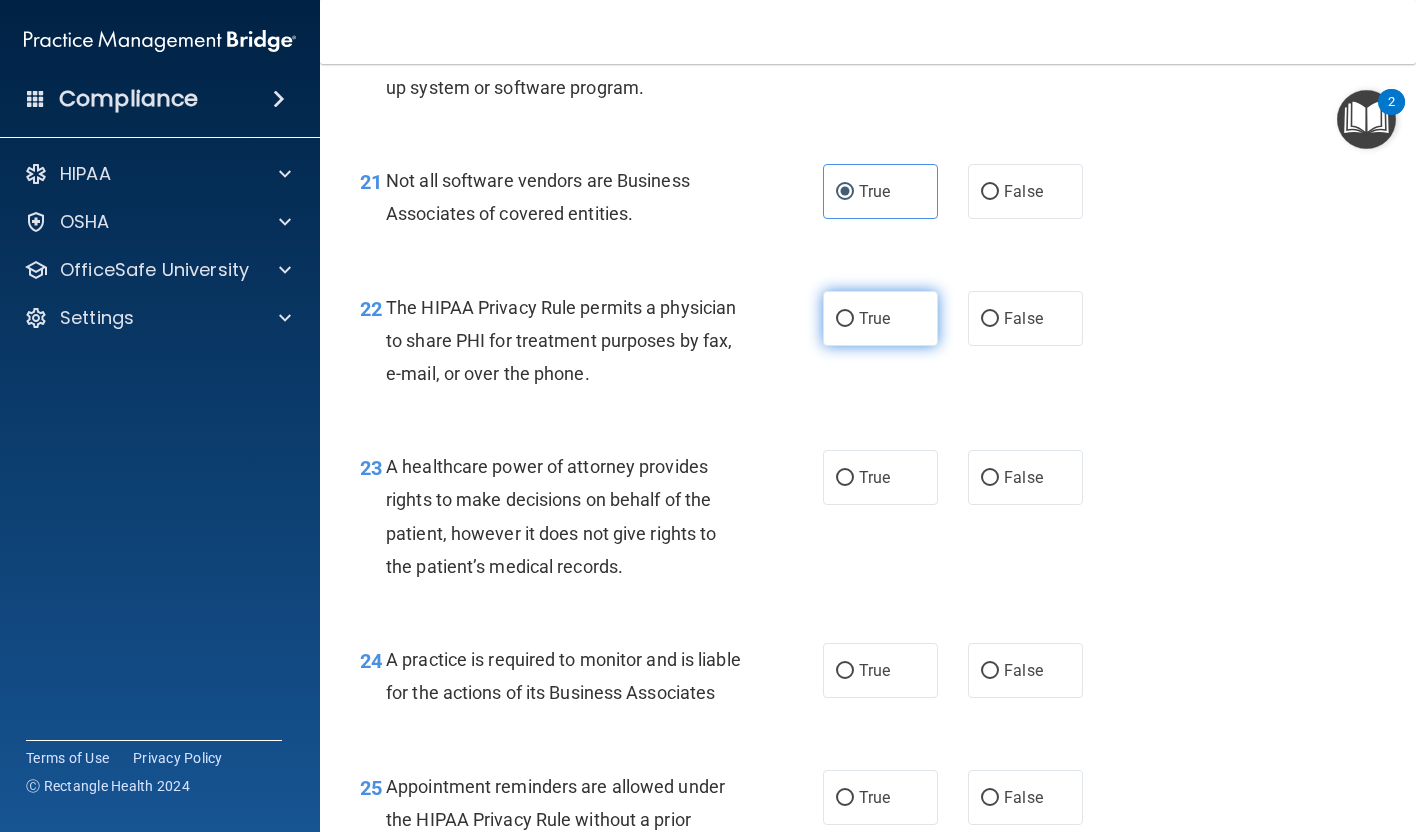 click on "True" at bounding box center [880, 318] 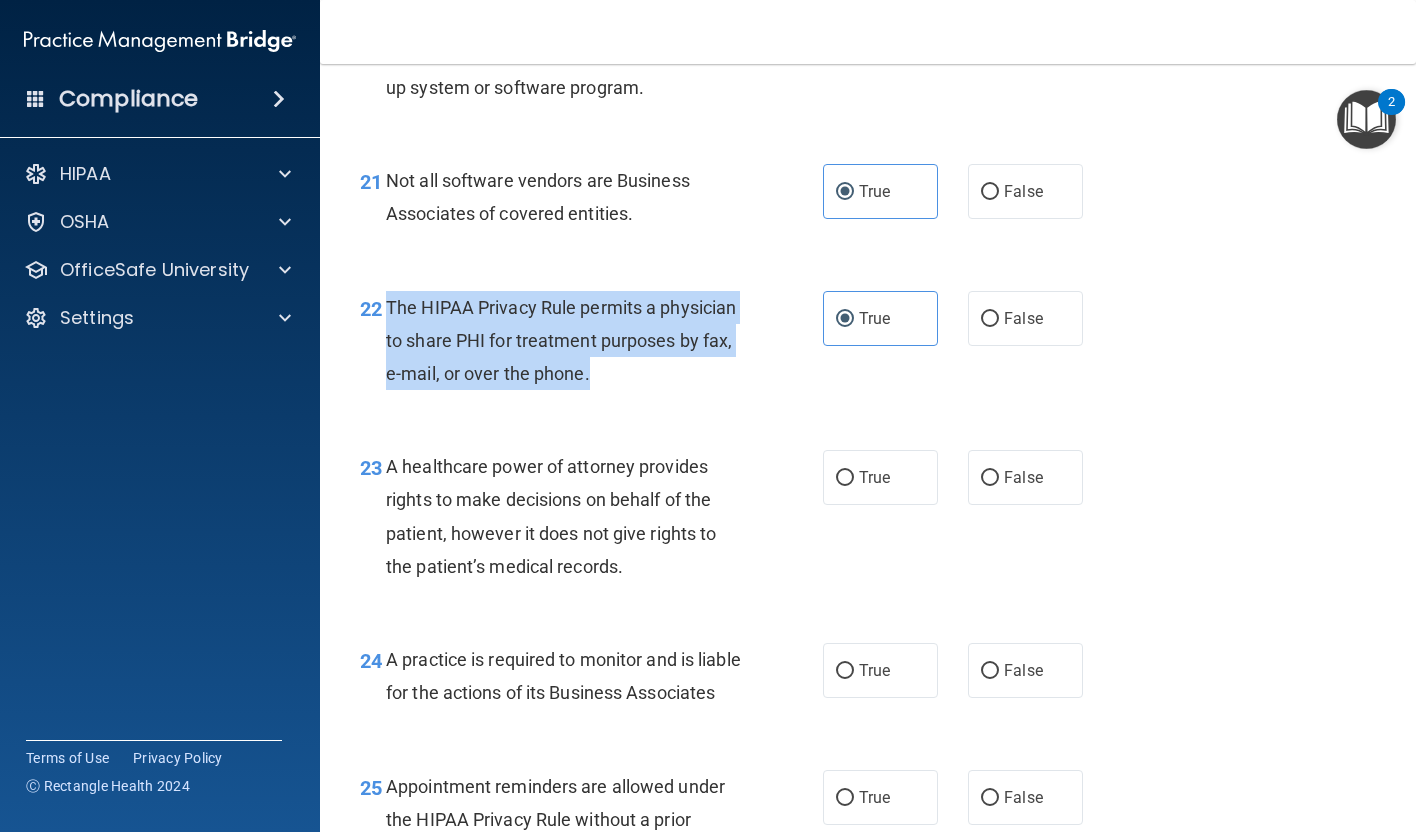 drag, startPoint x: 386, startPoint y: 310, endPoint x: 619, endPoint y: 378, distance: 242.72 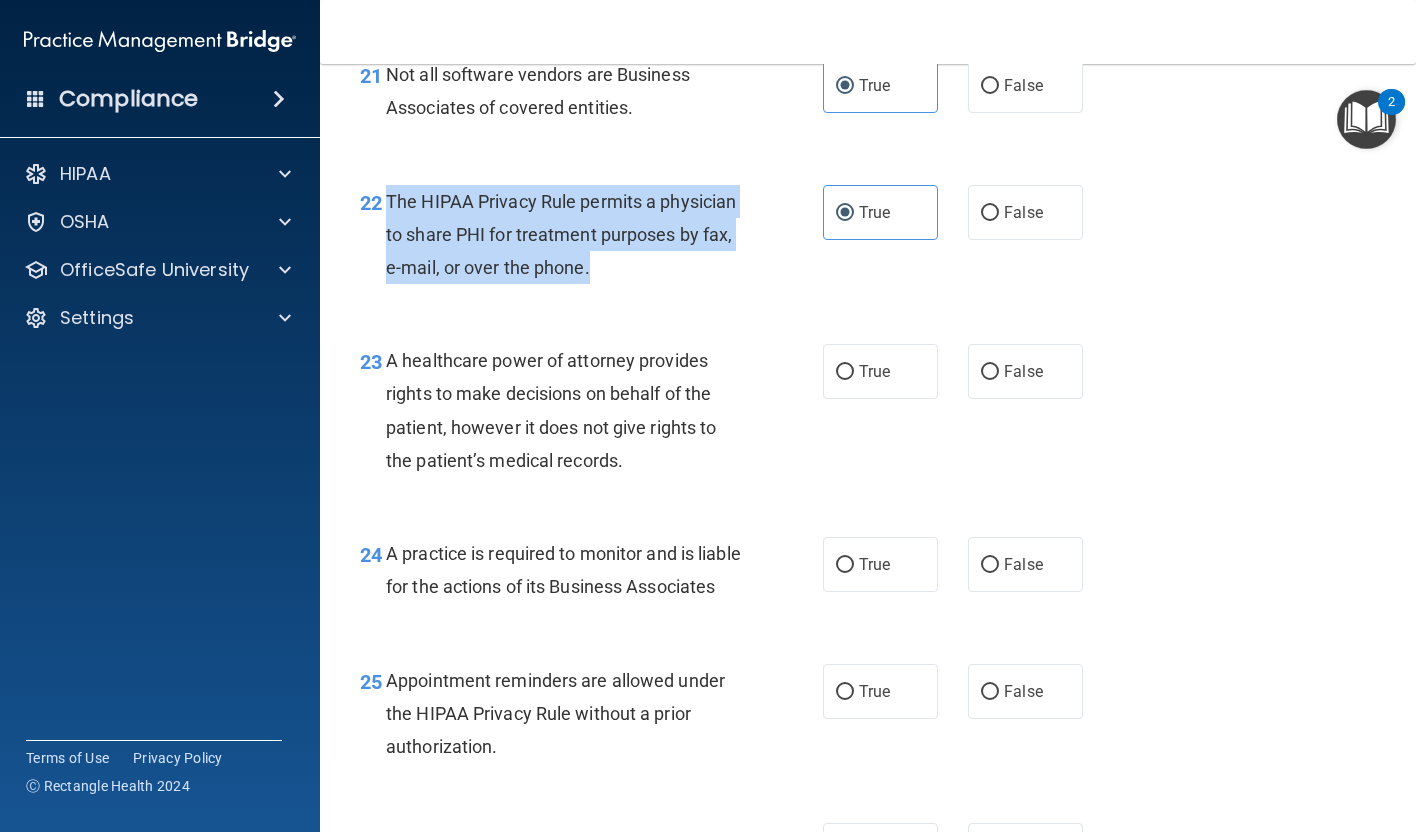 scroll, scrollTop: 3993, scrollLeft: 0, axis: vertical 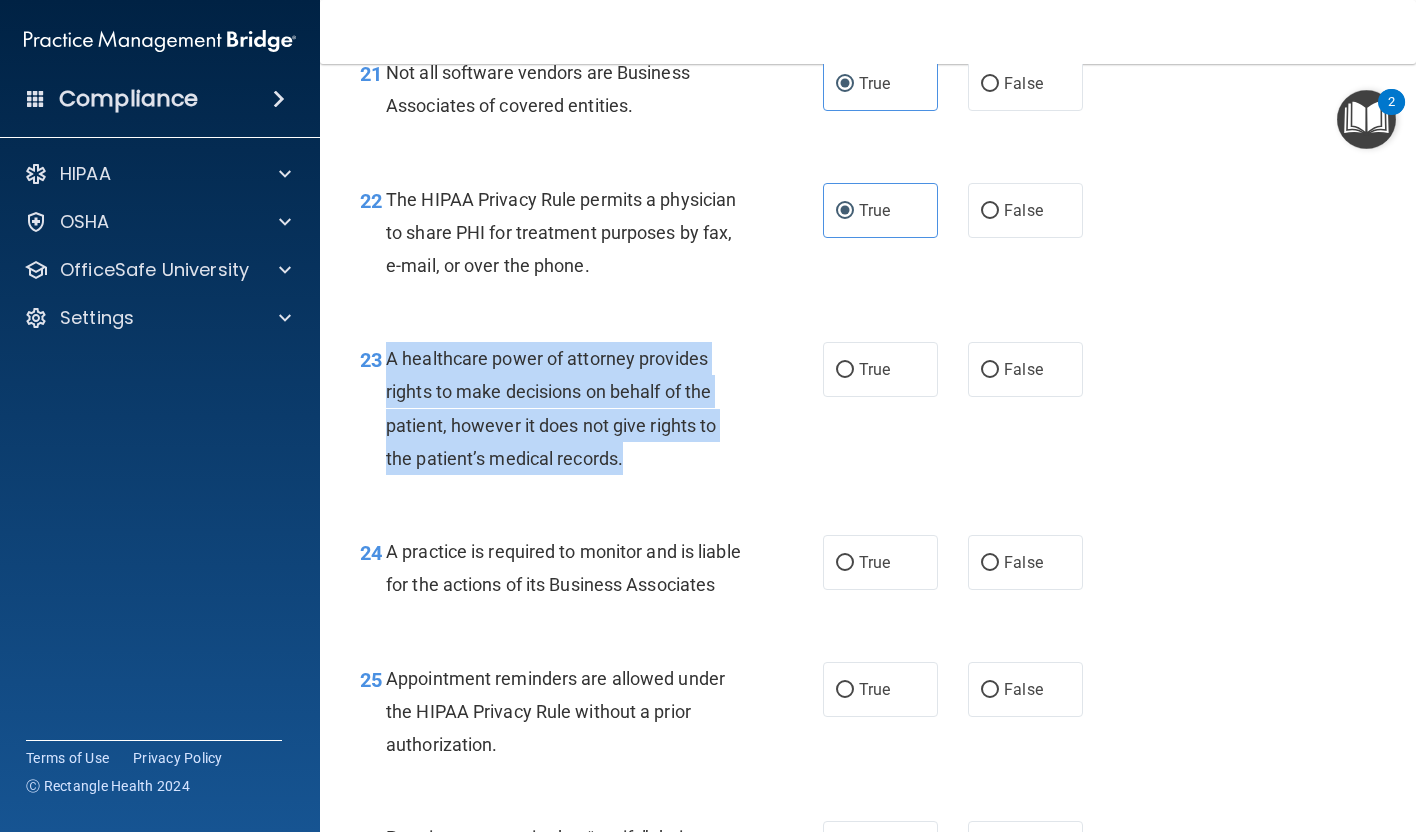 drag, startPoint x: 391, startPoint y: 355, endPoint x: 649, endPoint y: 459, distance: 278.1726 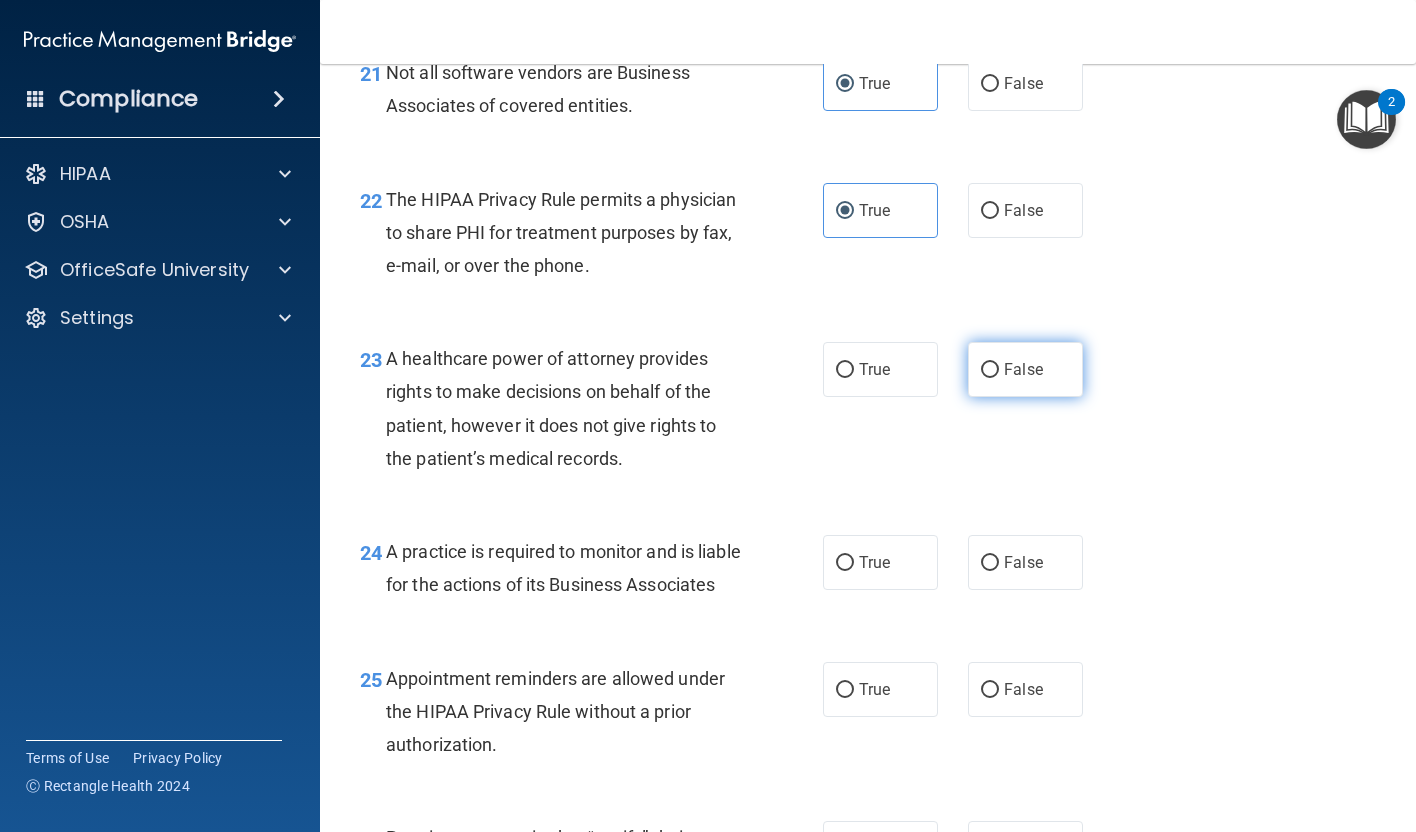 click on "False" at bounding box center [1025, 369] 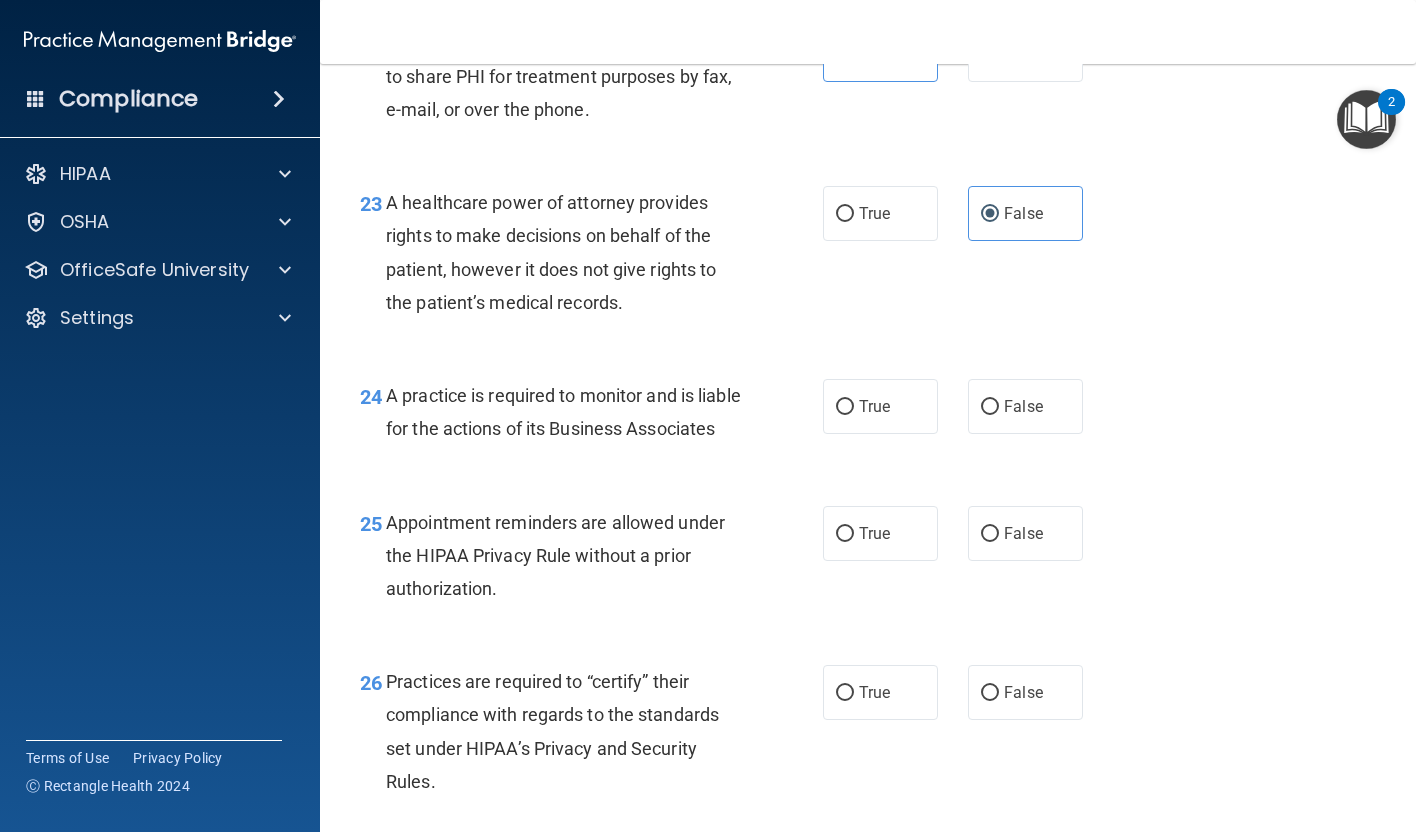 scroll, scrollTop: 4157, scrollLeft: 0, axis: vertical 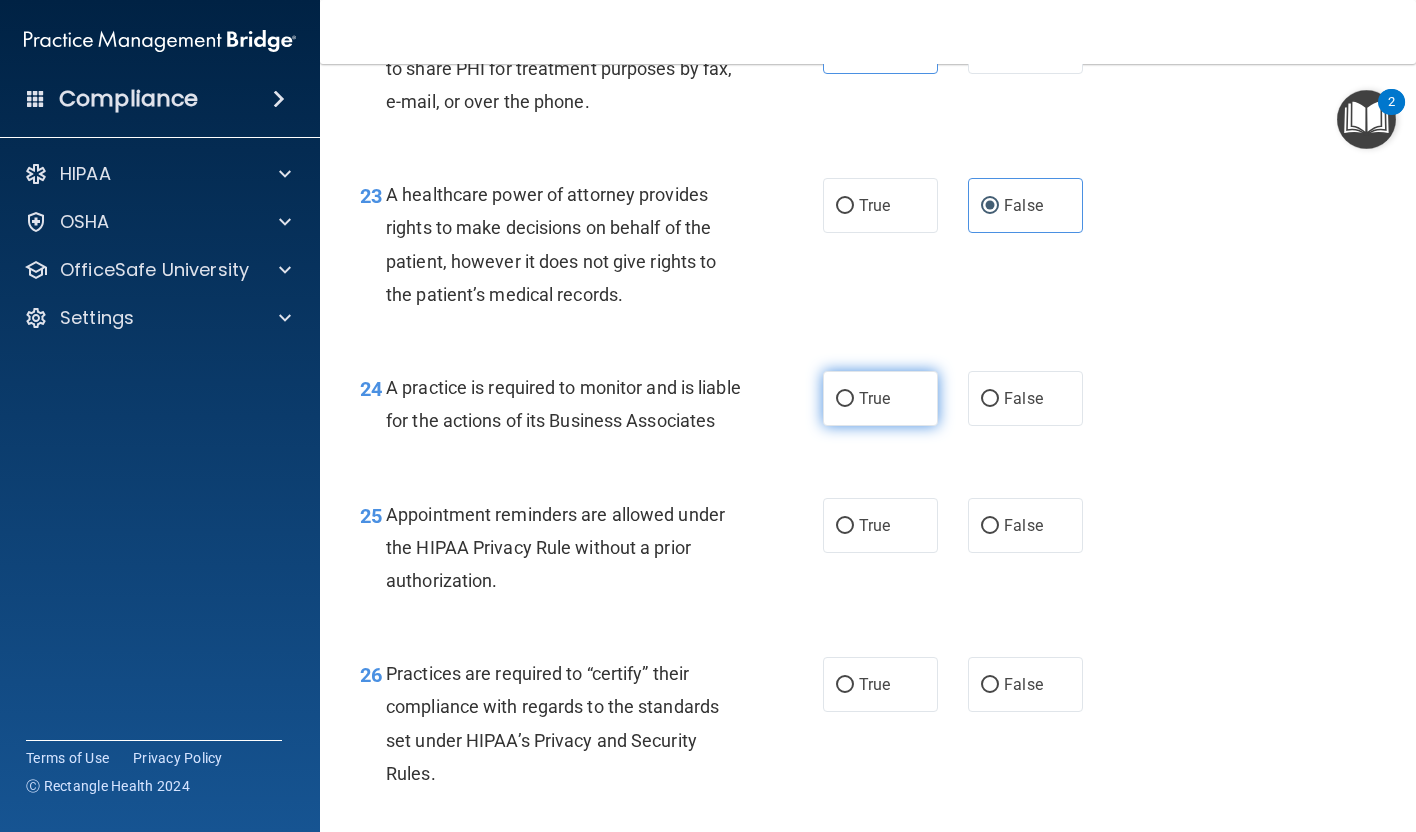 click on "True" at bounding box center (880, 398) 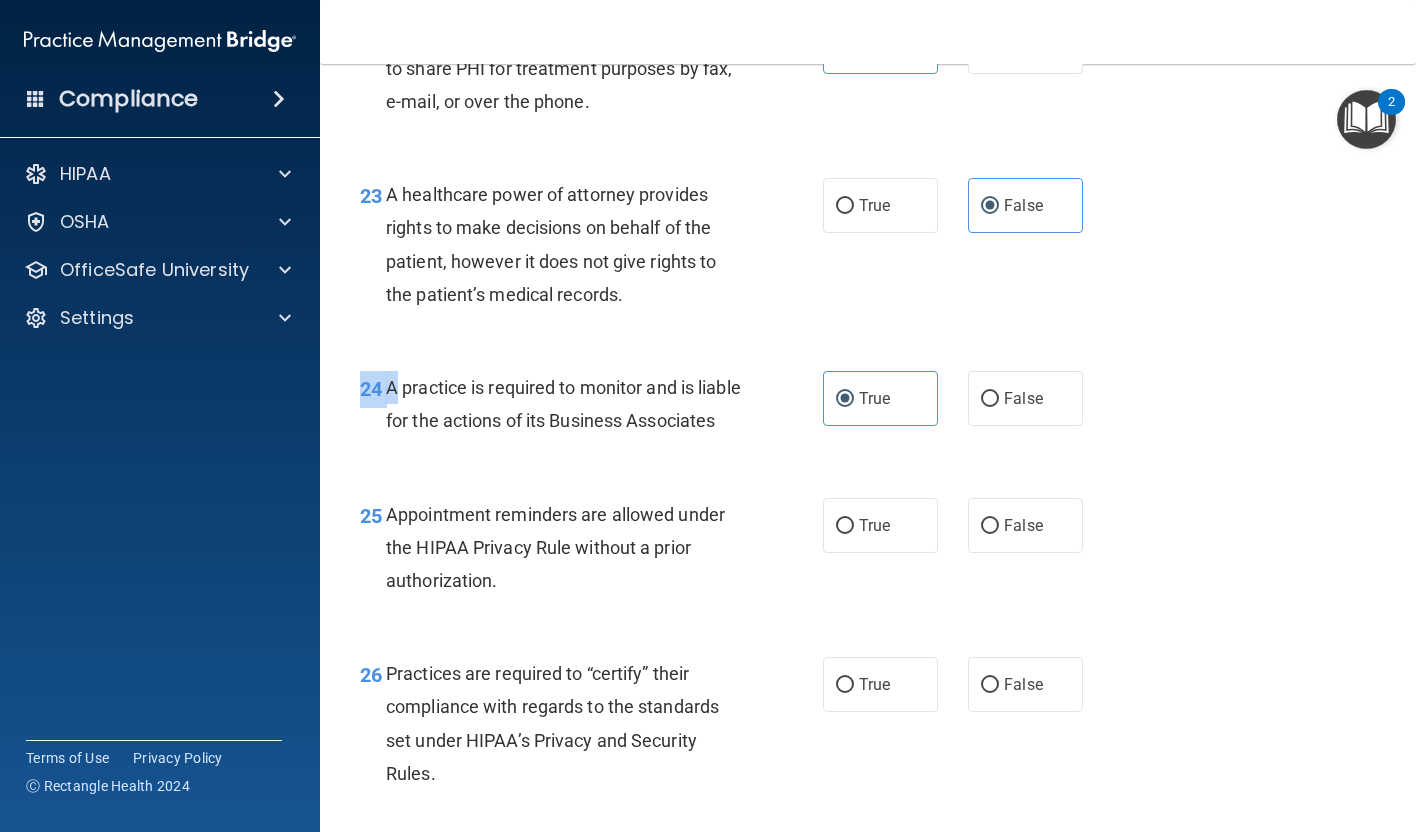 drag, startPoint x: 397, startPoint y: 386, endPoint x: 582, endPoint y: 484, distance: 209.35378 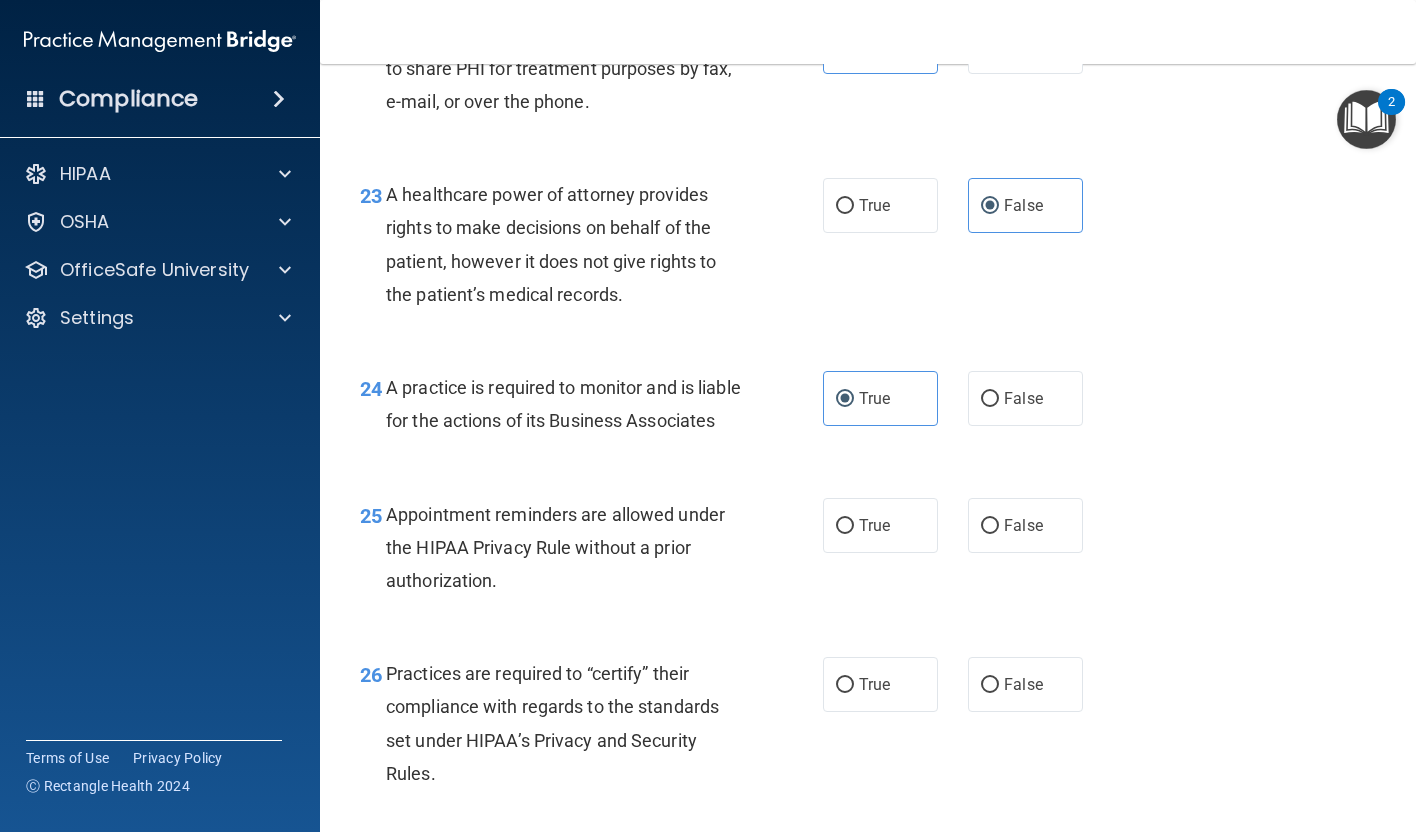 click on "24       A practice is required to monitor and is liable for the actions of its Business Associates                 True           False" at bounding box center (868, 409) 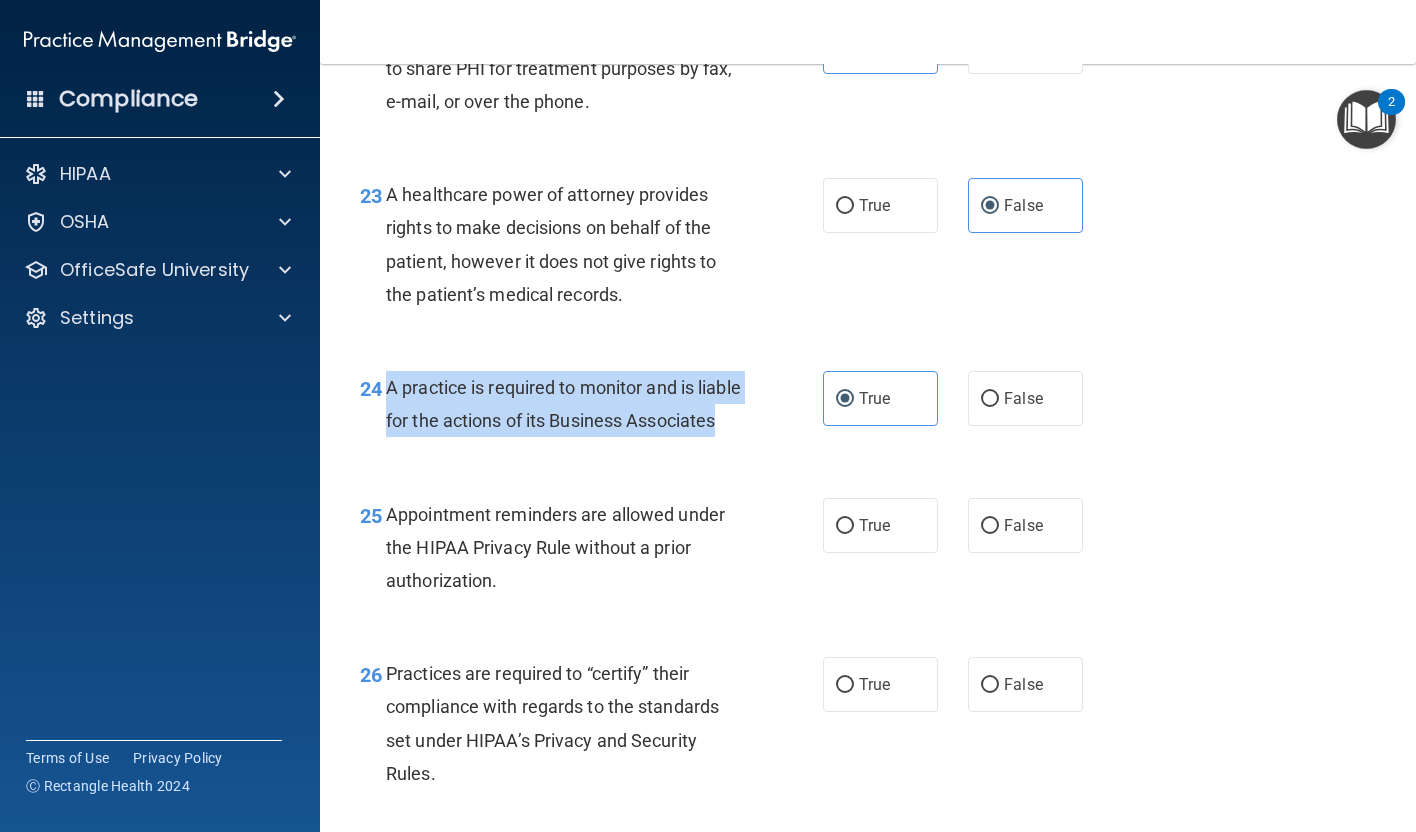 drag, startPoint x: 488, startPoint y: 458, endPoint x: 386, endPoint y: 395, distance: 119.88744 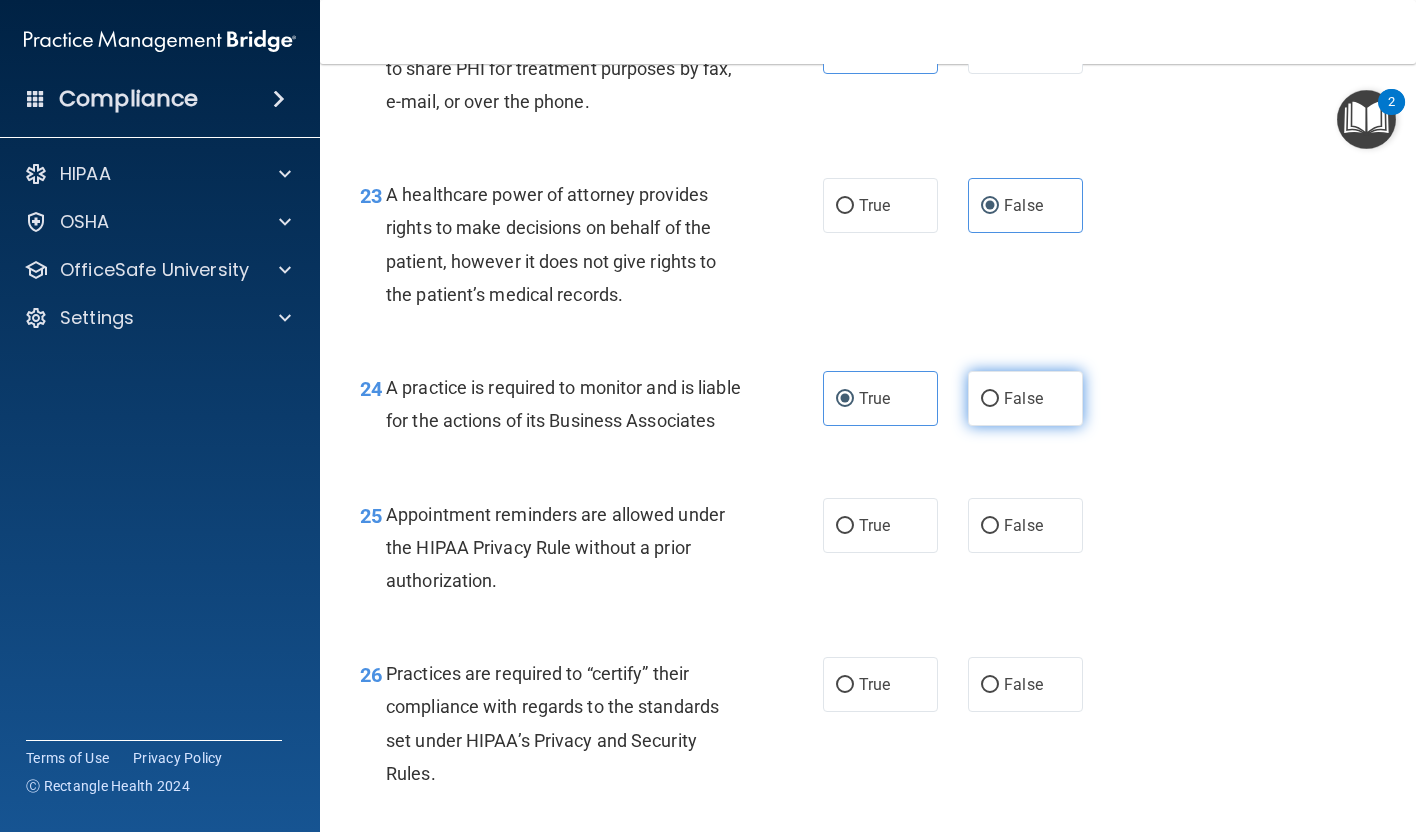 click on "False" at bounding box center (1025, 398) 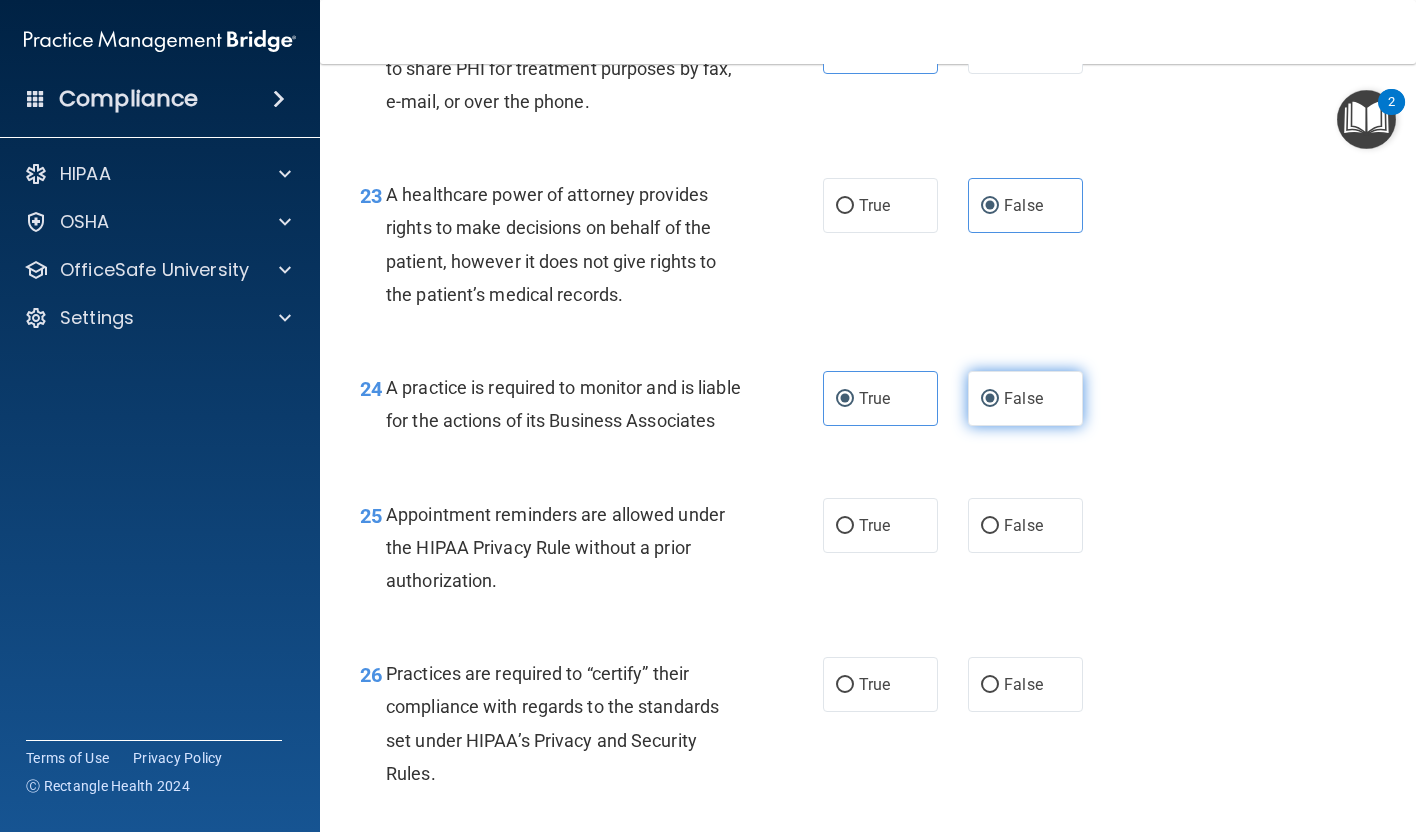 radio on "false" 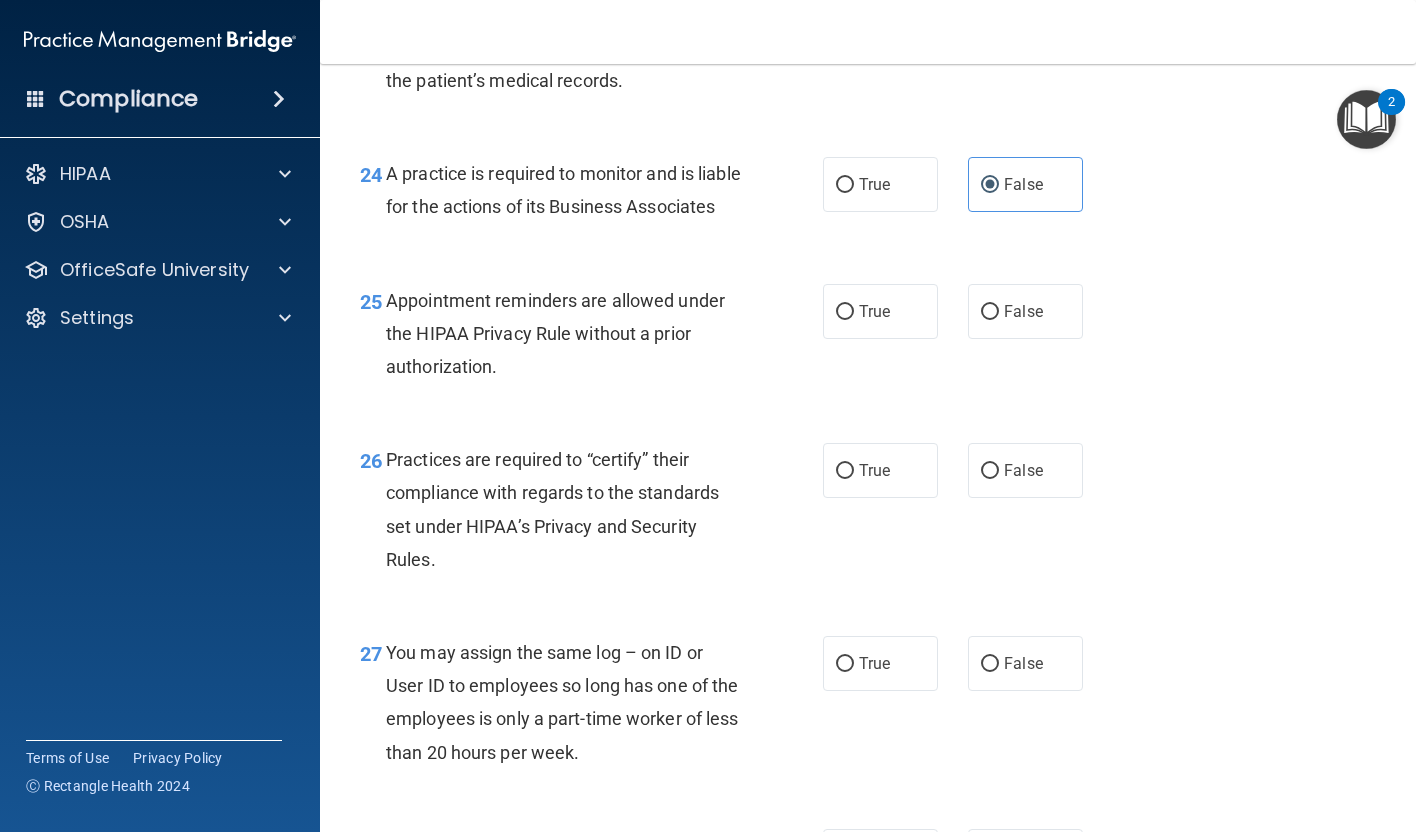 scroll, scrollTop: 4377, scrollLeft: 0, axis: vertical 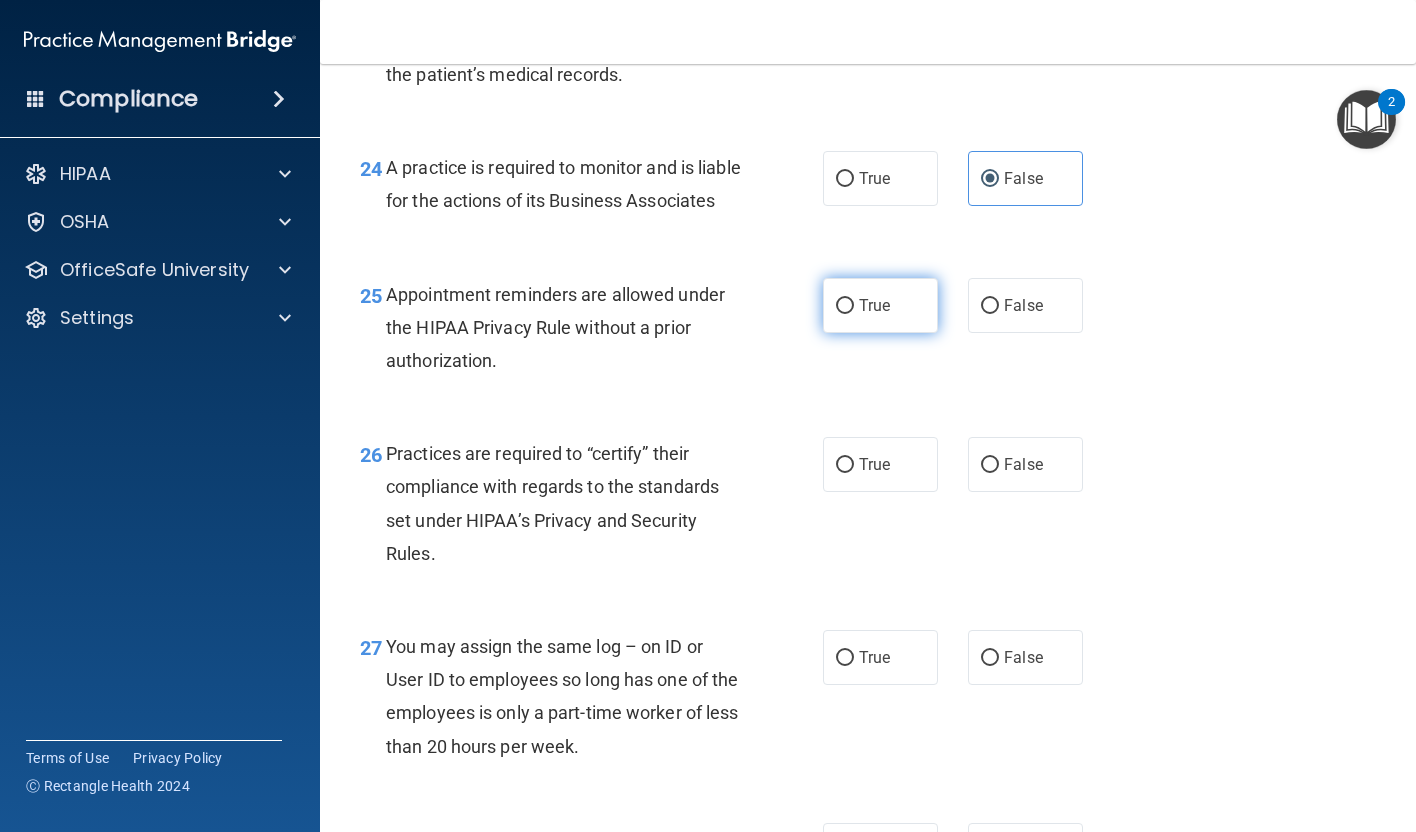click on "True" at bounding box center (880, 305) 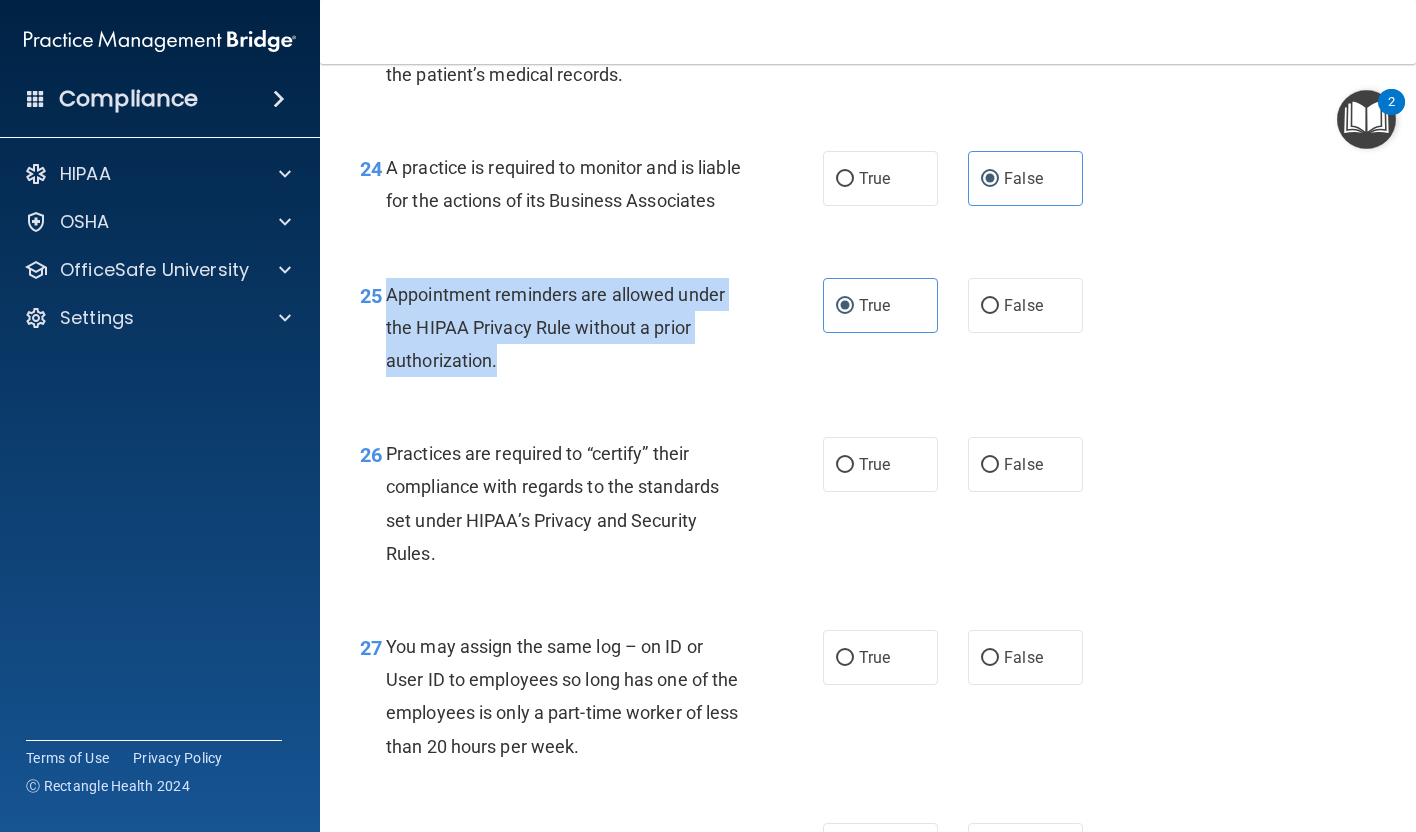 drag, startPoint x: 391, startPoint y: 332, endPoint x: 505, endPoint y: 406, distance: 135.91174 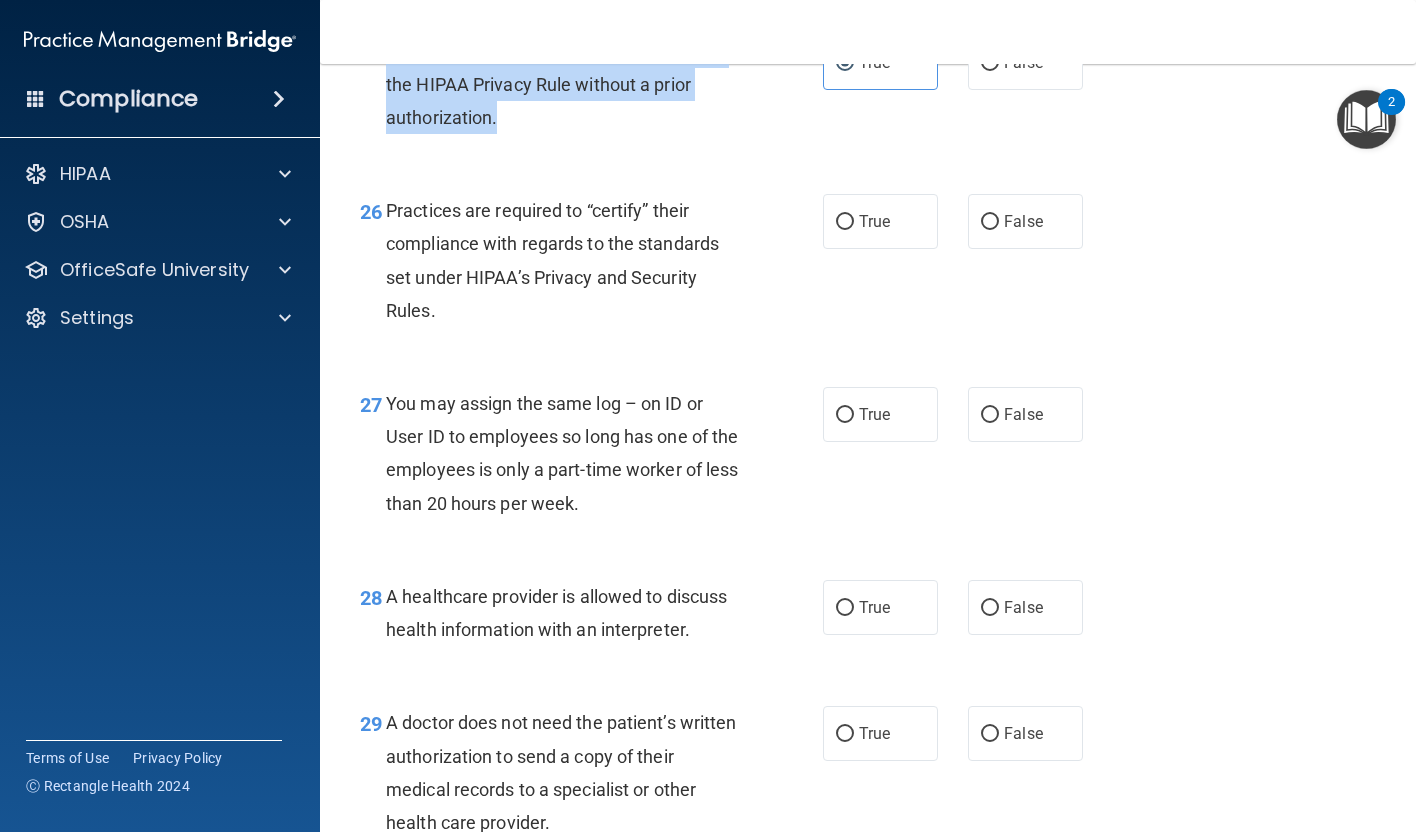scroll, scrollTop: 4626, scrollLeft: 0, axis: vertical 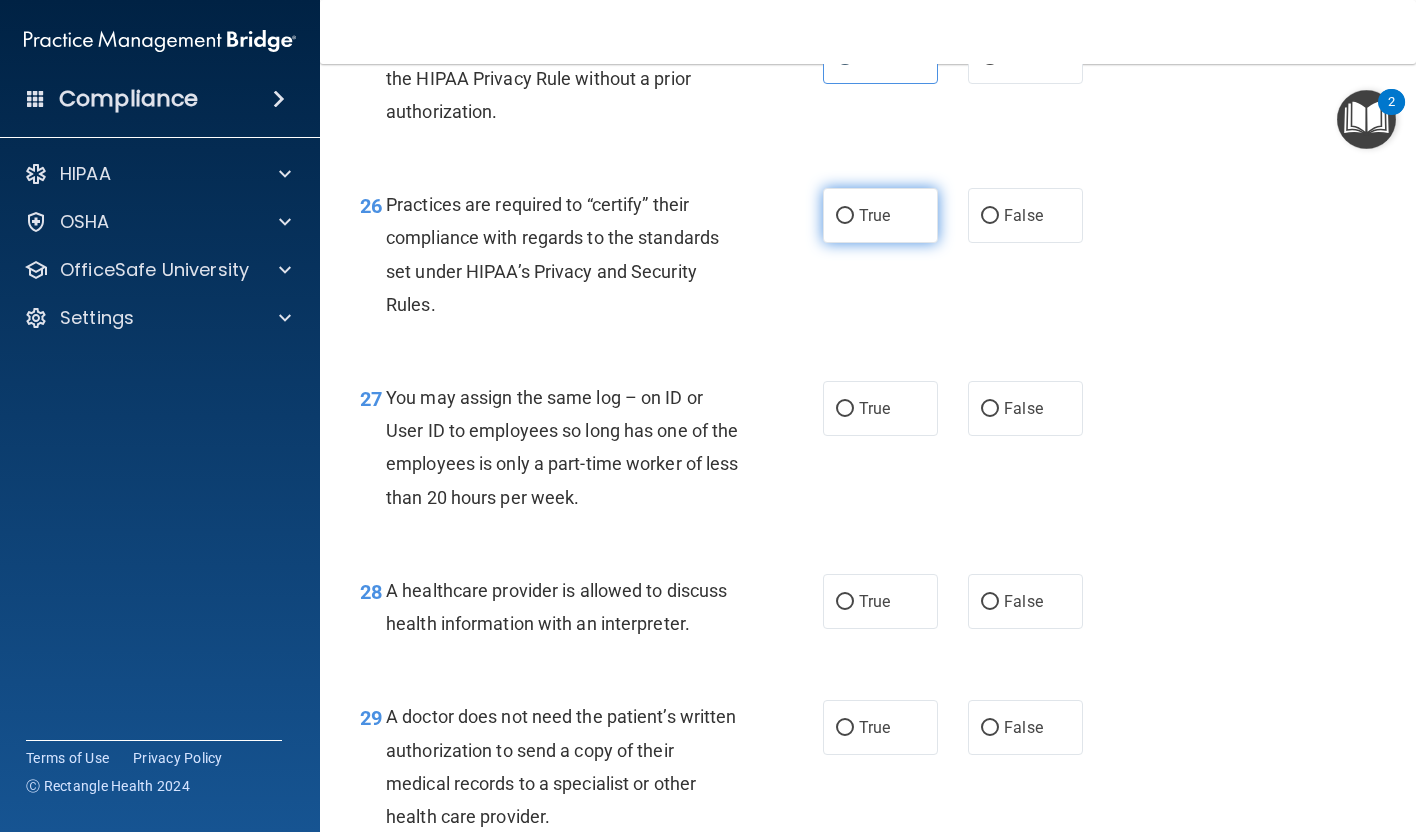 click on "True" at bounding box center [874, 215] 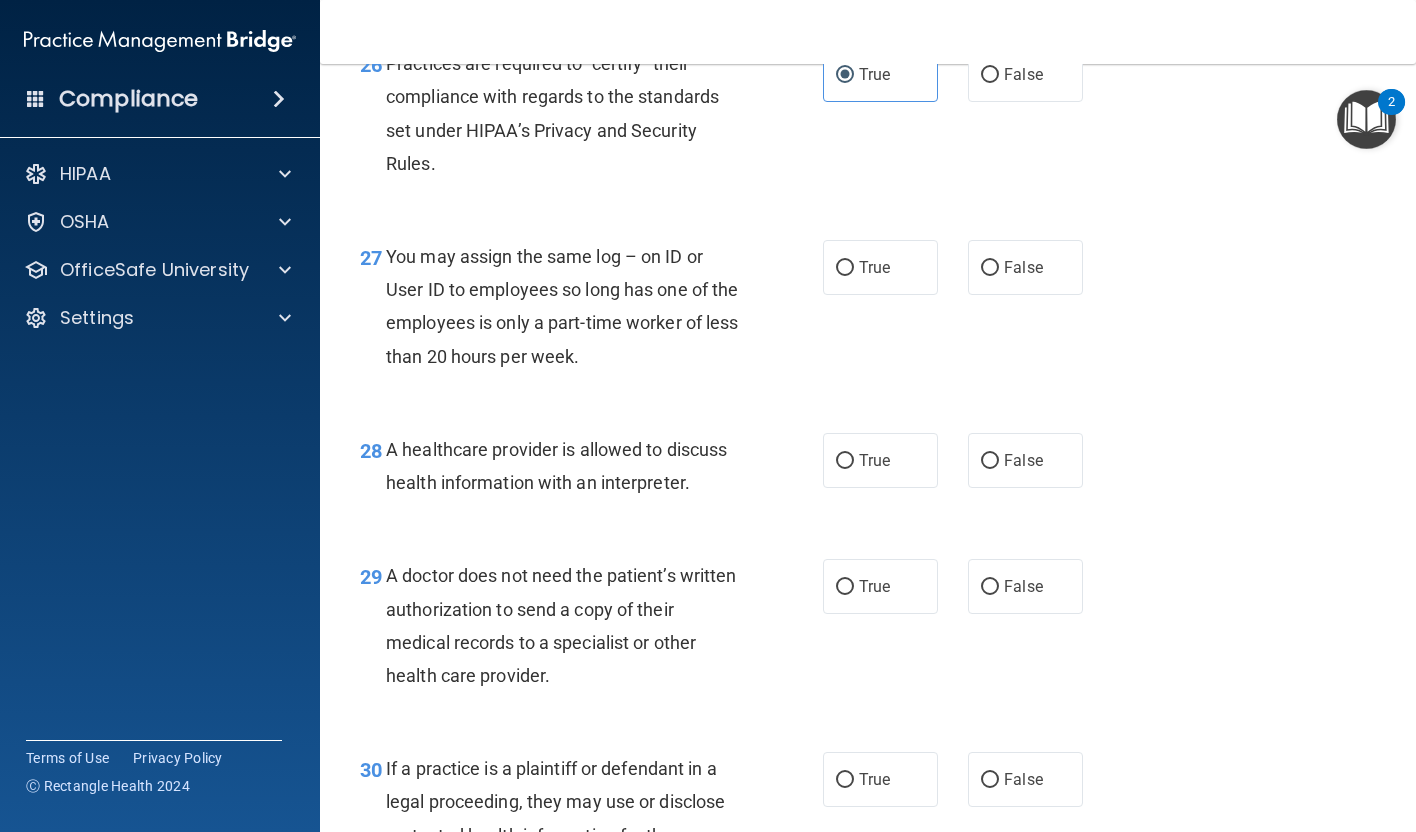 scroll, scrollTop: 4770, scrollLeft: 0, axis: vertical 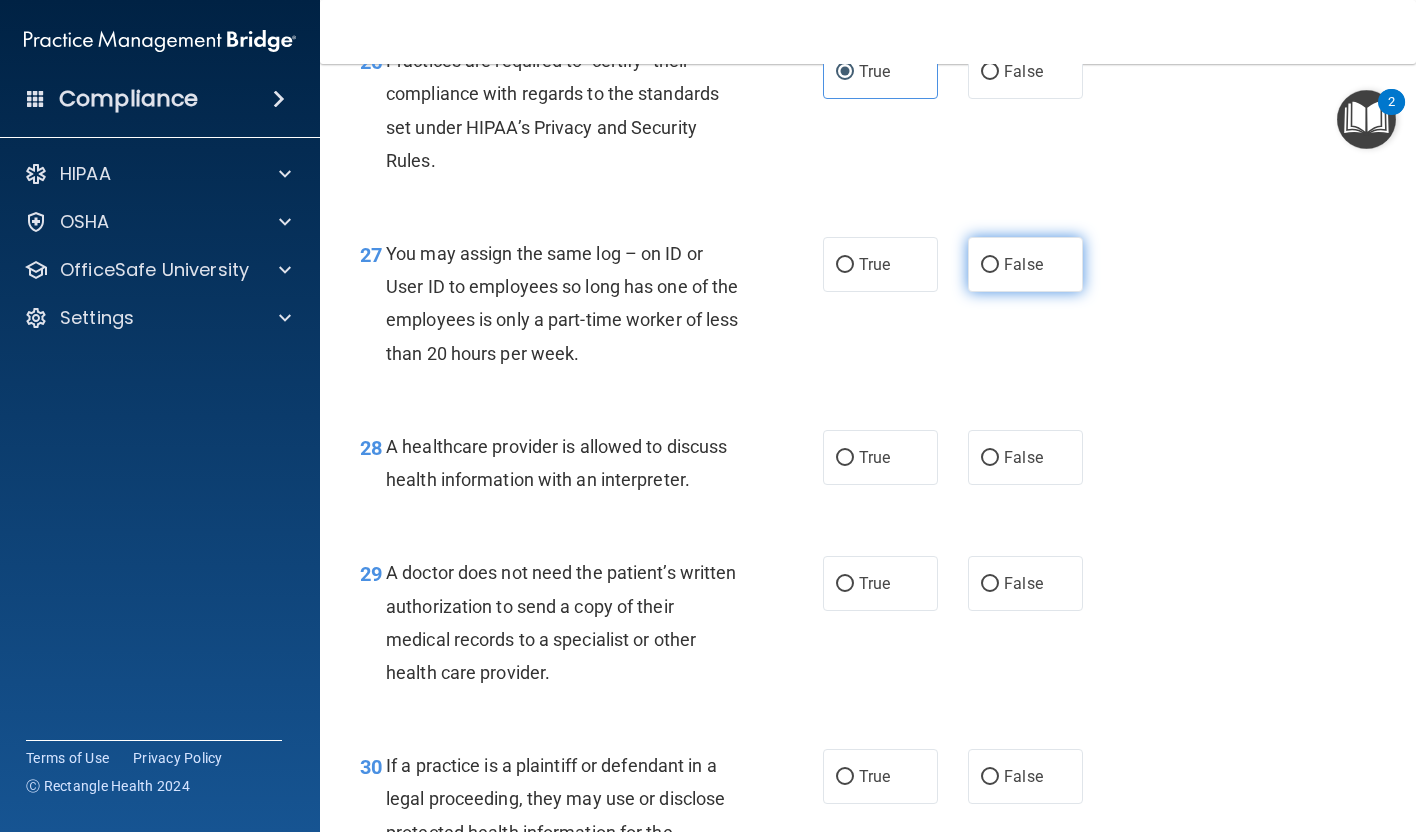 click on "False" at bounding box center (1025, 264) 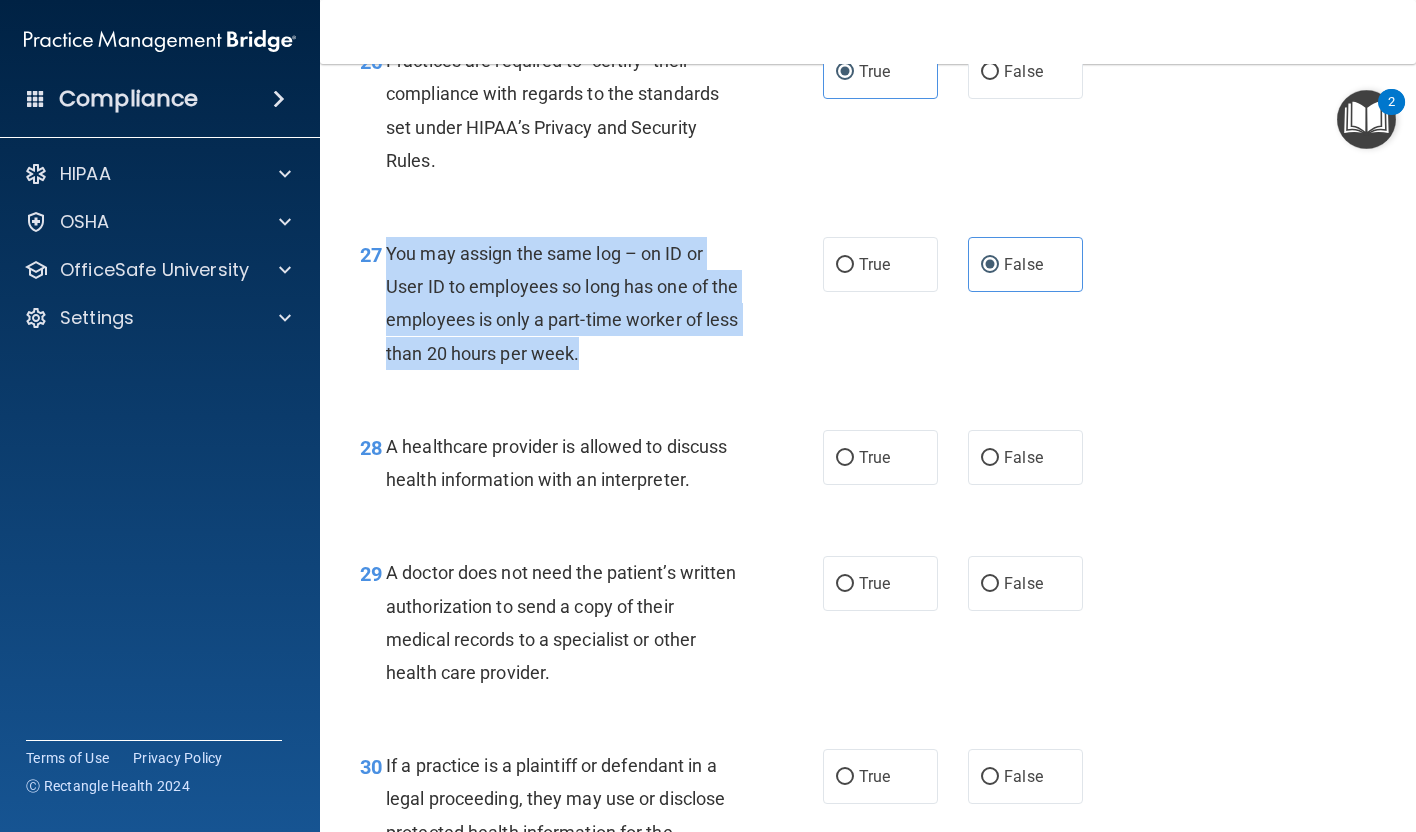 drag, startPoint x: 390, startPoint y: 283, endPoint x: 635, endPoint y: 404, distance: 273.2508 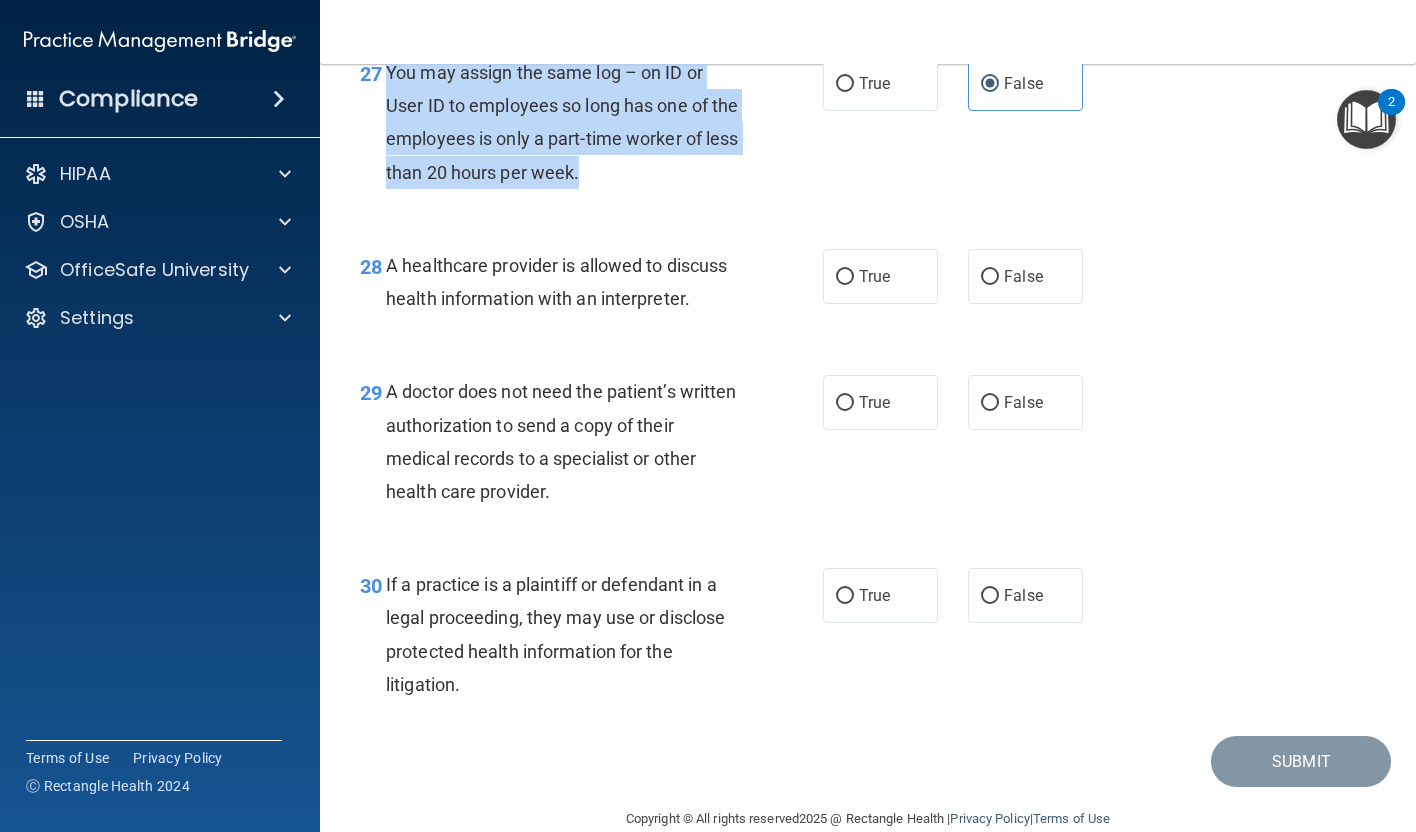 scroll, scrollTop: 4993, scrollLeft: 0, axis: vertical 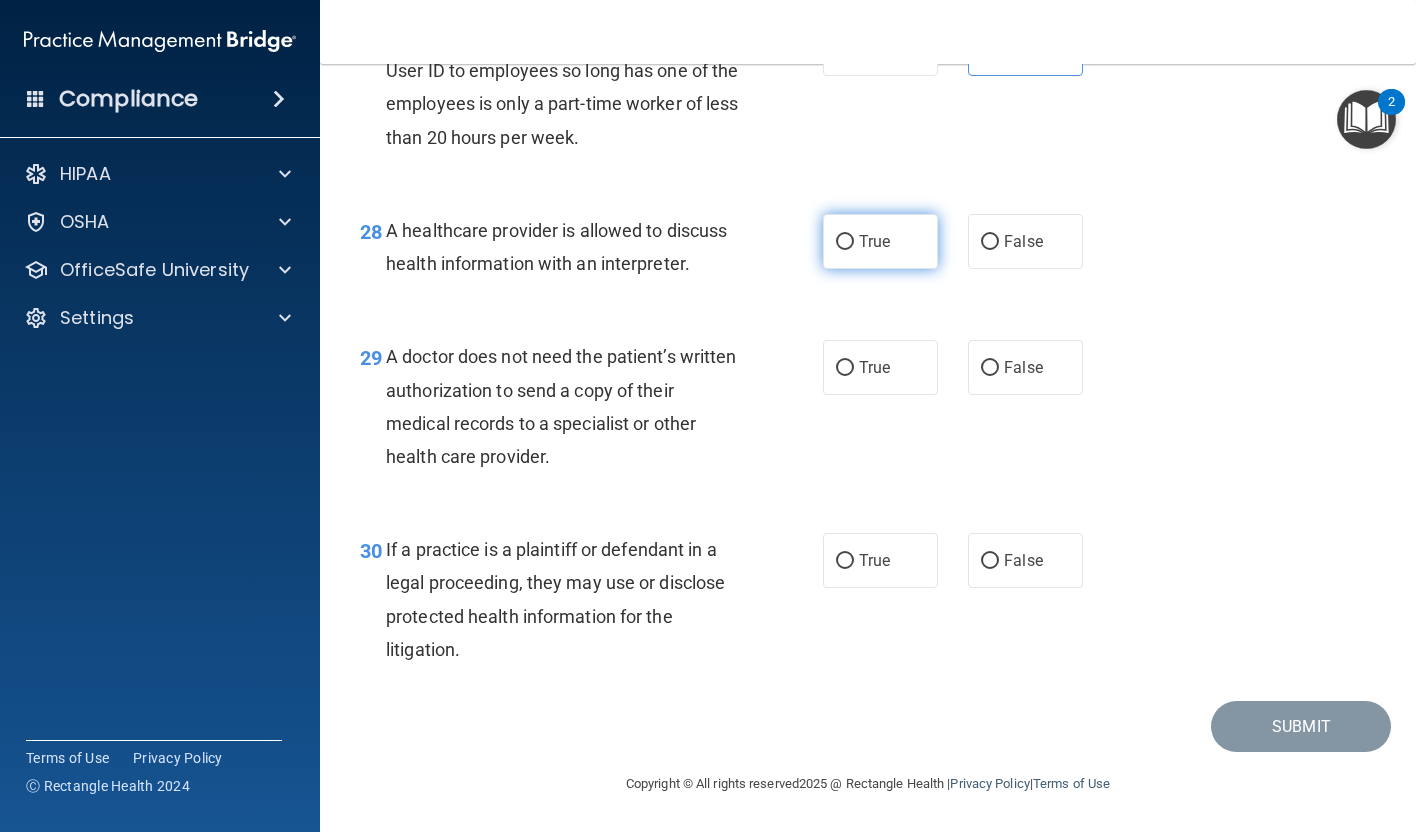 click on "True" at bounding box center (874, 241) 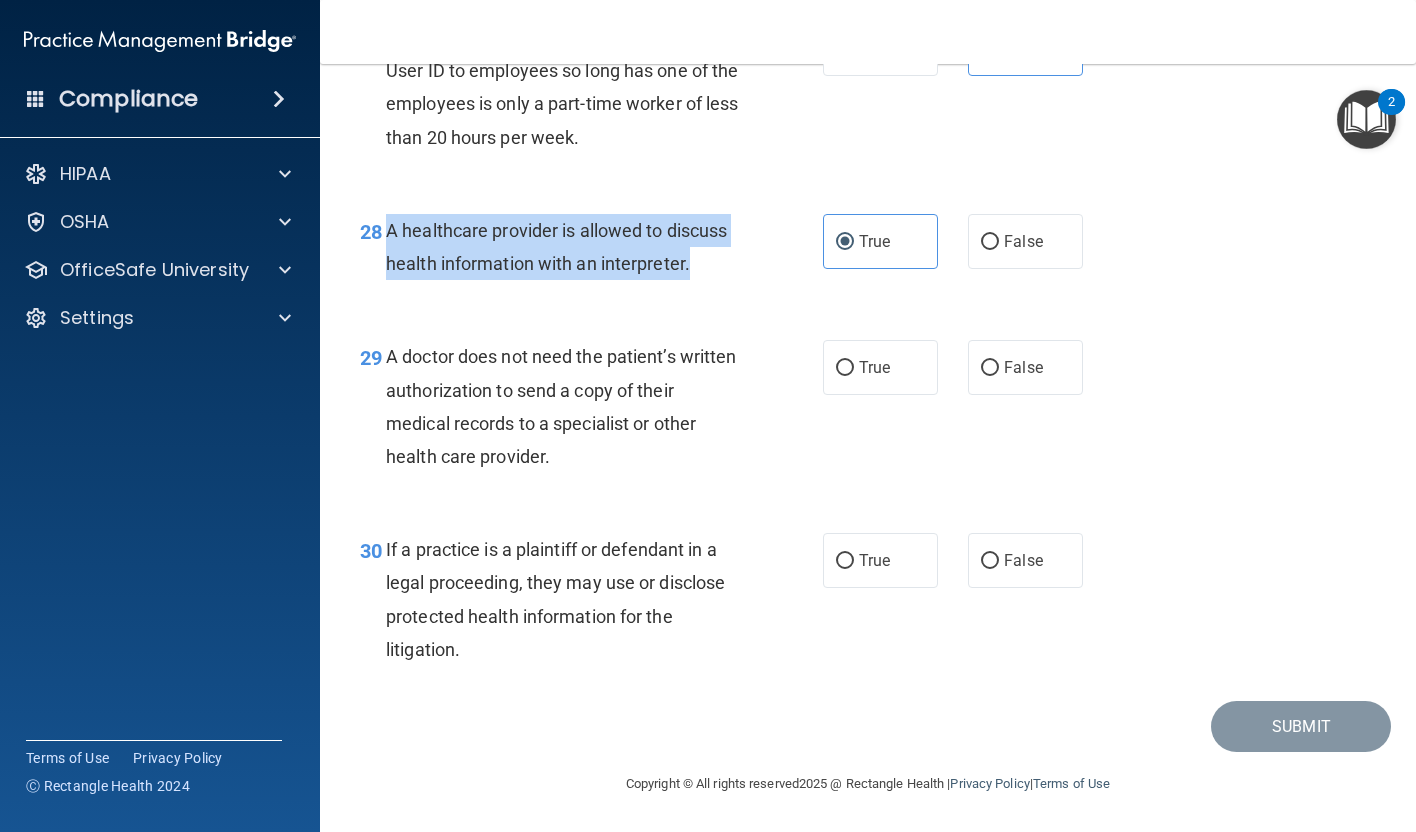 drag, startPoint x: 388, startPoint y: 253, endPoint x: 739, endPoint y: 311, distance: 355.75977 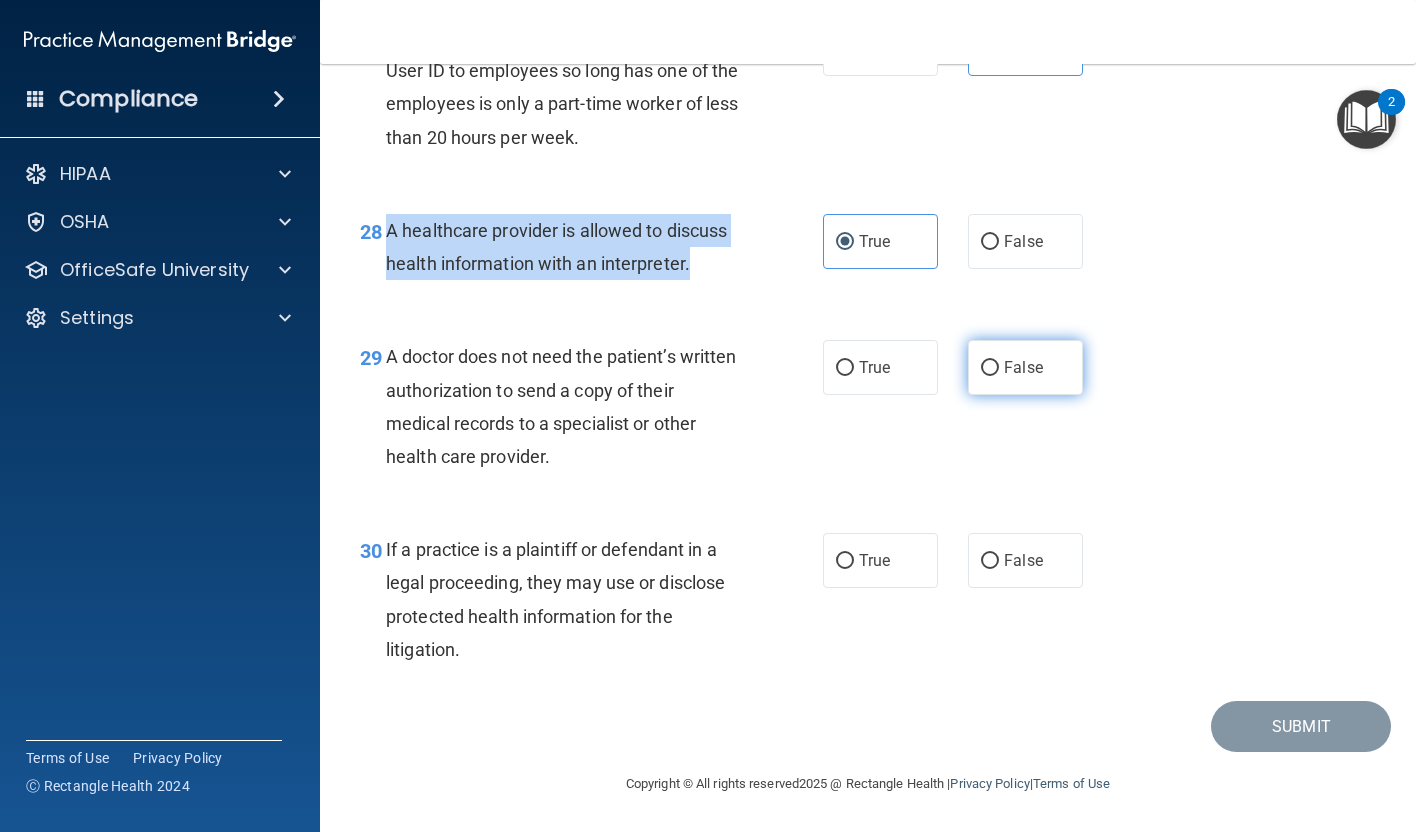 click on "False" at bounding box center [990, 368] 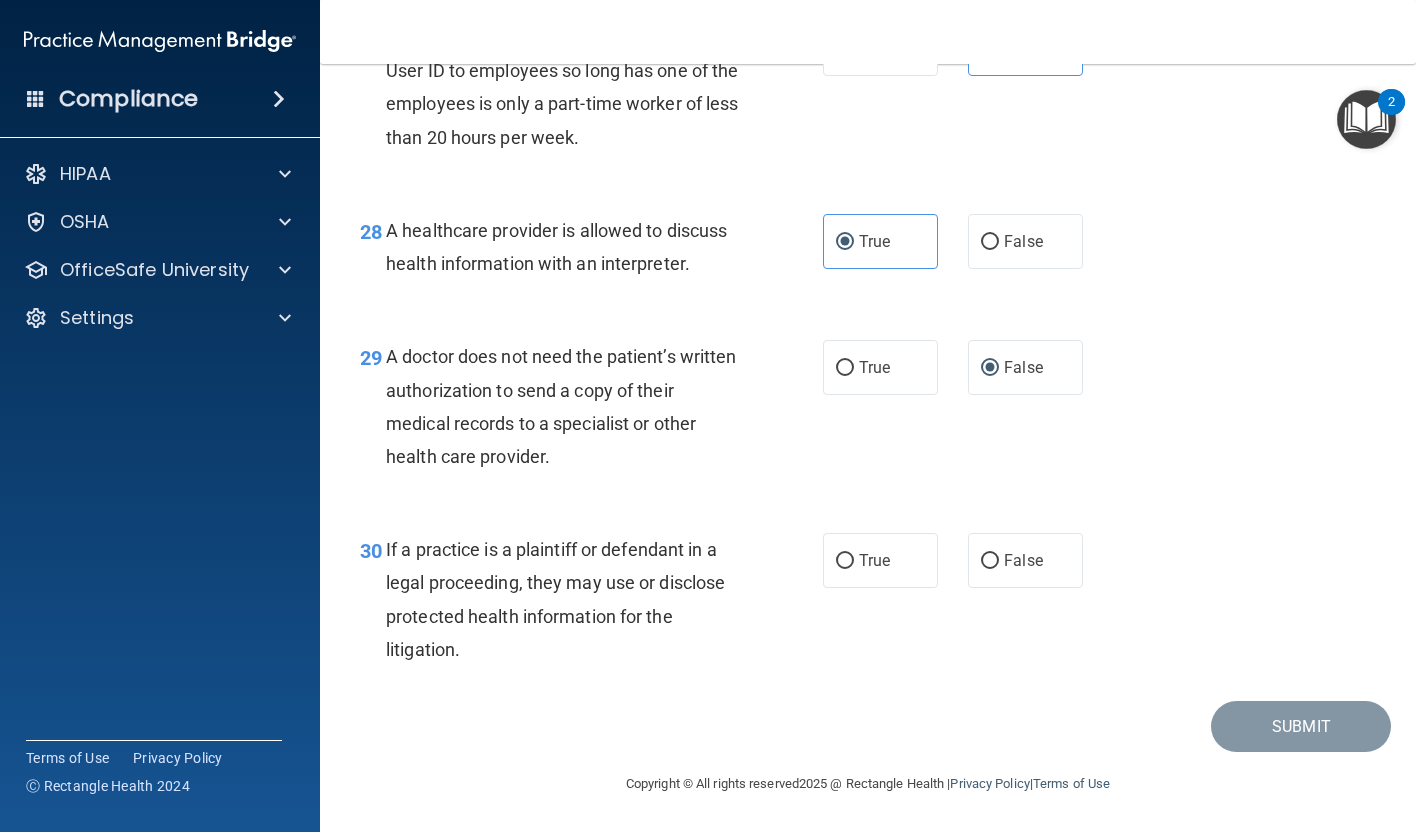drag, startPoint x: 385, startPoint y: 549, endPoint x: 542, endPoint y: 721, distance: 232.87979 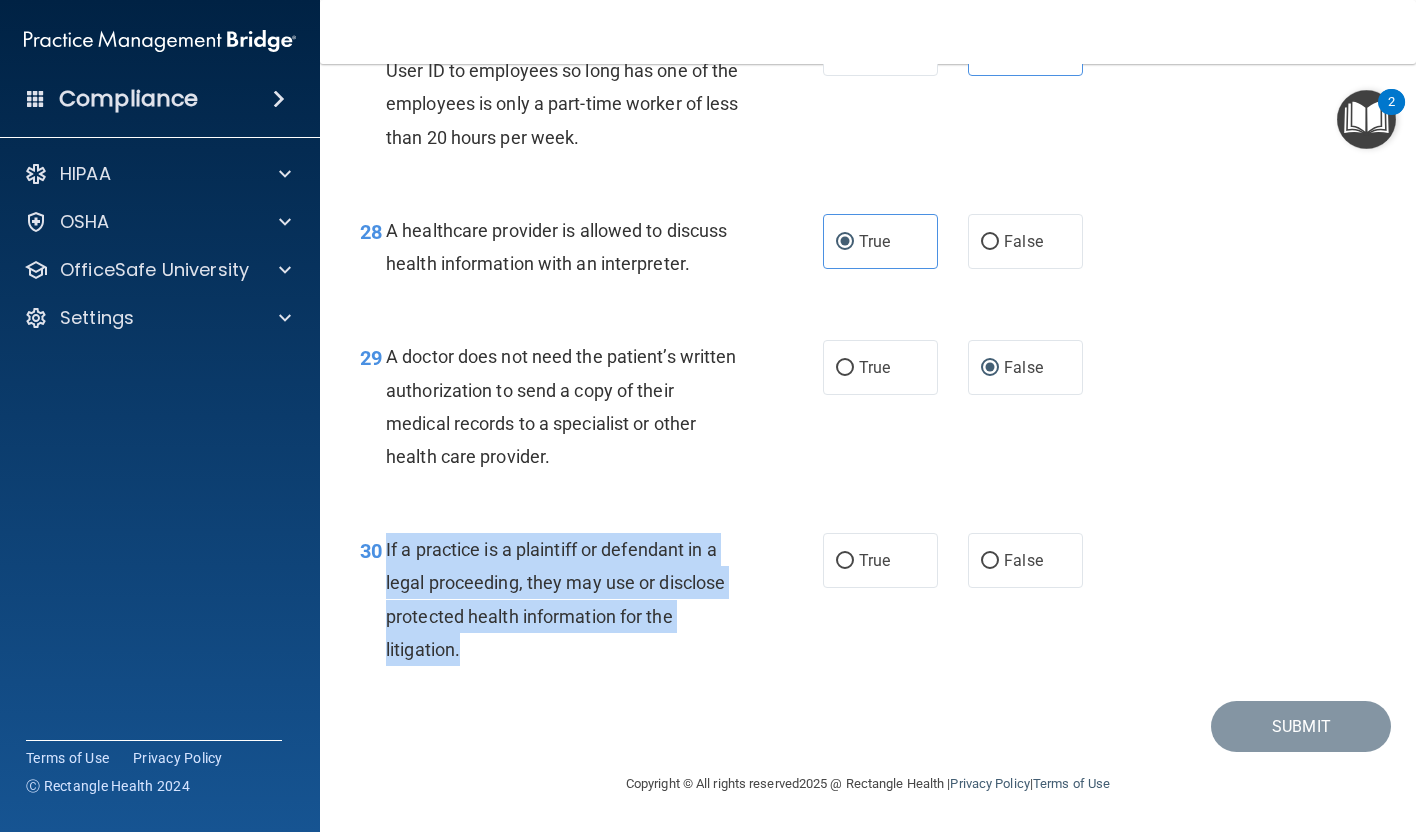 drag, startPoint x: 388, startPoint y: 544, endPoint x: 488, endPoint y: 640, distance: 138.62178 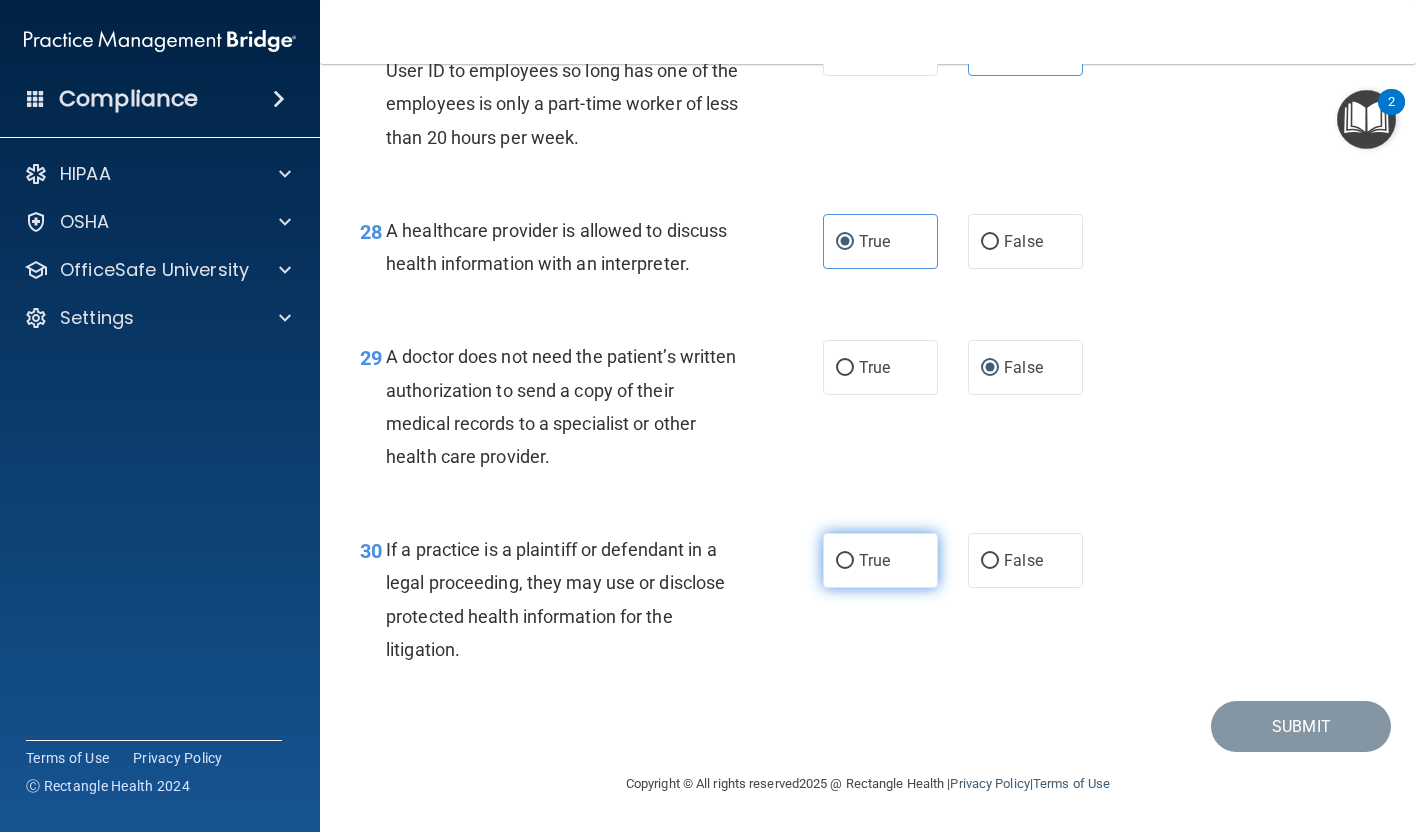 click on "True" at bounding box center (880, 560) 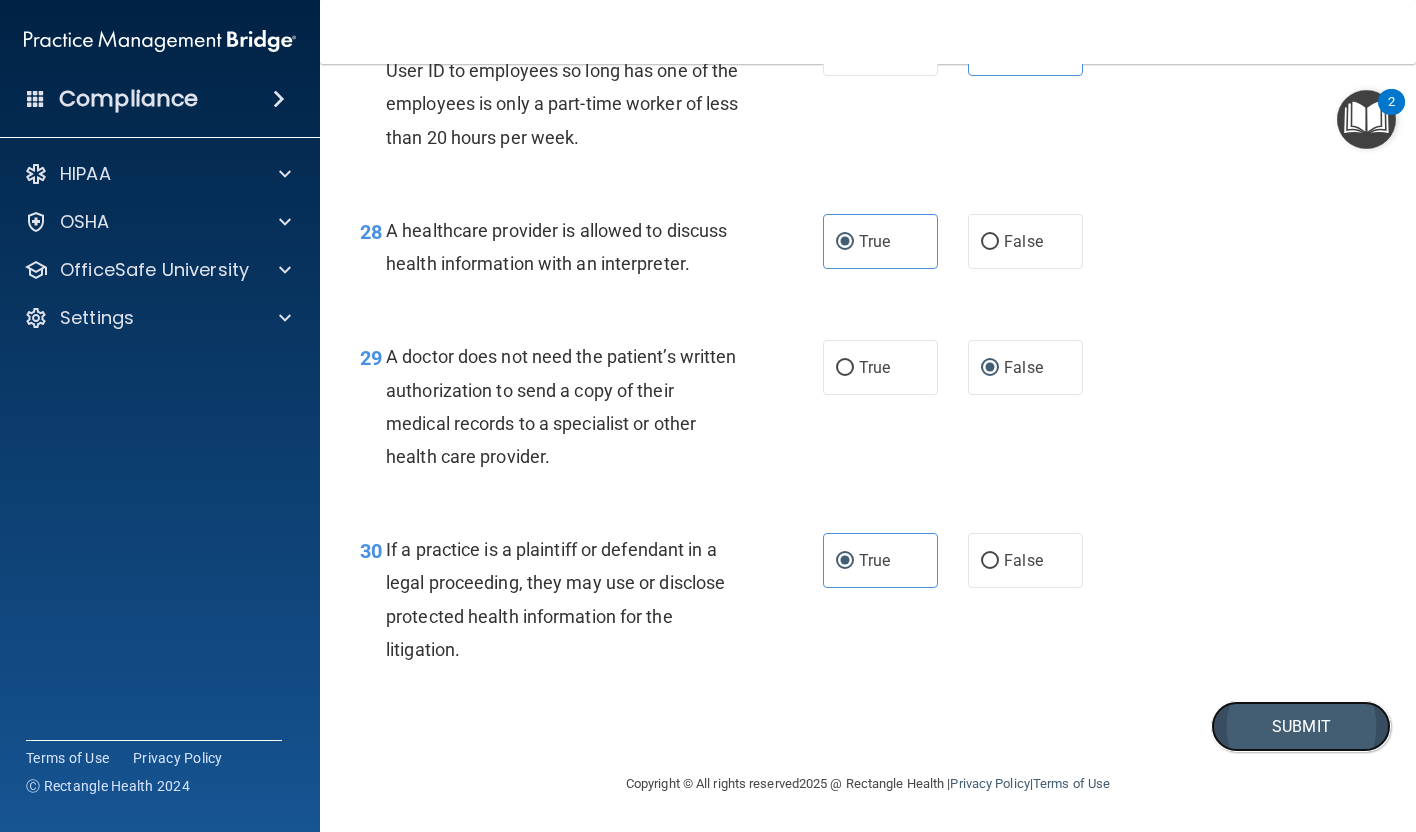 click on "Submit" at bounding box center (1301, 726) 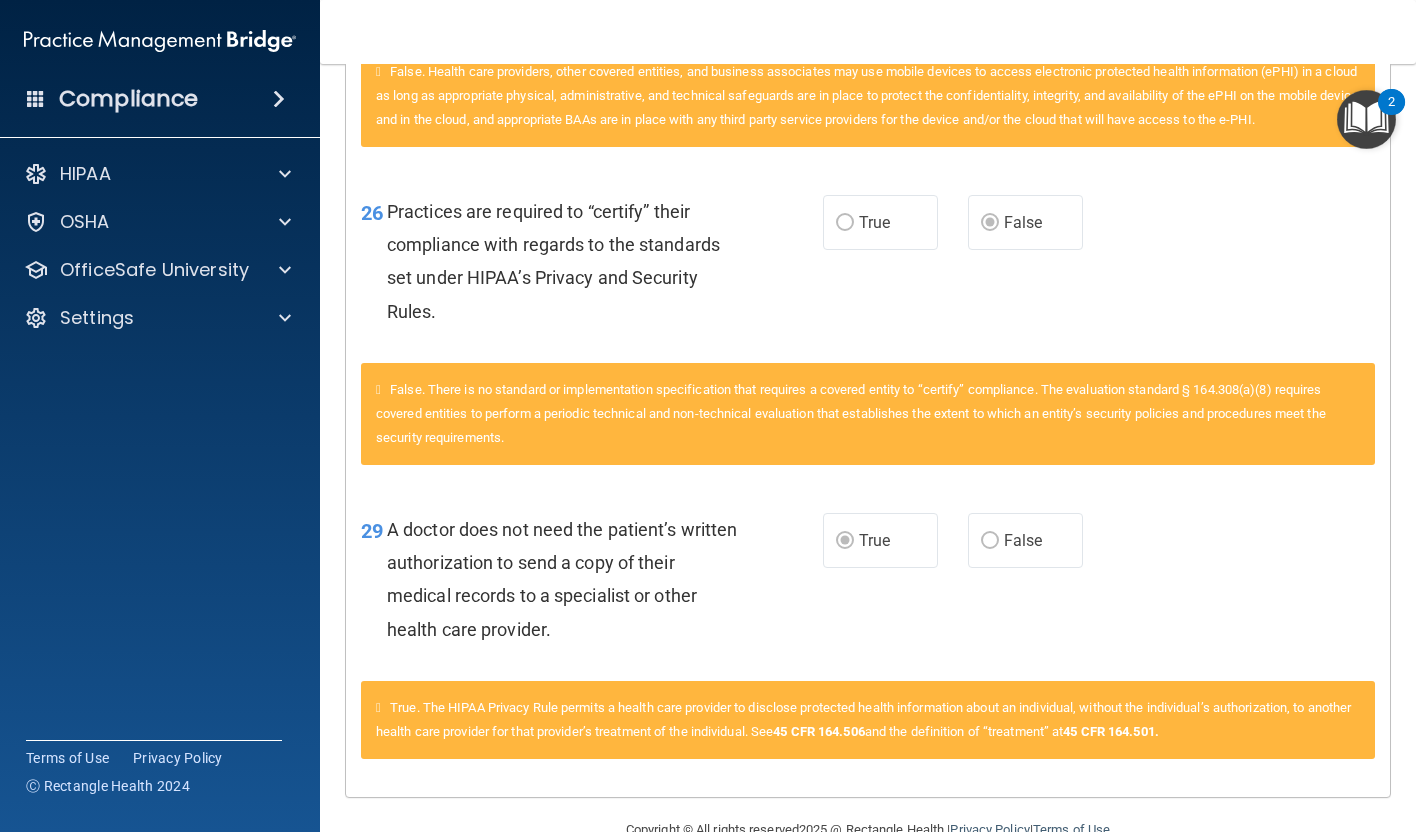 scroll, scrollTop: 2935, scrollLeft: 0, axis: vertical 